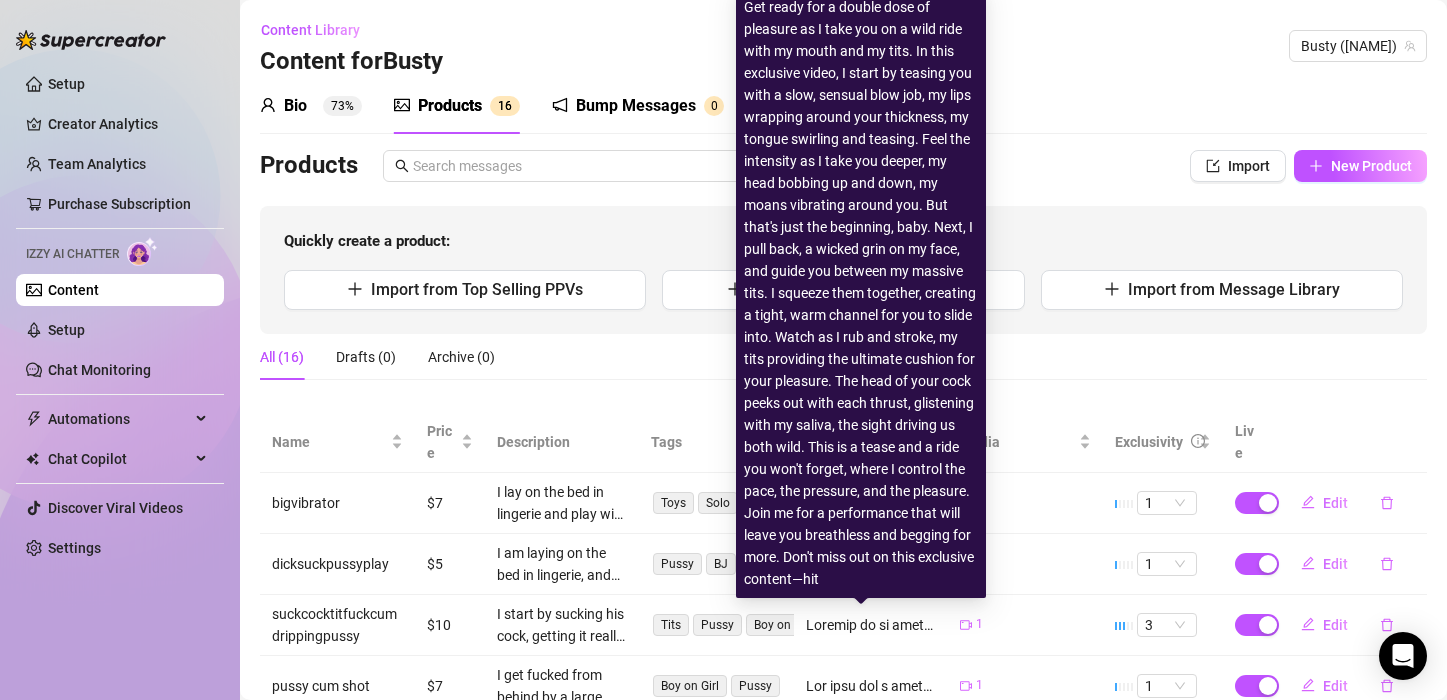 scroll, scrollTop: 0, scrollLeft: 0, axis: both 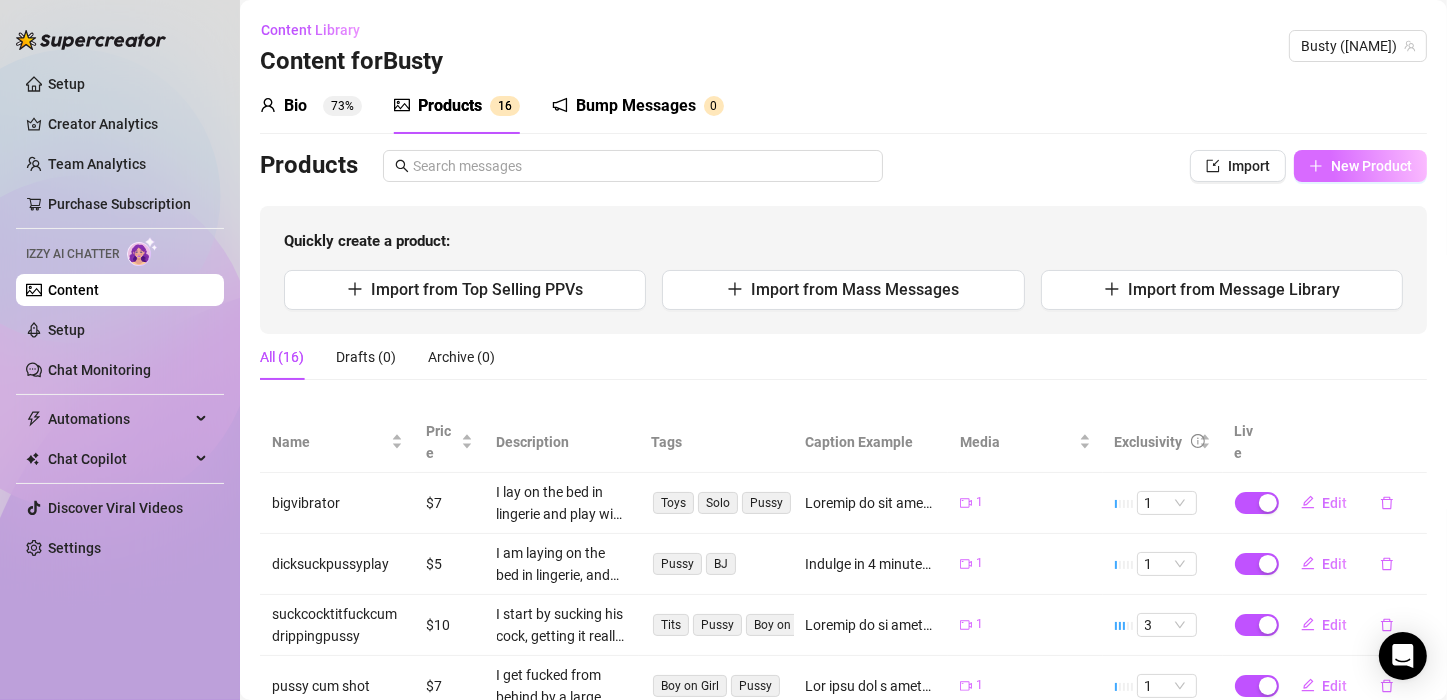 click on "New Product" at bounding box center [1371, 166] 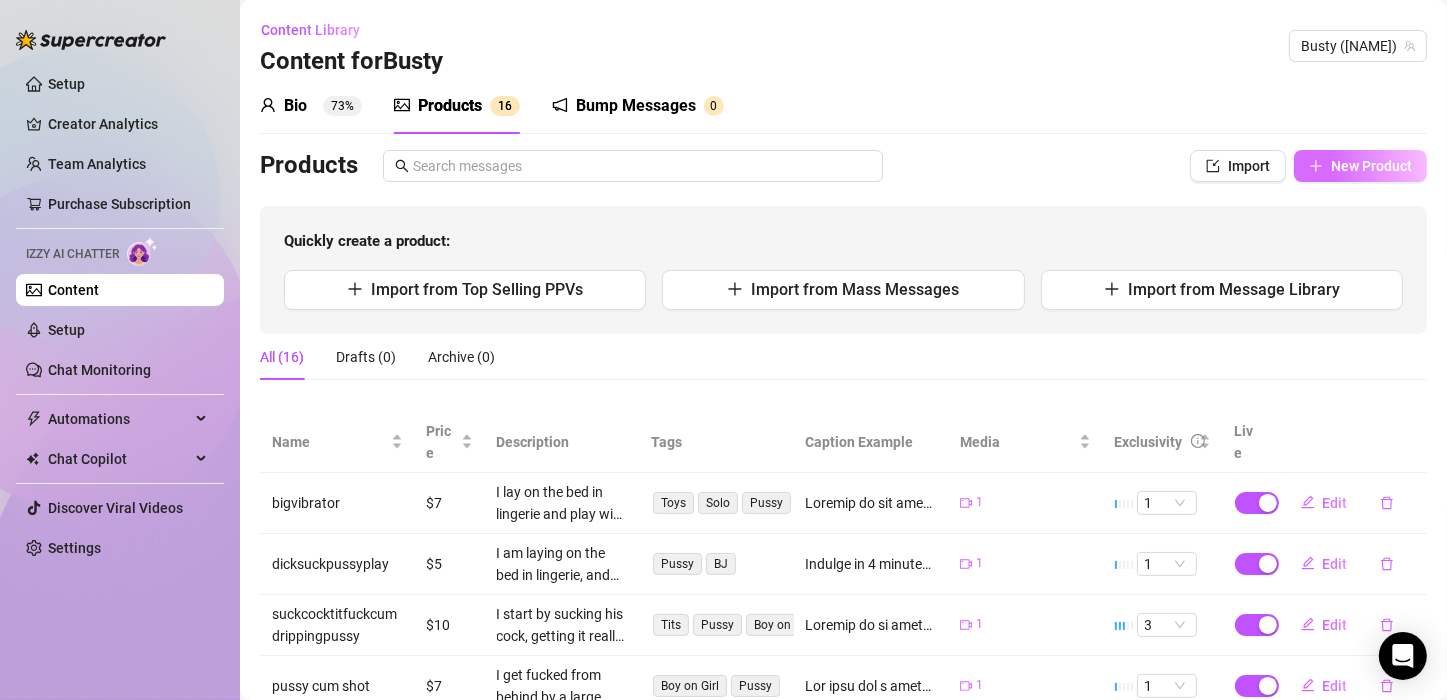 type on "Type your message here..." 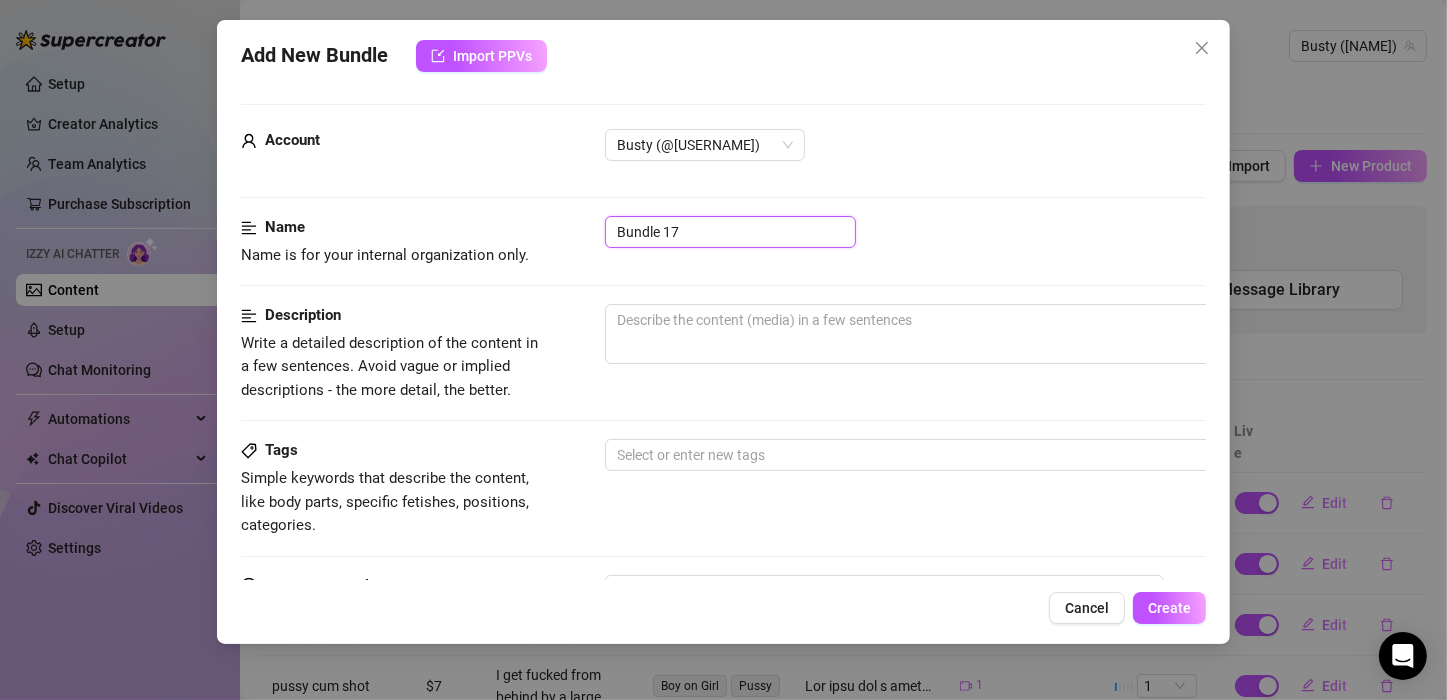 drag, startPoint x: 604, startPoint y: 227, endPoint x: 577, endPoint y: 227, distance: 27 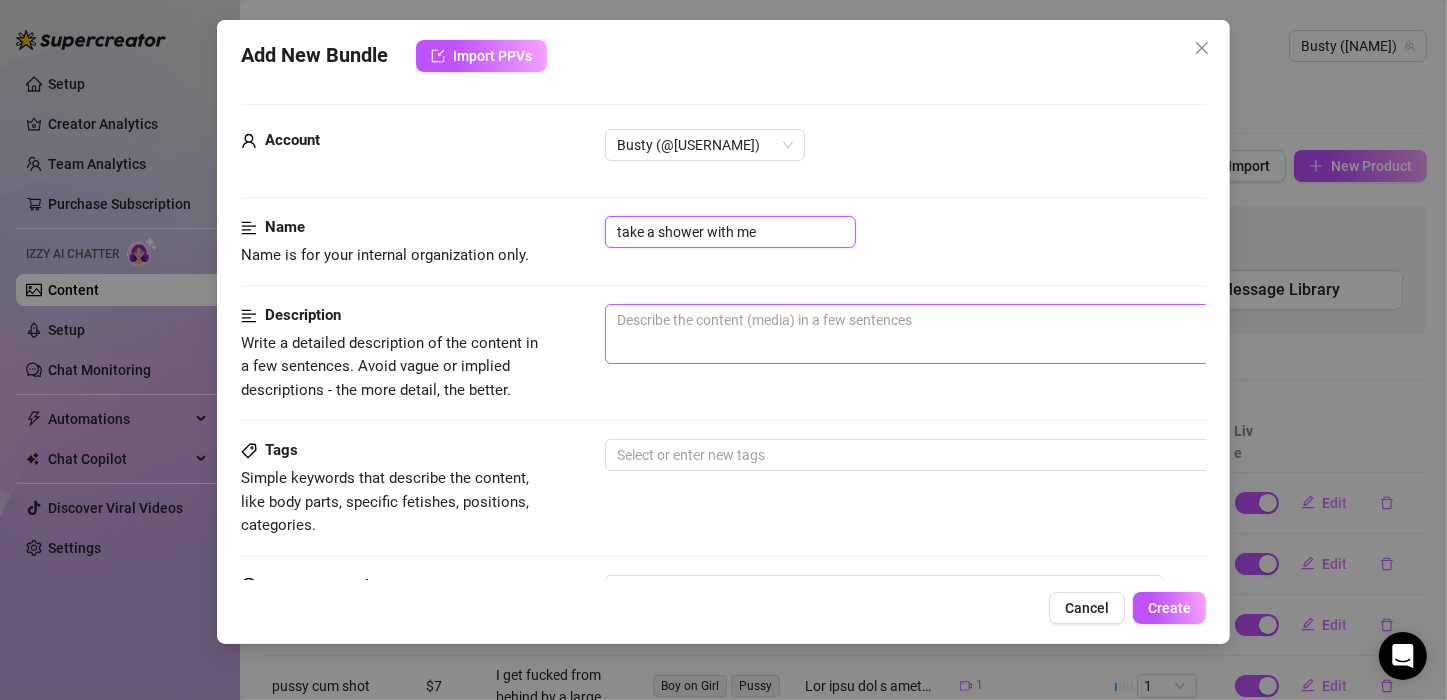 type on "take a shower with me" 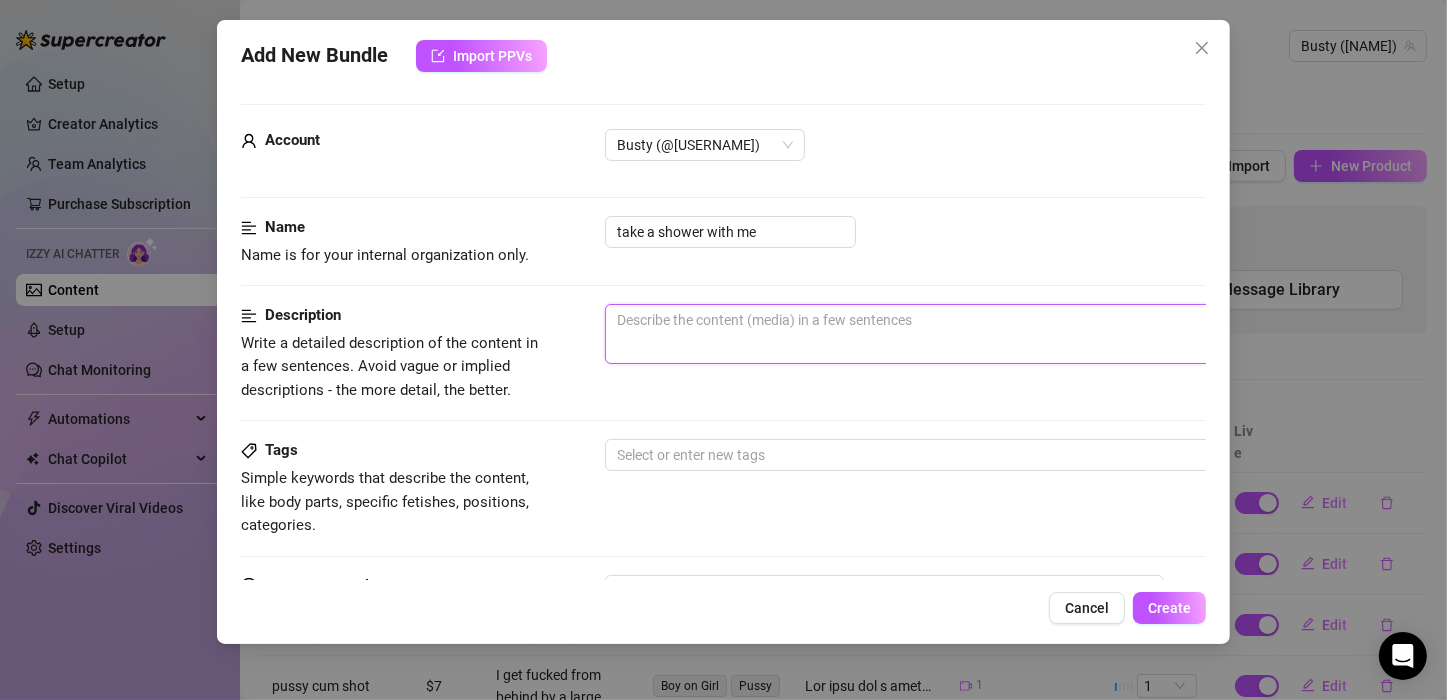 click at bounding box center (955, 334) 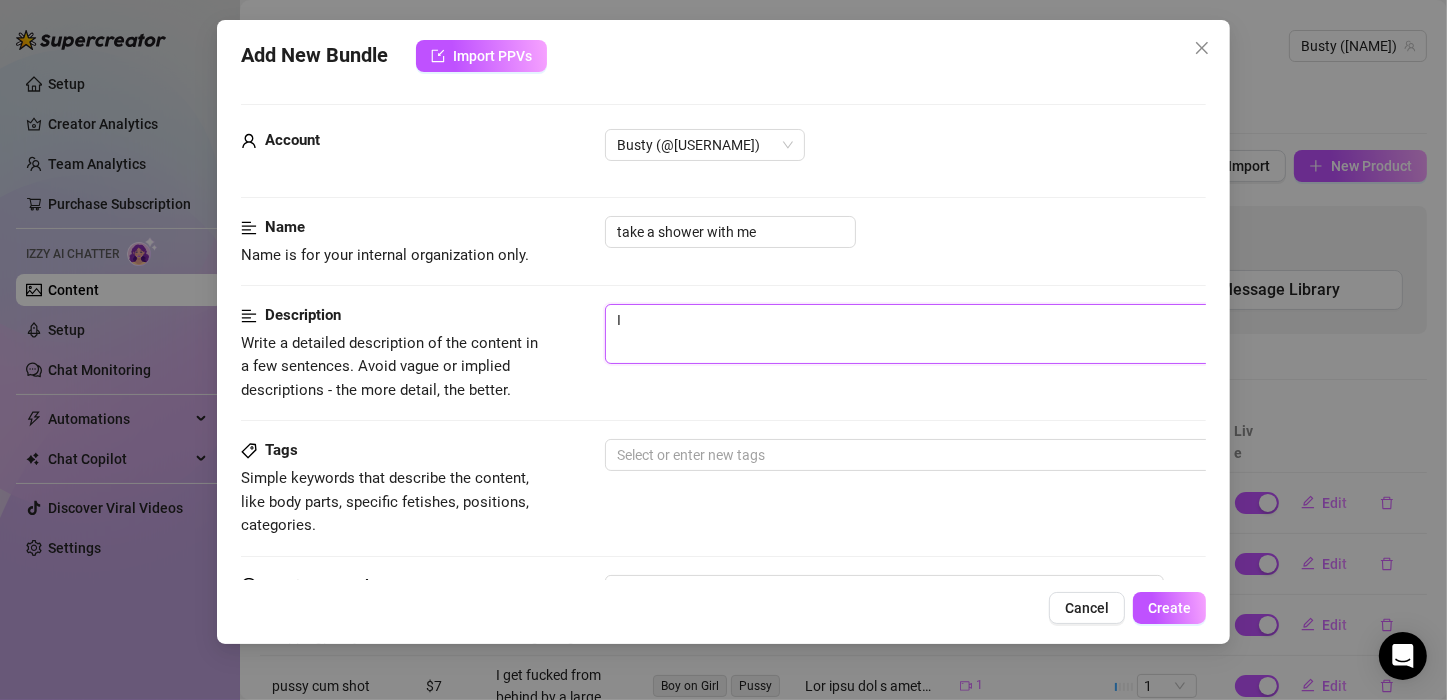 type on "I" 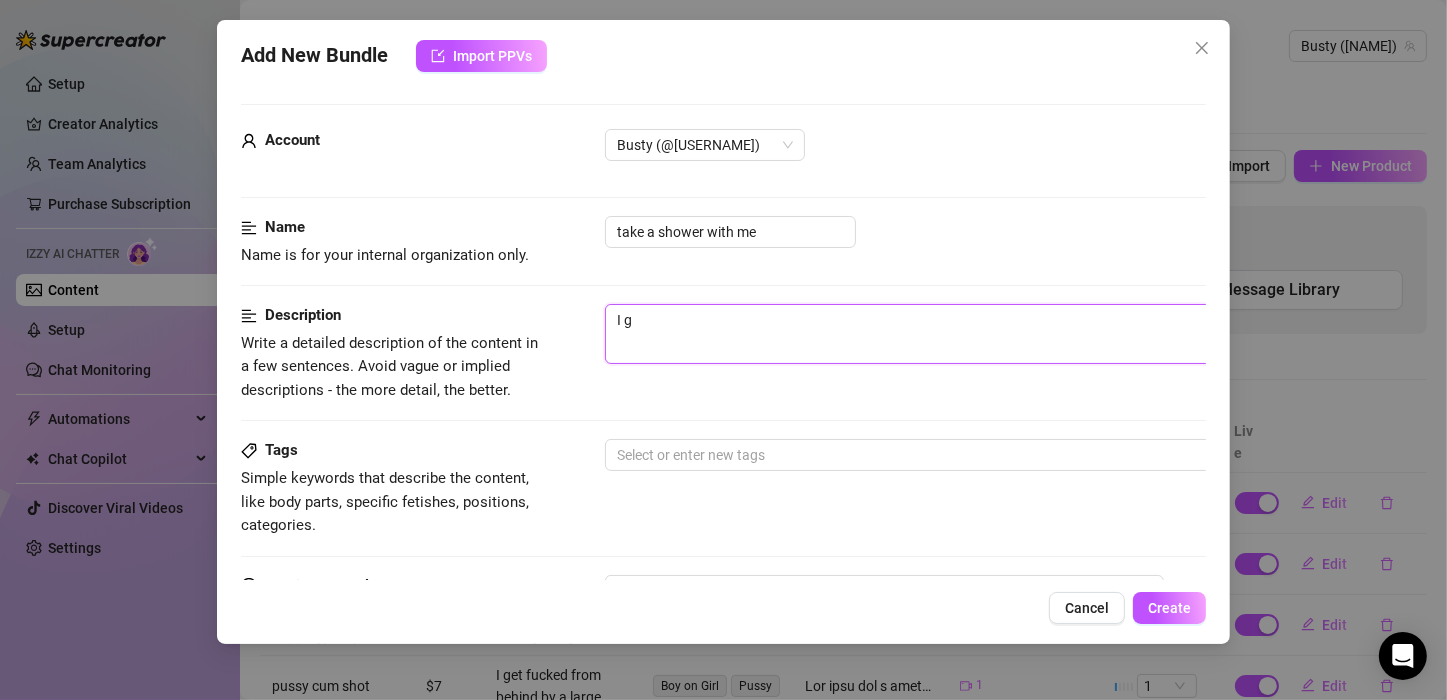 type on "I ge" 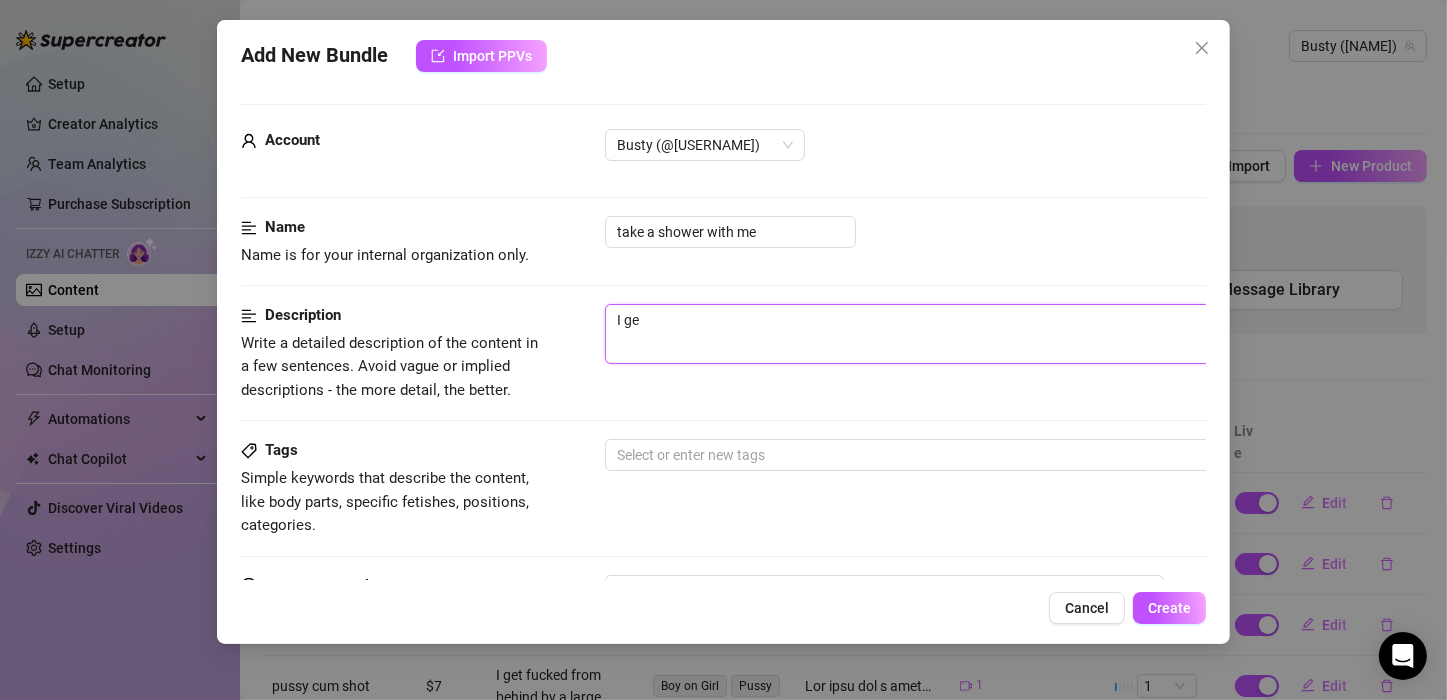 type on "I get" 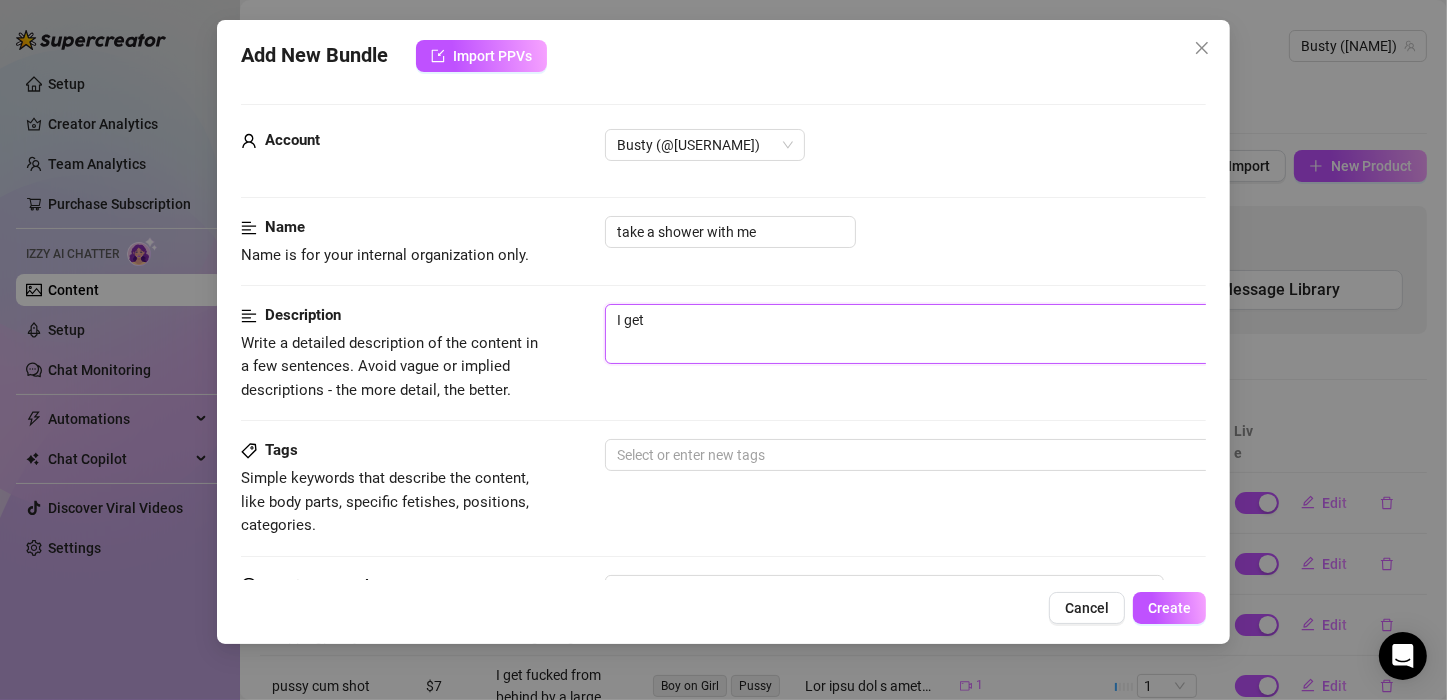 type on "I get" 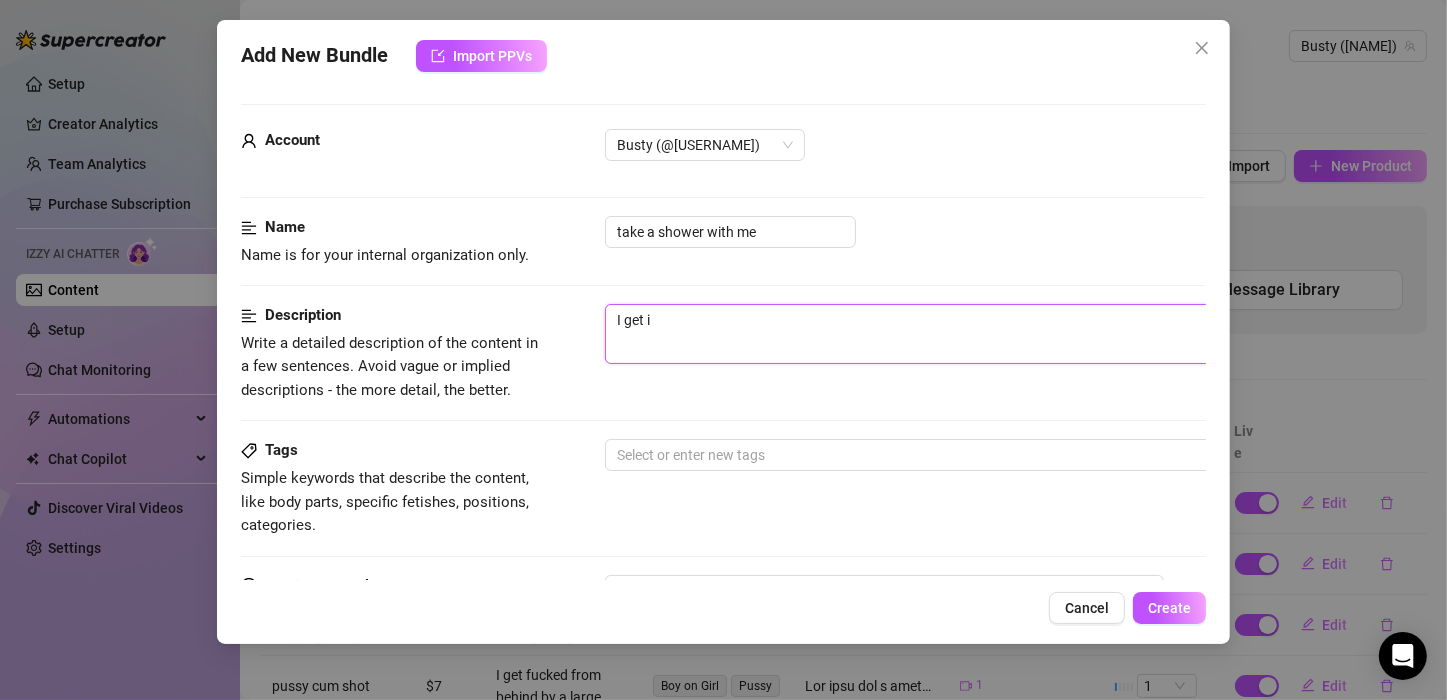 type on "I get in" 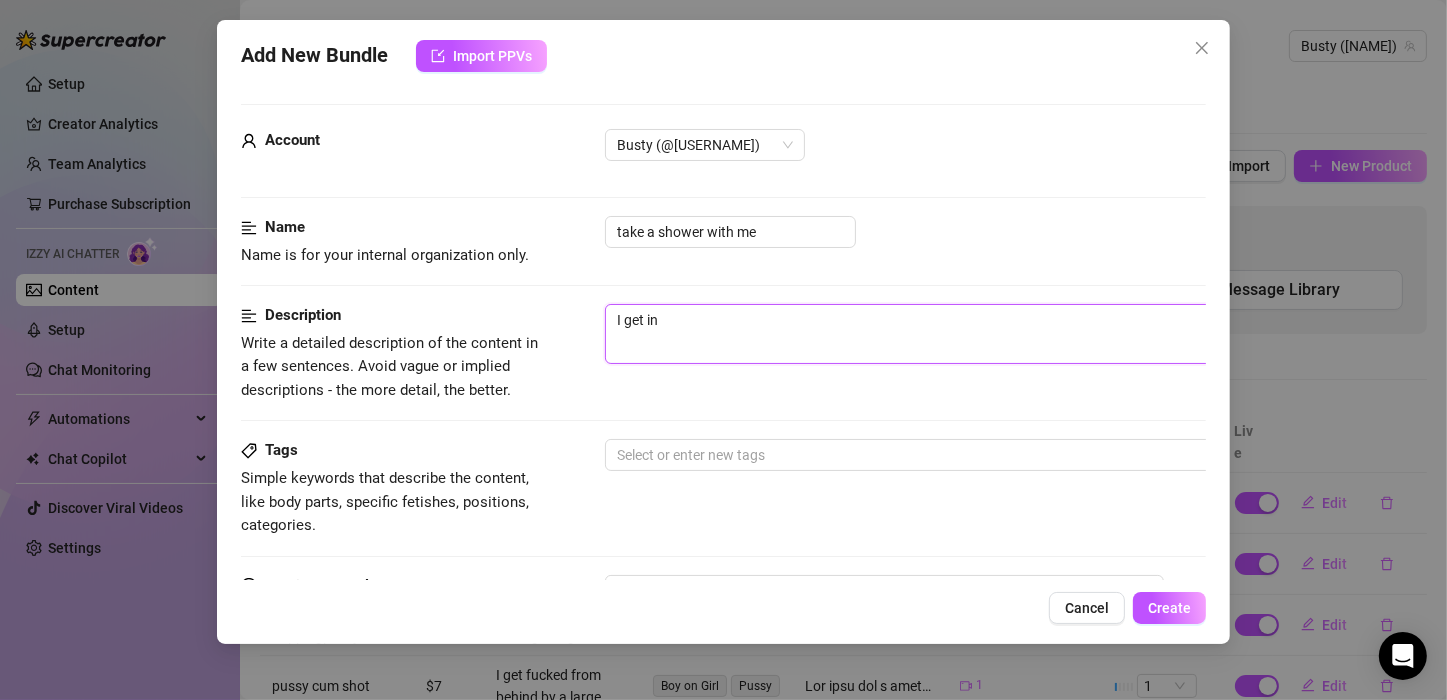 type on "I get in" 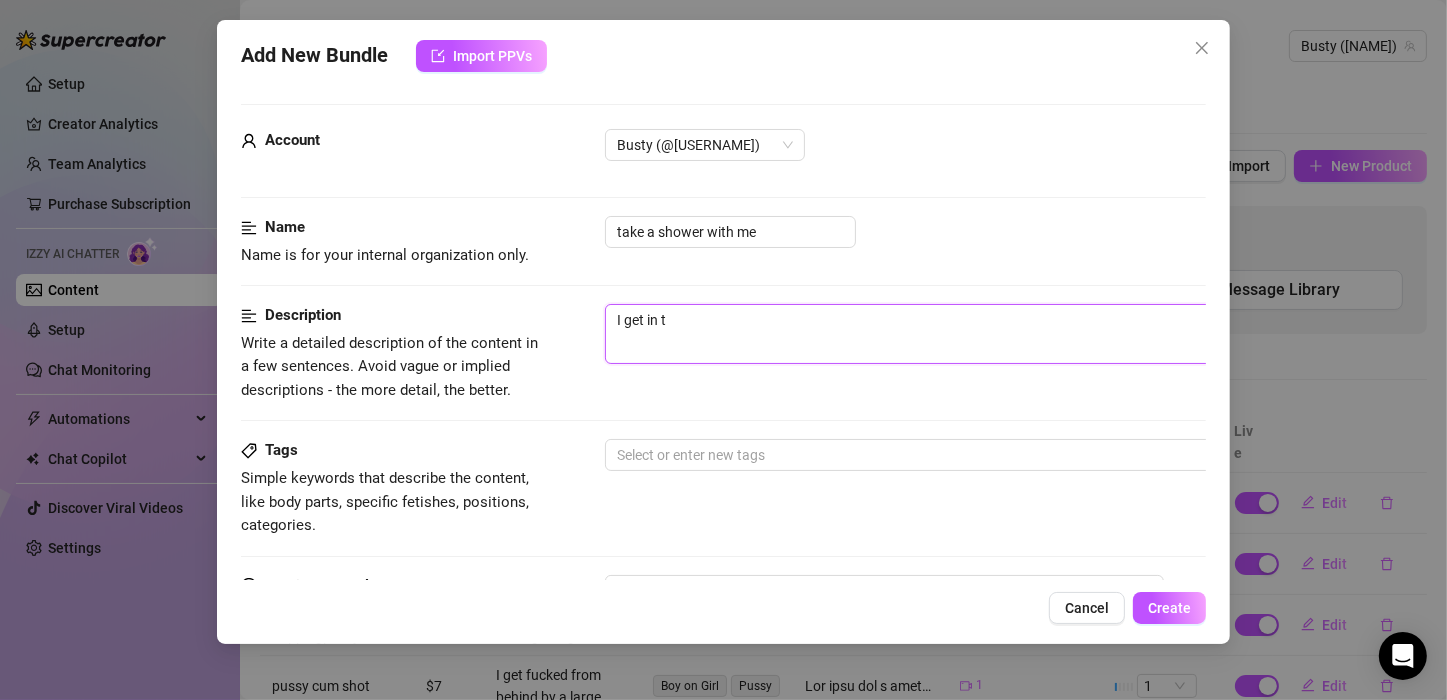 type on "I get in th" 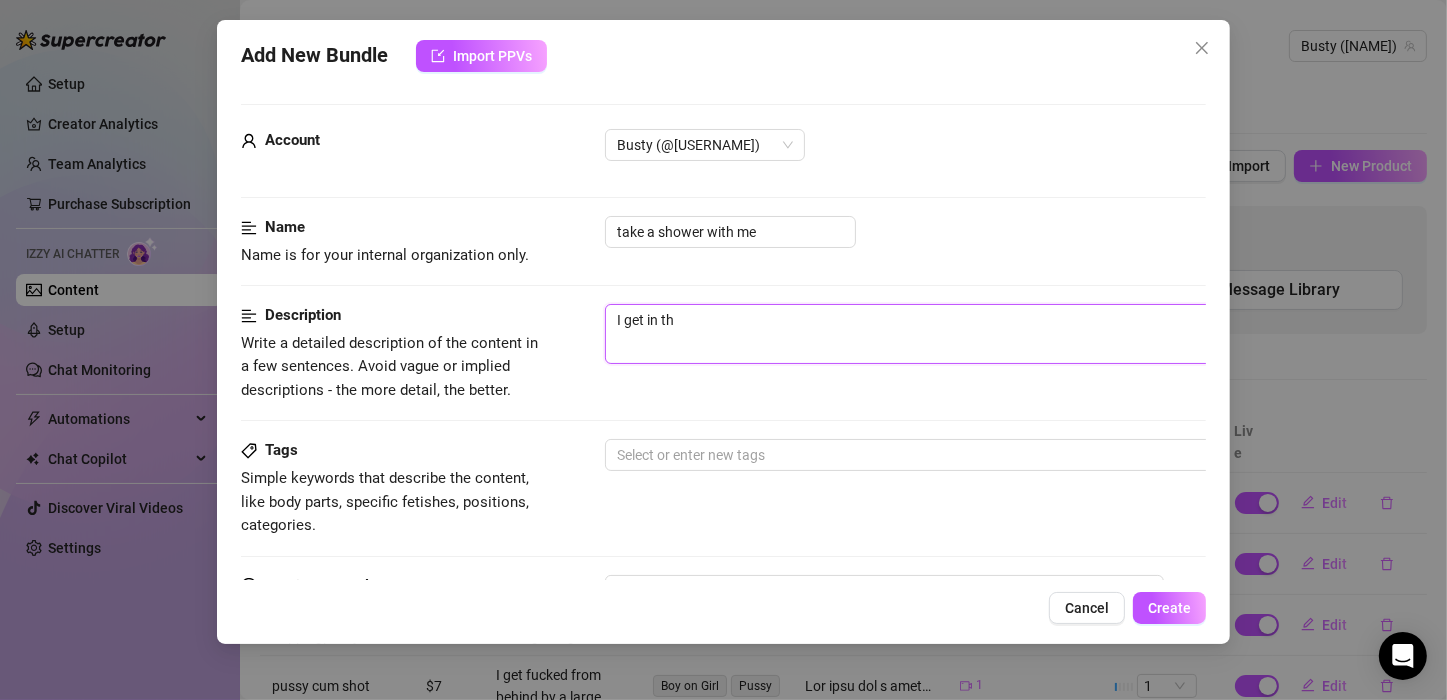 type on "I get in the" 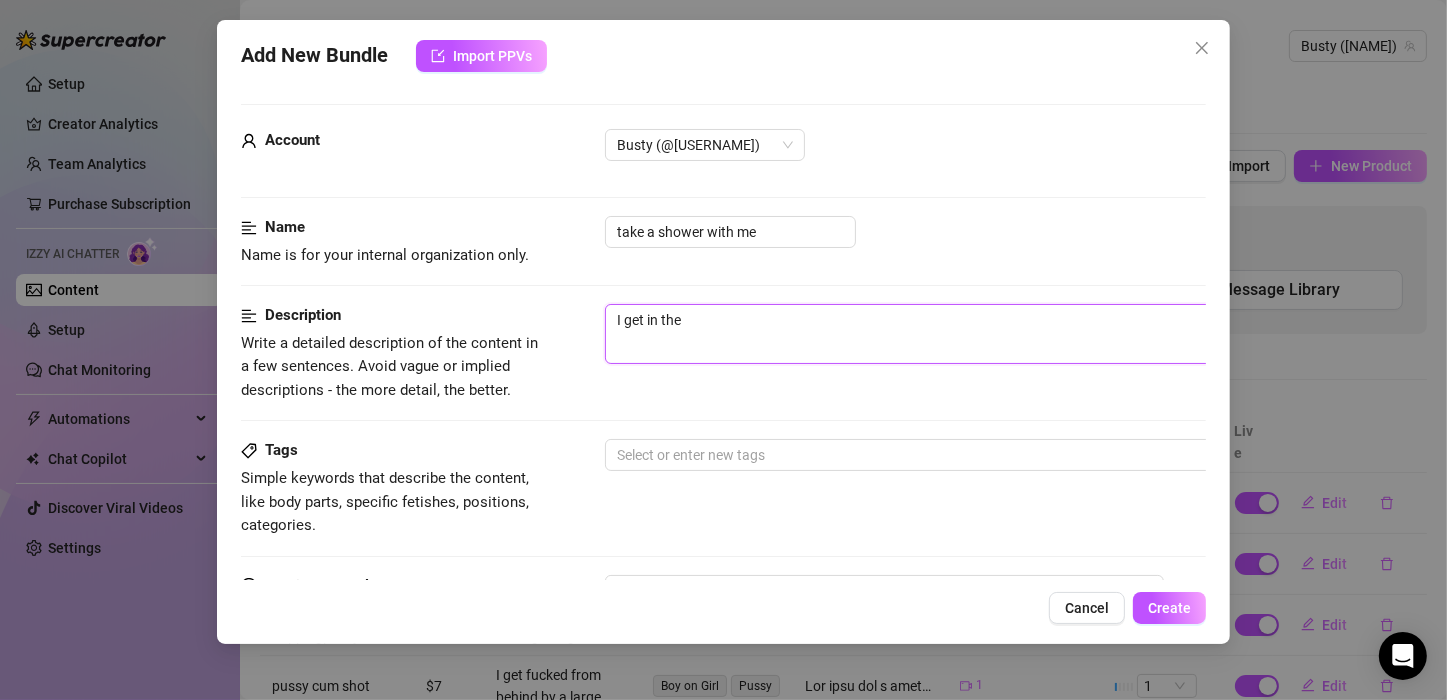 type on "I get in the" 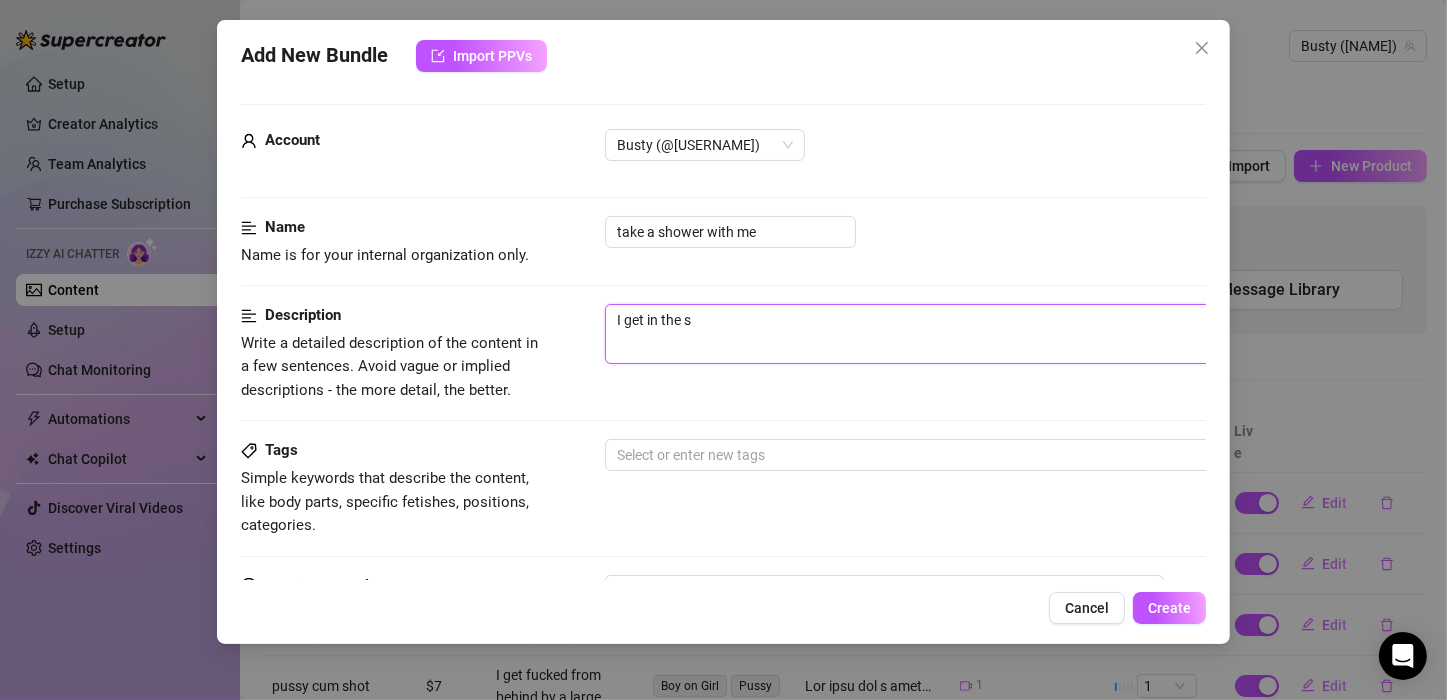 type on "I get in the sh" 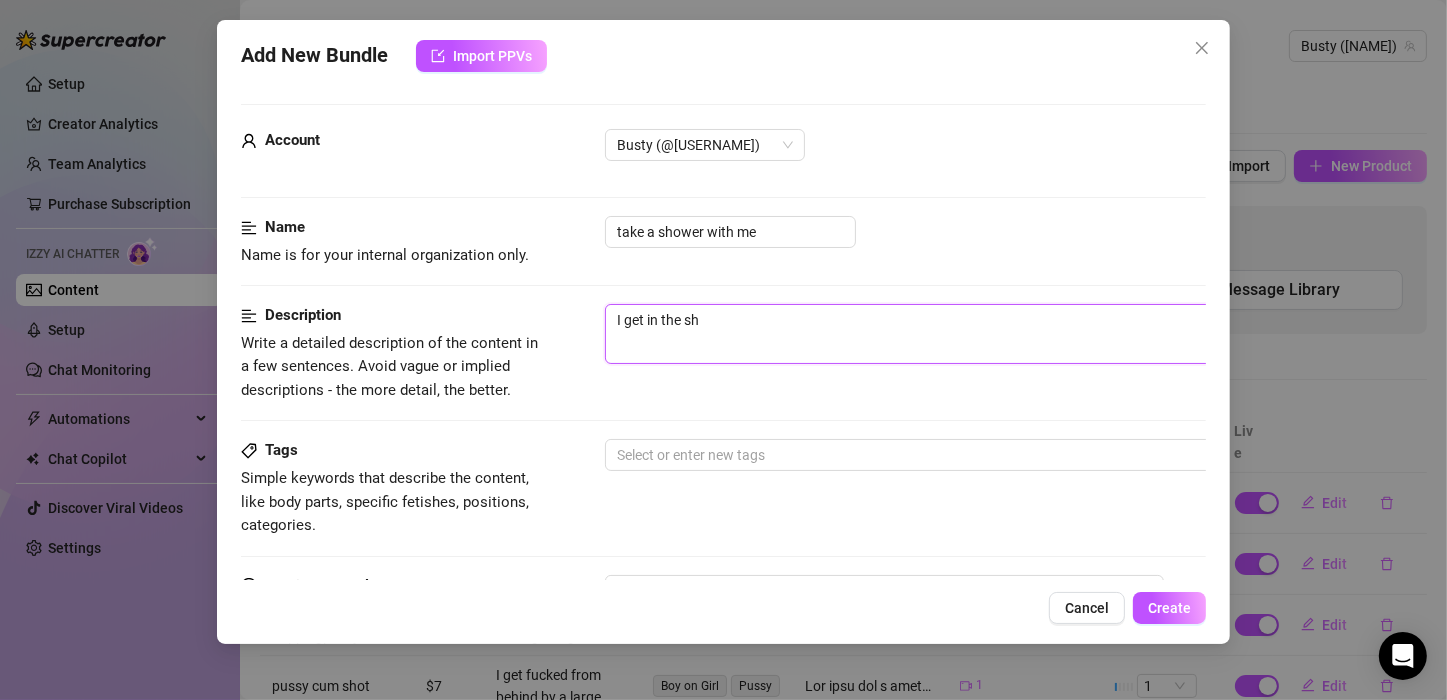 type on "I get in the sho" 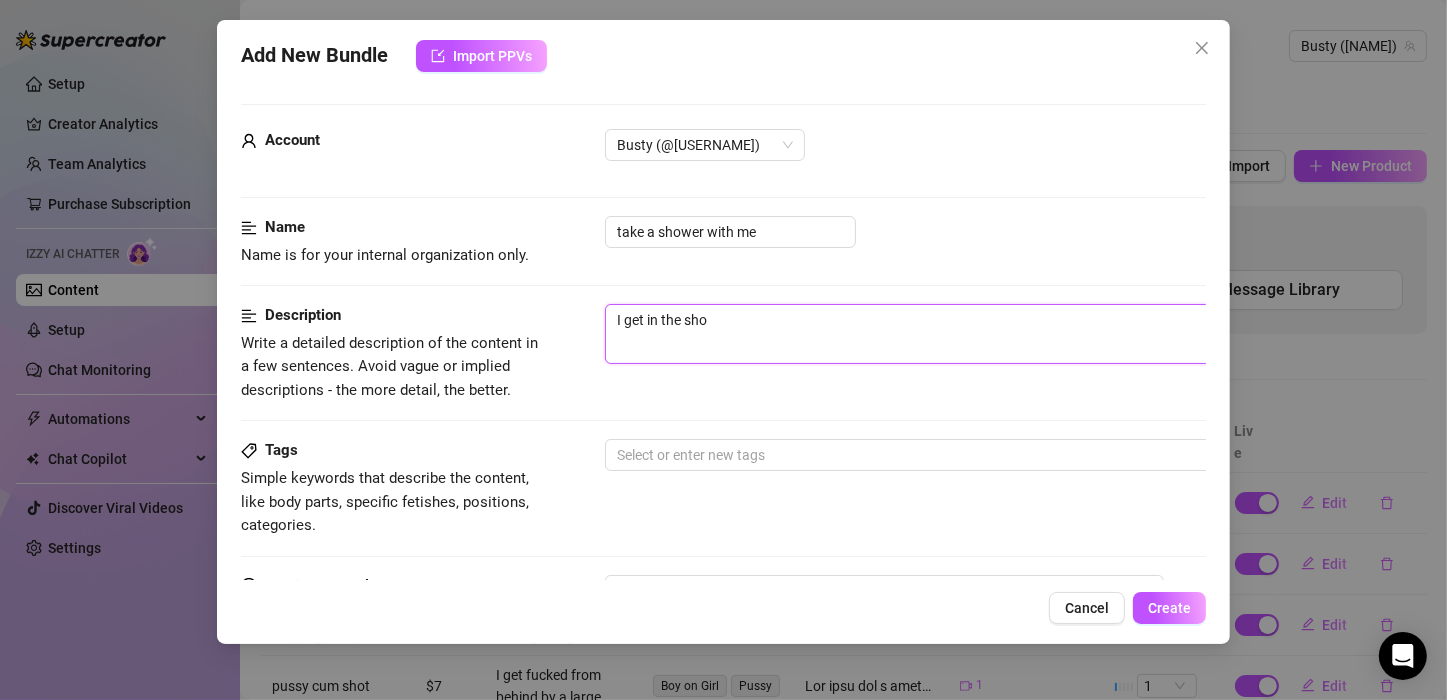 type on "I get in the show" 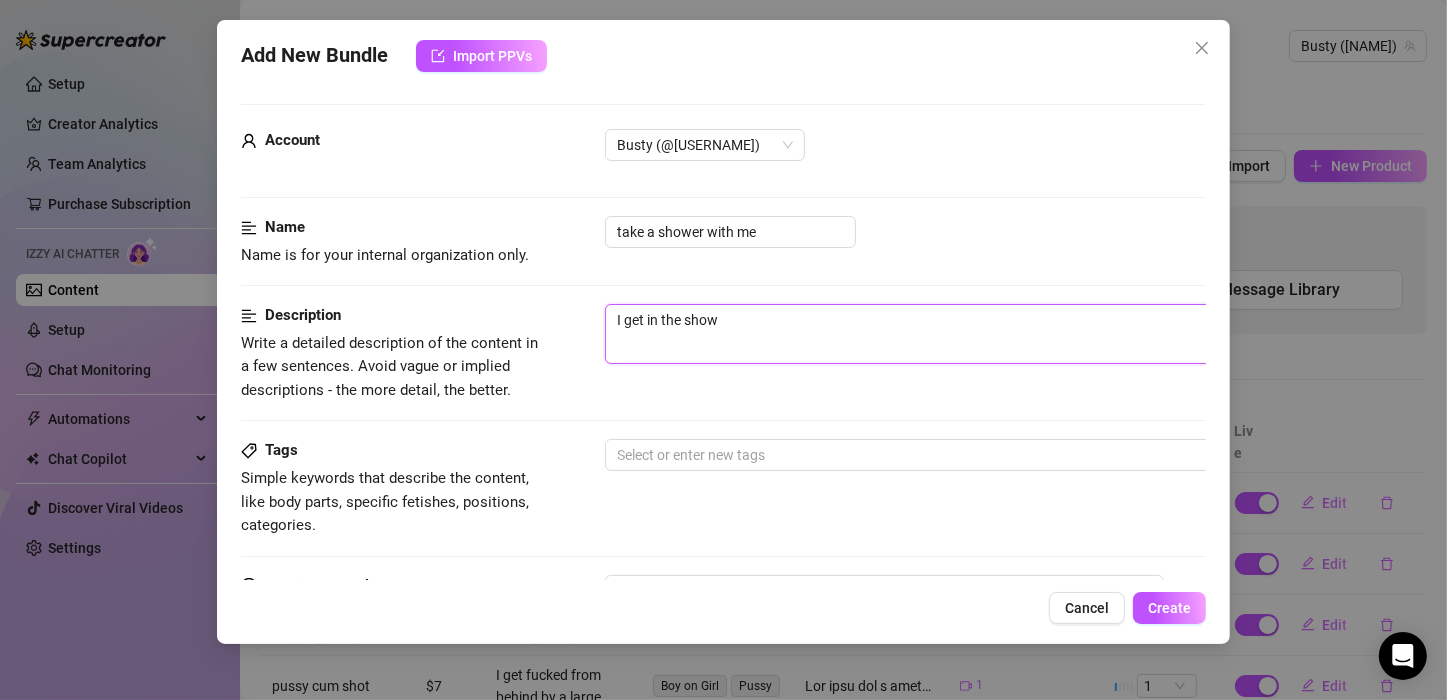 type on "I get in the showe" 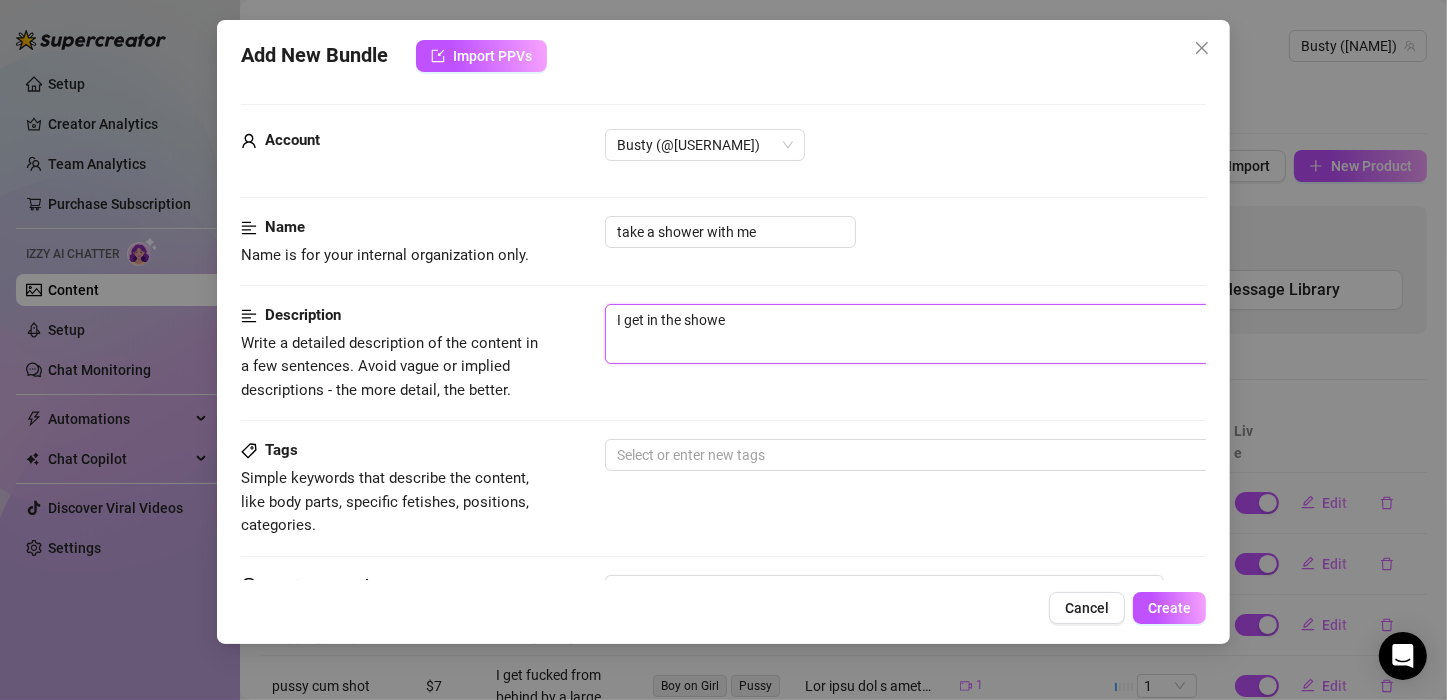 type on "I get in the shower" 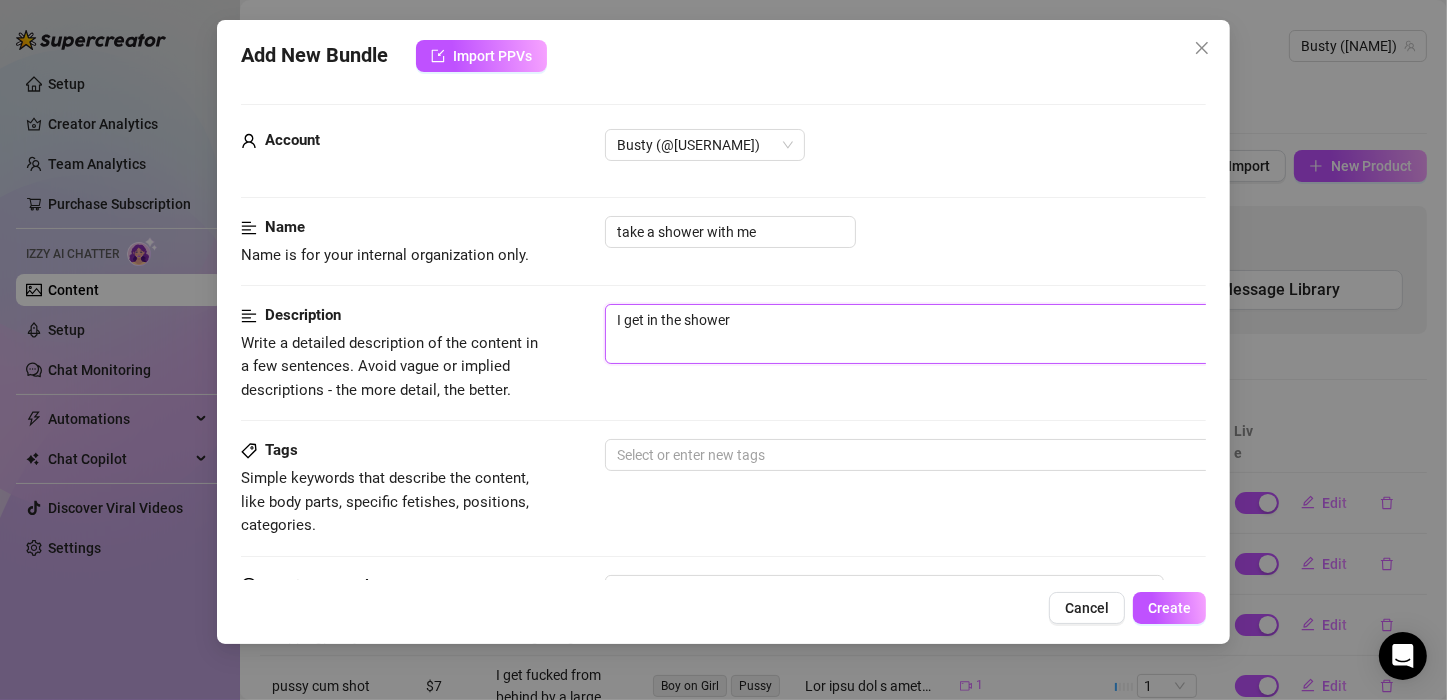 type on "I get in the shower" 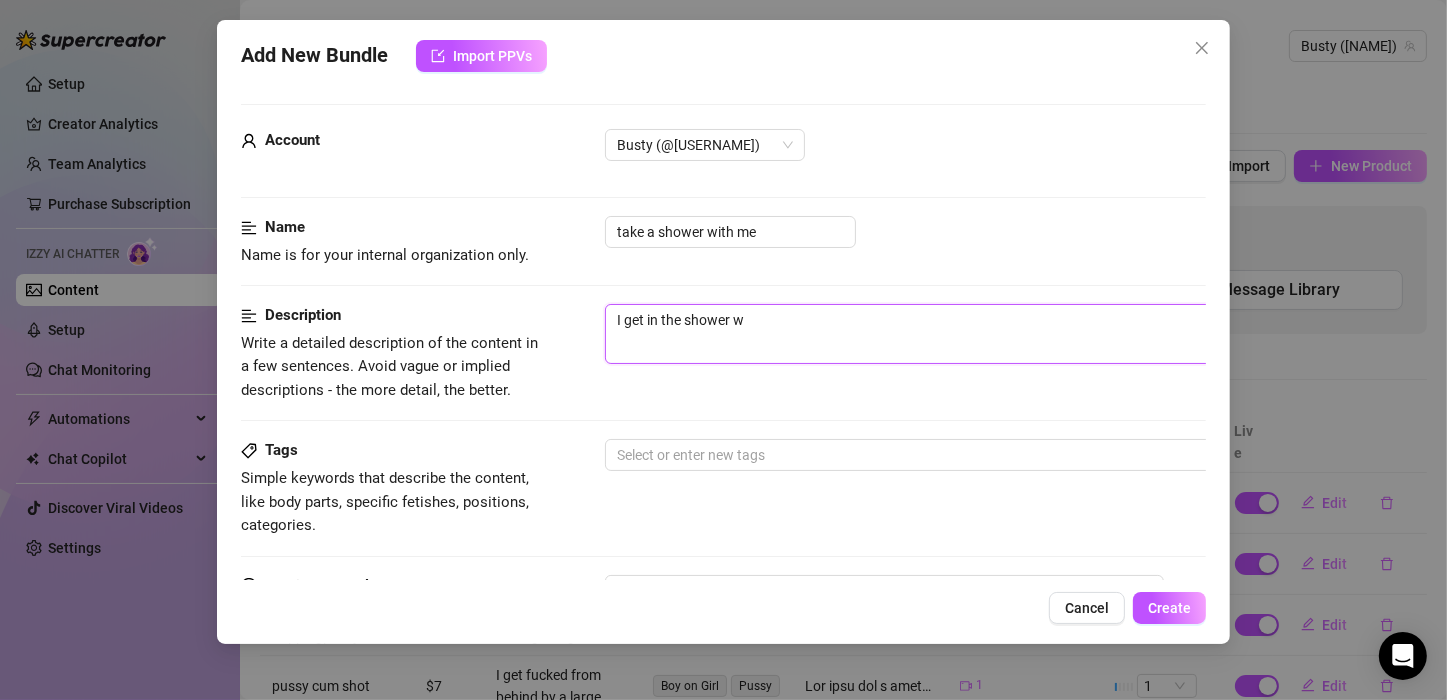 type on "I get in the shower wi" 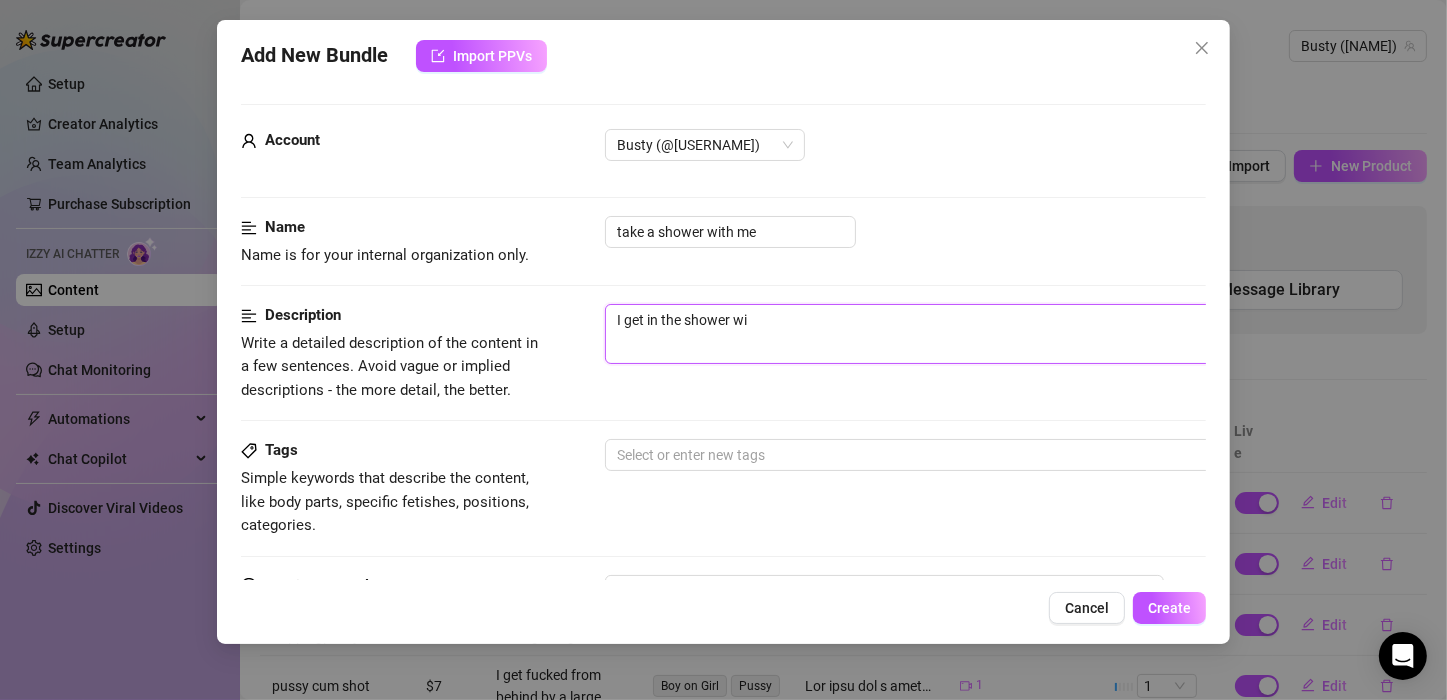 type on "I get in the shower wit" 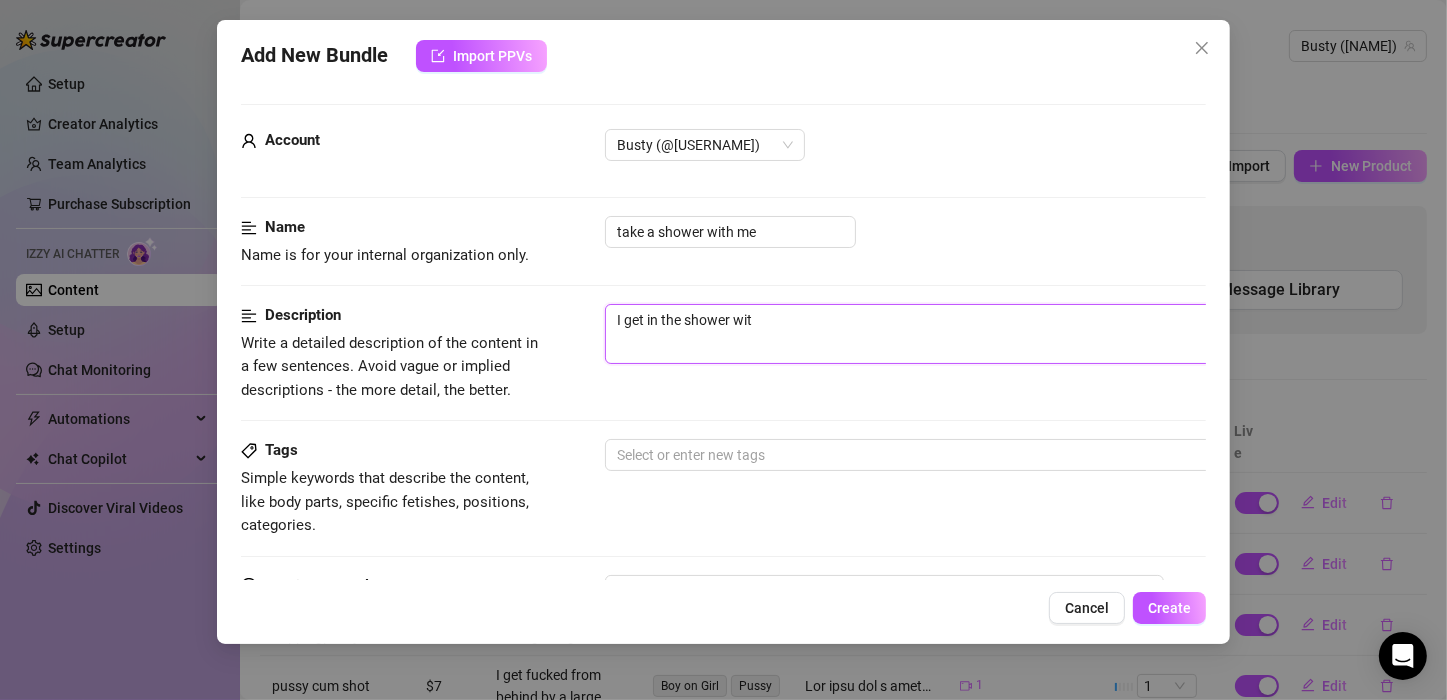 type on "I get in the shower with" 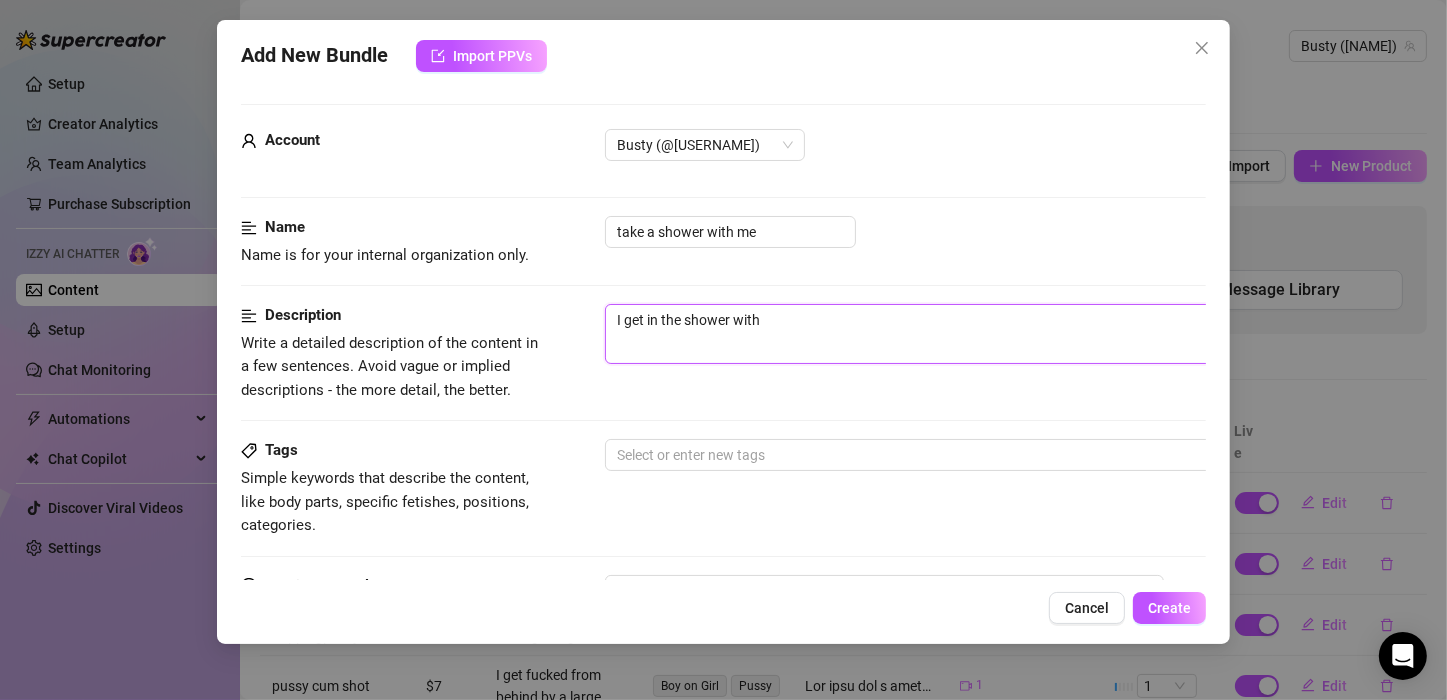type on "I get in the shower with" 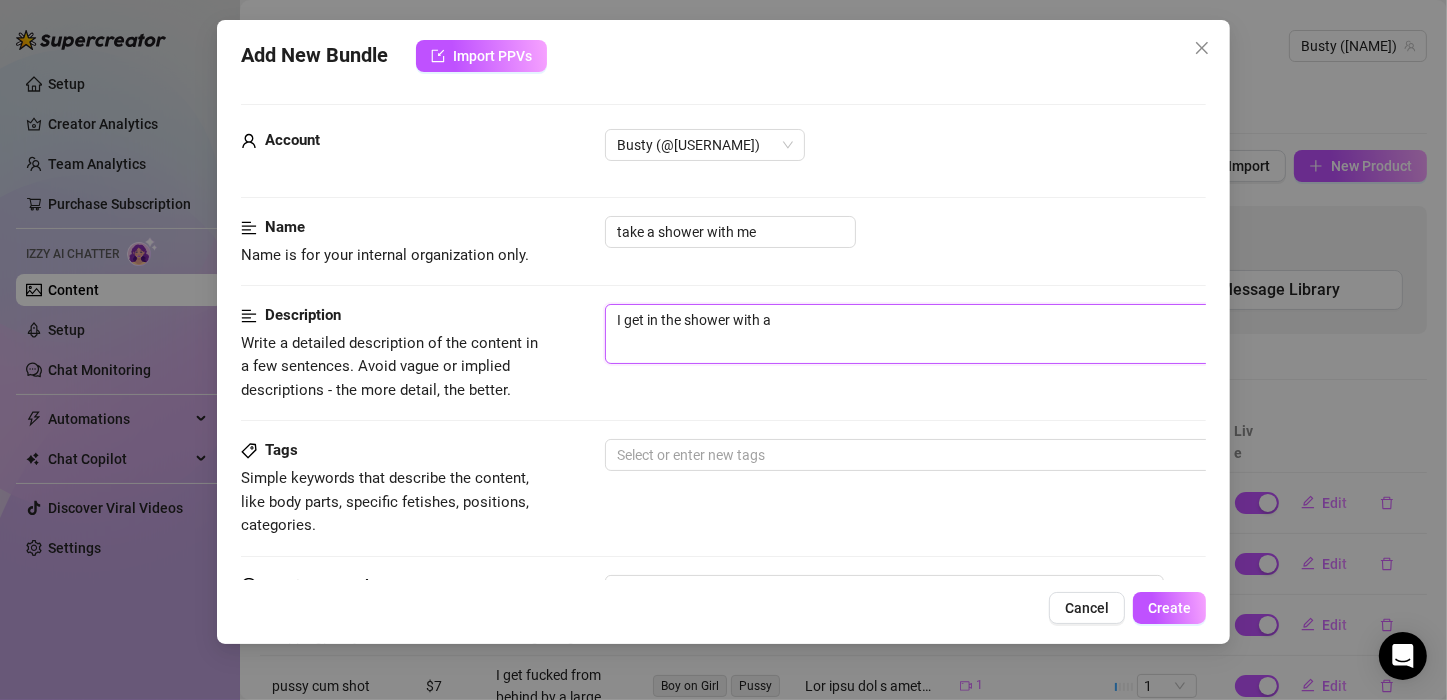 type on "I get in the shower with a" 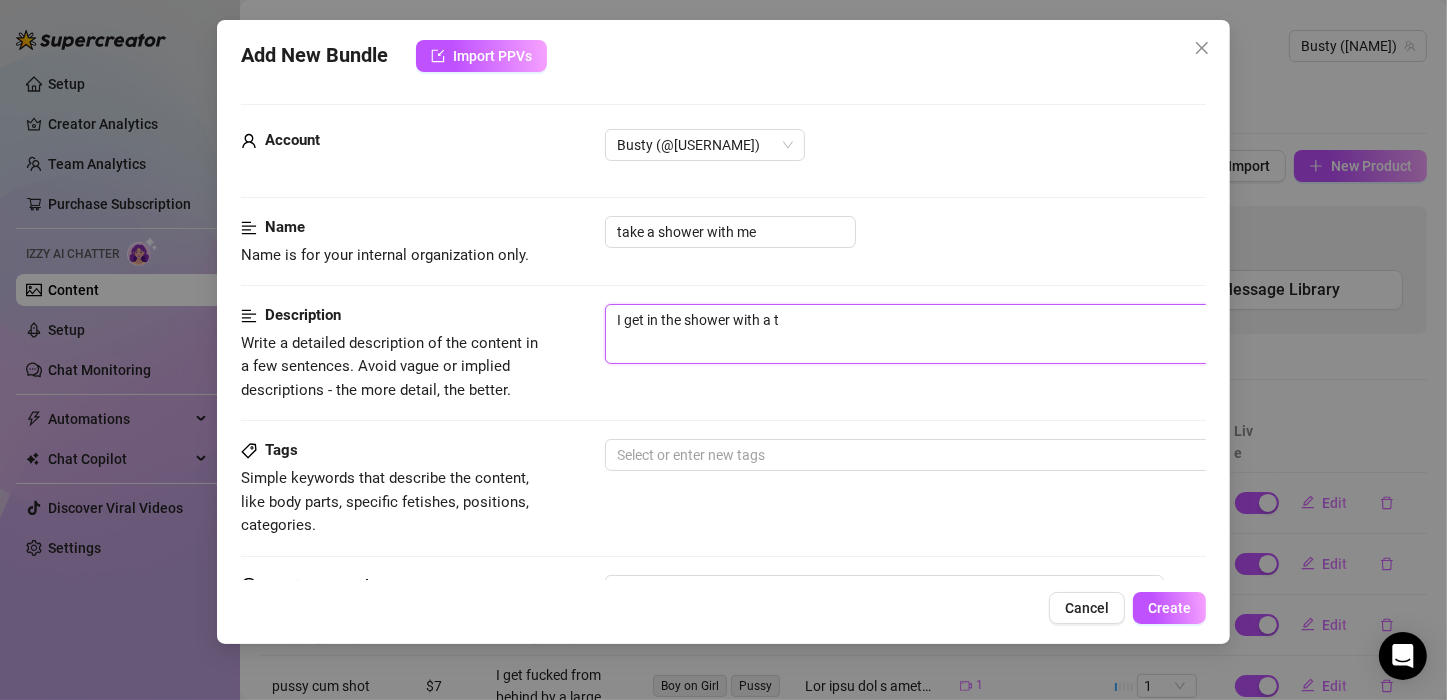 type on "I get in the shower with a ts" 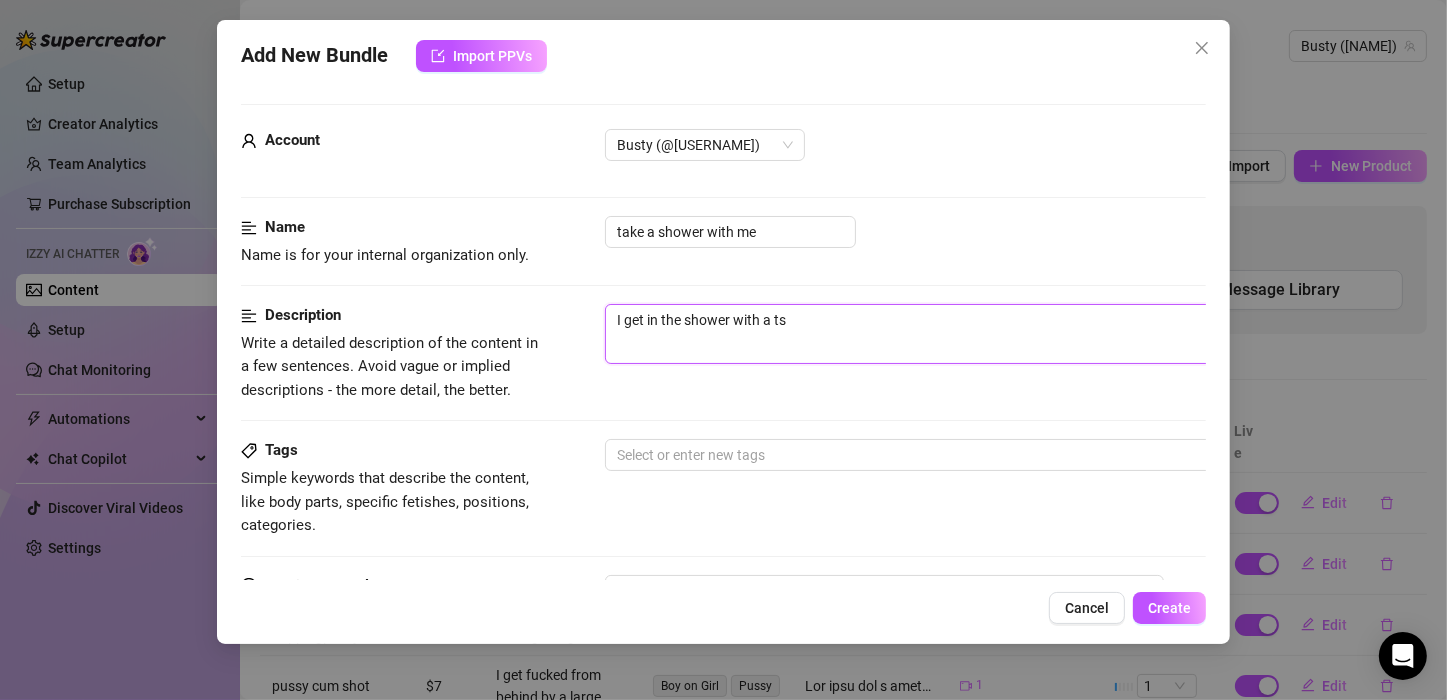 type on "I get in the shower with a tsh" 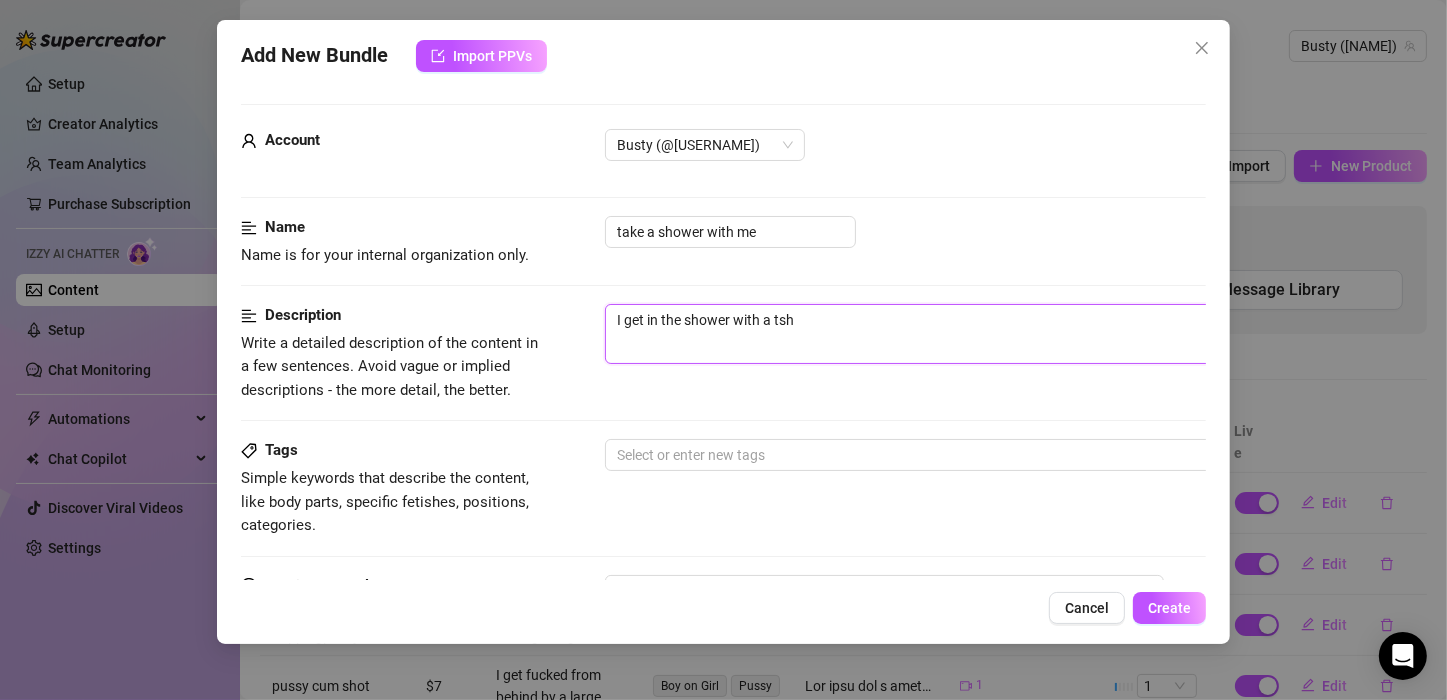 type on "I get in the shower with a tsh" 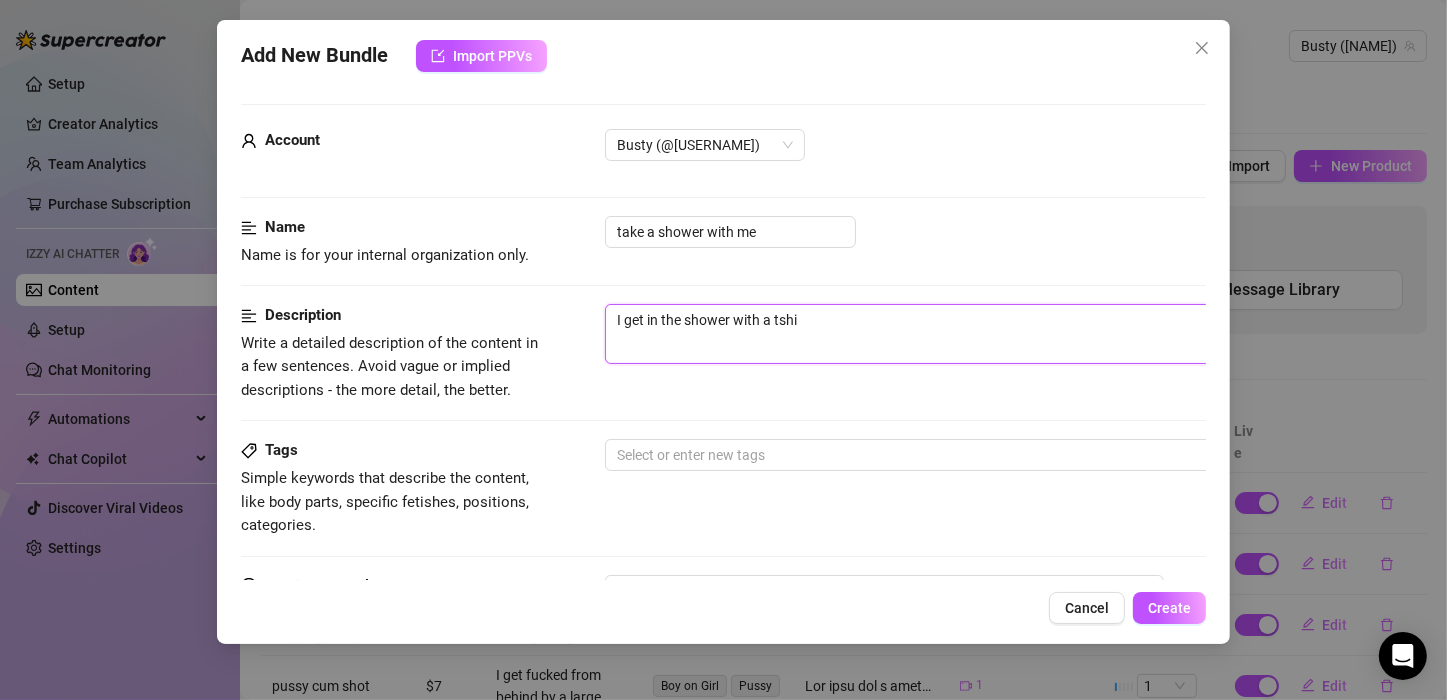 type on "I get in the shower with a tshir" 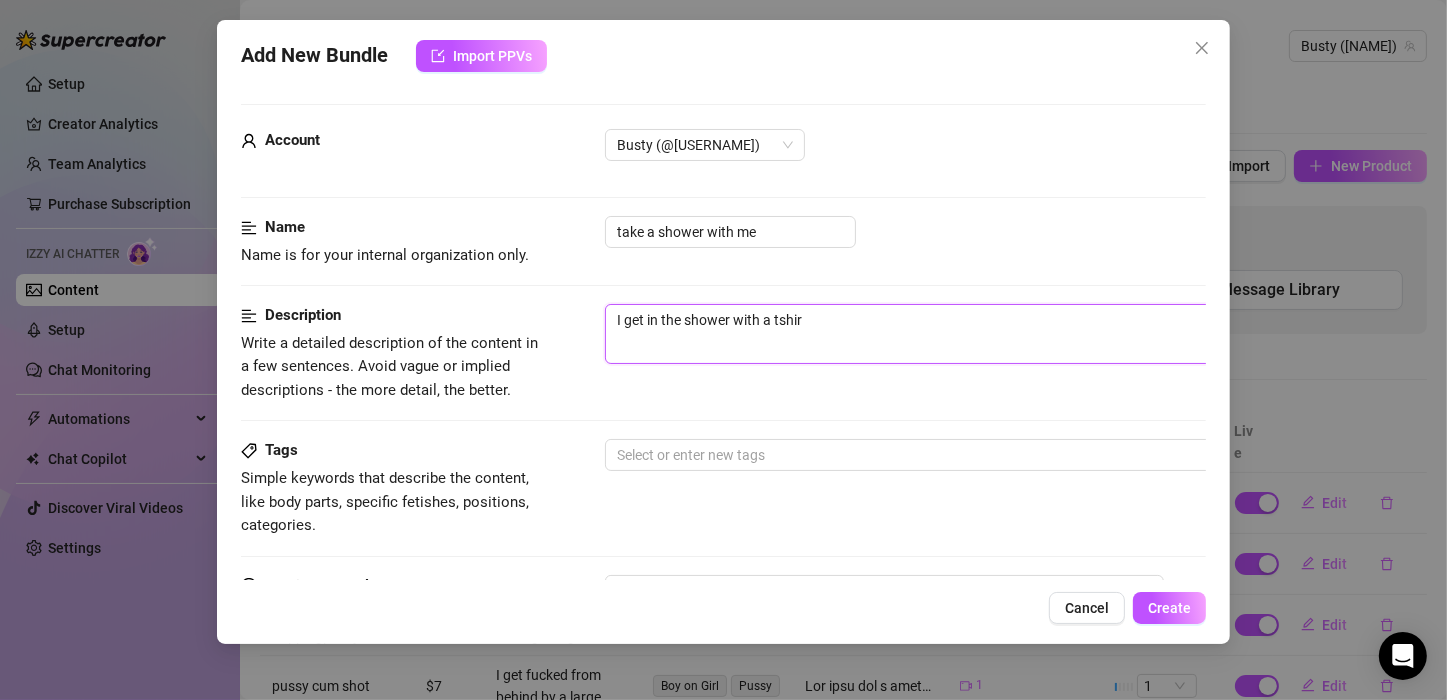 type on "I get in the shower with a tshirt" 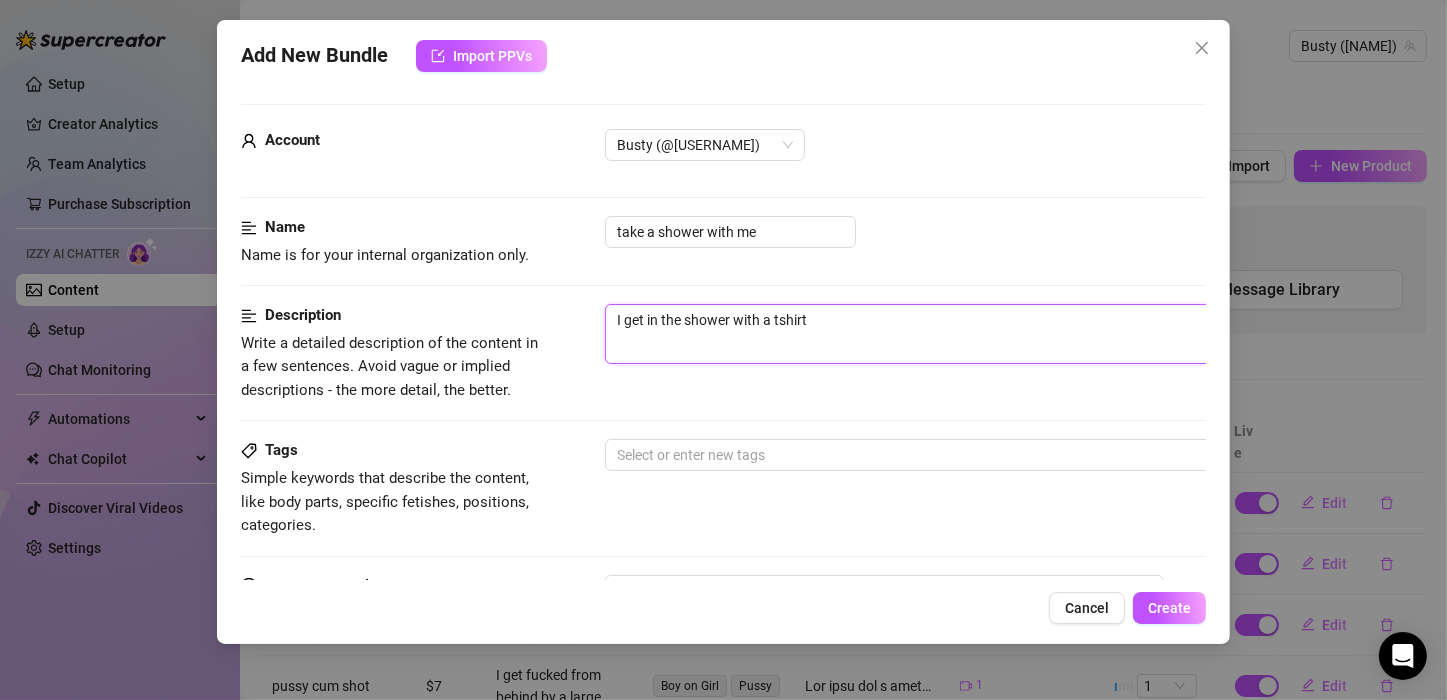 type on "I get in the shower with a tshirt" 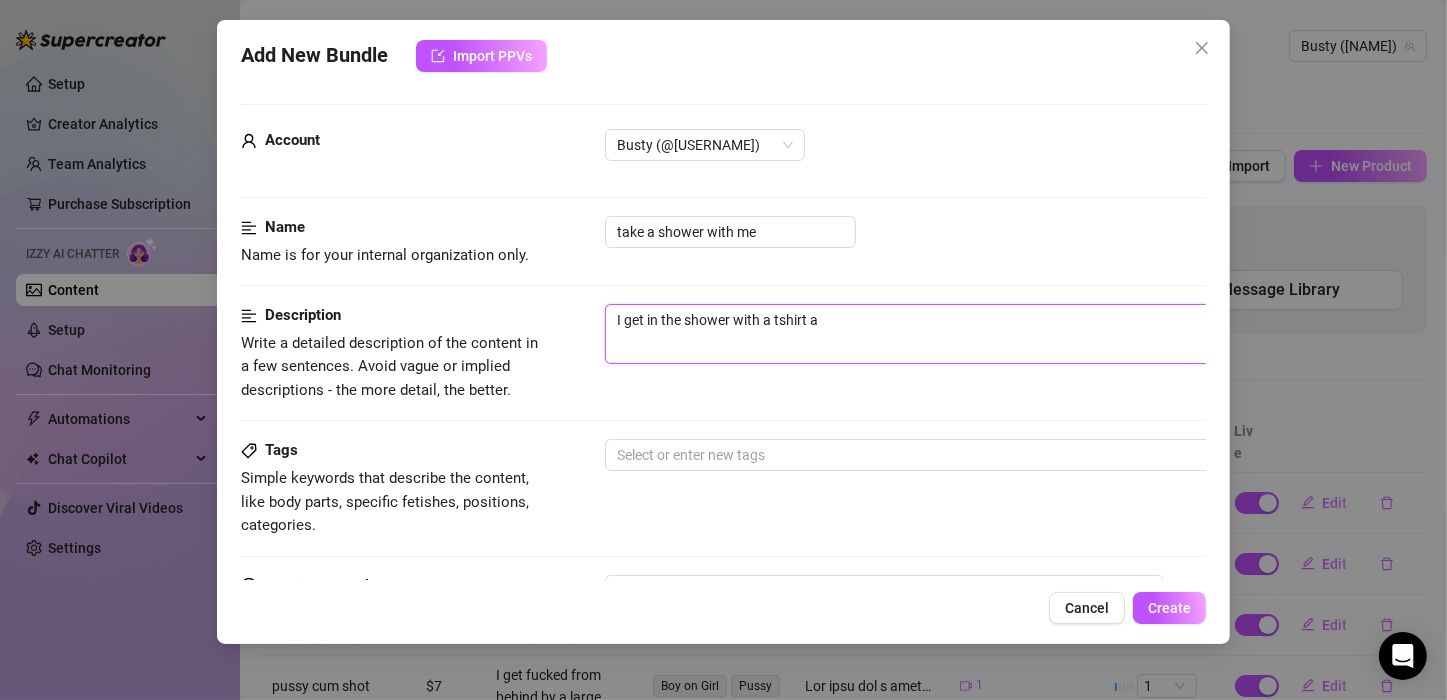 type on "I get in the shower with a tshirt an" 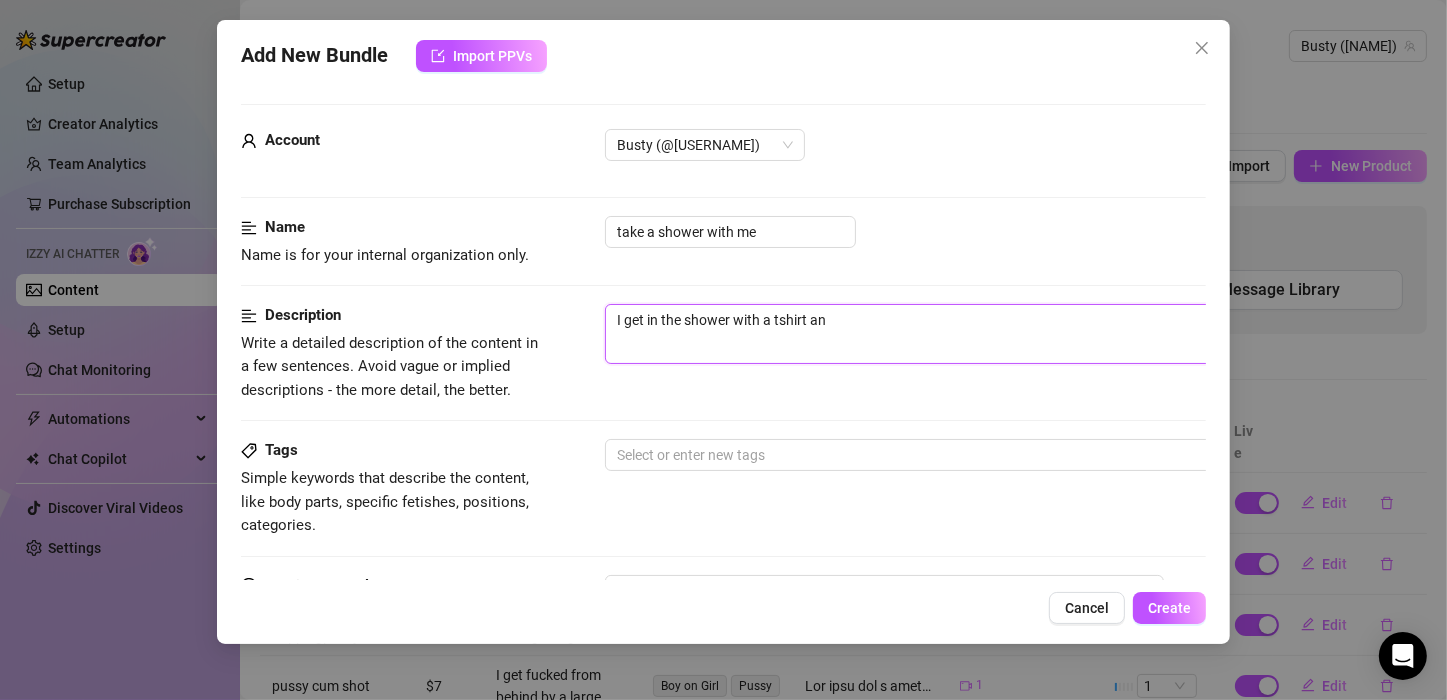 type on "I get in the shower with a tshirt and" 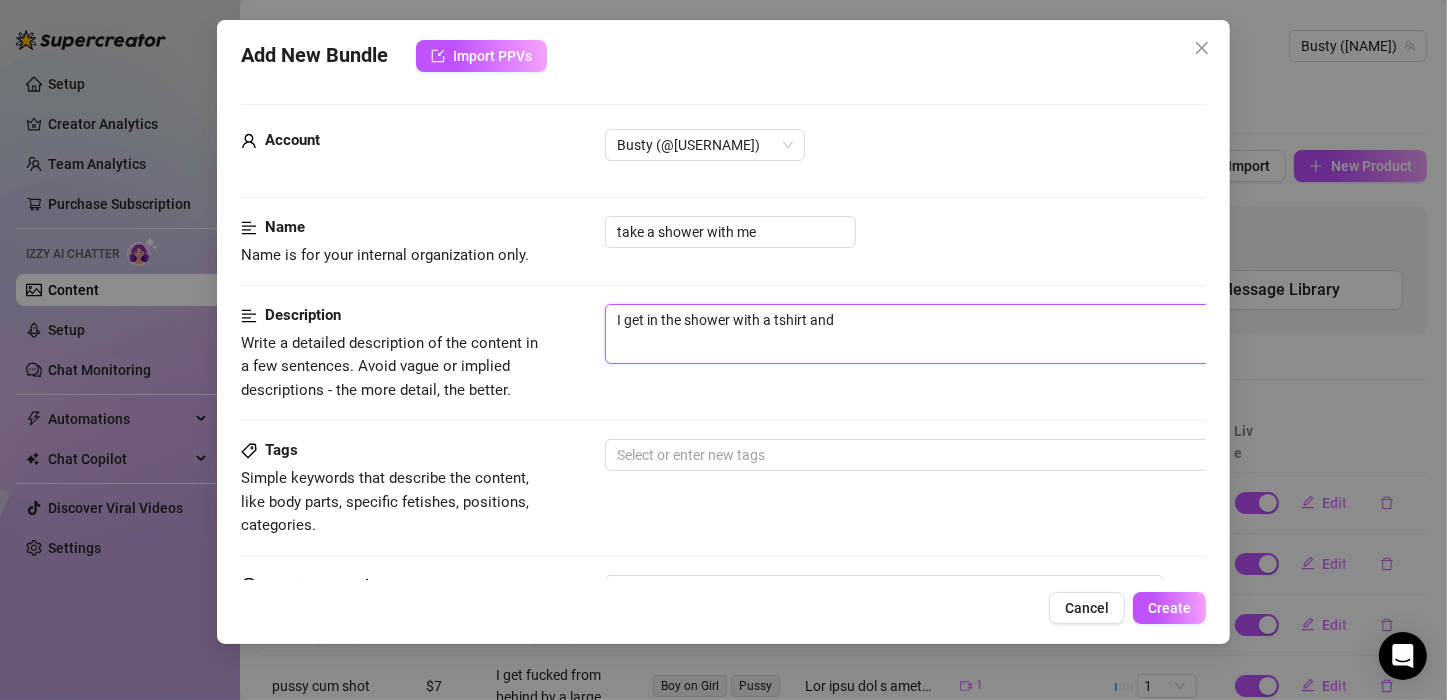 type on "I get in the shower with a tshirt and" 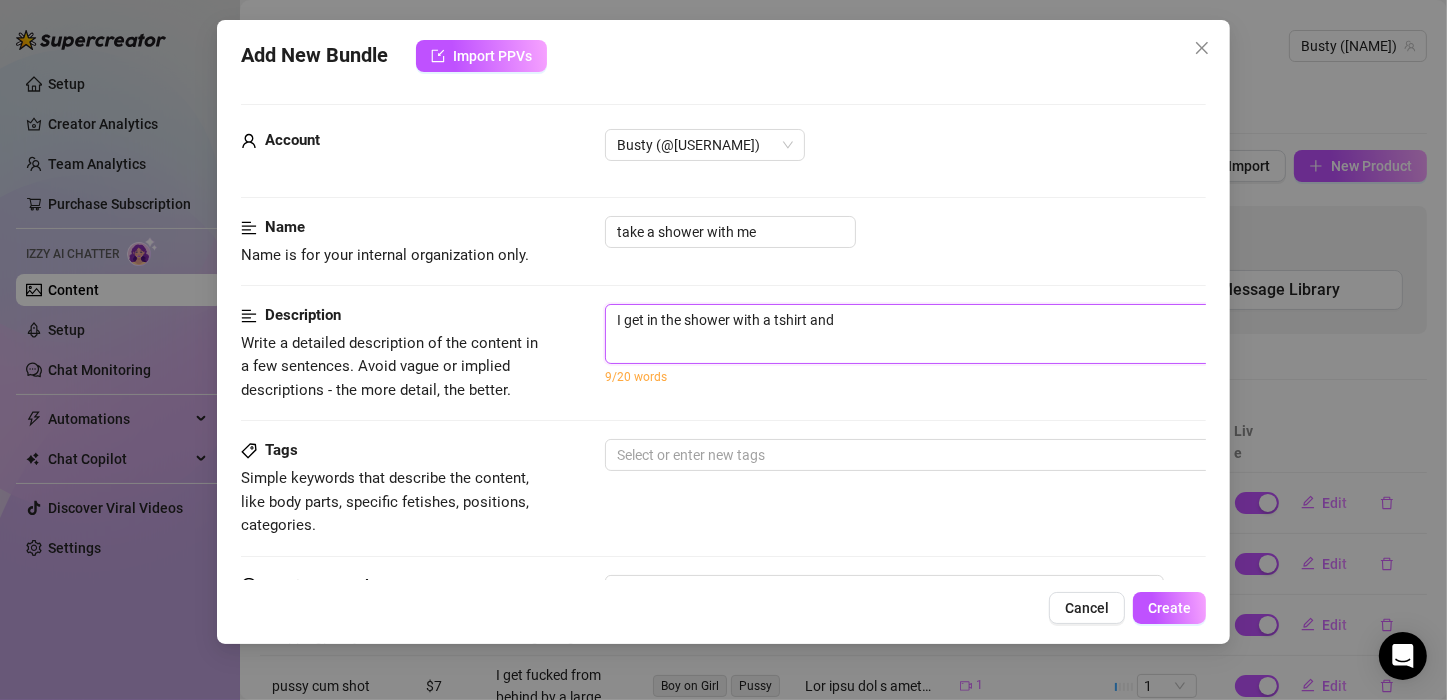 type on "I get in the shower with a tshirt and u" 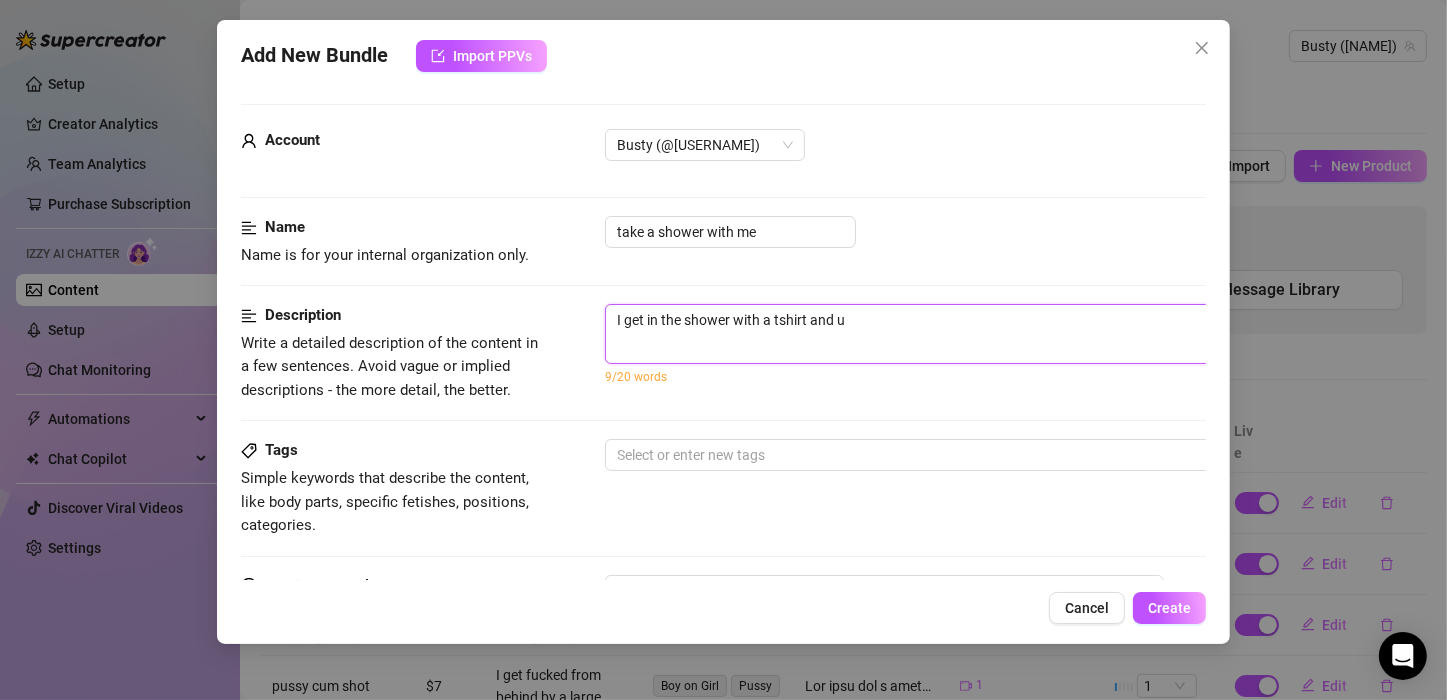 type on "I get in the shower with a tshirt and un" 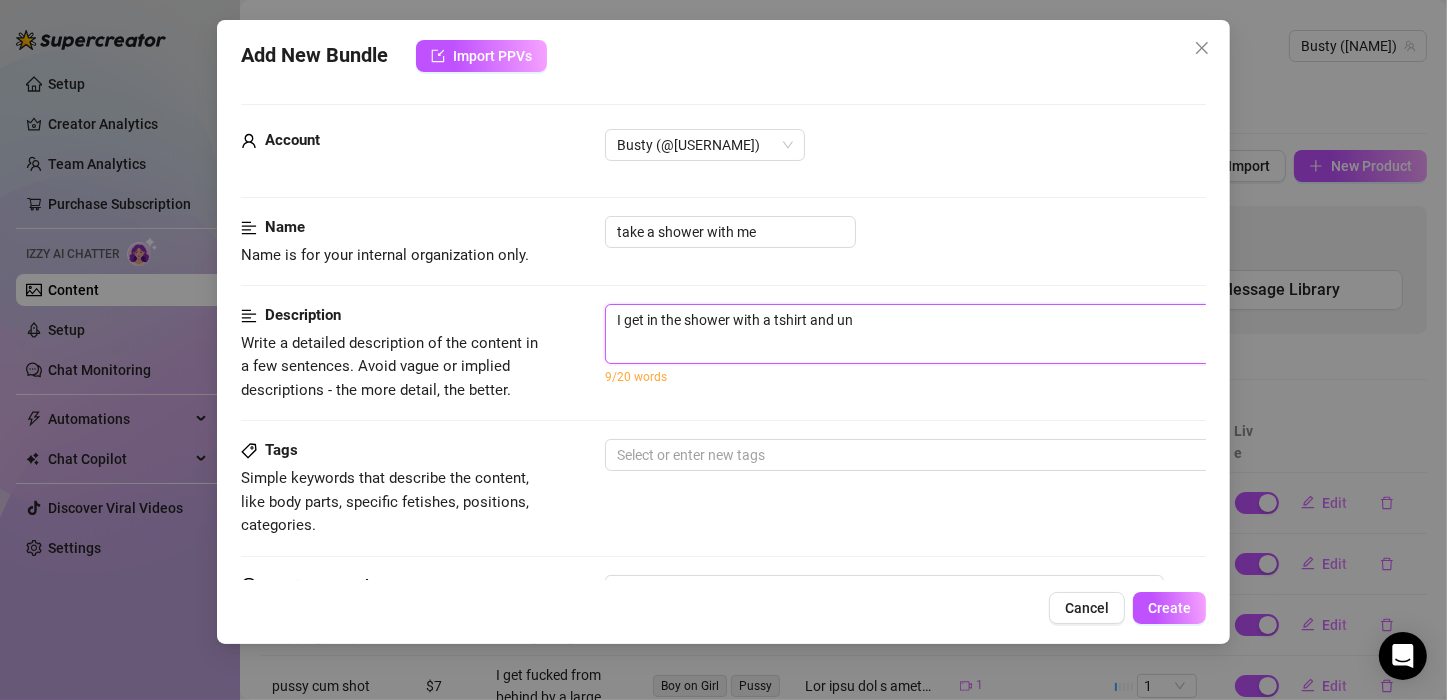 type on "I get in the shower with a tshirt and und" 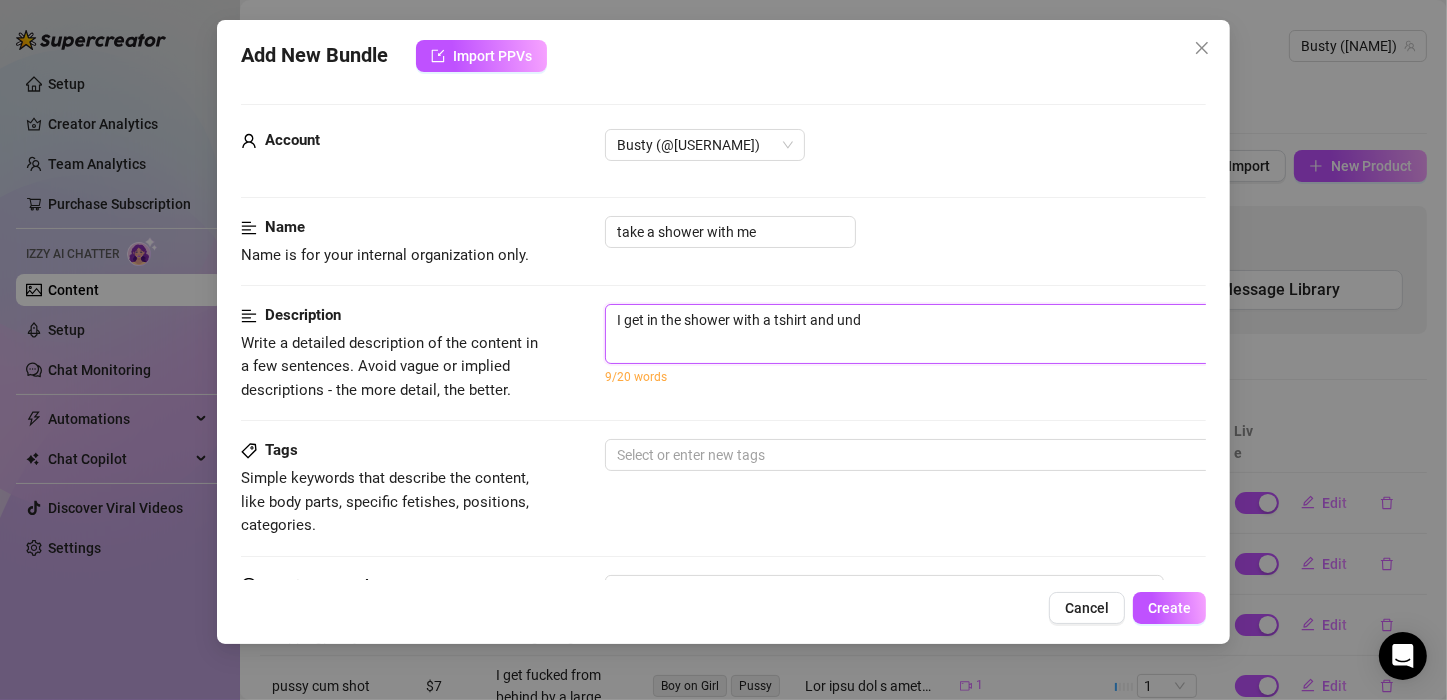 type on "I get in the shower with a tshirt and unde" 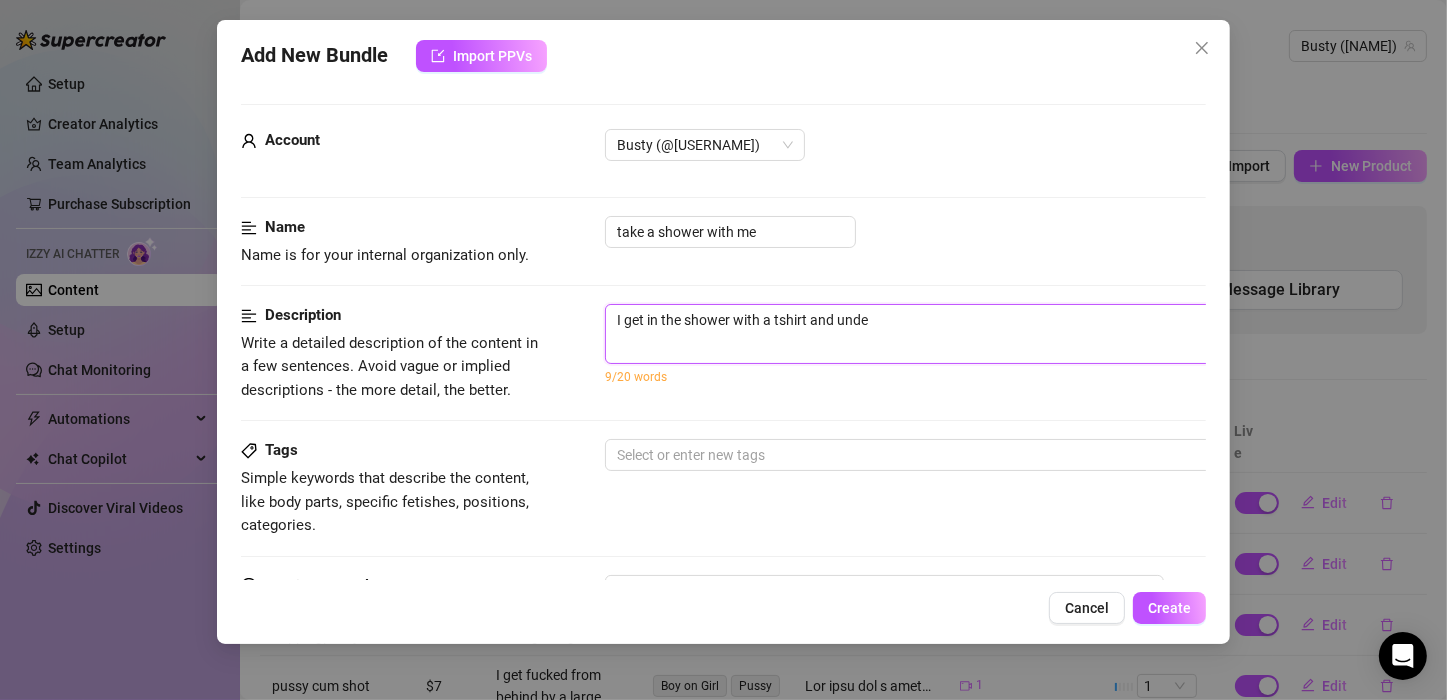type on "I get in the shower with a tshirt and under" 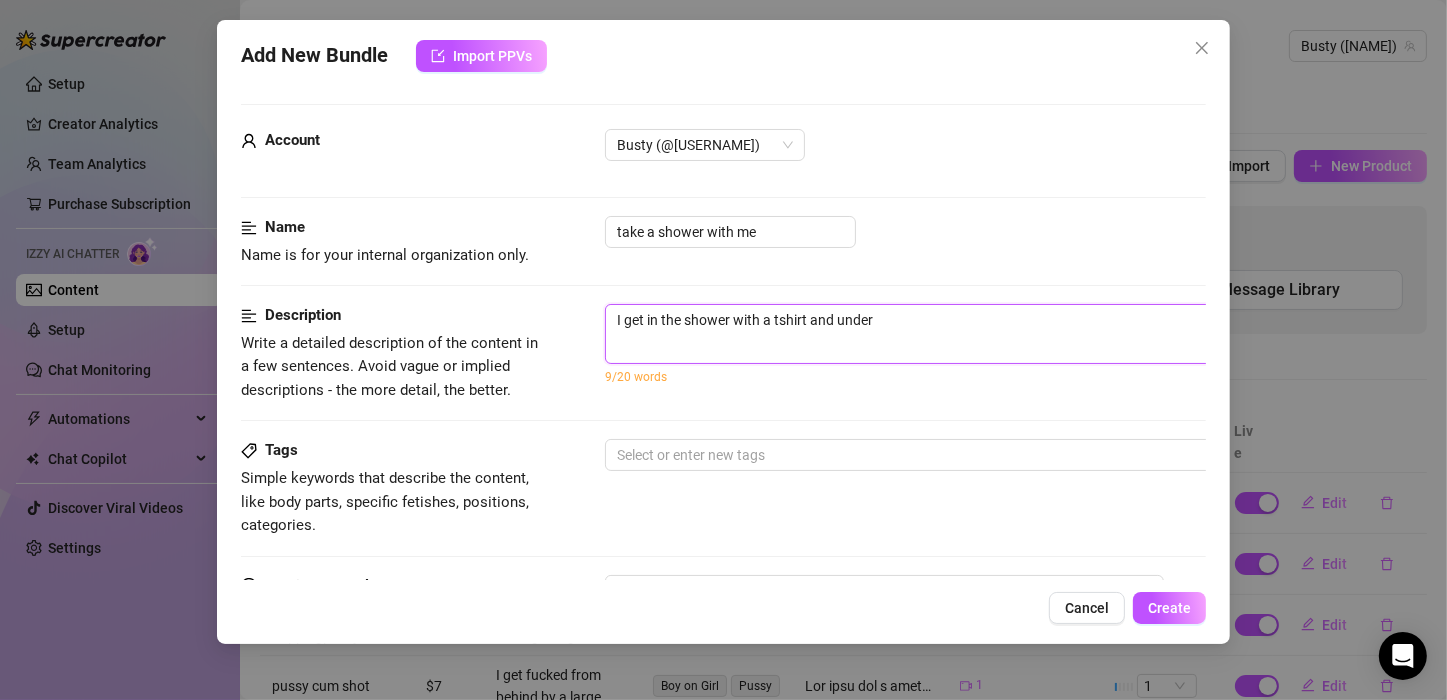 type on "I get in the shower with a tshirt and underw" 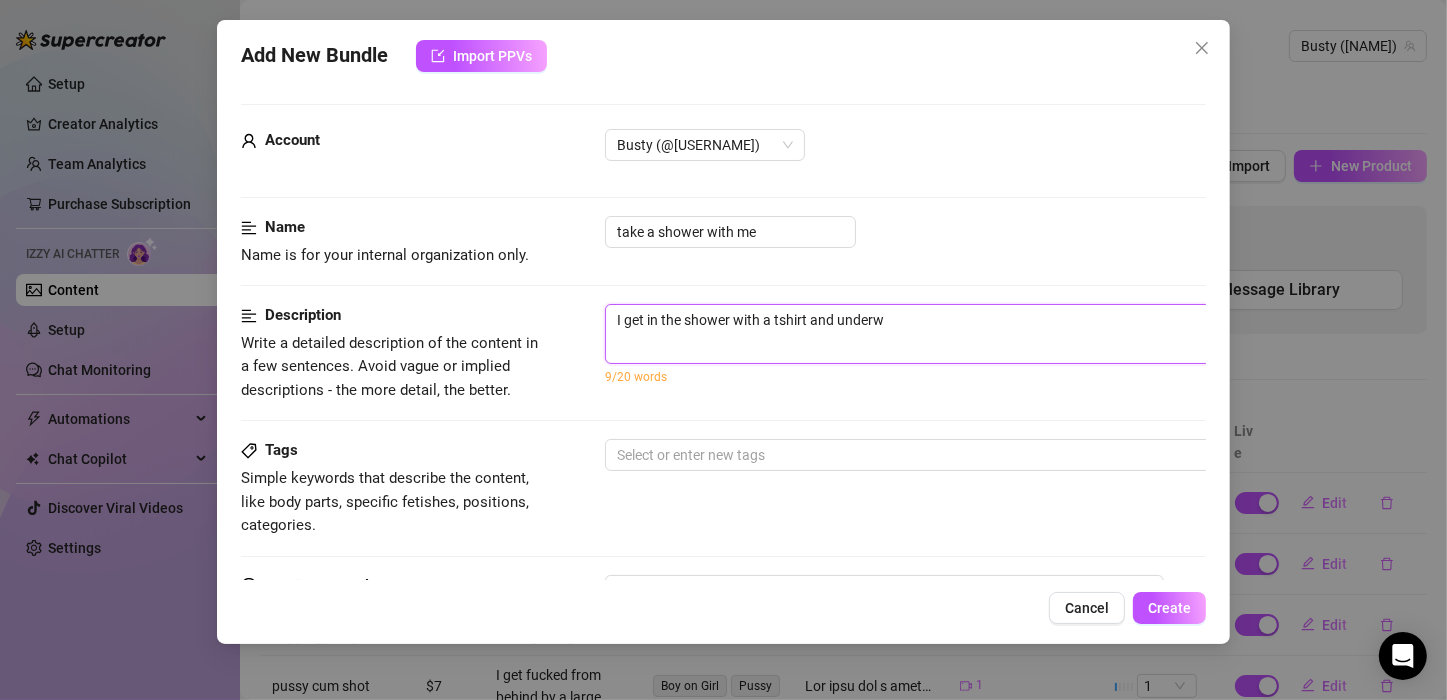 type on "I get in the shower with a tshirt and underwe" 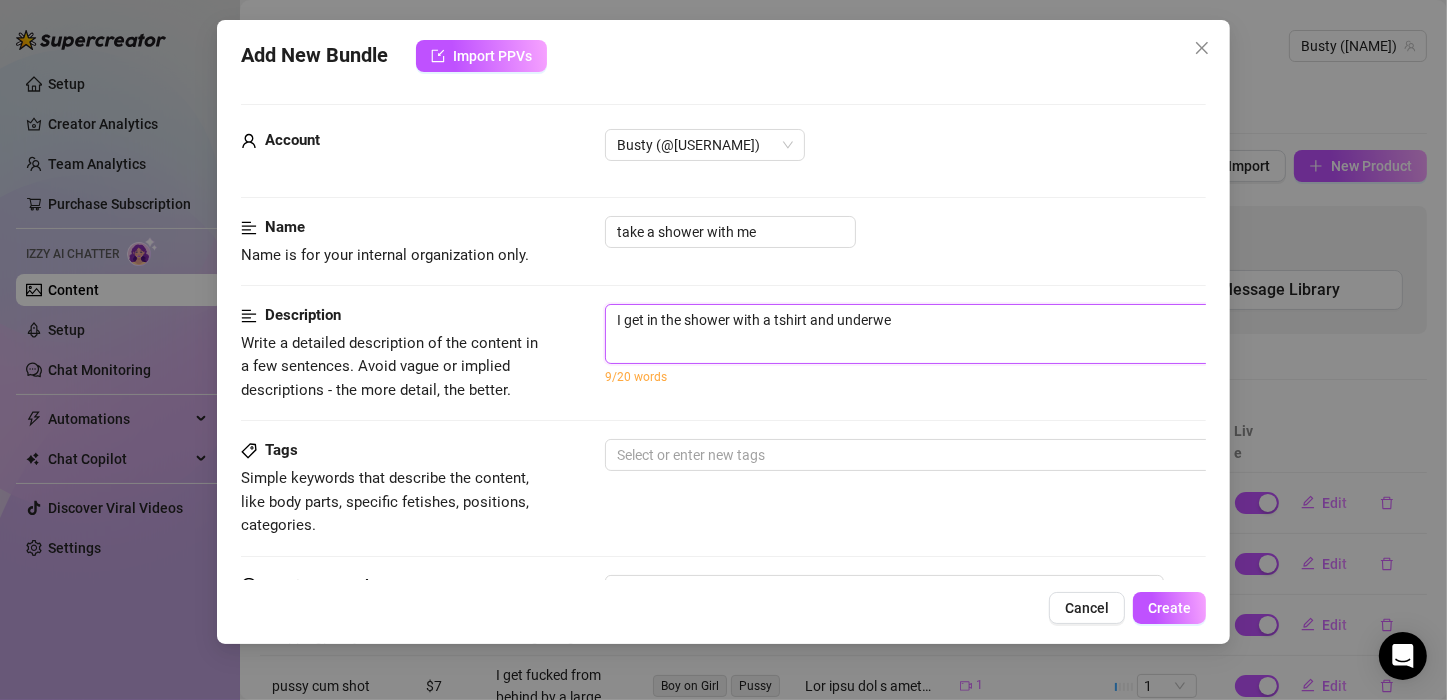 type on "I get in the shower with a tshirt and underwea" 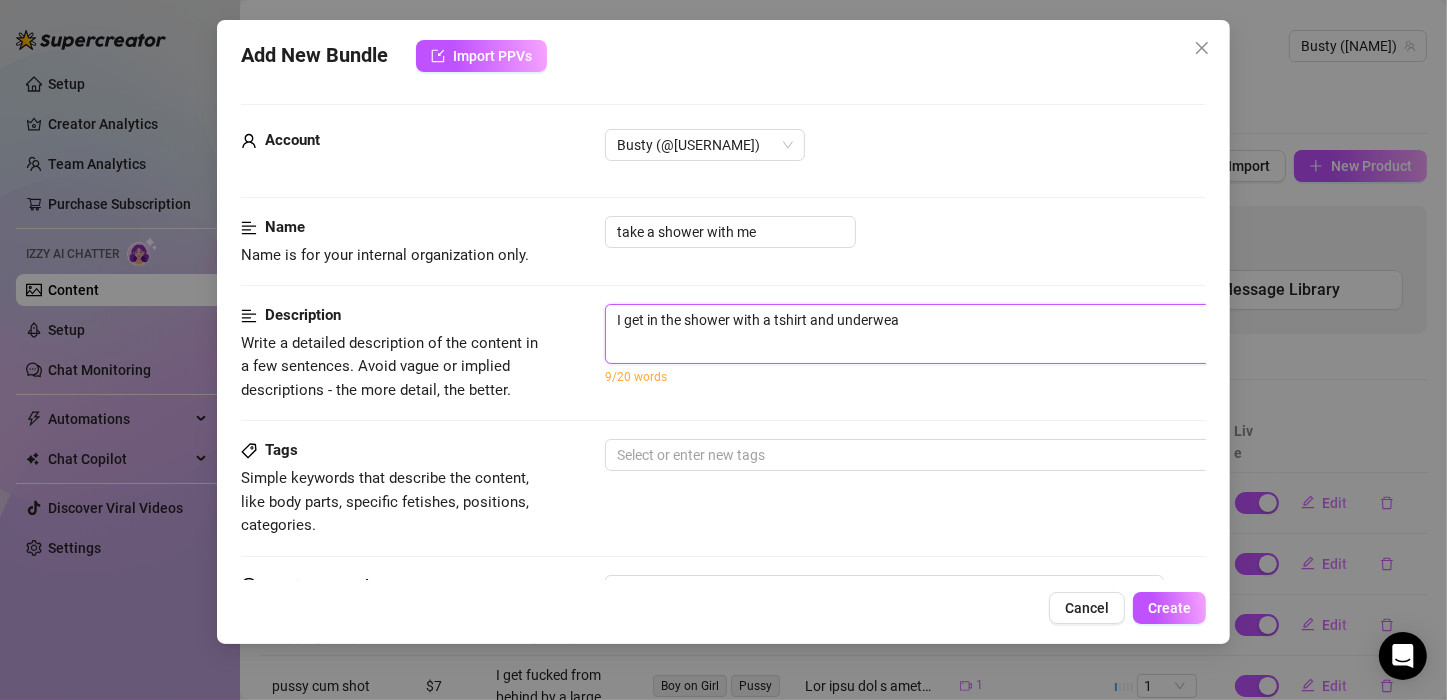 type on "I get in the shower with a tshirt and underwear" 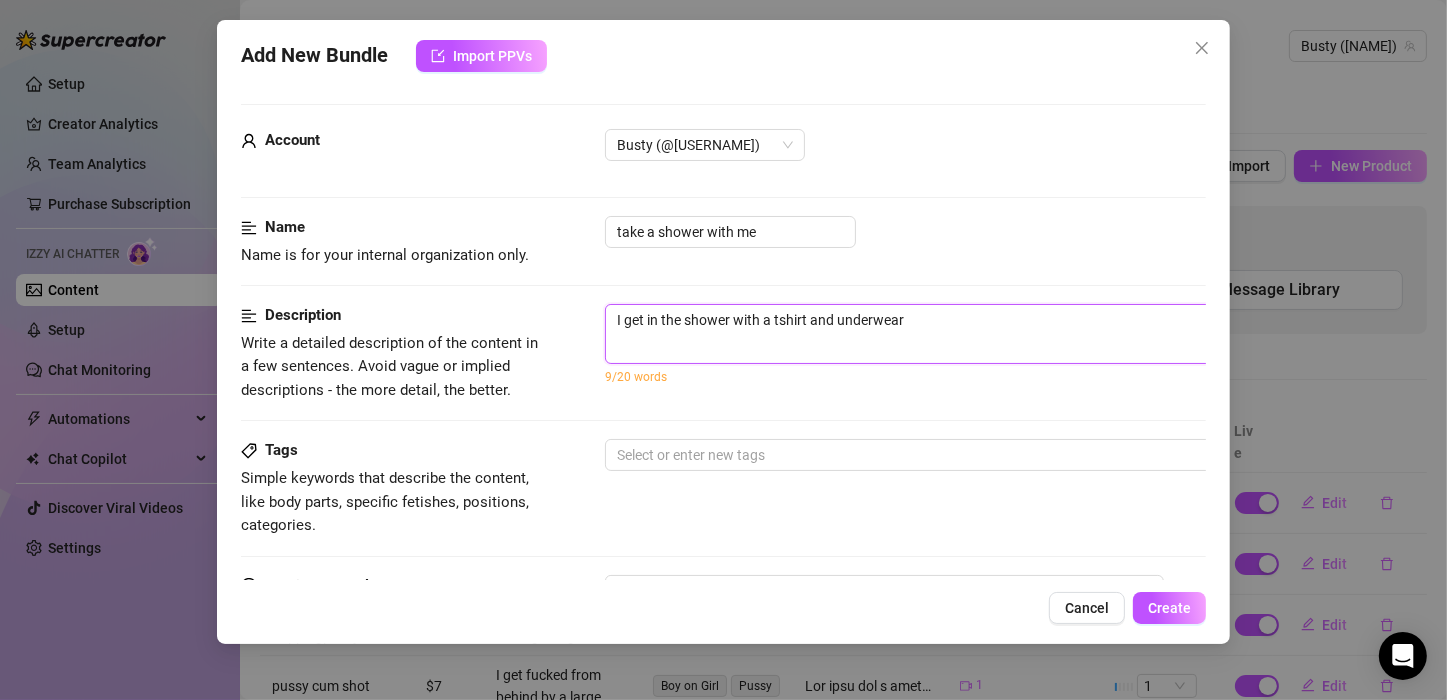 type on "I get in the shower with a tshirt and underwear" 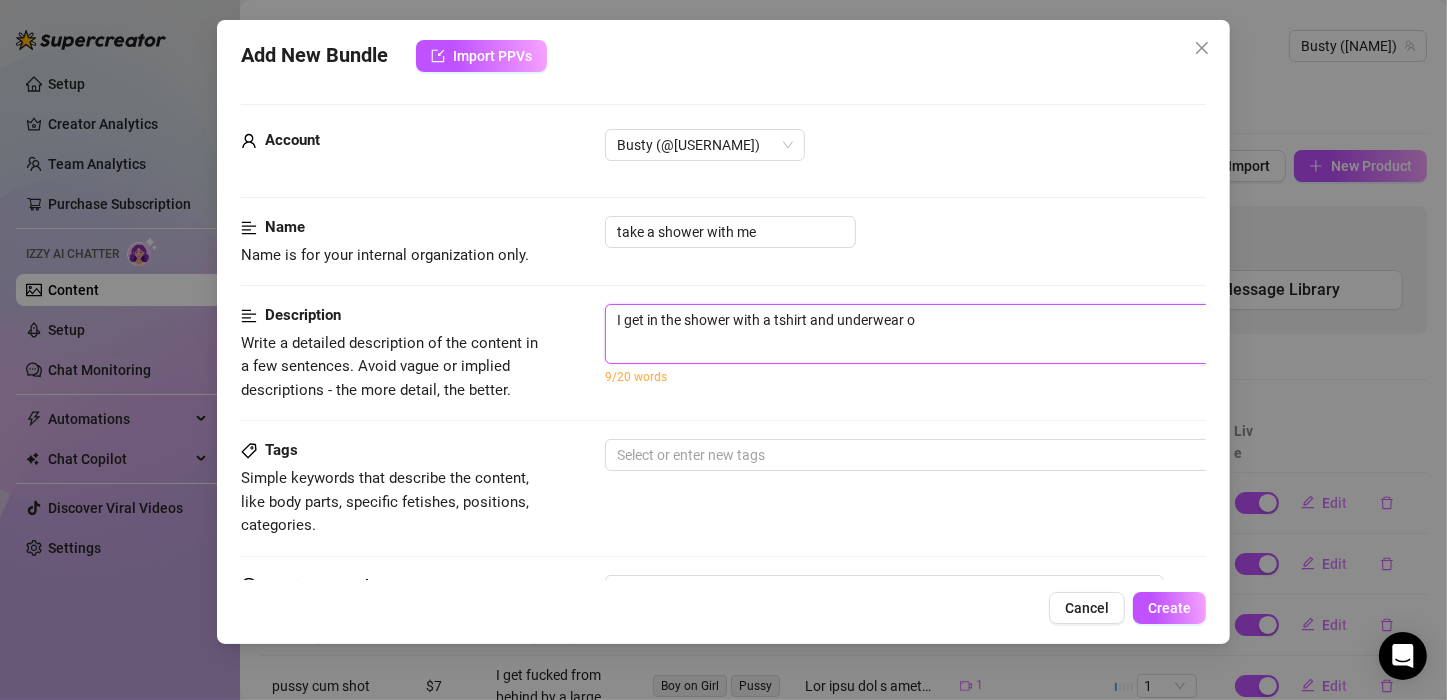 type on "I get in the shower with a tshirt and underwear on" 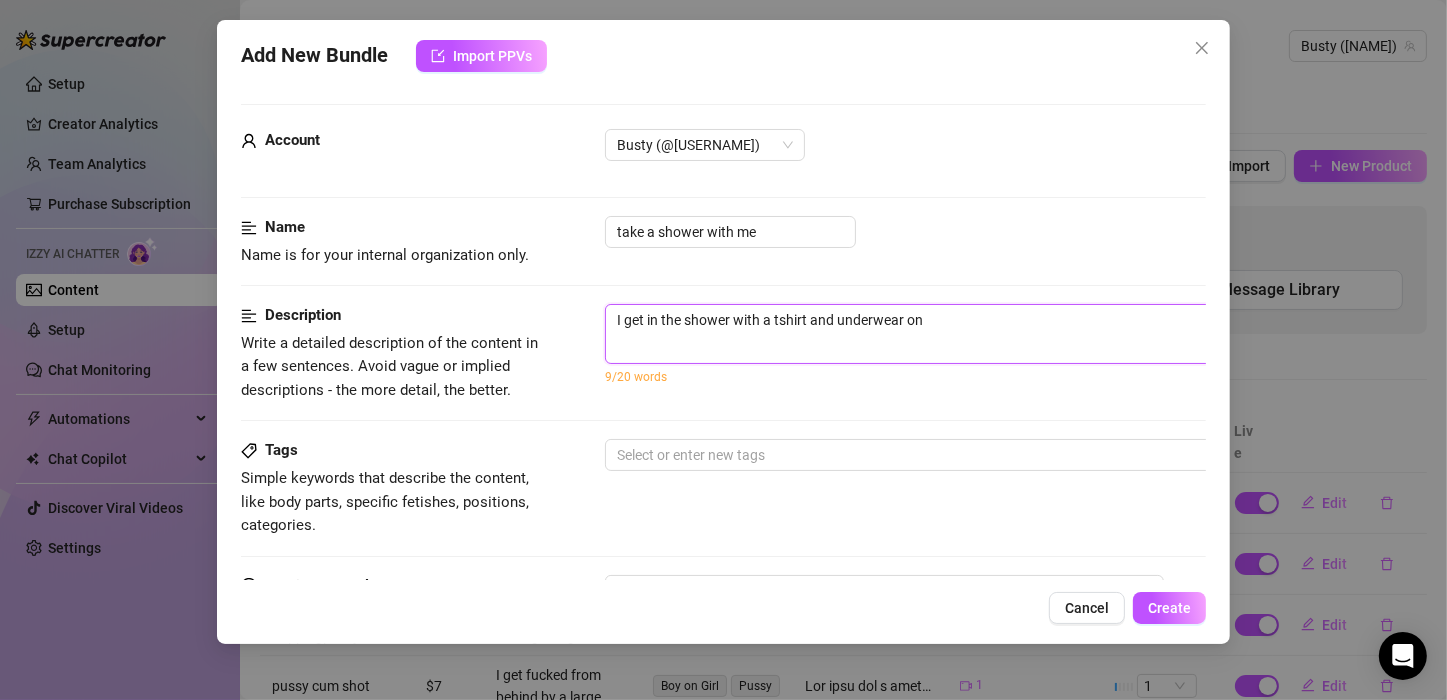 type on "I get in the shower with a tshirt and underwear on," 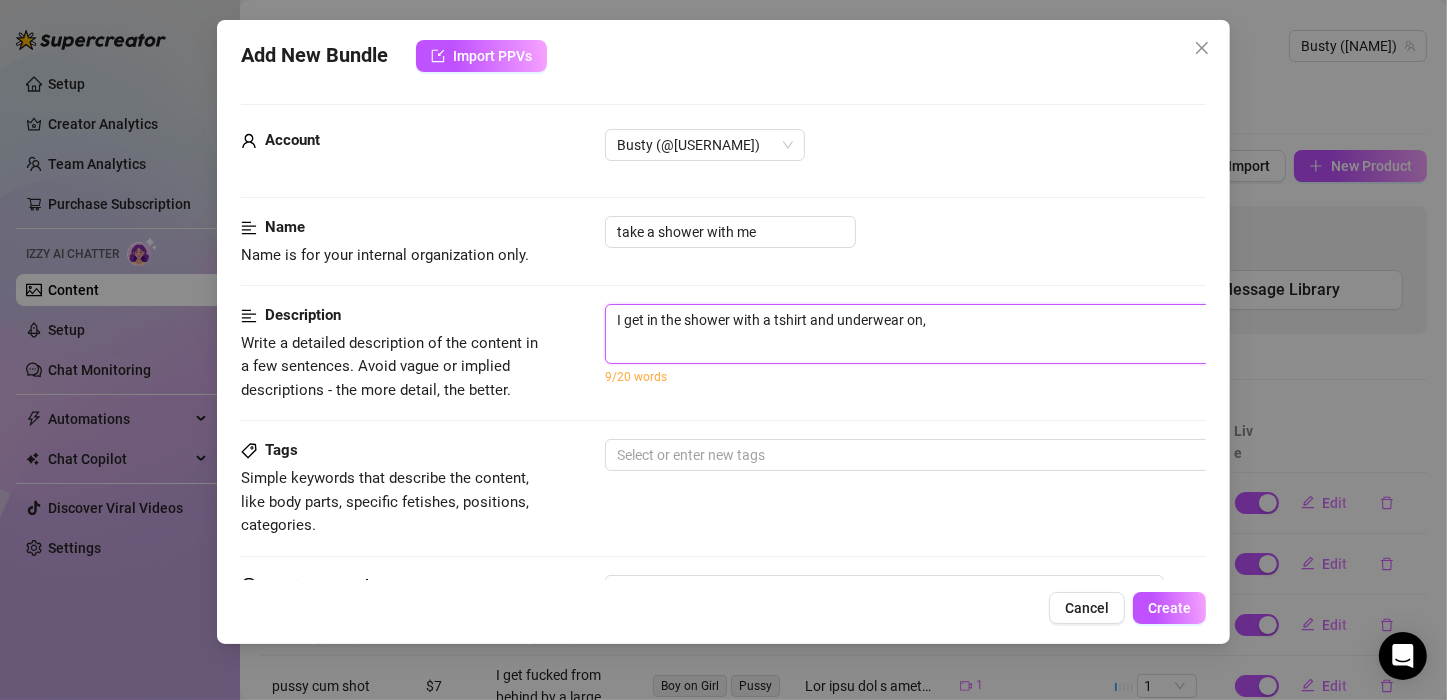 type on "I get in the shower with a tshirt and underwear on," 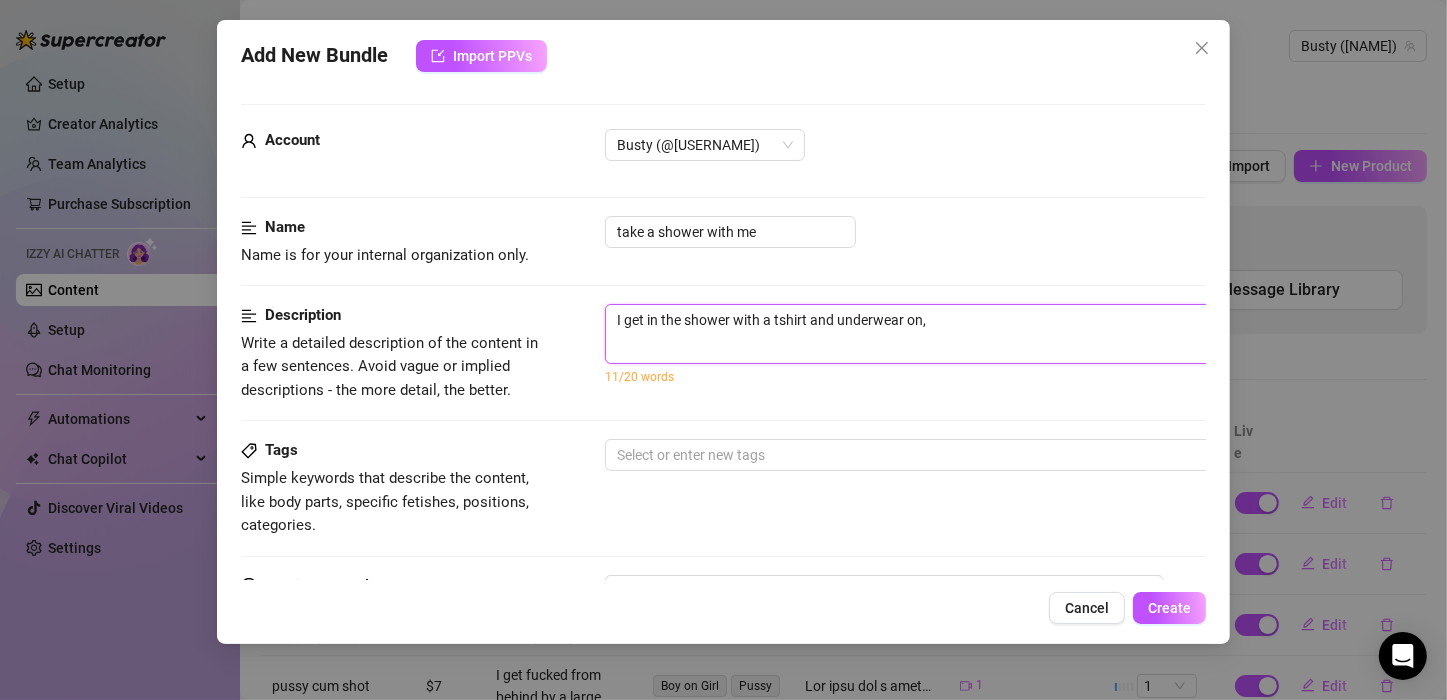 type on "I get in the shower with a tshirt and underwear on, s" 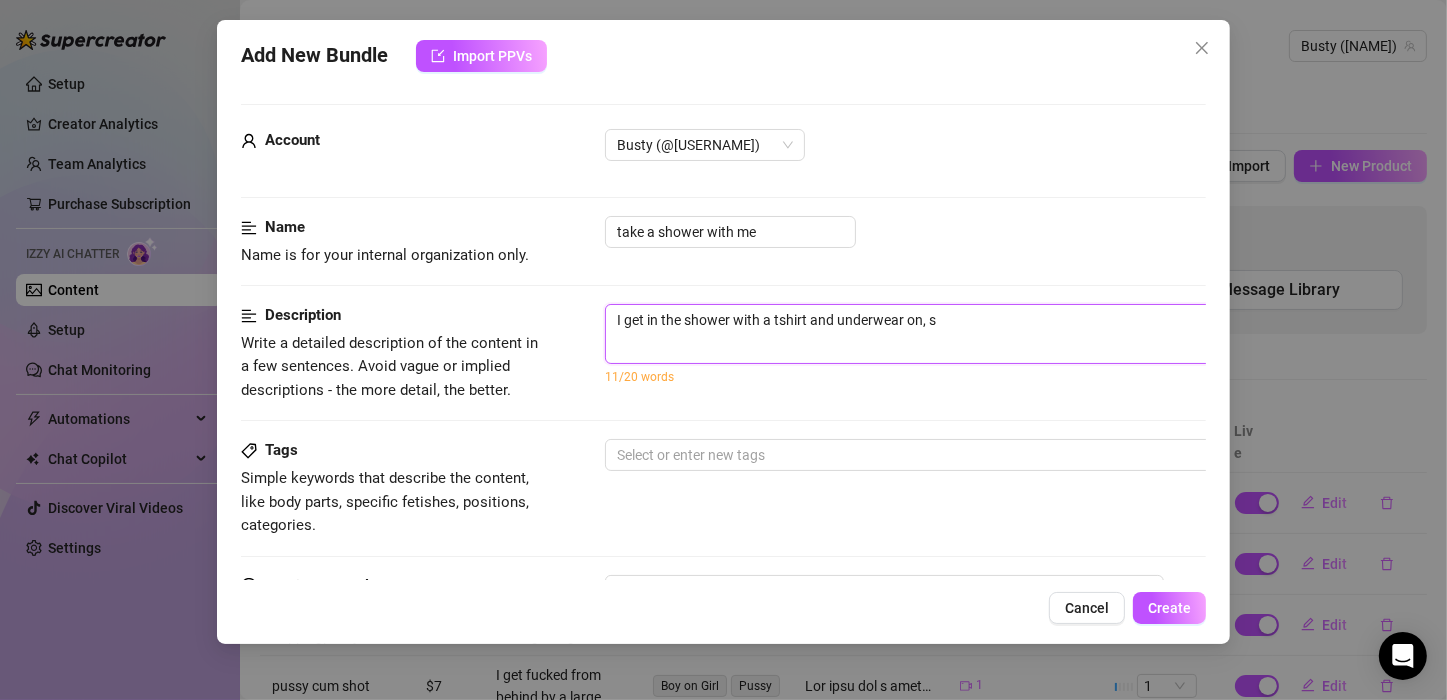 type on "I get in the shower with a tshirt and underwear on, so" 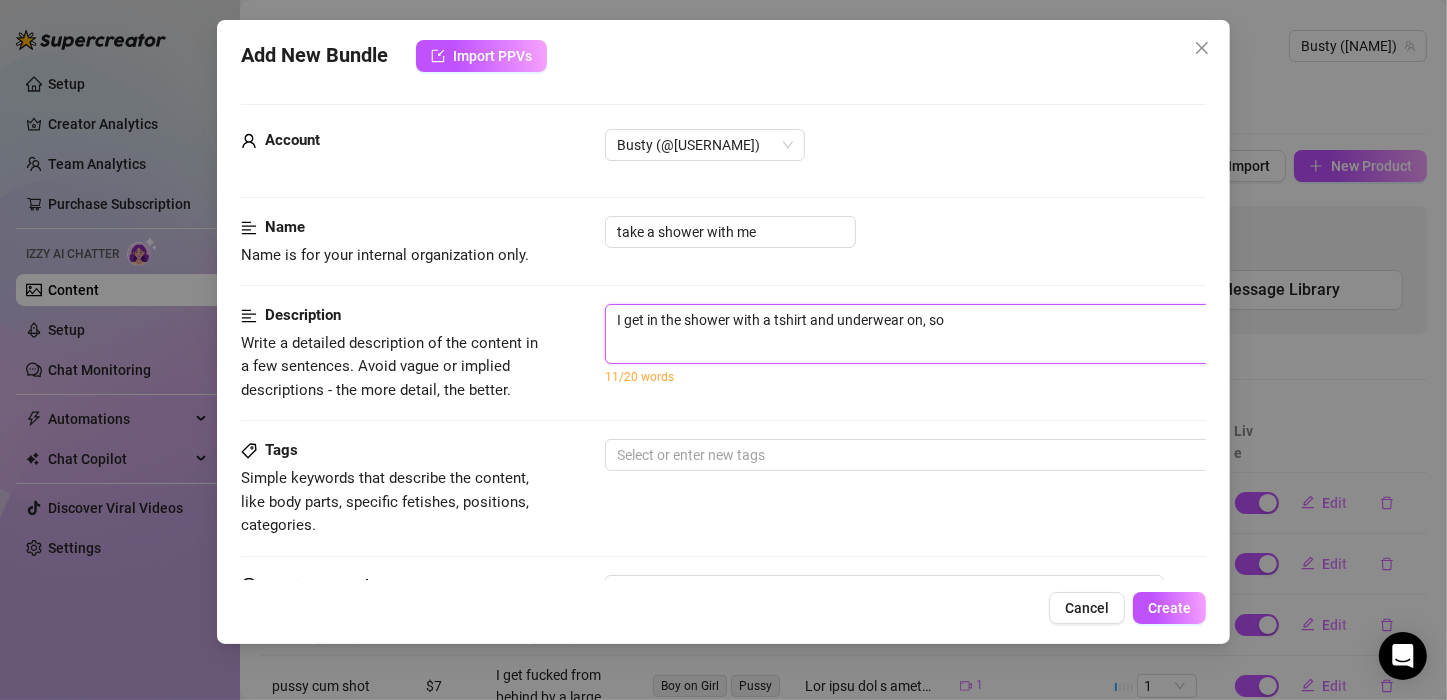 type on "I get in the shower with a tshirt and underwear on, so" 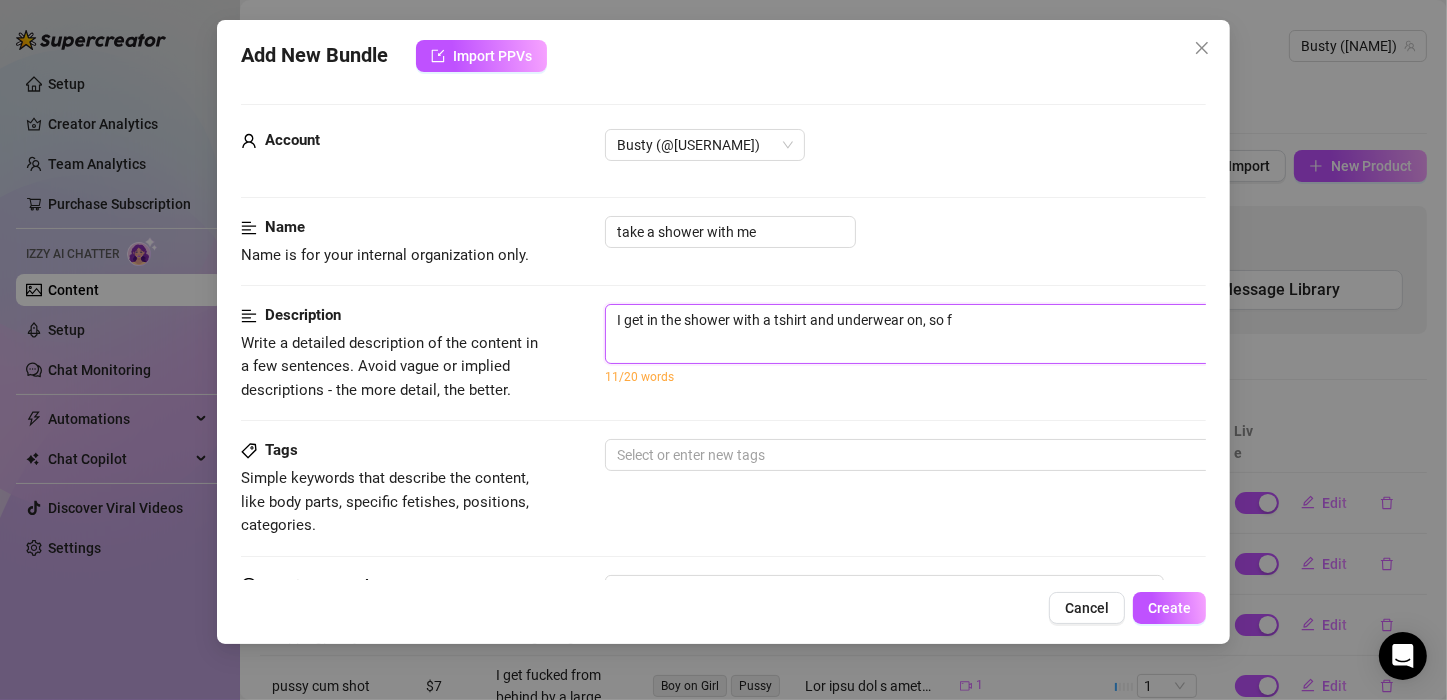 type on "I get in the shower with a tshirt and underwear on, so fi" 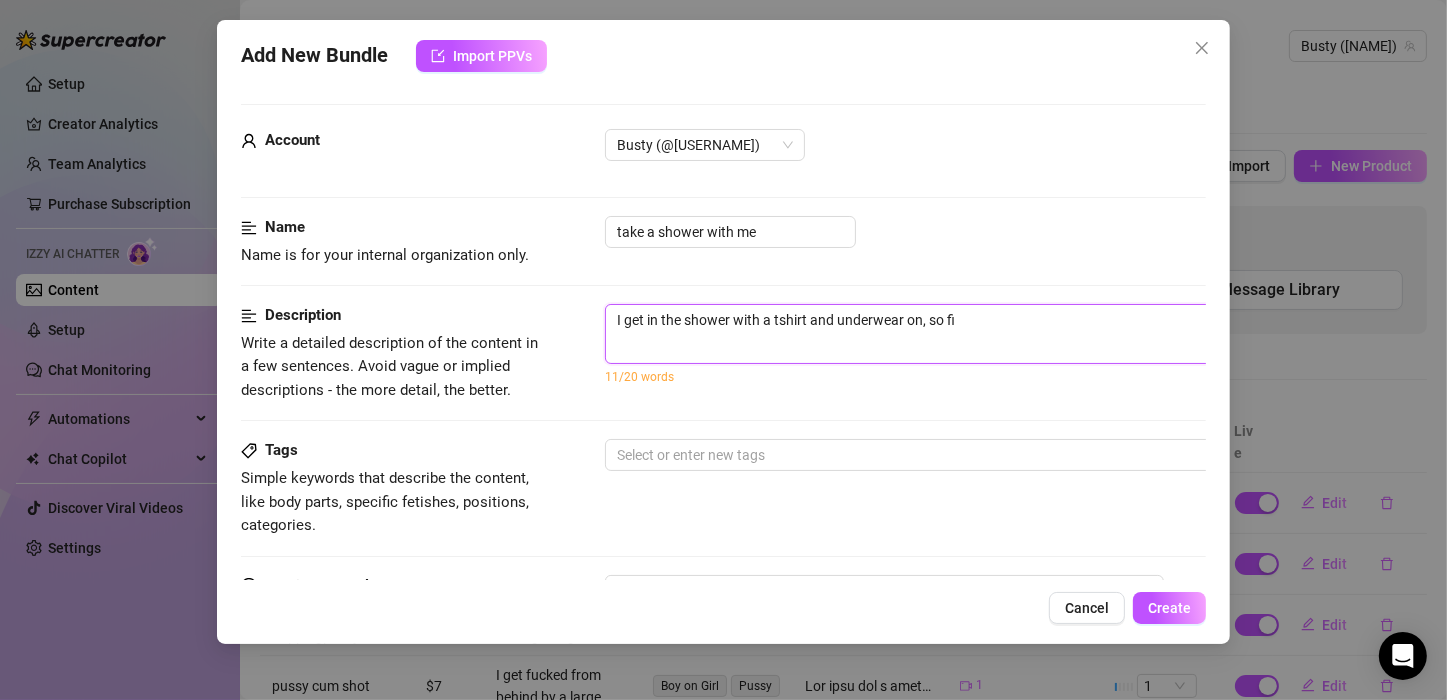 type on "I get in the shower with a tshirt and underwear on, so fir" 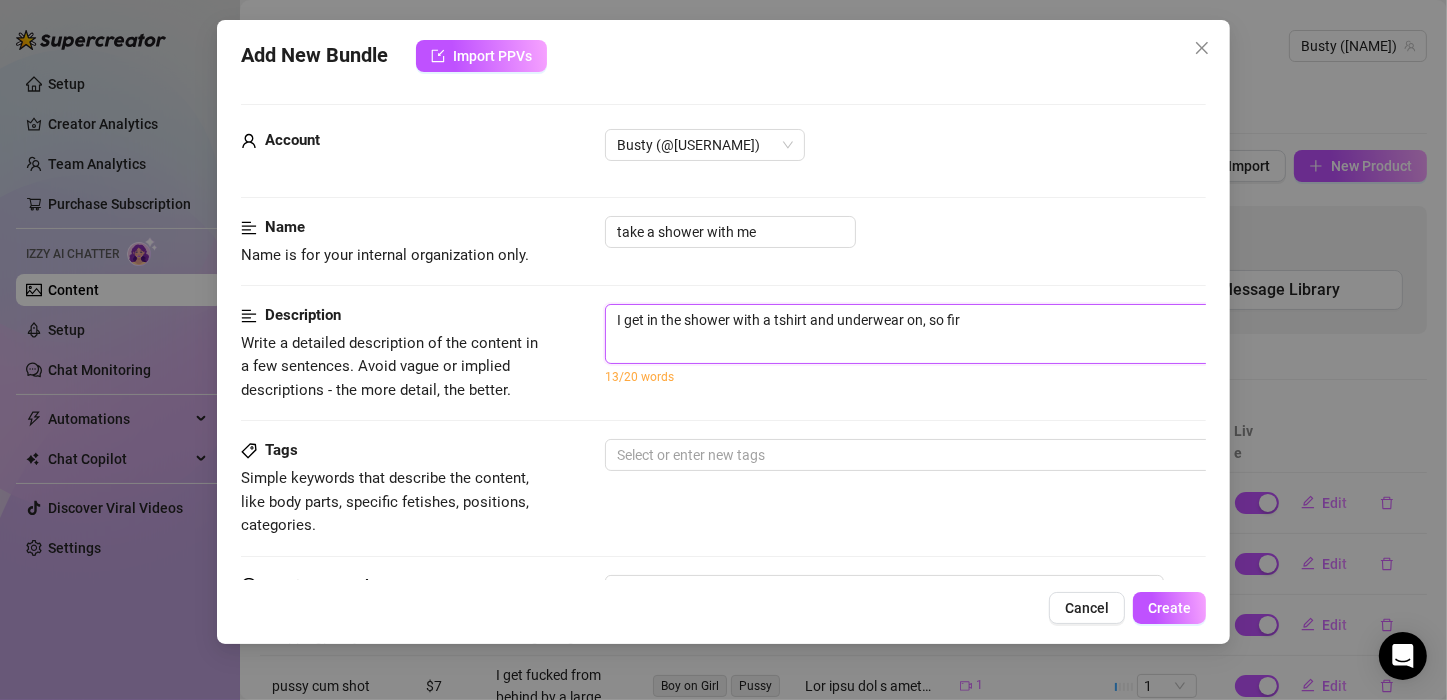 type on "I get in the shower with a tshirt and underwear on, so firs" 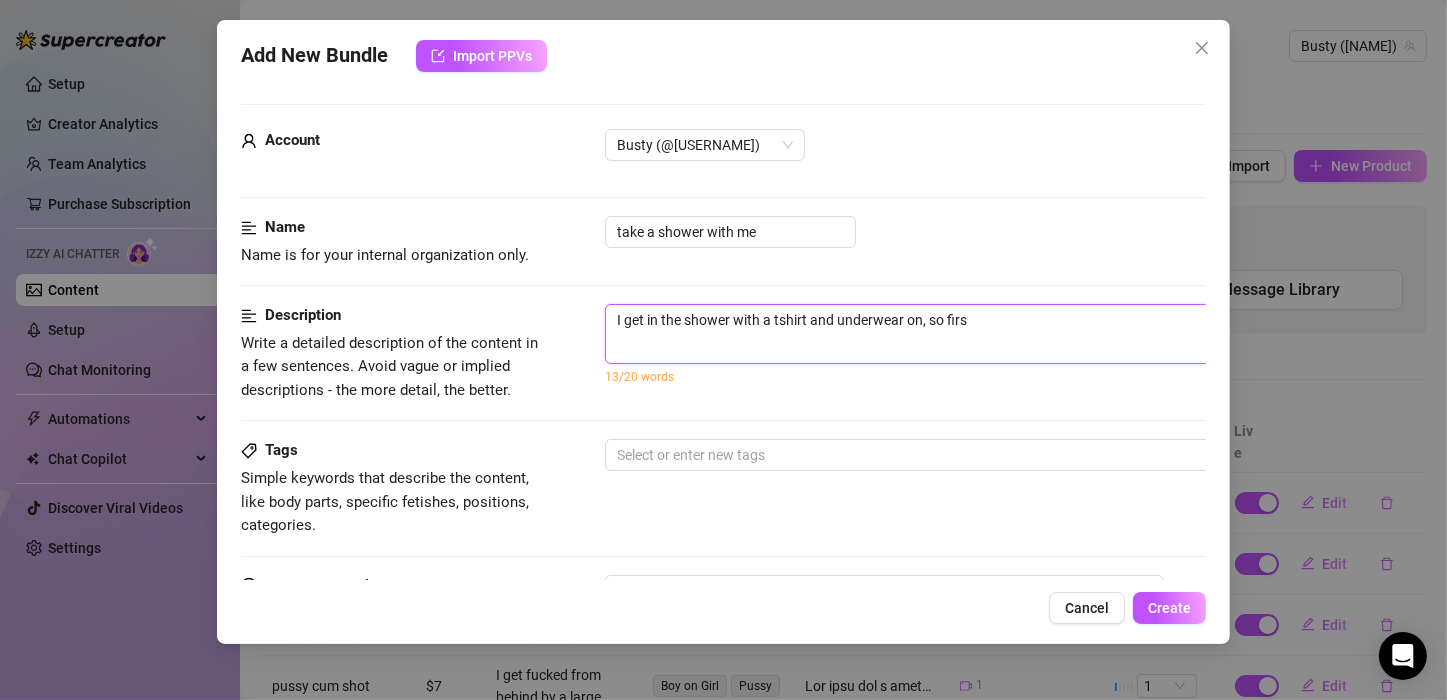 type on "I get in the shower with a tshirt and underwear on, so first" 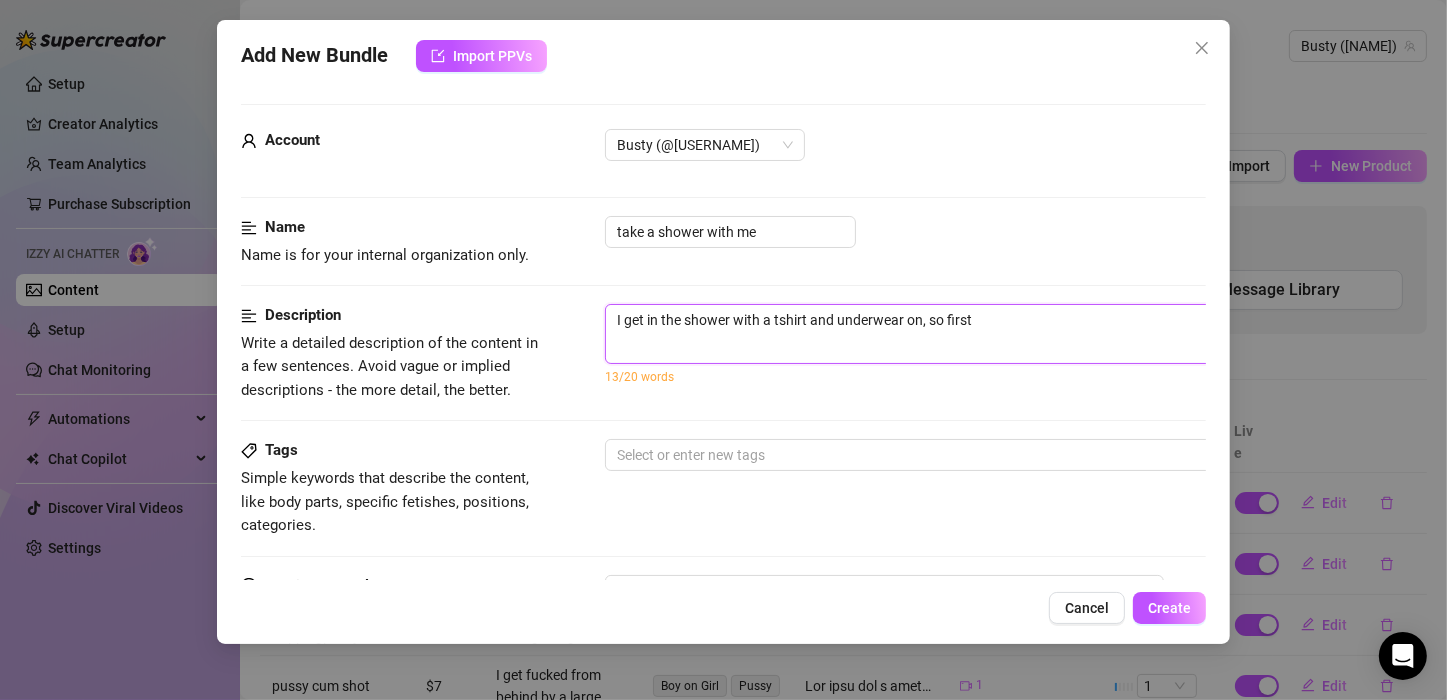 type on "I get in the shower with a tshirt and underwear on, so first" 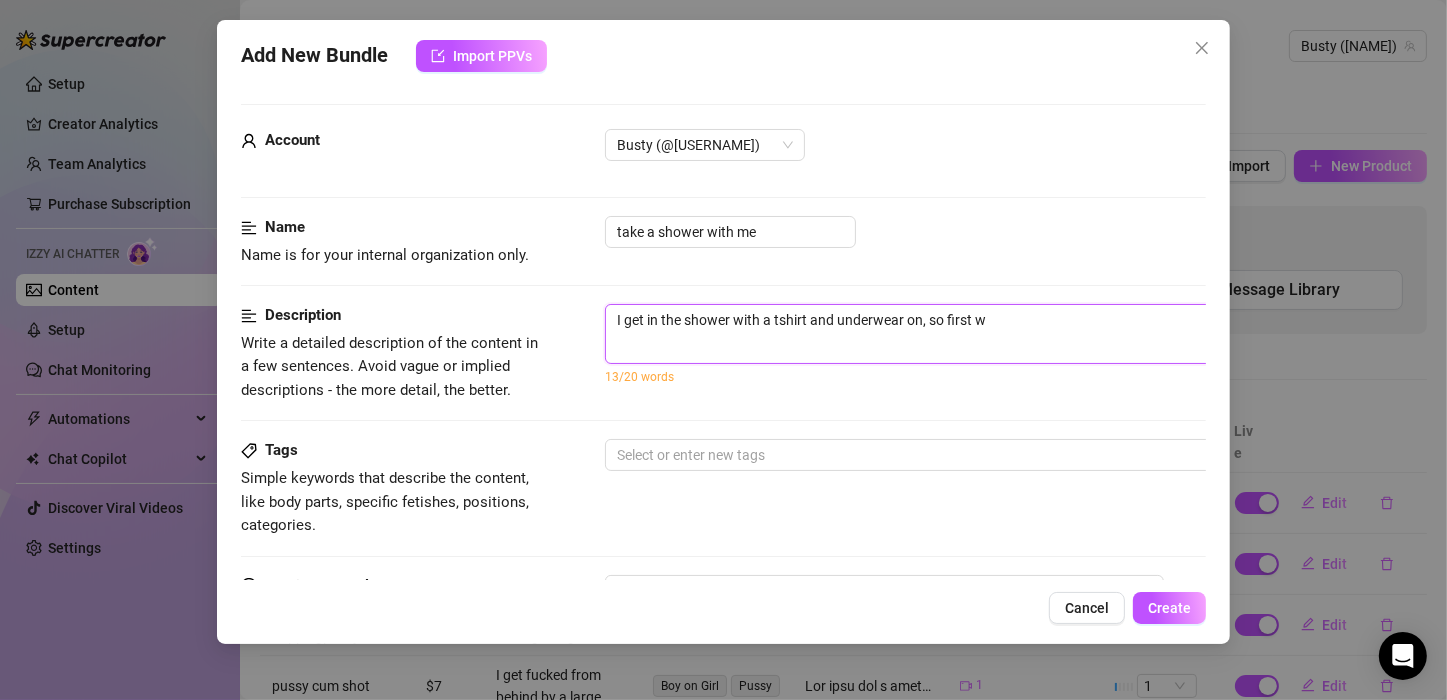 type on "I get in the shower with a tshirt and underwear on, so first w" 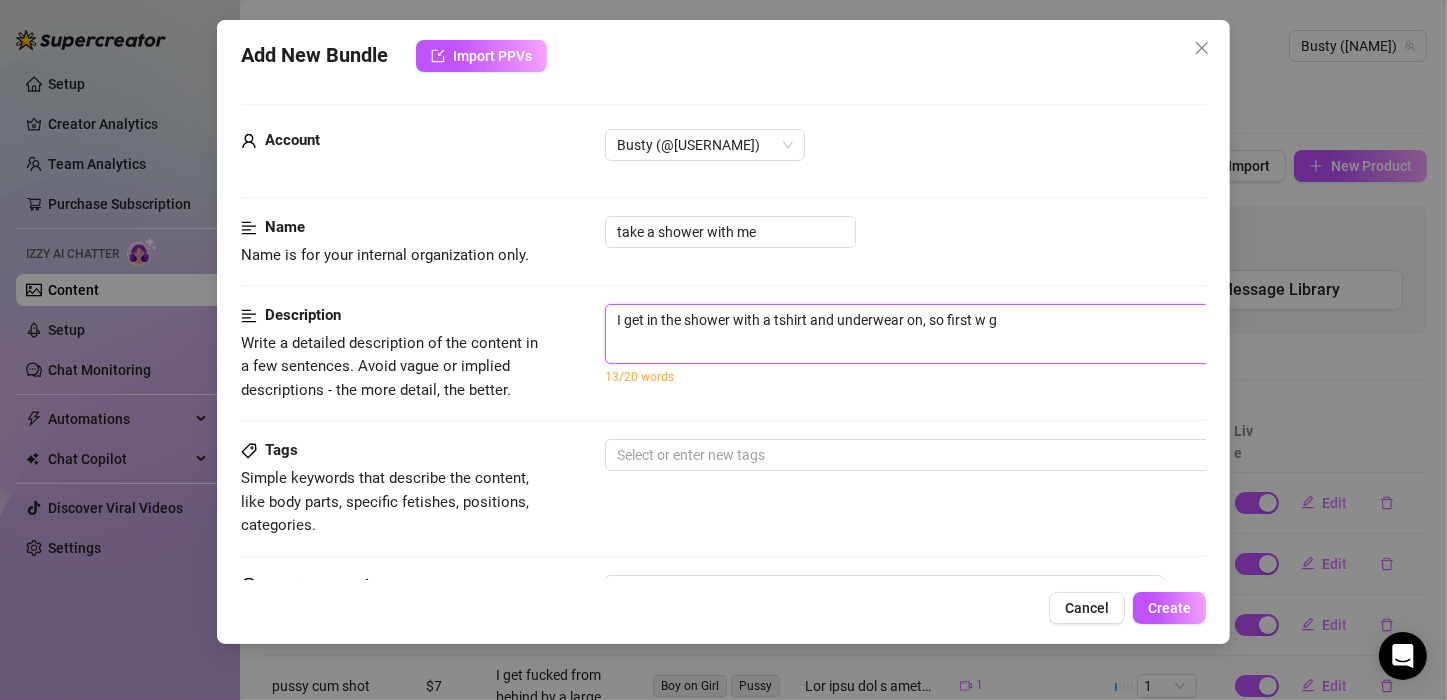 type on "I get in the shower with a tshirt and underwear on, so first w ge" 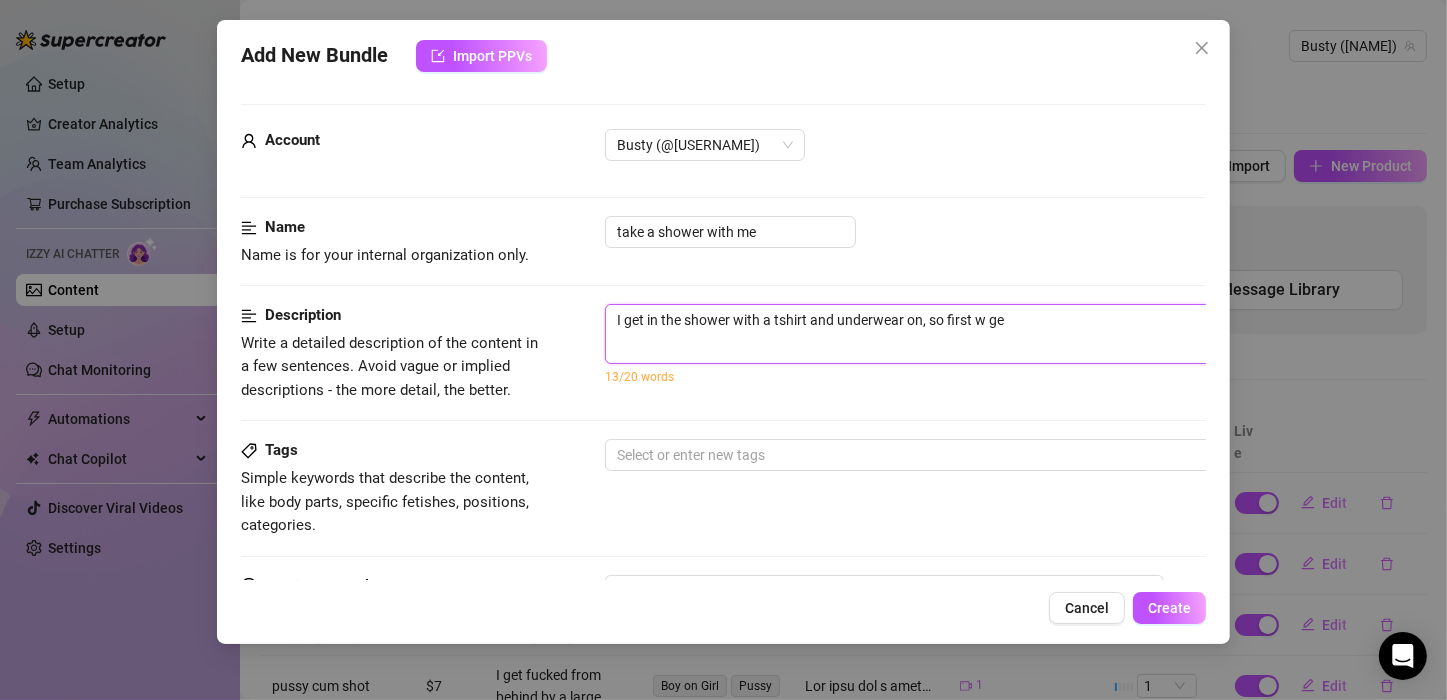 type on "I get in the shower with a tshirt and underwear on, so first w get" 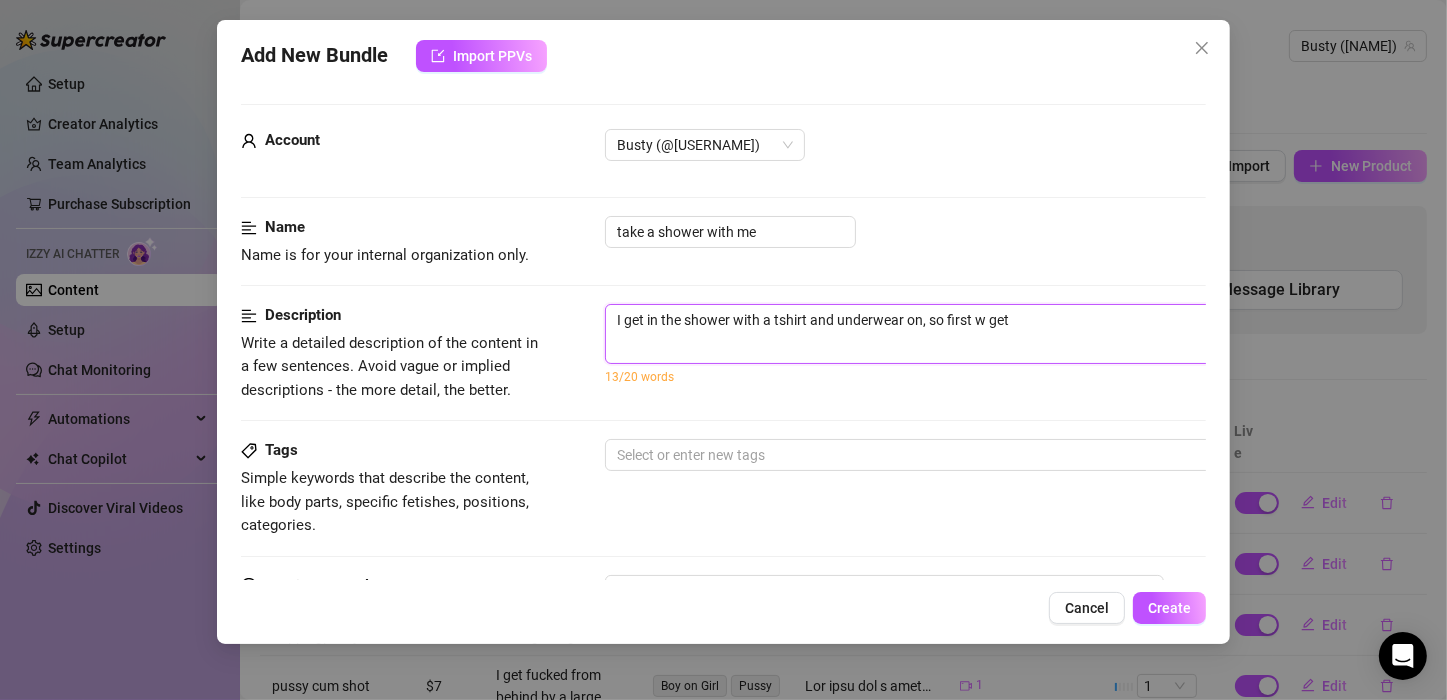 type on "I get in the shower with a tshirt and underwear on, so first w ge" 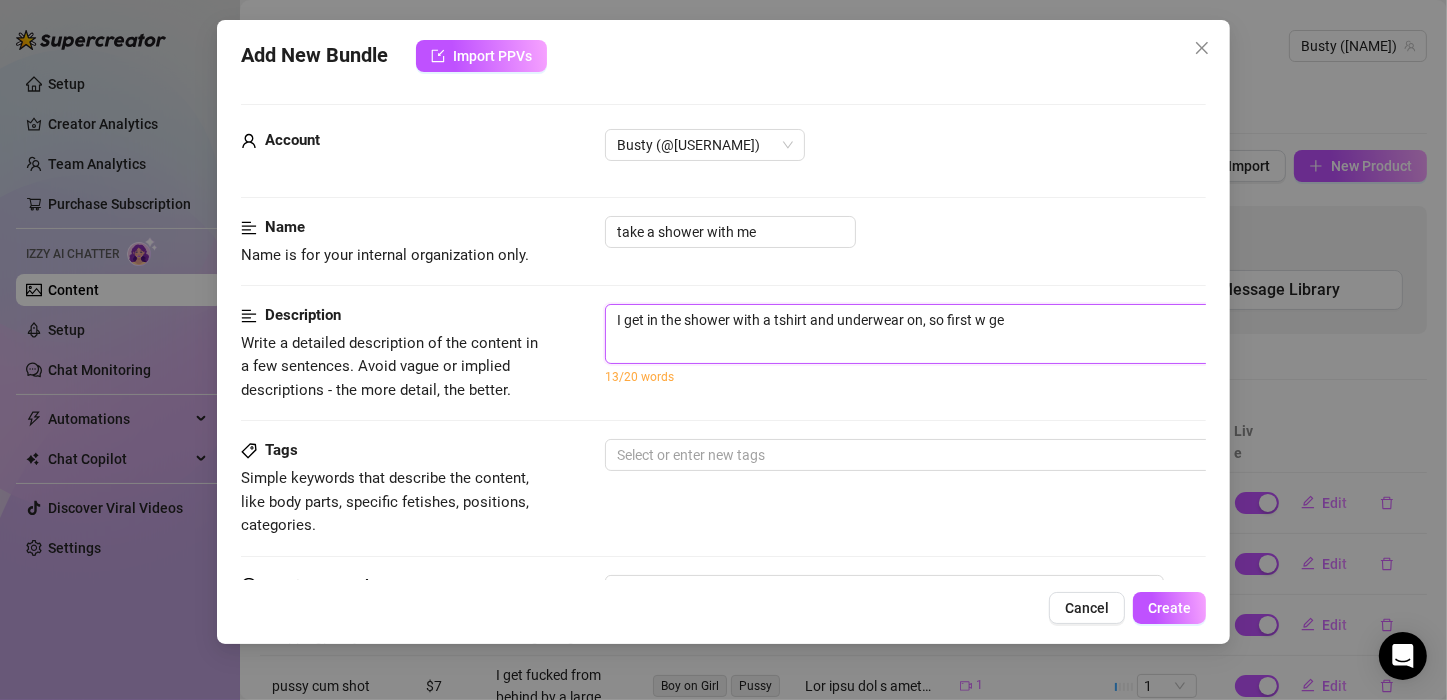 type on "I get in the shower with a tshirt and underwear on, so first w g" 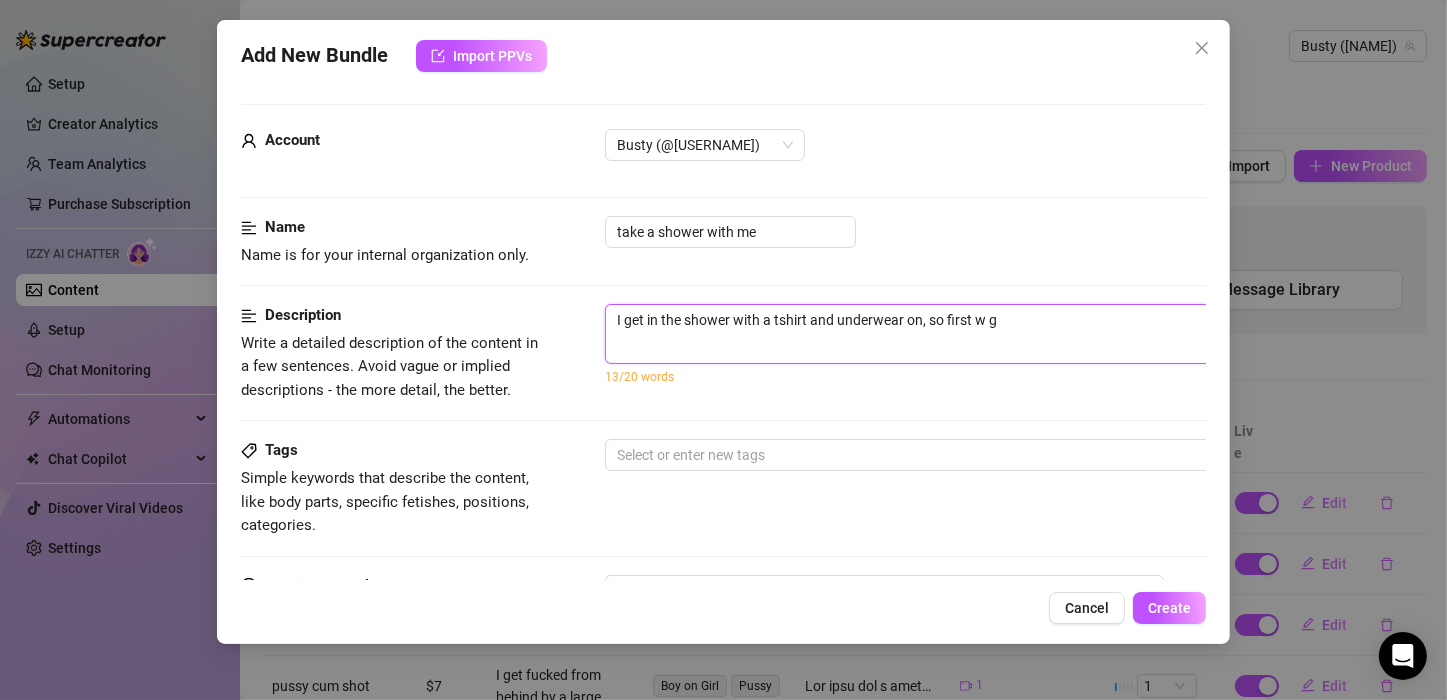 type on "I get in the shower with a tshirt and underwear on, so first w" 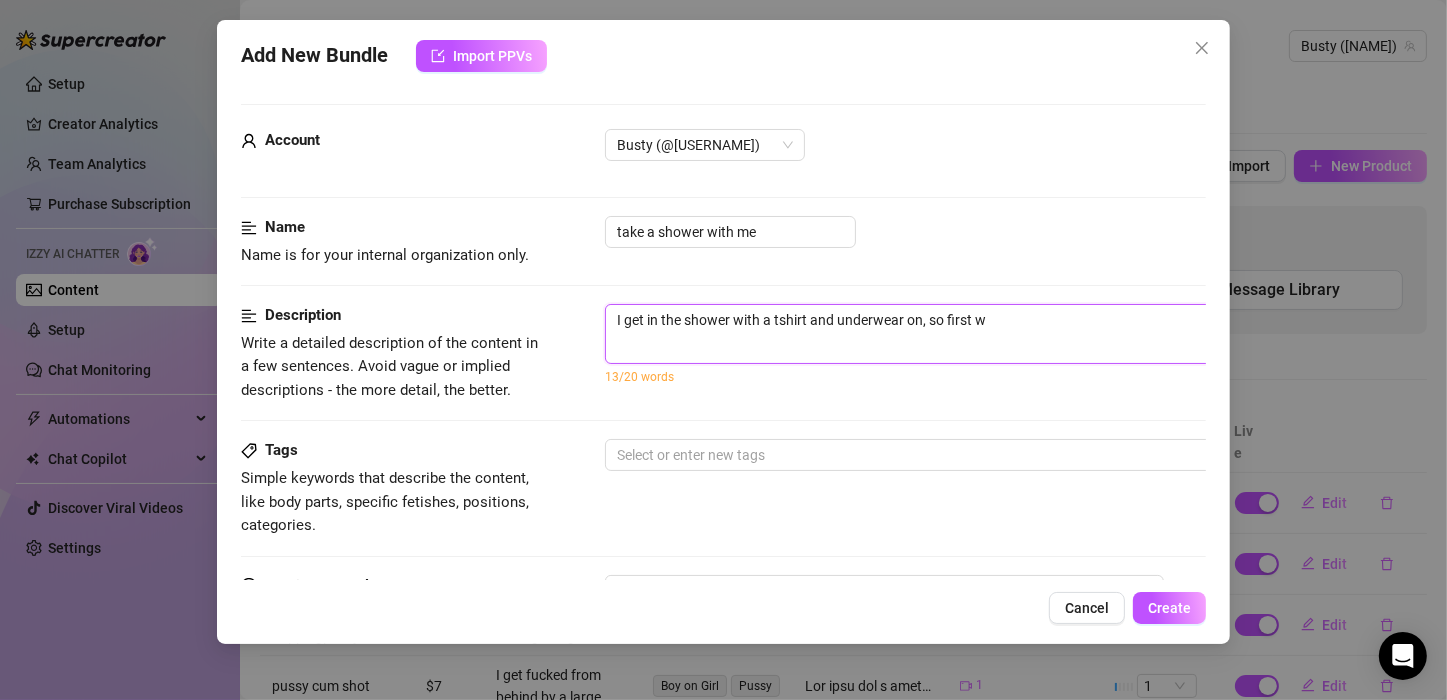 type on "I get in the shower with a tshirt and underwear on, so first w" 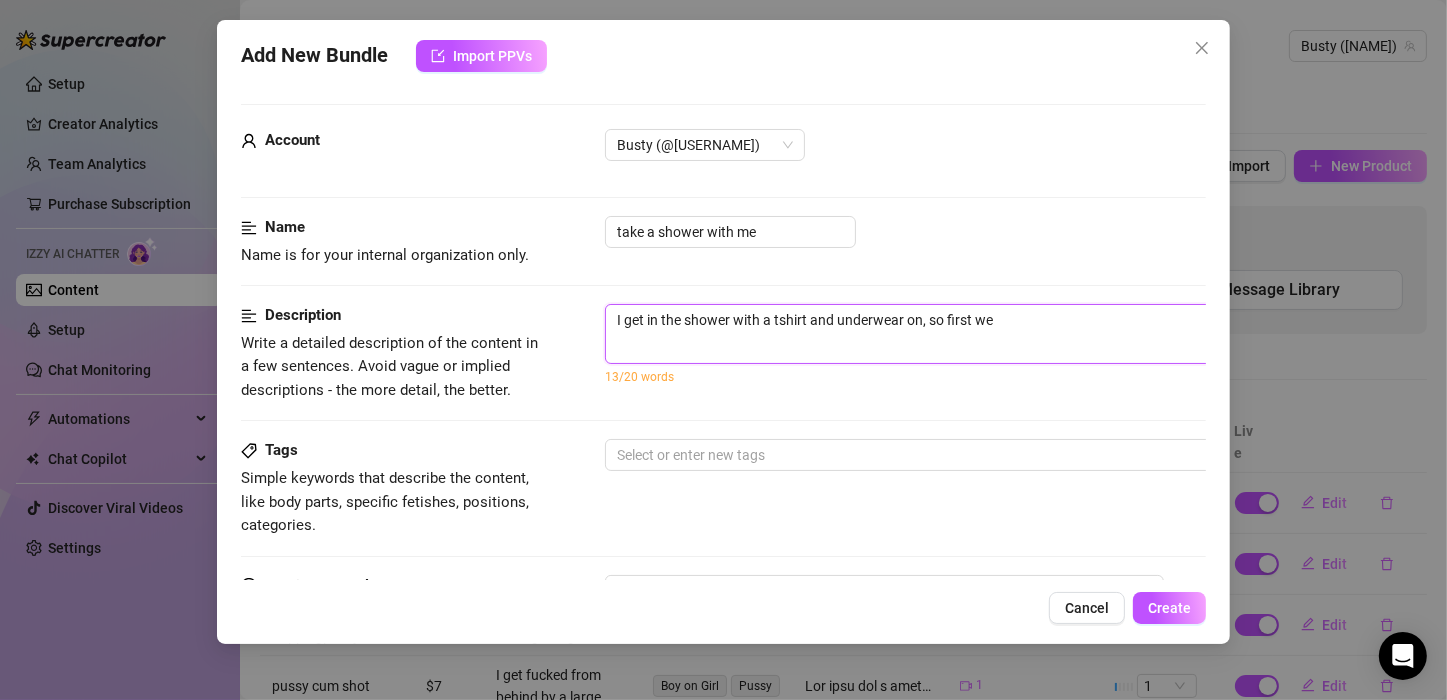 type on "I get in the shower with a tshirt and underwear on, so first we" 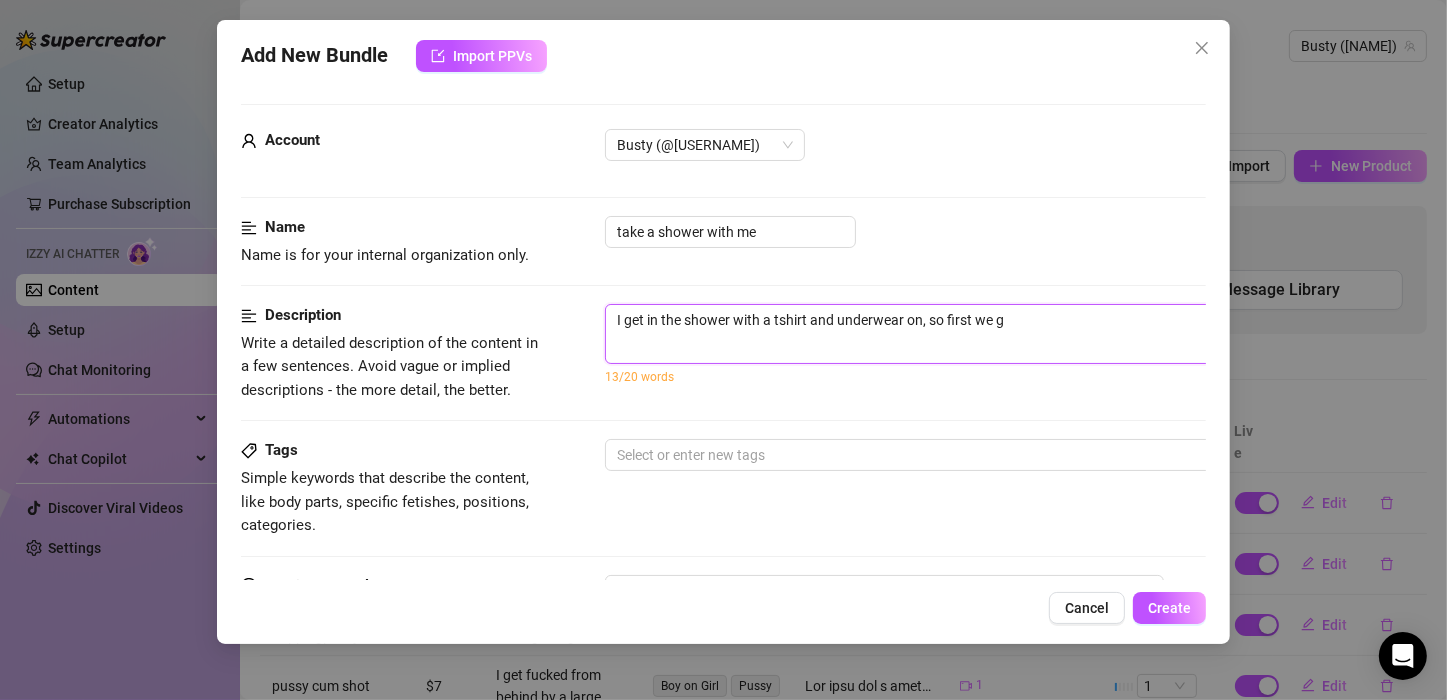 type on "I get in the shower with a tshirt and underwear on, so first we ge" 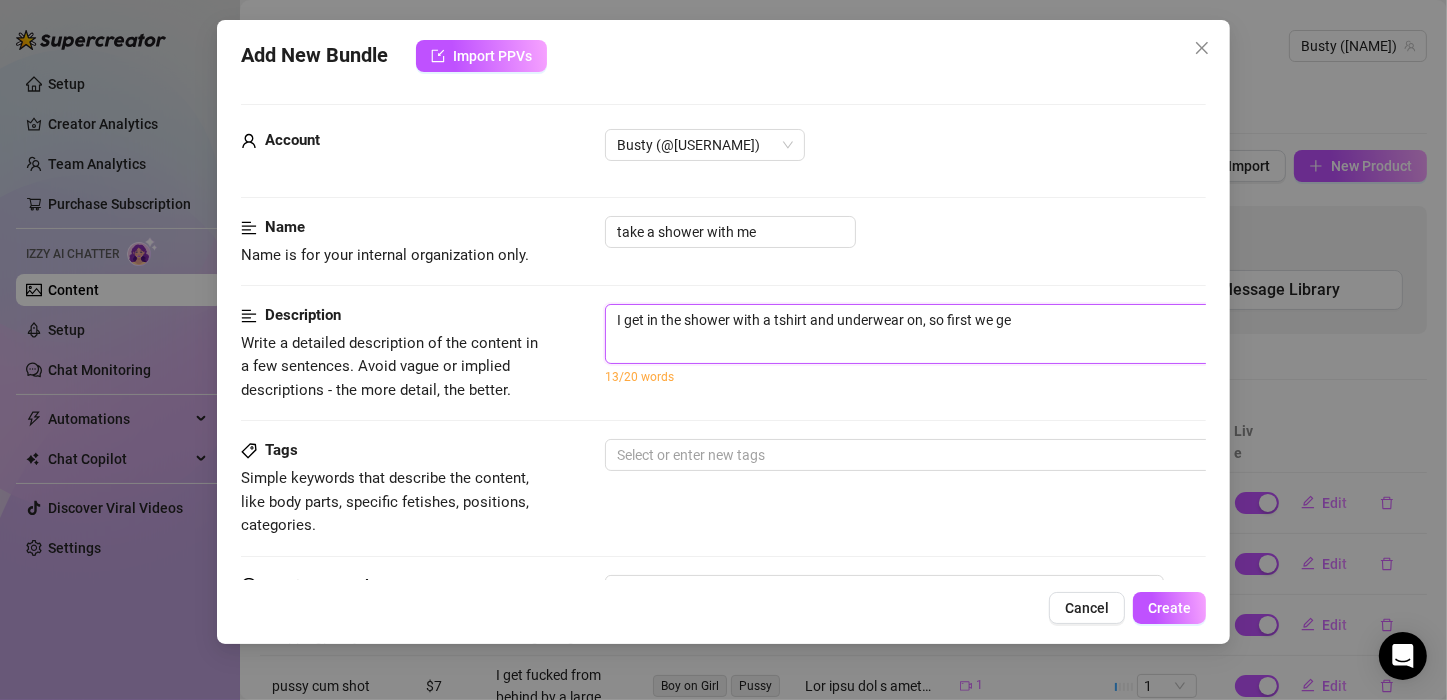 type on "I get in the shower with a tshirt and underwear on, so first we get" 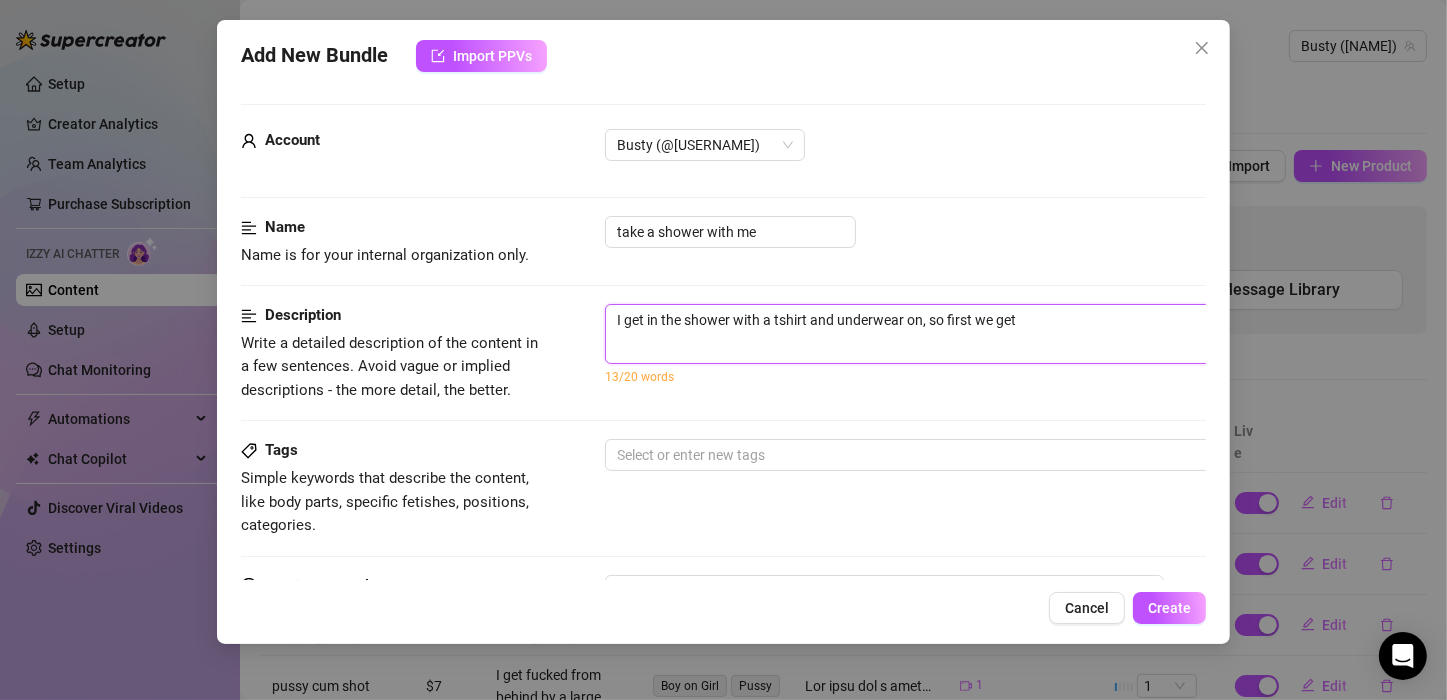 type on "I get in the shower with a tshirt and underwear on, so first we get" 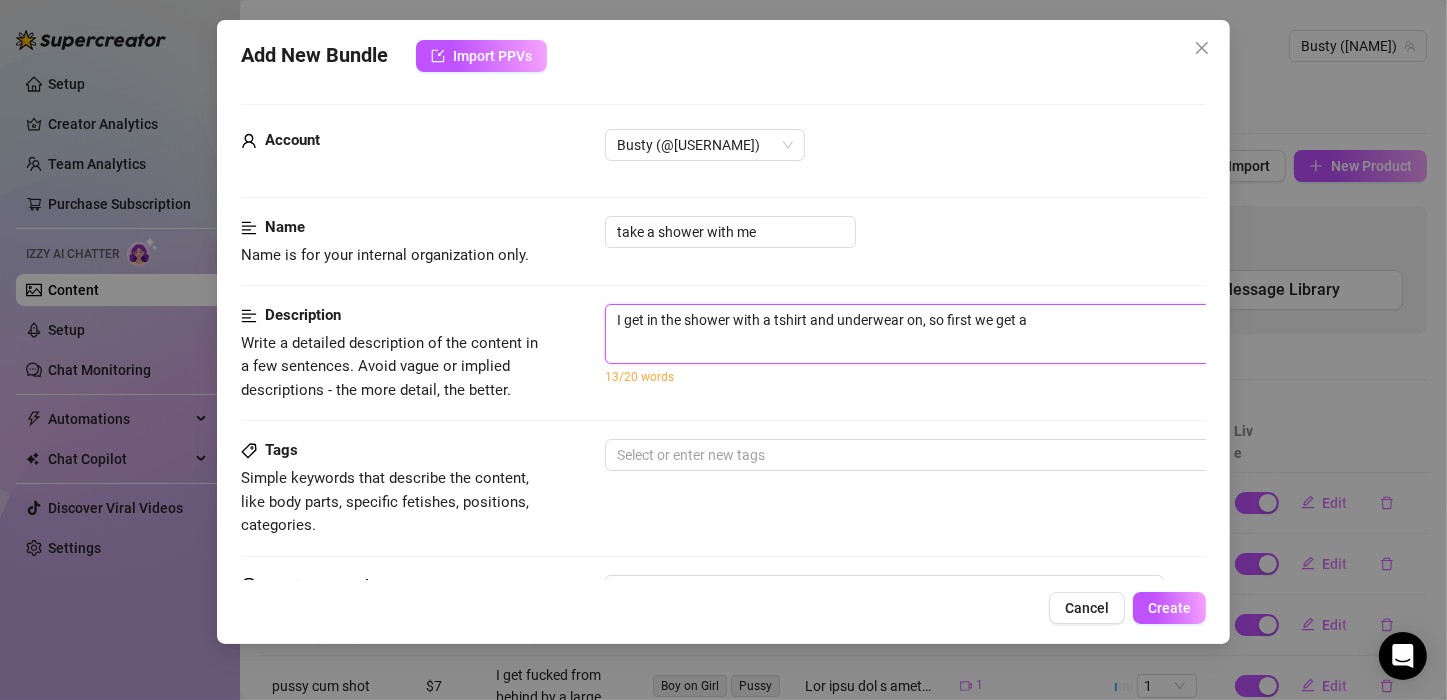 type on "I get in the shower with a tshirt and underwear on, so first we get a" 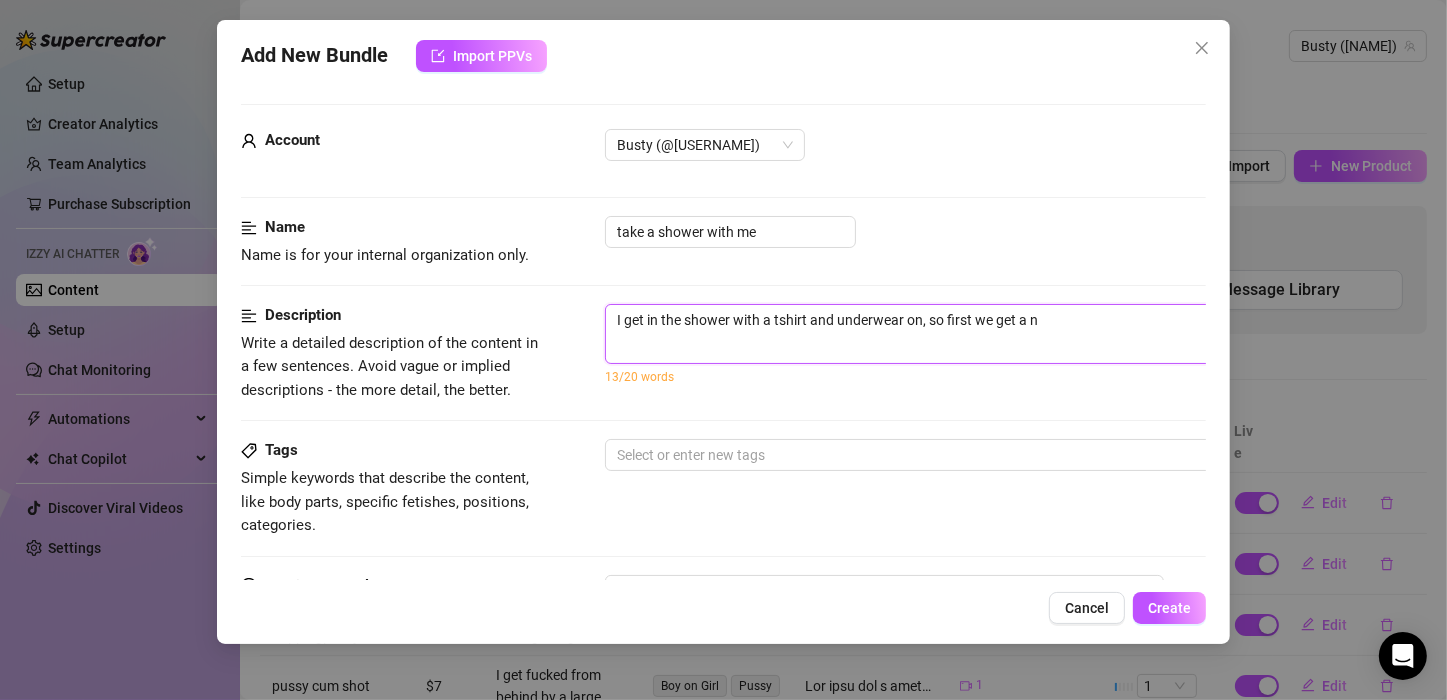 type on "I get in the shower with a tshirt and underwear on, so first we get a ni" 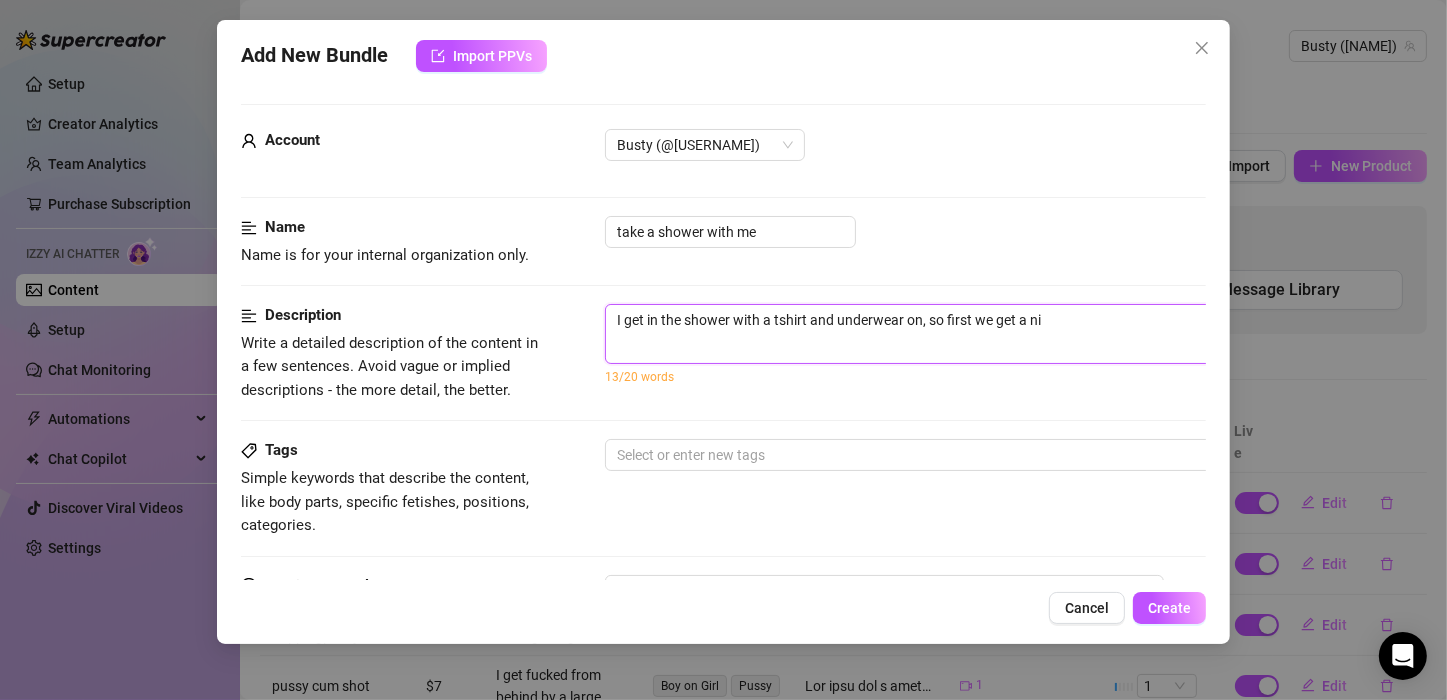 type on "I get in the shower with a tshirt and underwear on, so first we get a nic" 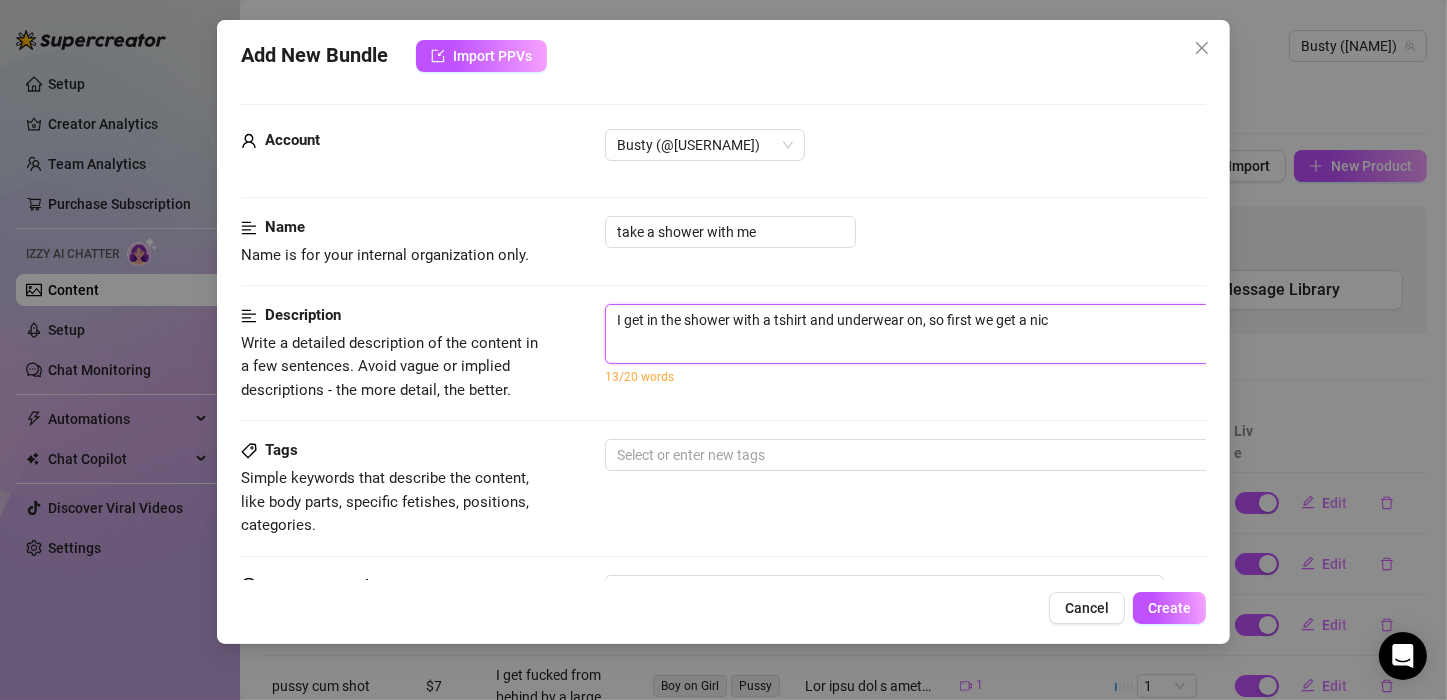type on "I get in the shower with a tshirt and underwear on, so first we get a nice" 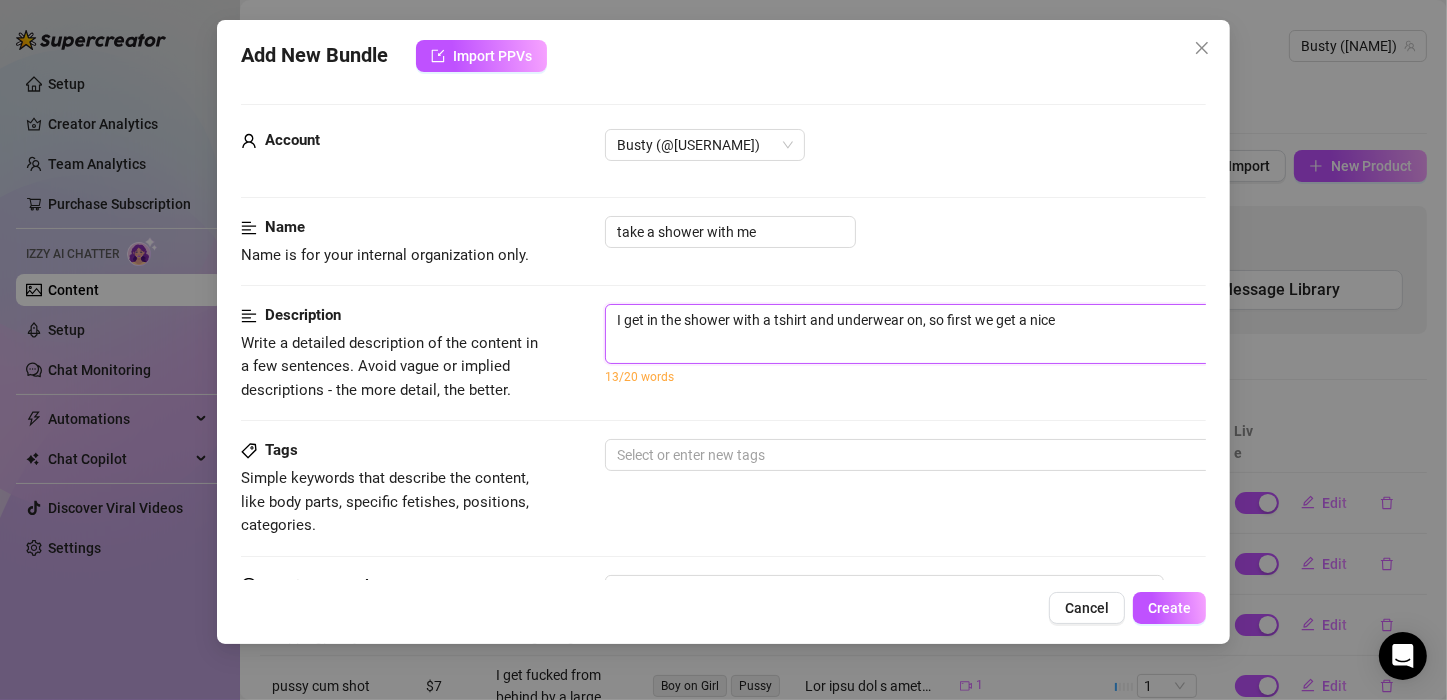 type on "I get in the shower with a tshirt and underwear on, so first we get a nice" 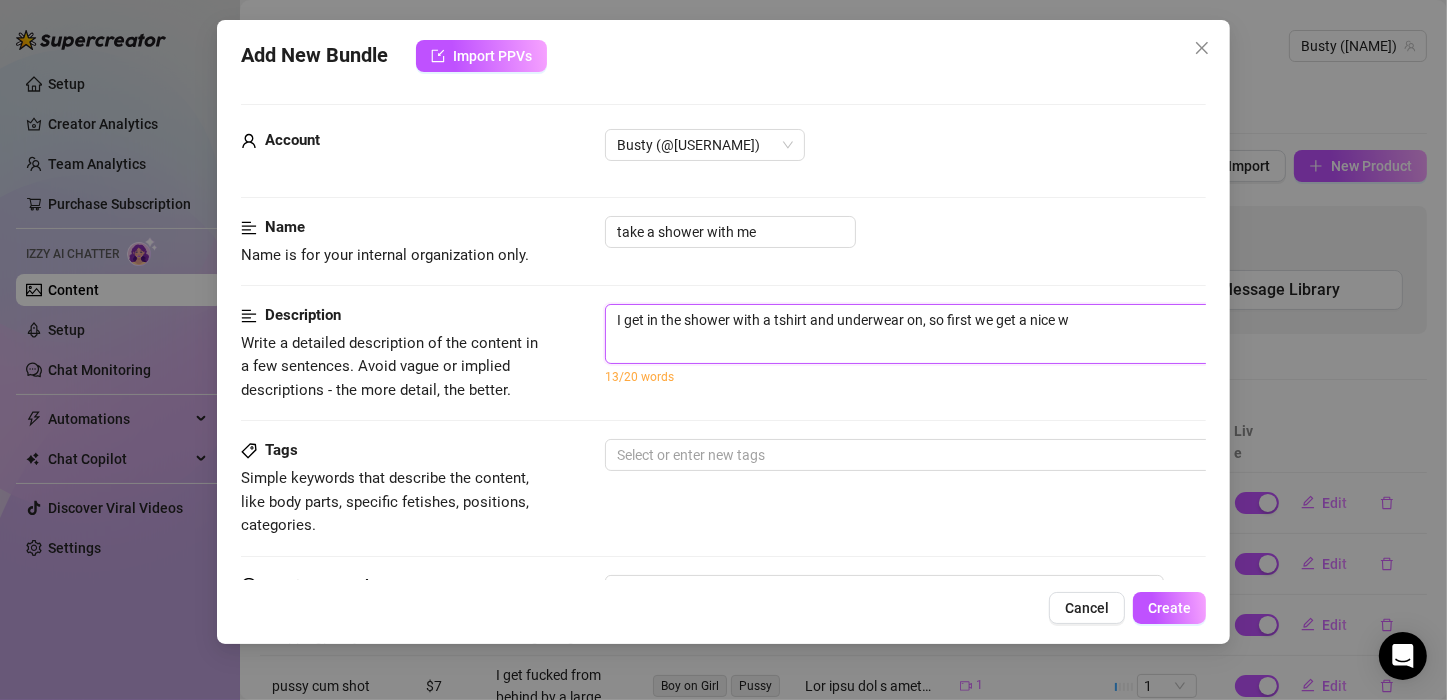 type on "I get in the shower with a tshirt and underwear on, so first we get a nice we" 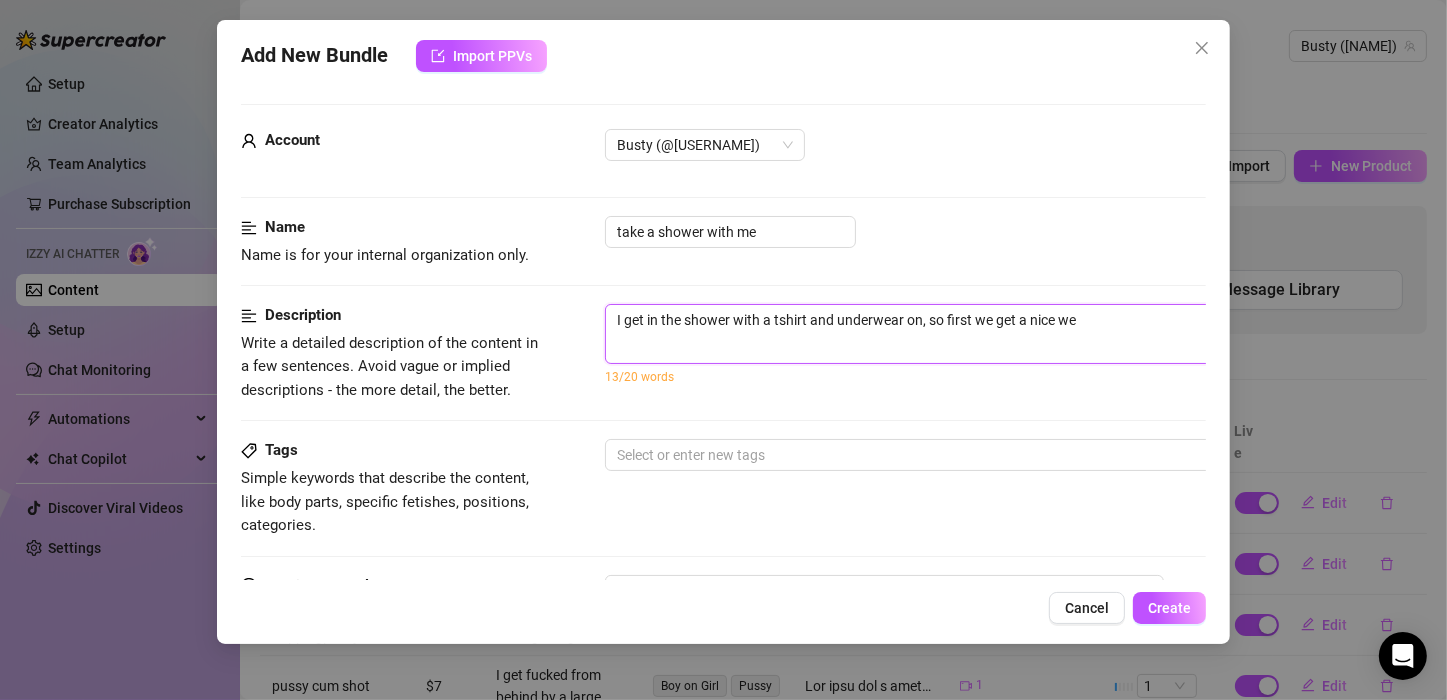 type on "I get in the shower with a tshirt and underwear on, so first we get a nice wet" 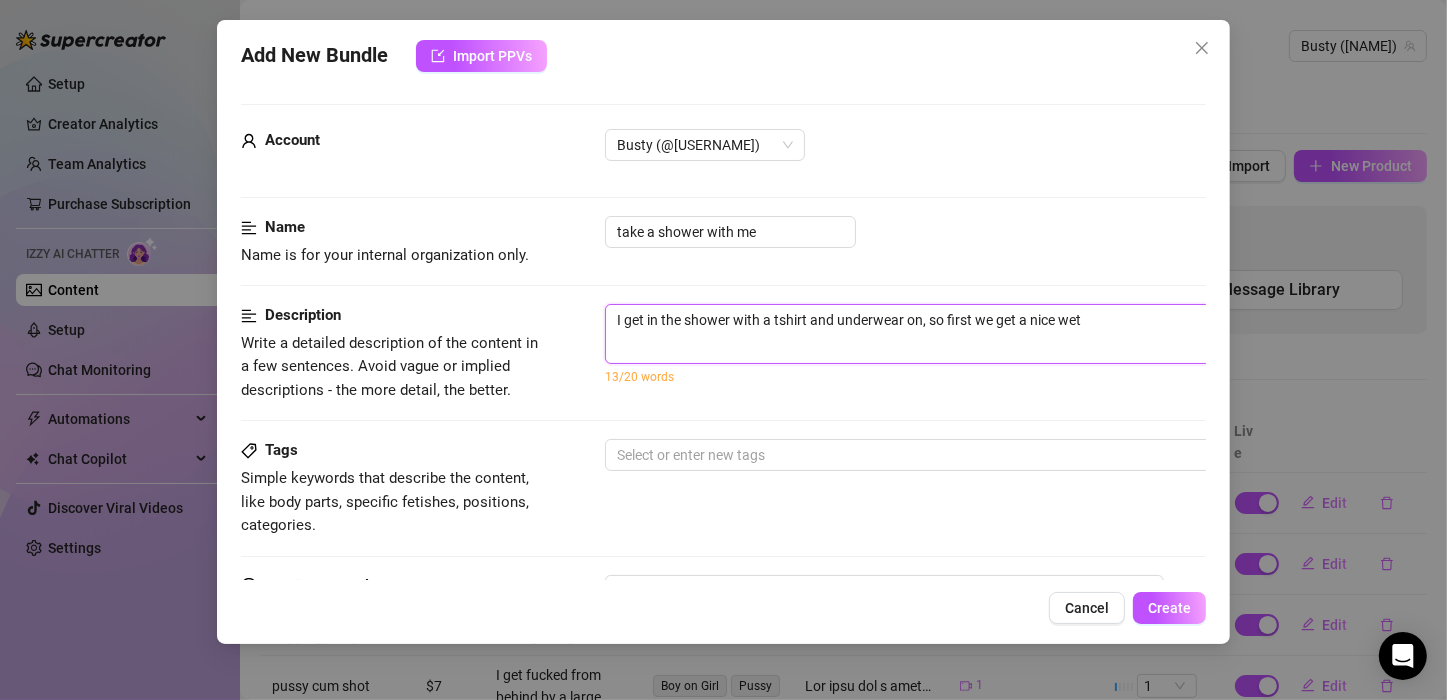 type on "I get in the shower with a tshirt and underwear on, so first we get a nice wet" 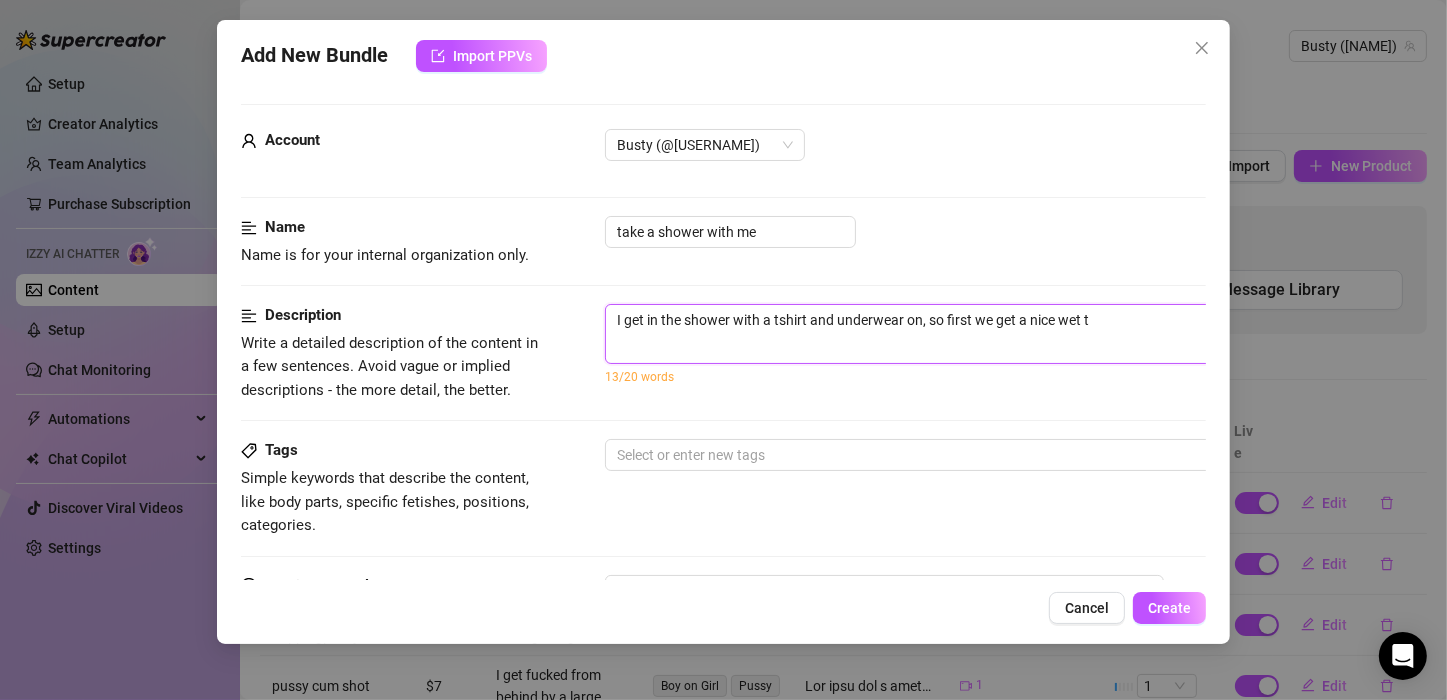 type on "I get in the shower with a tshirt and underwear on, so first we get a nice wet te" 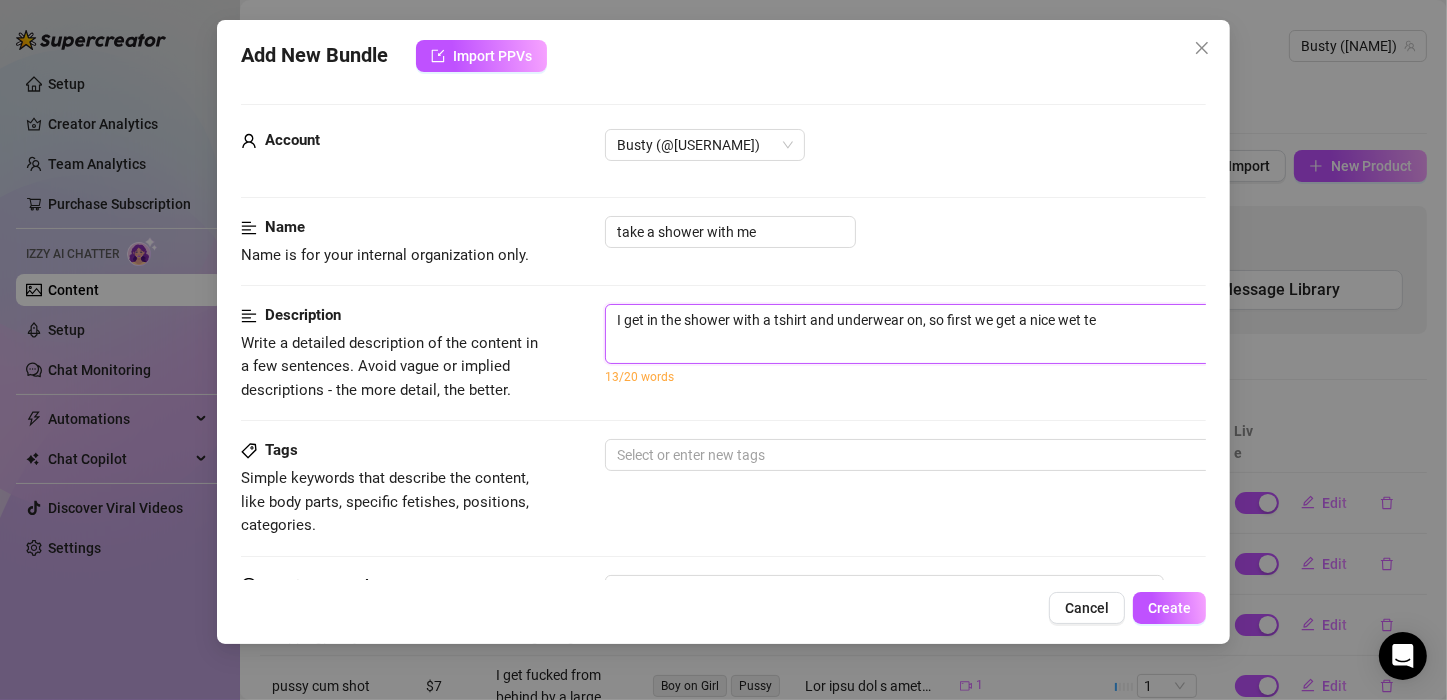 type on "I get in the shower with a tshirt and underwear on, so first we get a nice wet tea" 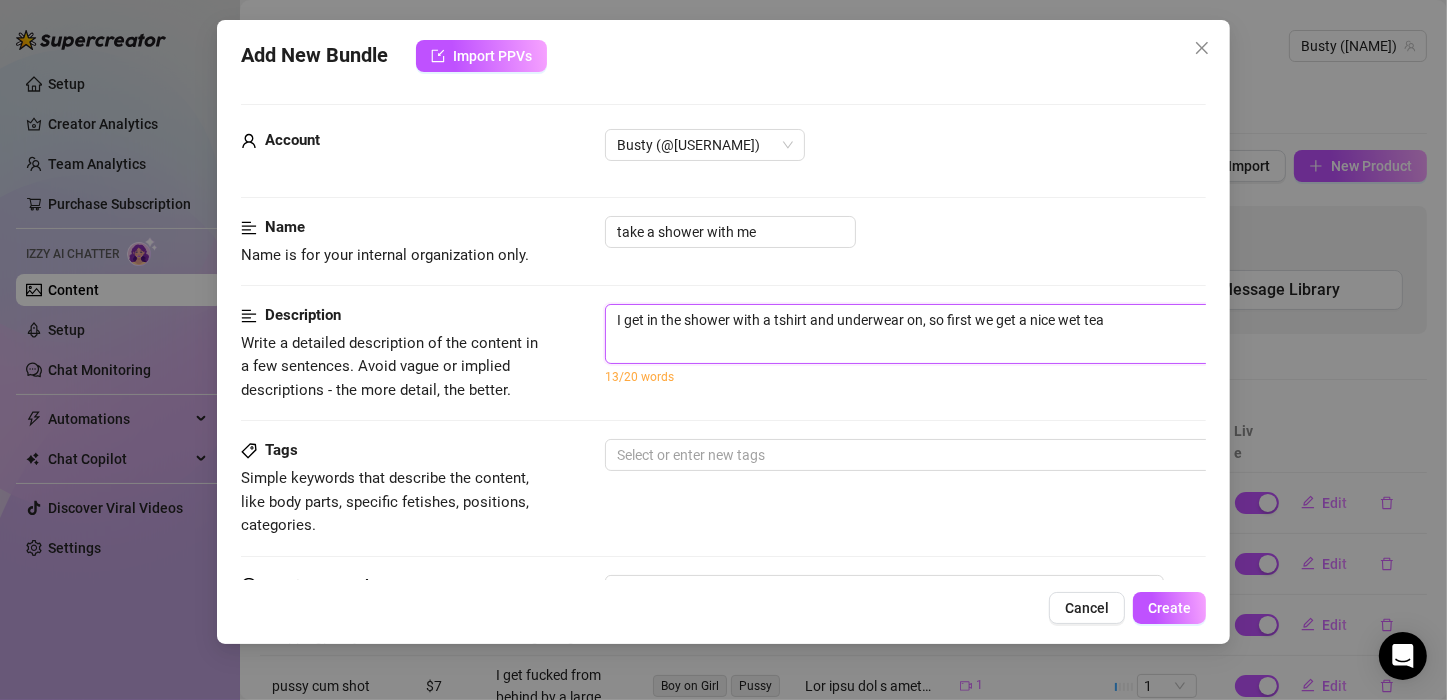 type on "I get in the shower with a tshirt and underwear on, so first we get a nice wet teac" 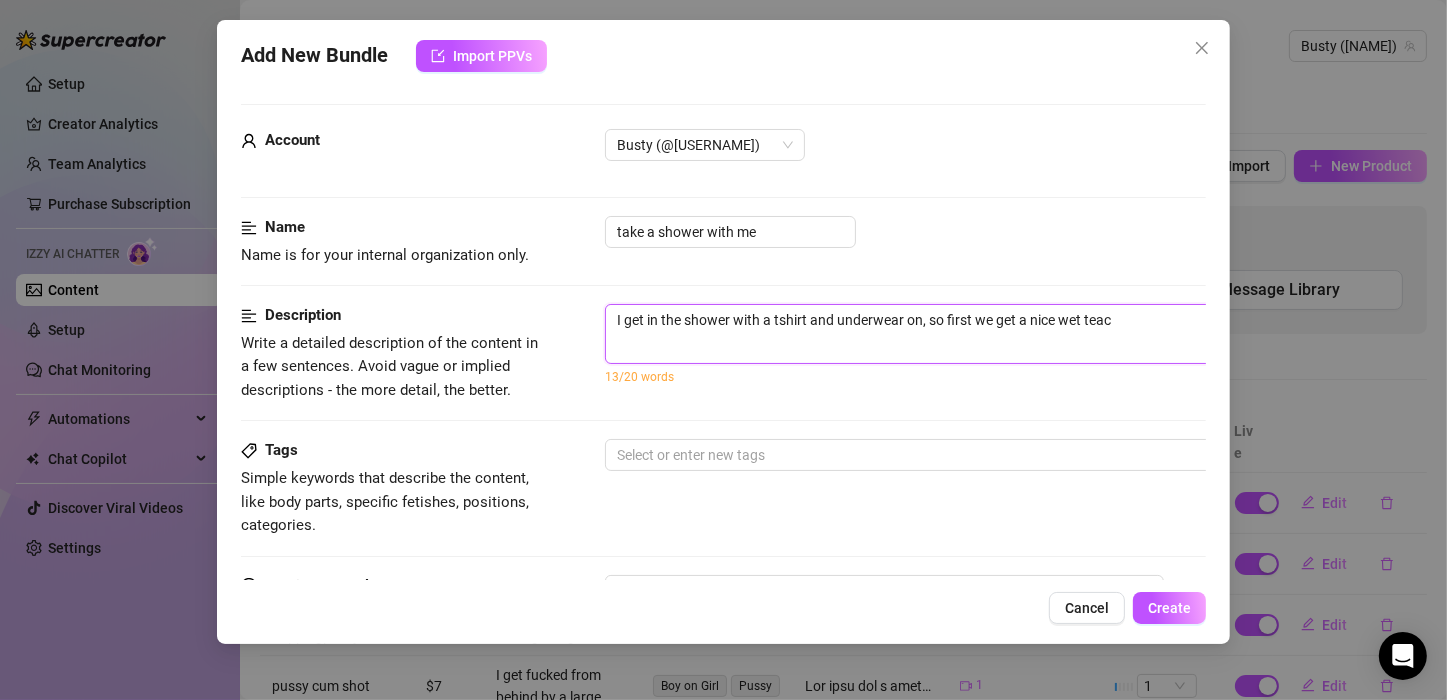 type on "I get in the shower with a tshirt and underwear on, so first we get a nice wet tea" 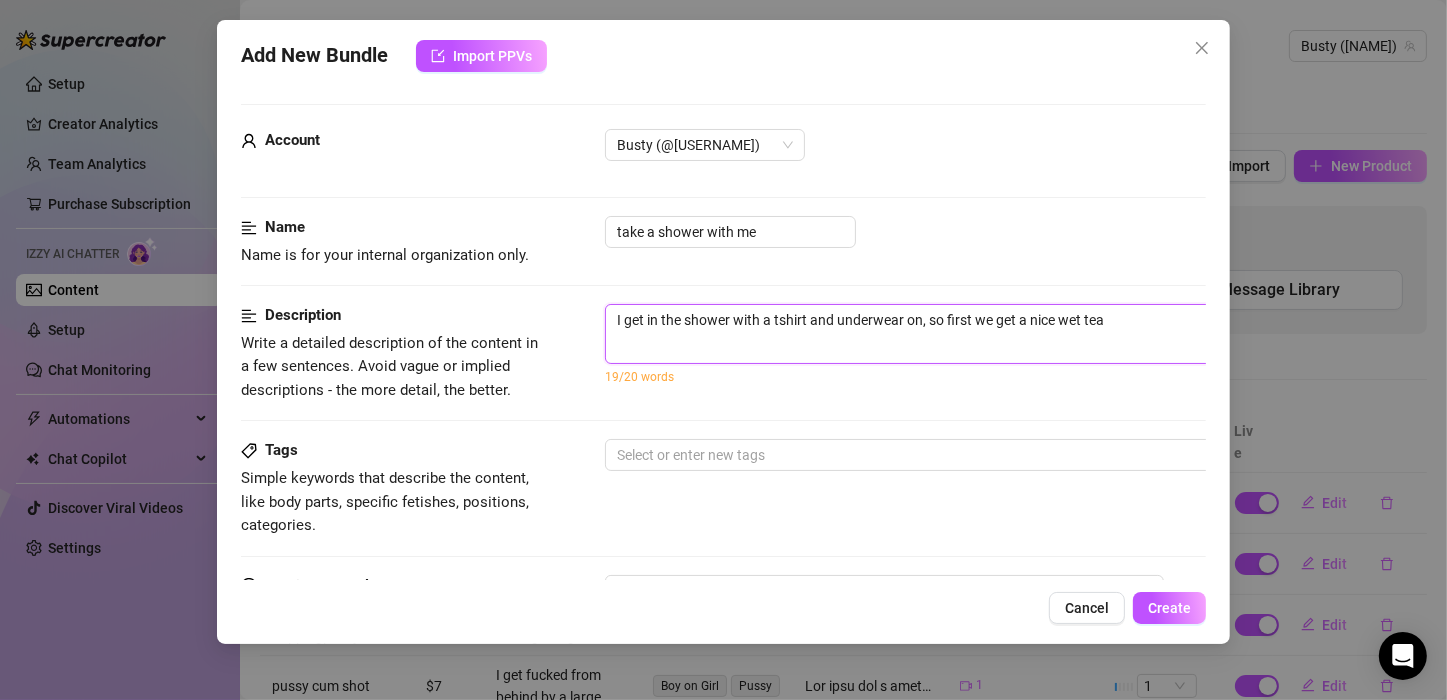 type on "I get in the shower with a tshirt and underwear on, so first we get a nice wet te" 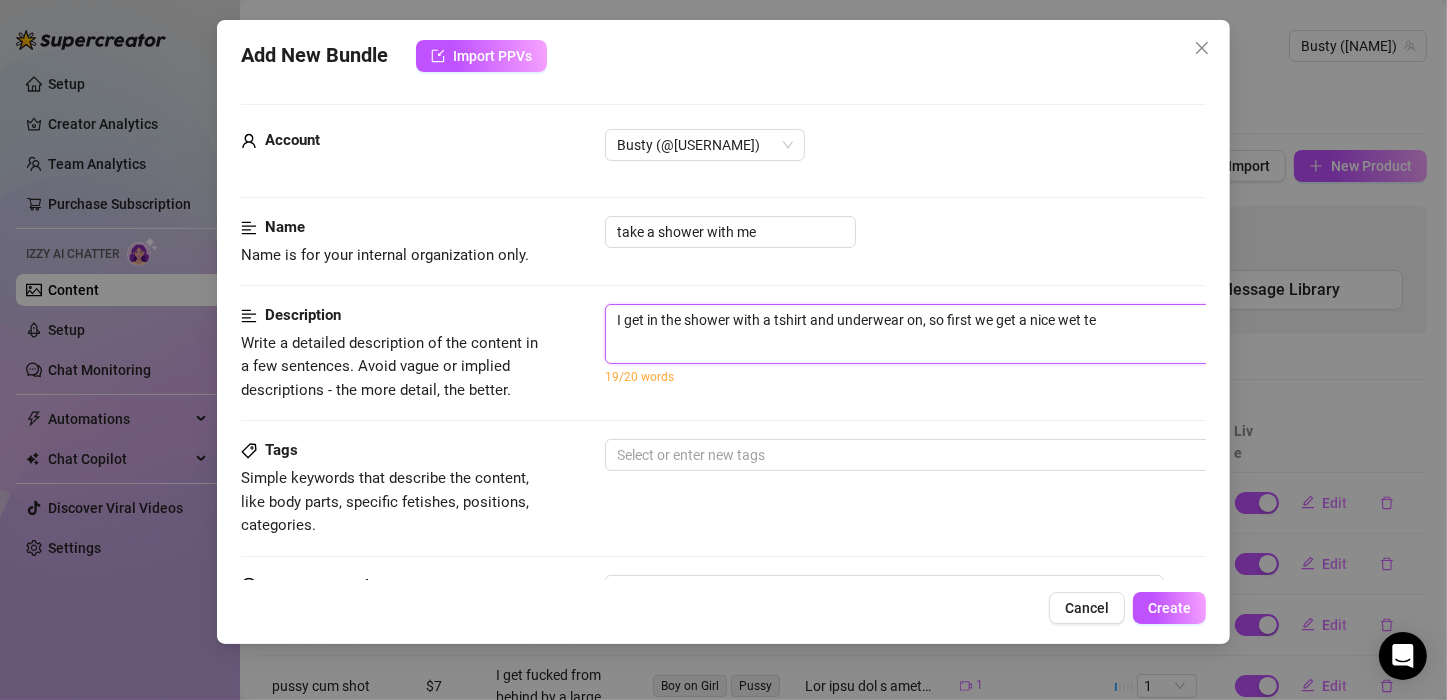 type on "I get in the shower with a tshirt and underwear on, so first we get a nice wet t" 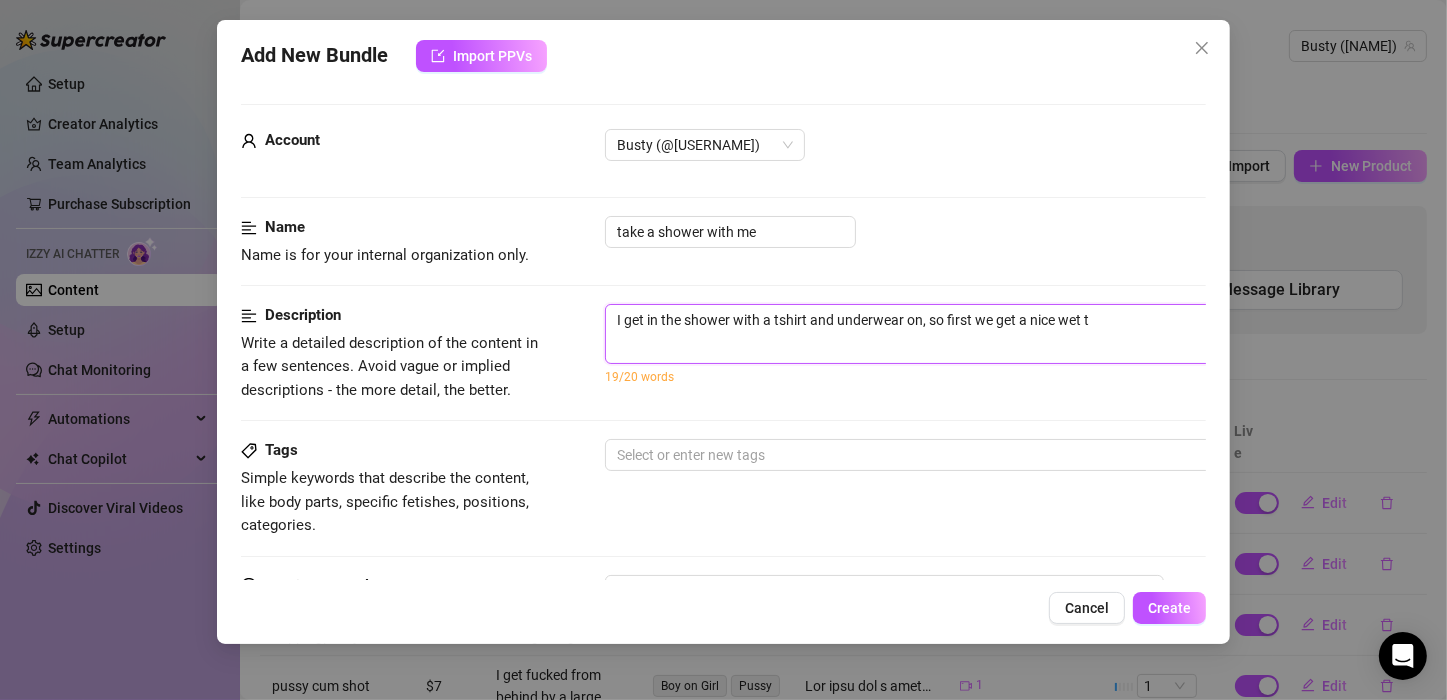 type on "I get in the shower with a tshirt and underwear on, so first we get a nice wet ts" 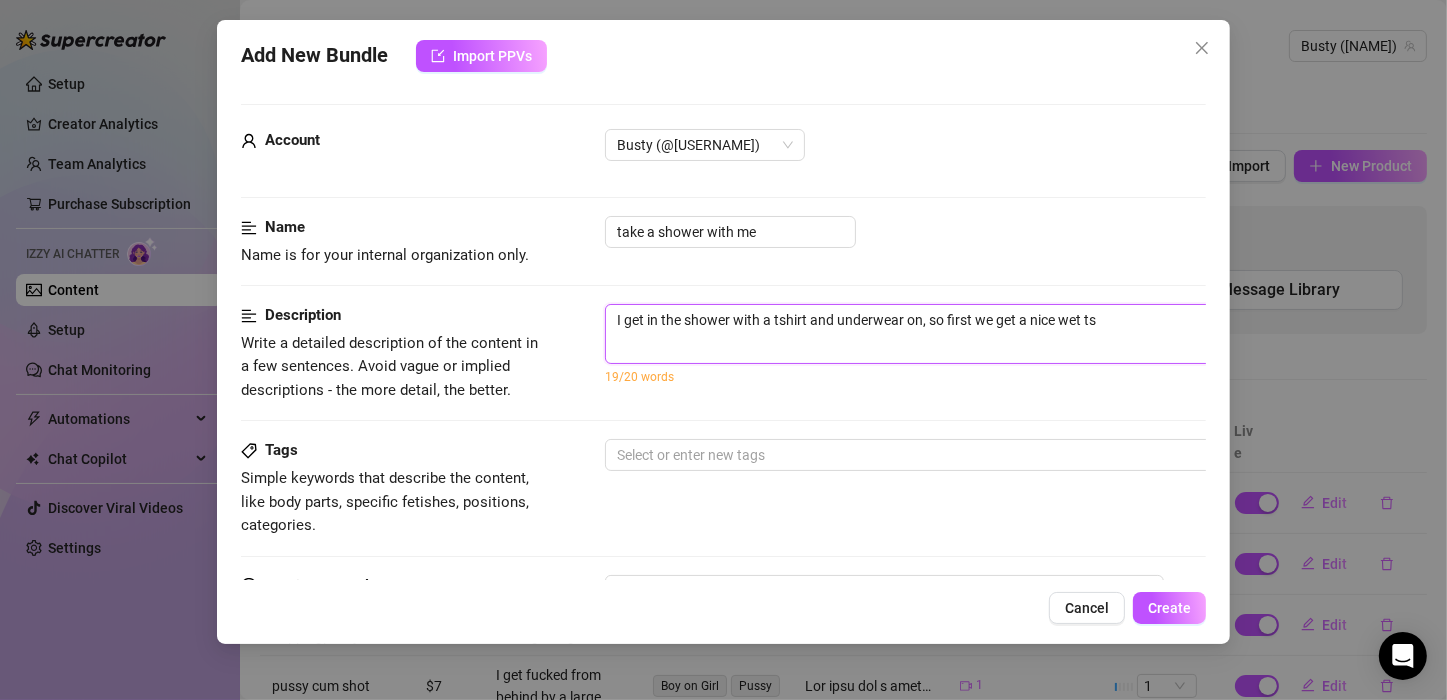 type on "I get in the shower with a tshirt and underwear on, so first we get a nice wet tsh" 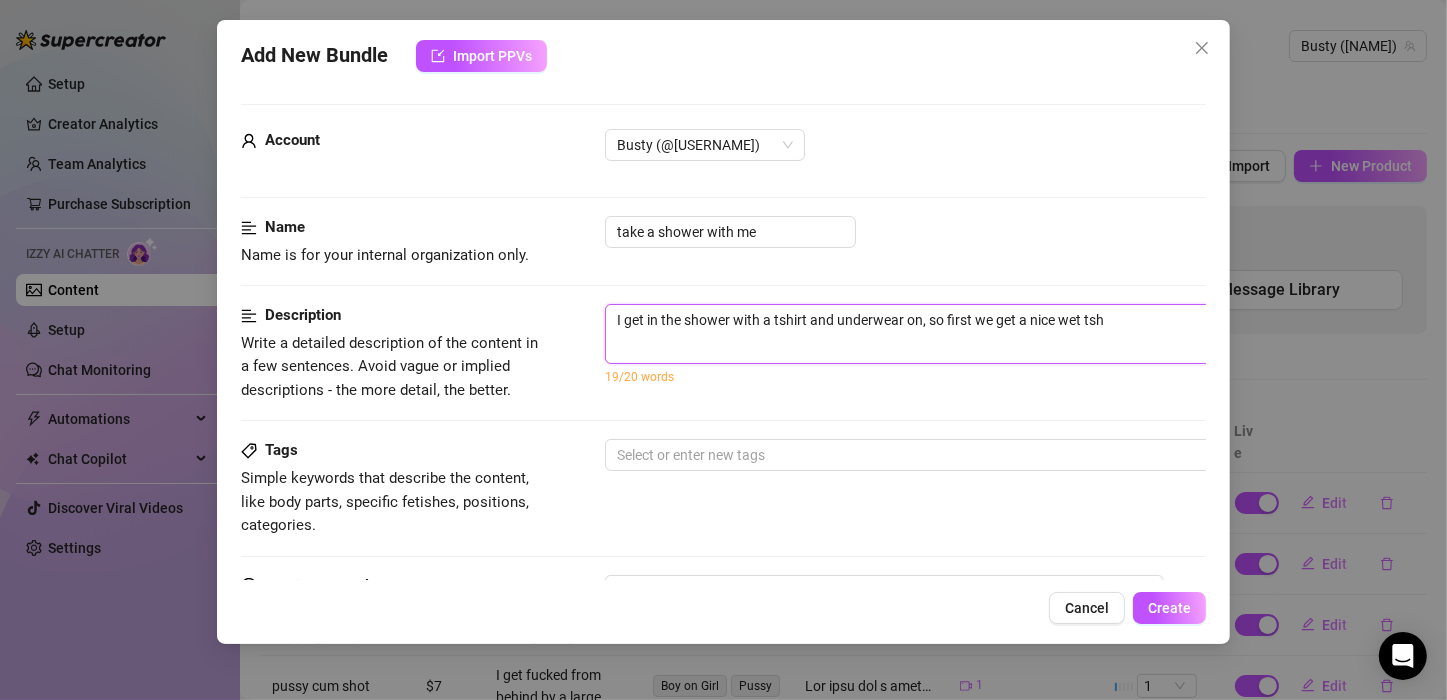 type on "I get in the shower with a tshirt and underwear on, so first we get a nice wet tshi" 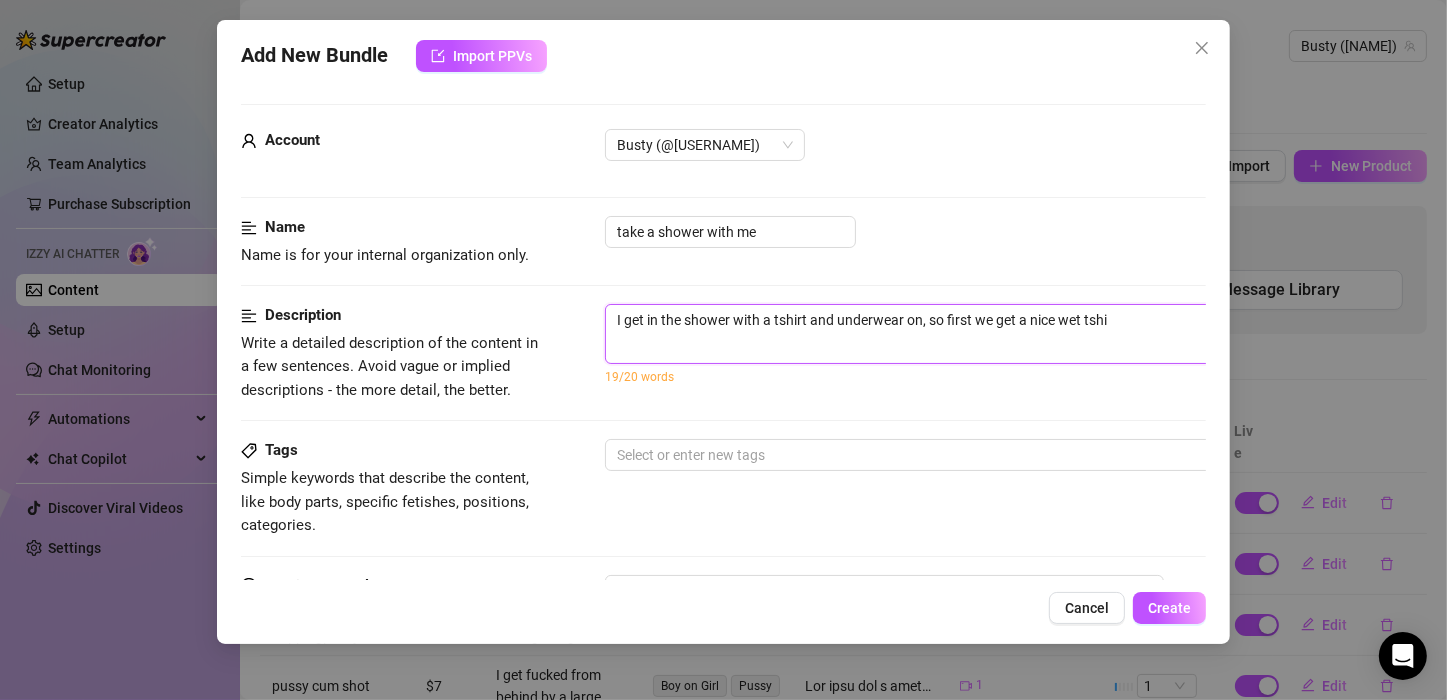 type on "I get in the shower with a tshirt and underwear on, so first we get a nice wet tshir" 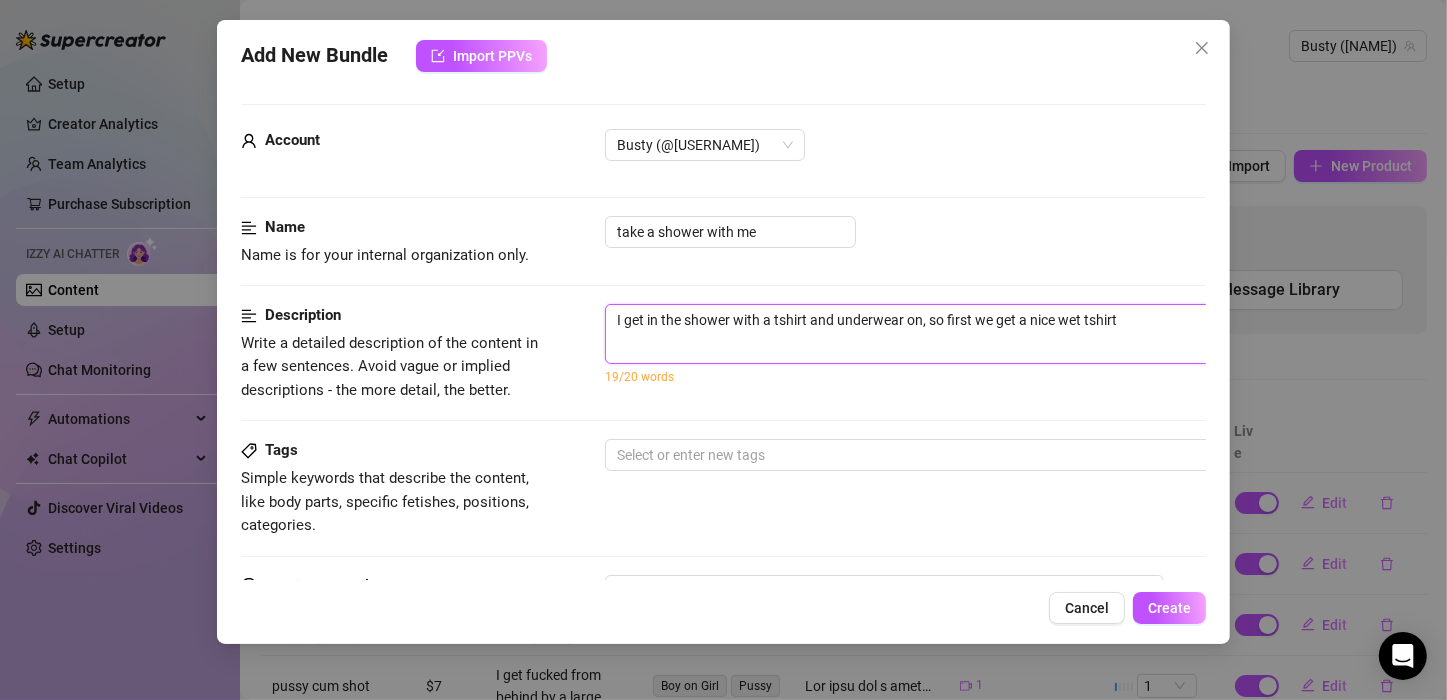 type on "I get in the shower with a tshirt and underwear on, so first we get a nice wet tshirt." 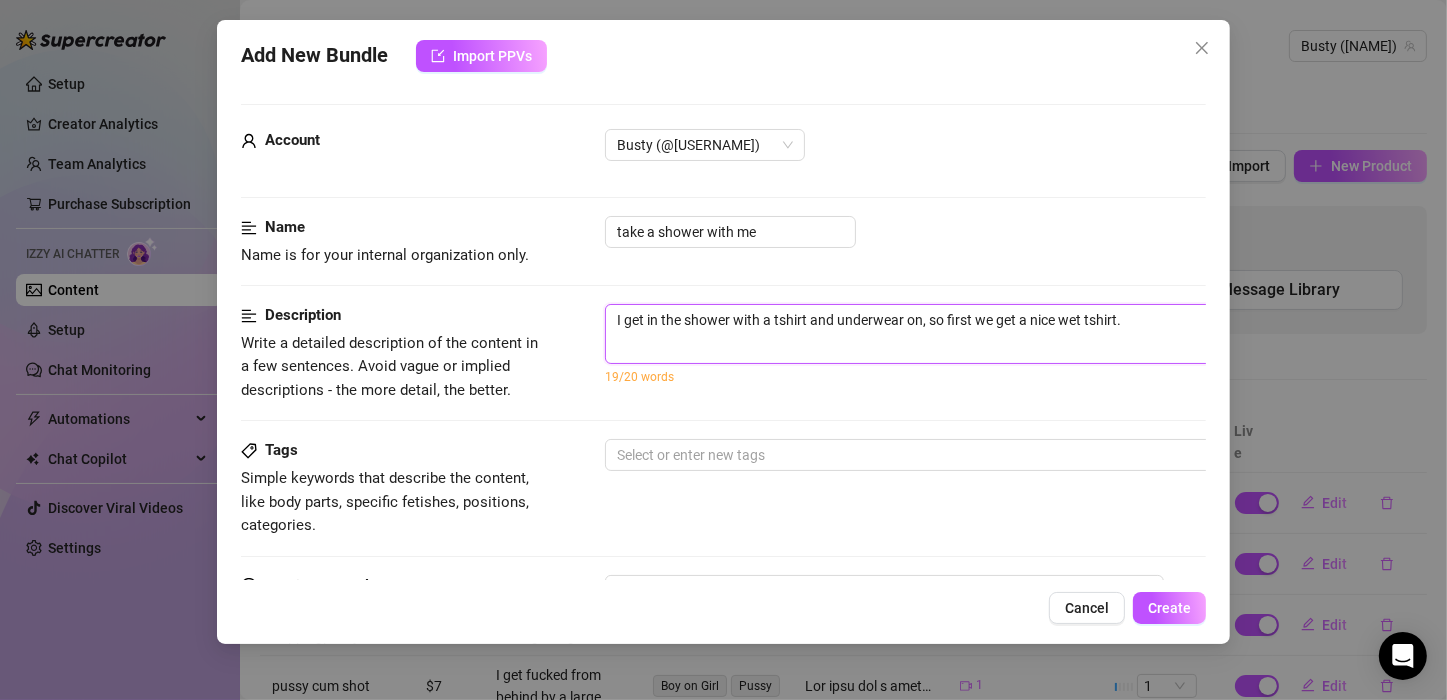 type on "I get in the shower with a tshirt and underwear on, so first we get a nice wet tshirt." 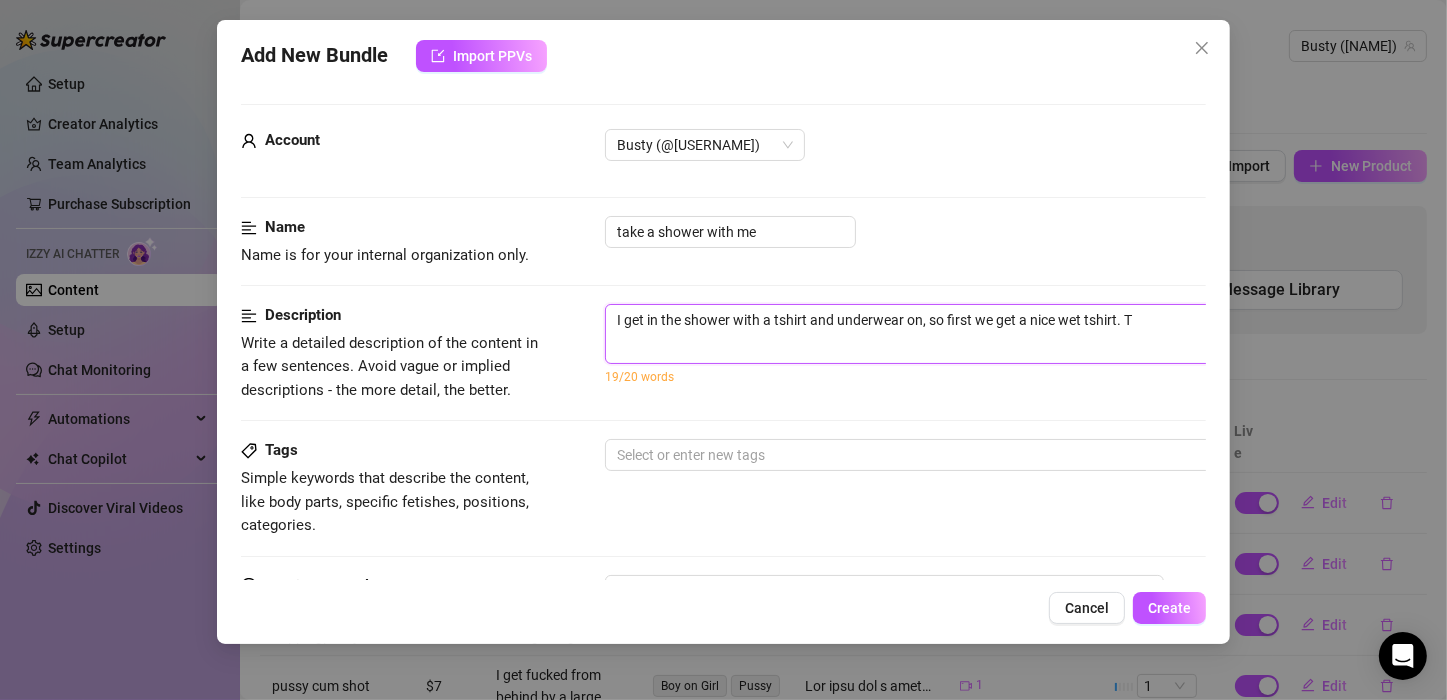 type on "I get in the shower with a tshirt and underwear on, so first we get a nice wet tshirt. Th" 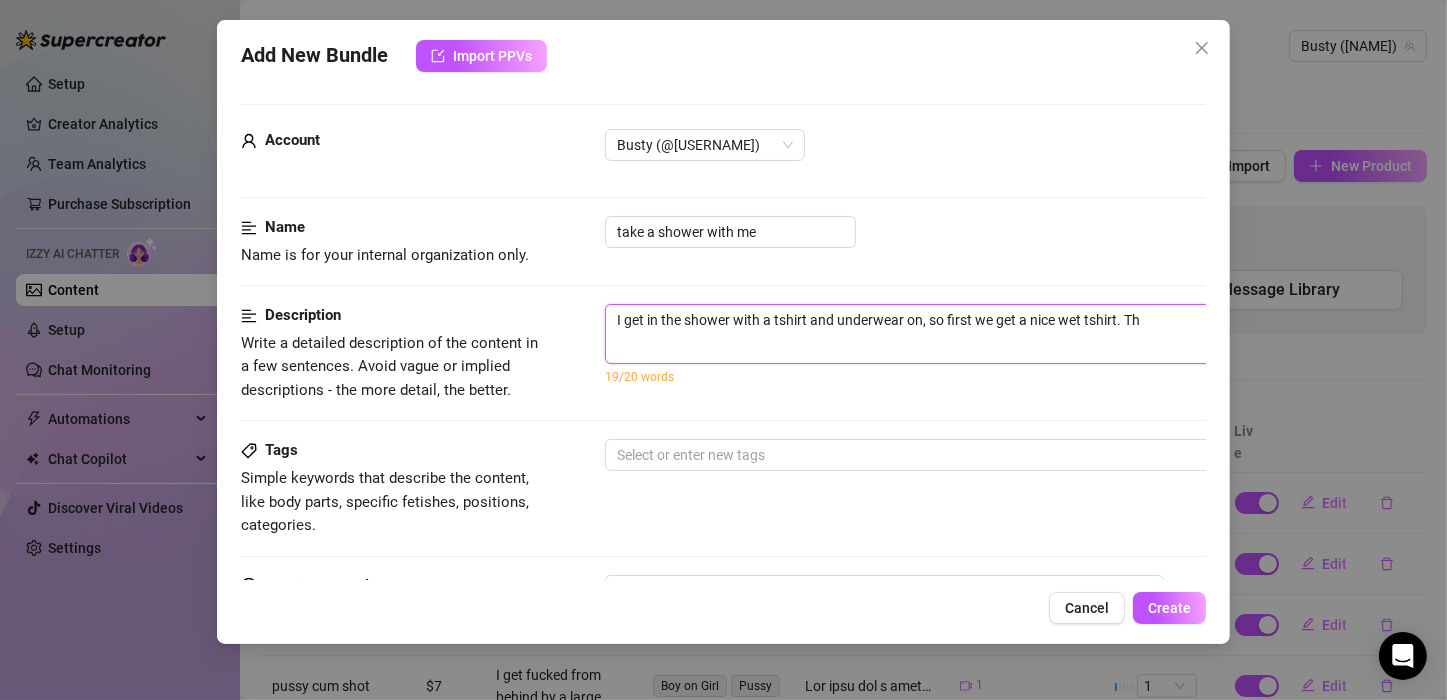 type on "I get in the shower with a tshirt and underwear on, so first we get a nice wet tshirt. The" 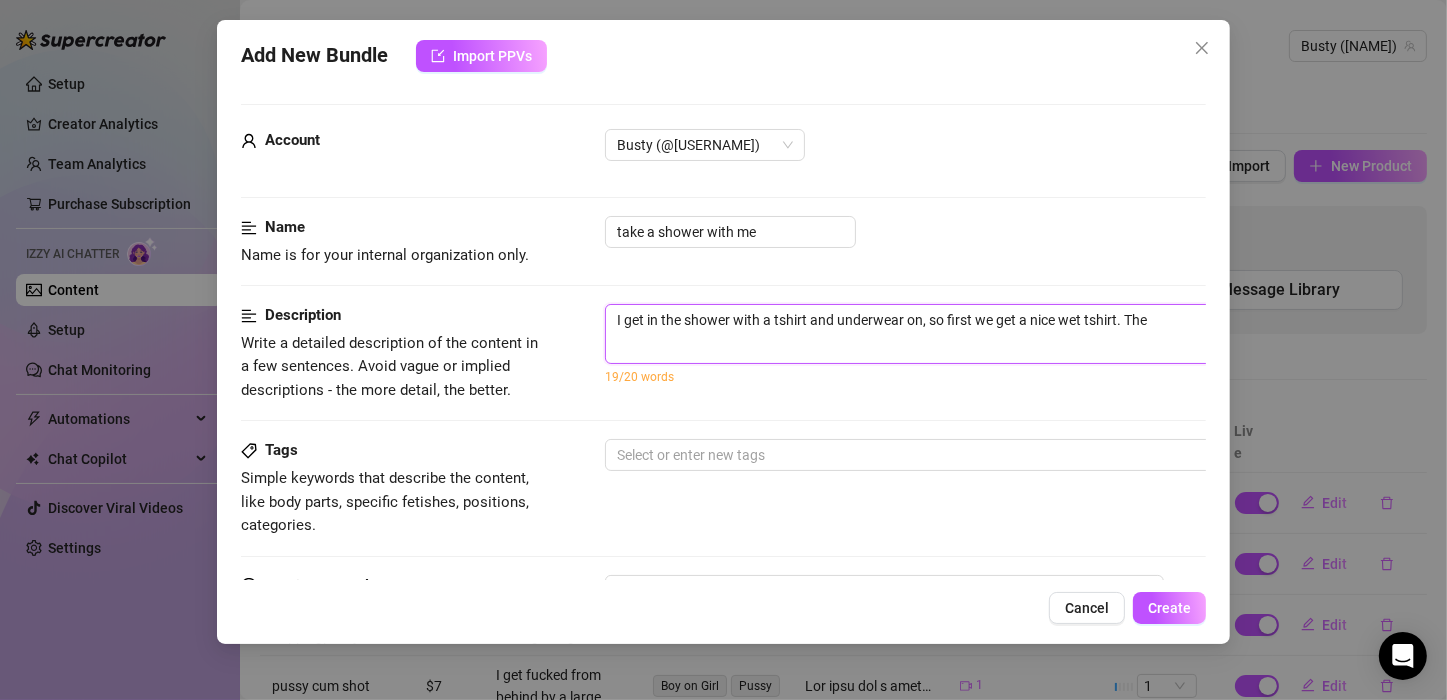 type on "I get in the shower with a tshirt and underwear on, so first we get a nice wet tshirt. Then" 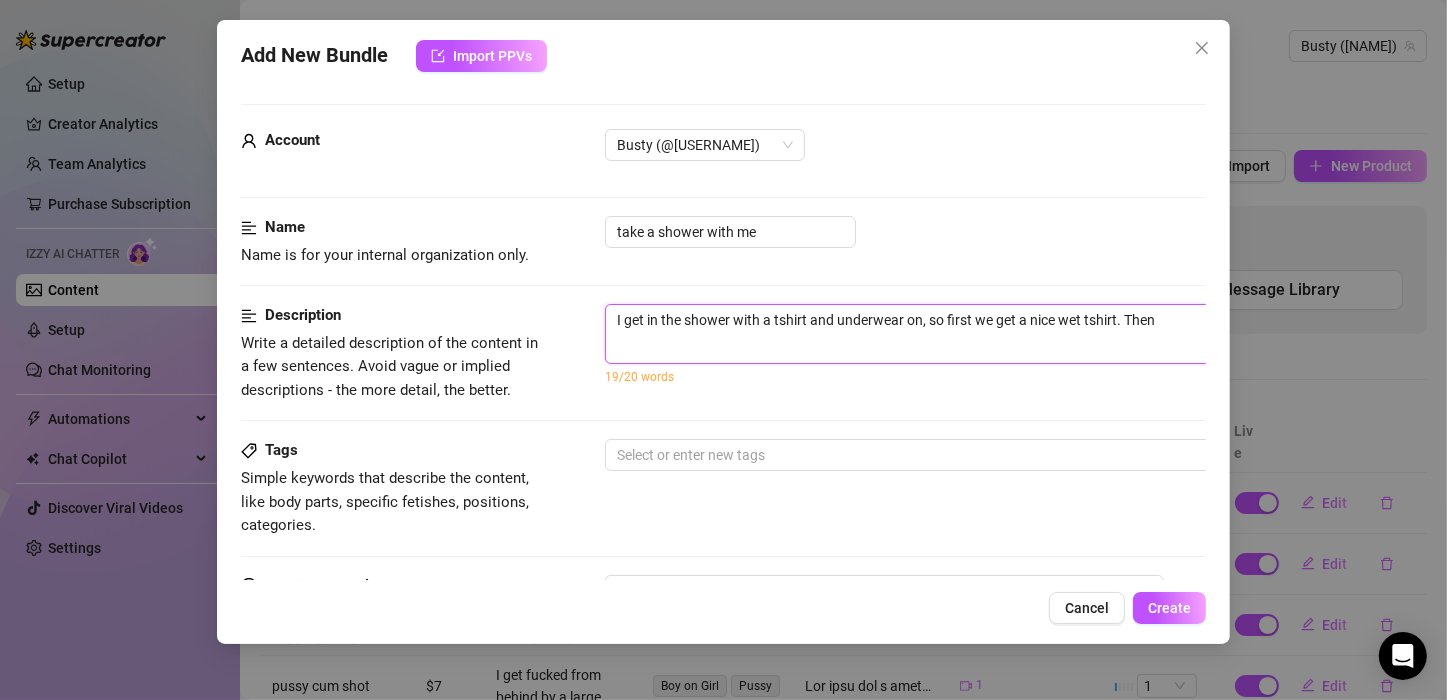 type on "I get in the shower with a tshirt and underwear on, so first we get a nice wet tshirt. Then" 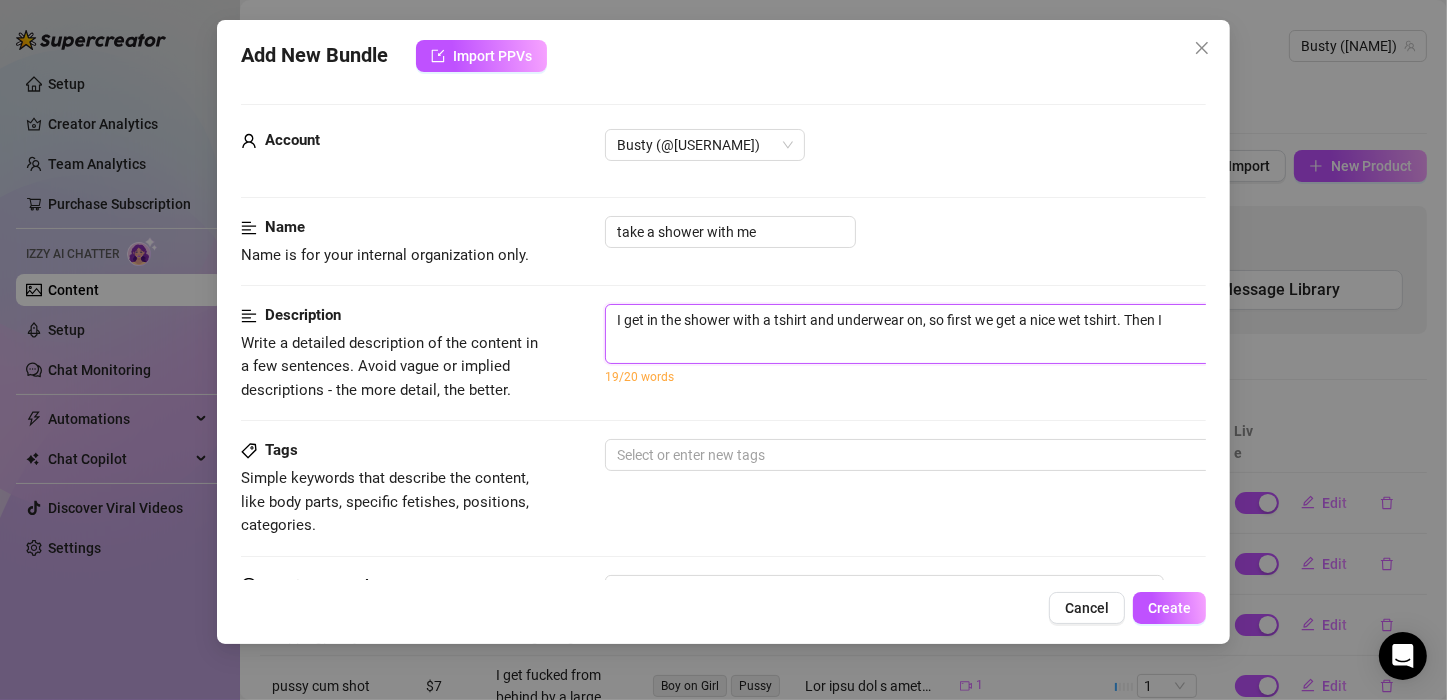 type on "I get in the shower with a tshirt and underwear on, so first we get a nice wet tshirt. Then I" 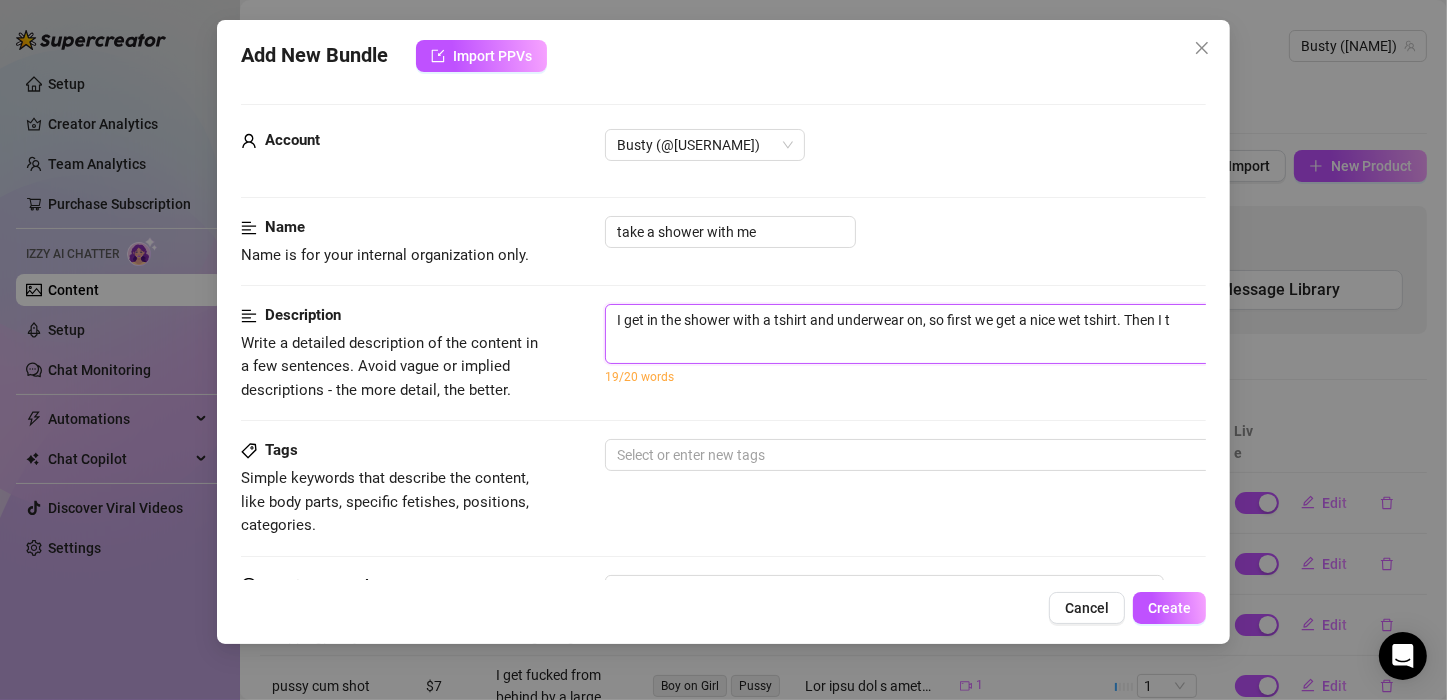 type on "I get in the shower with a tshirt and underwear on, so first we get a nice wet tshirt. Then I ta" 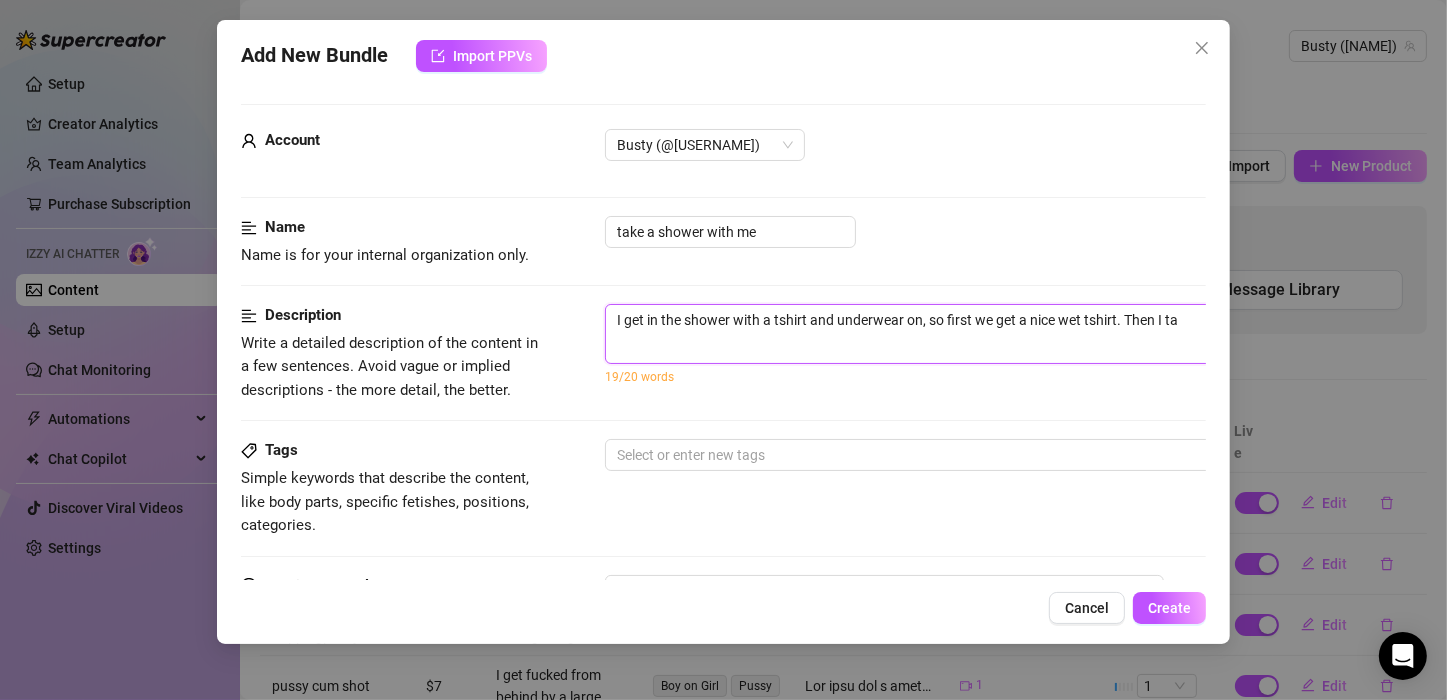 type on "I get in the shower with a tshirt and underwear on, so first we get a nice wet tshirt. Then I tak" 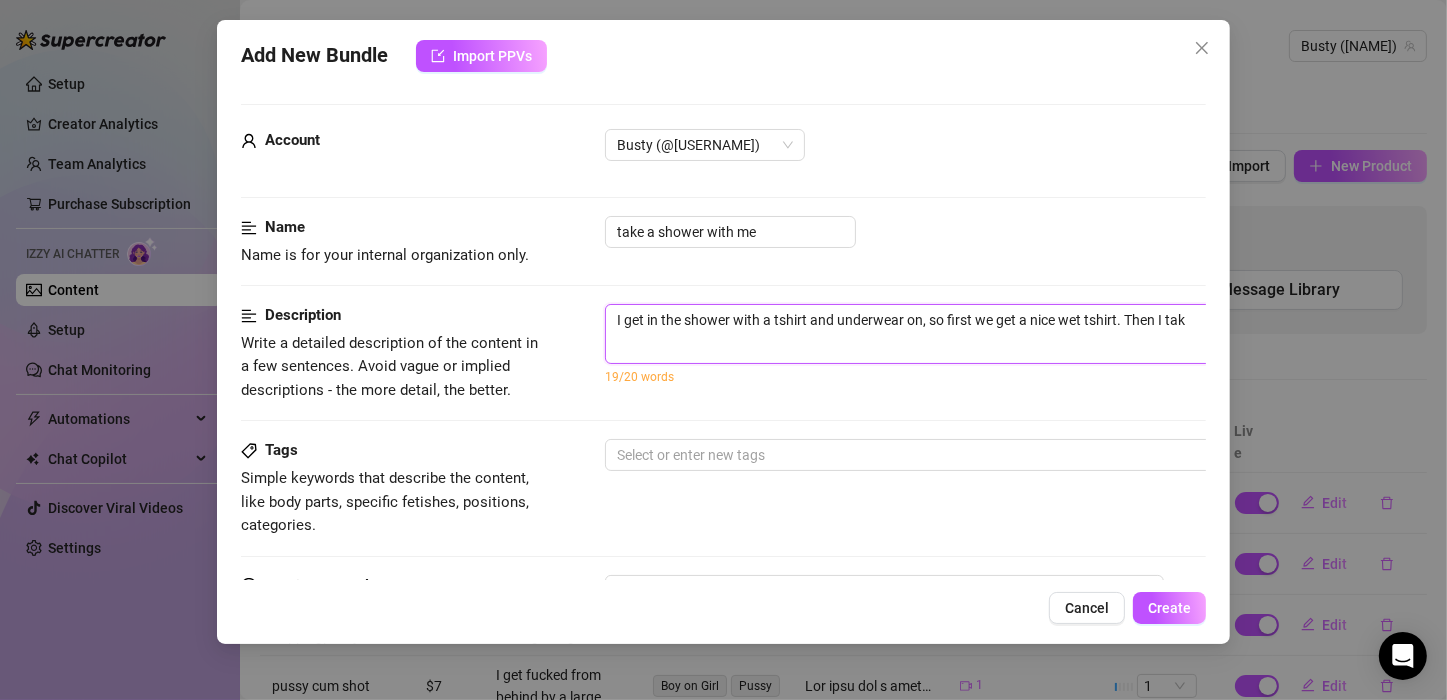 type on "I get in the shower with a tshirt and underwear on, so first we get a nice wet tshirt. Then I tak" 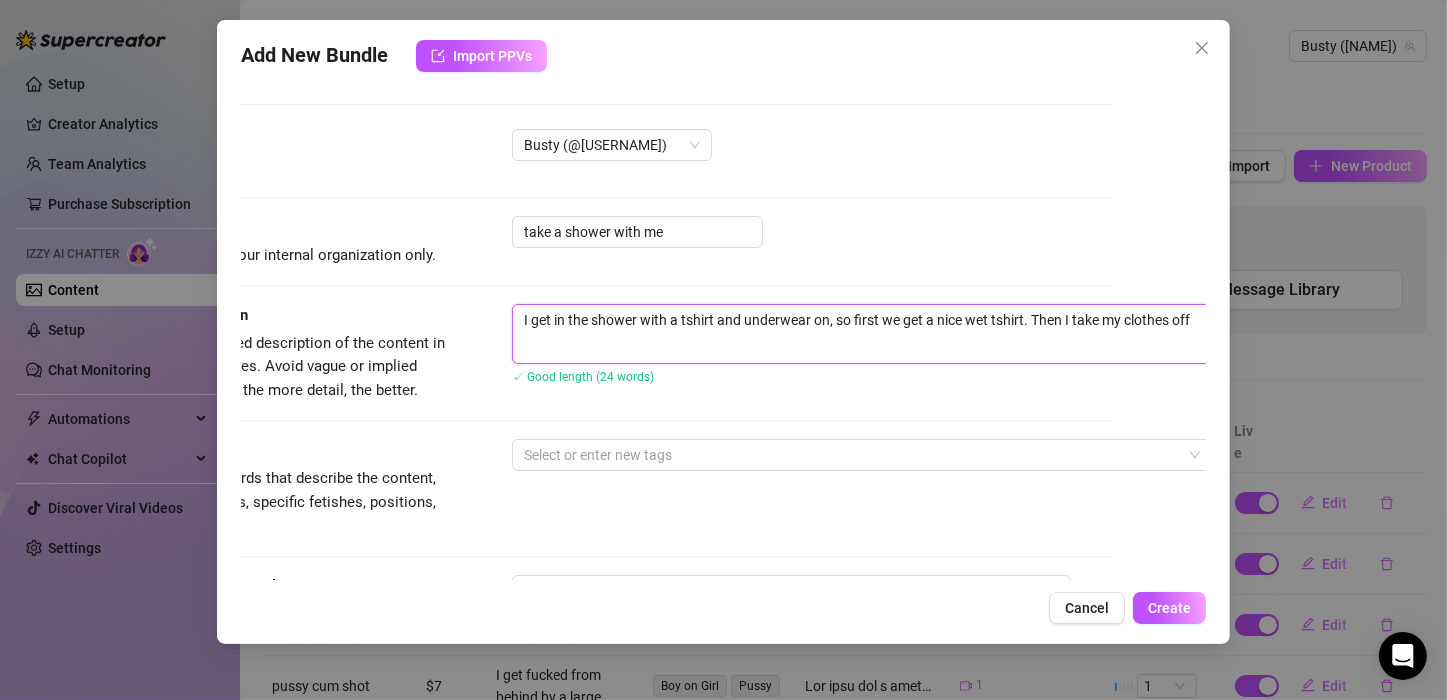 scroll, scrollTop: 0, scrollLeft: 102, axis: horizontal 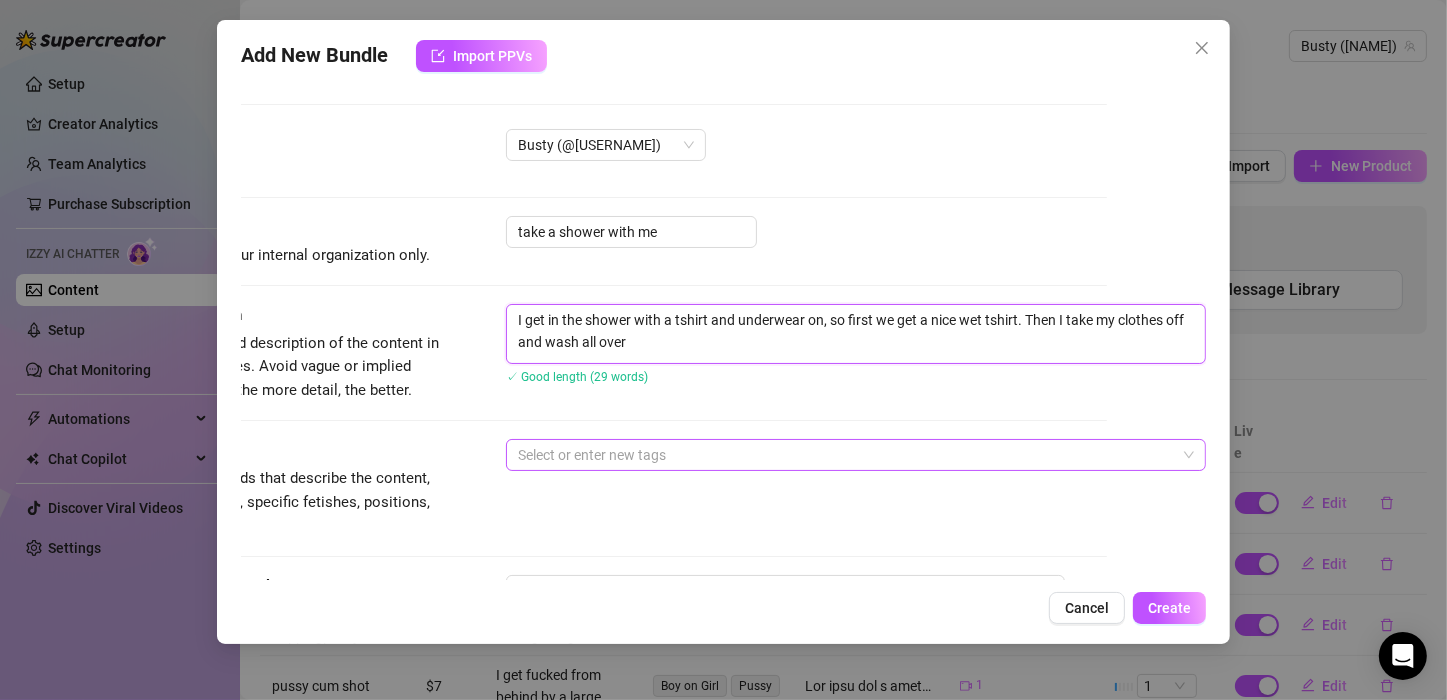 click at bounding box center [845, 455] 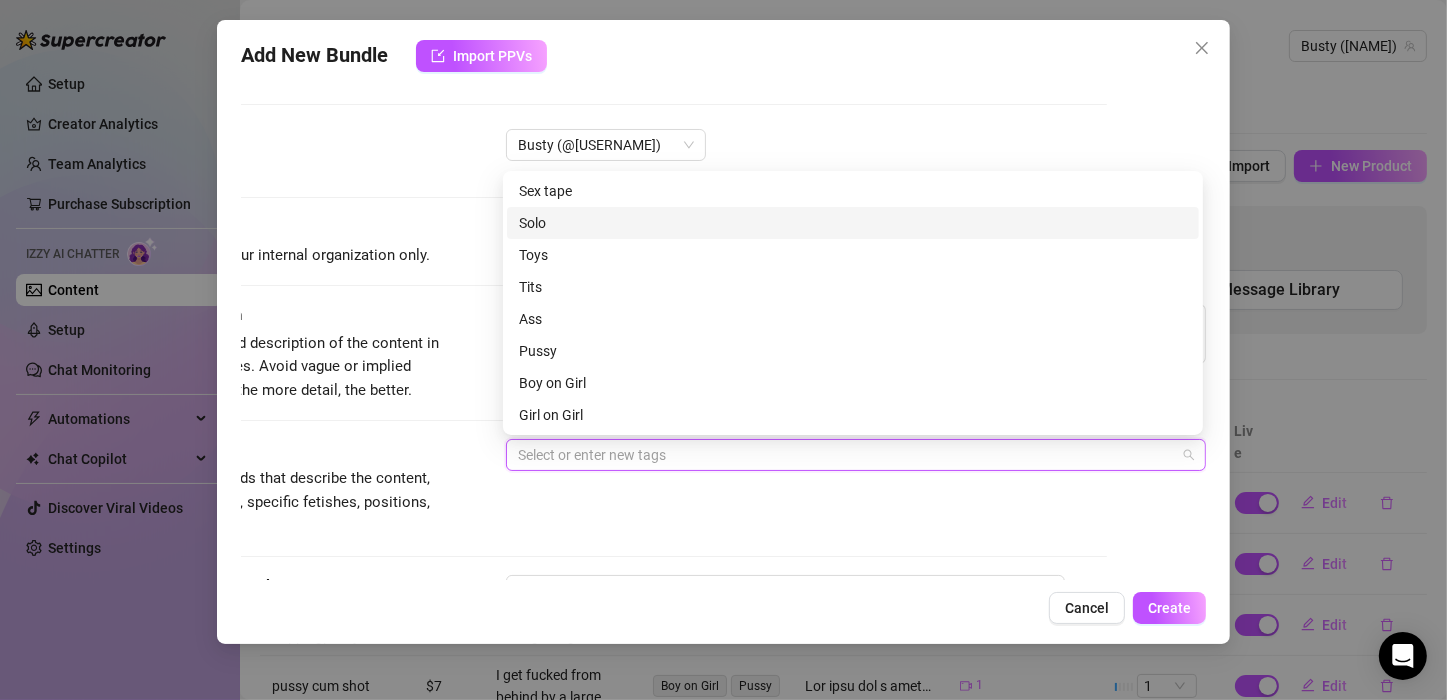 click on "Solo" at bounding box center [853, 223] 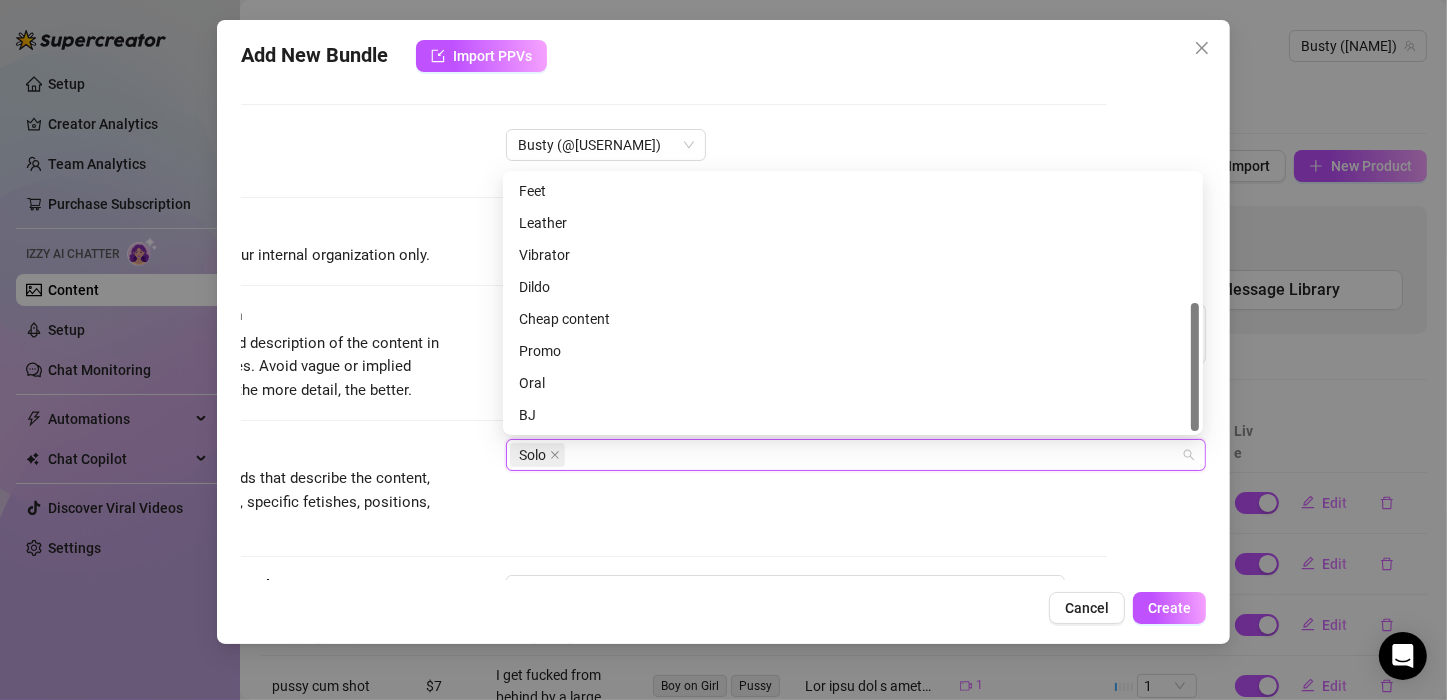 scroll, scrollTop: 0, scrollLeft: 0, axis: both 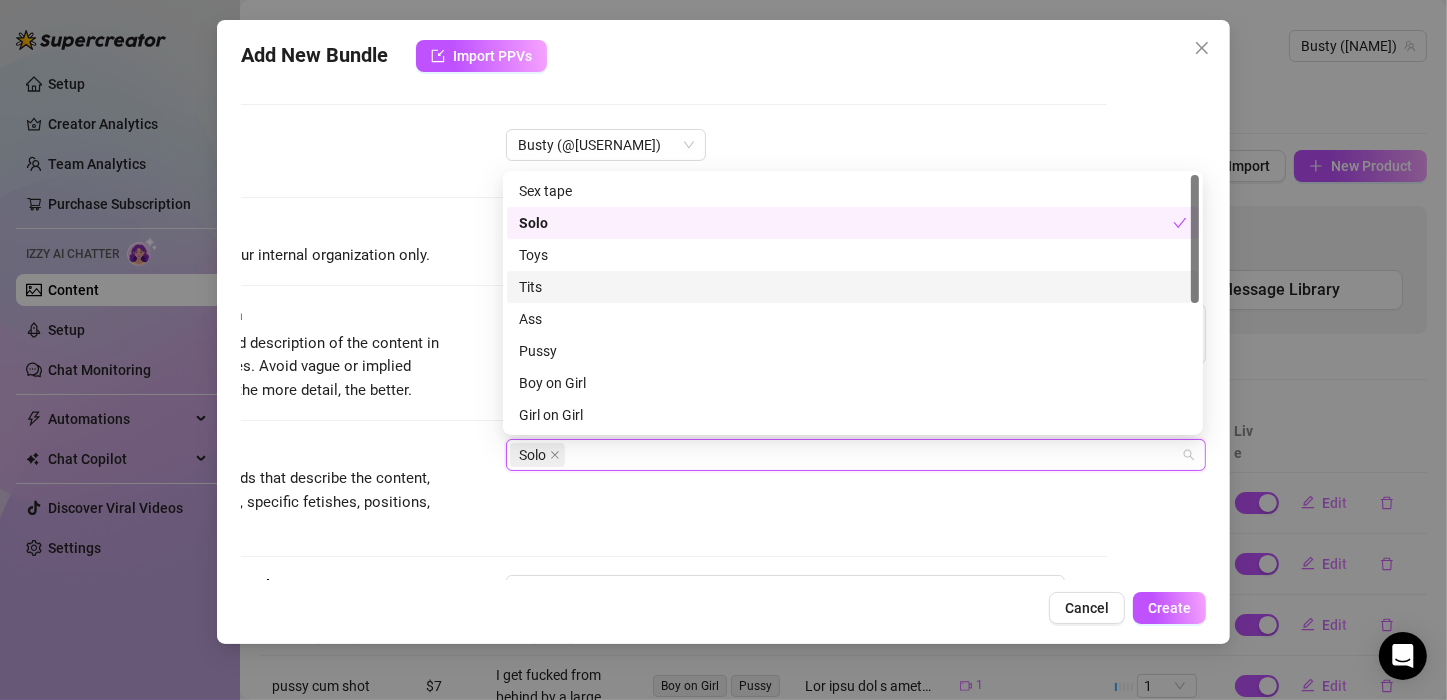 click on "Tits" at bounding box center [853, 287] 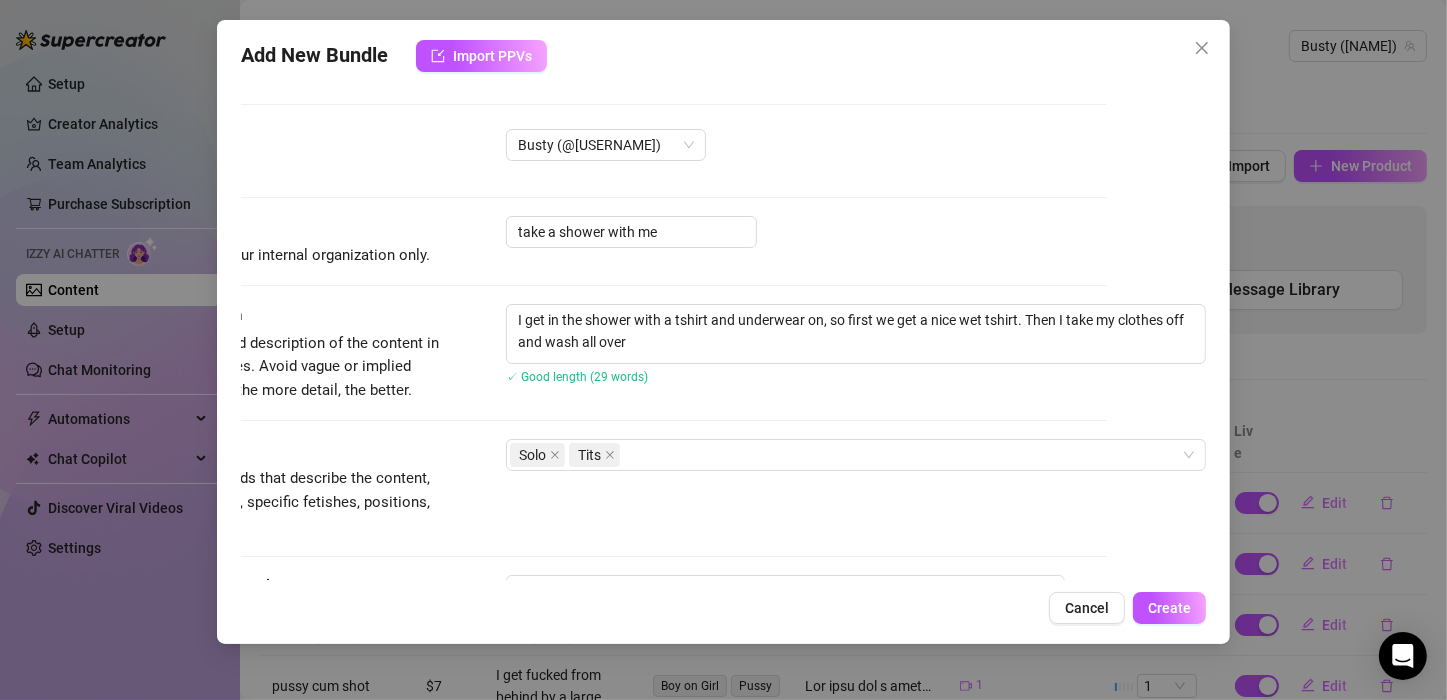 click on "Tags Simple keywords that describe the content, like body parts, specific fetishes, positions, categories. Solo Tits" at bounding box center [624, 488] 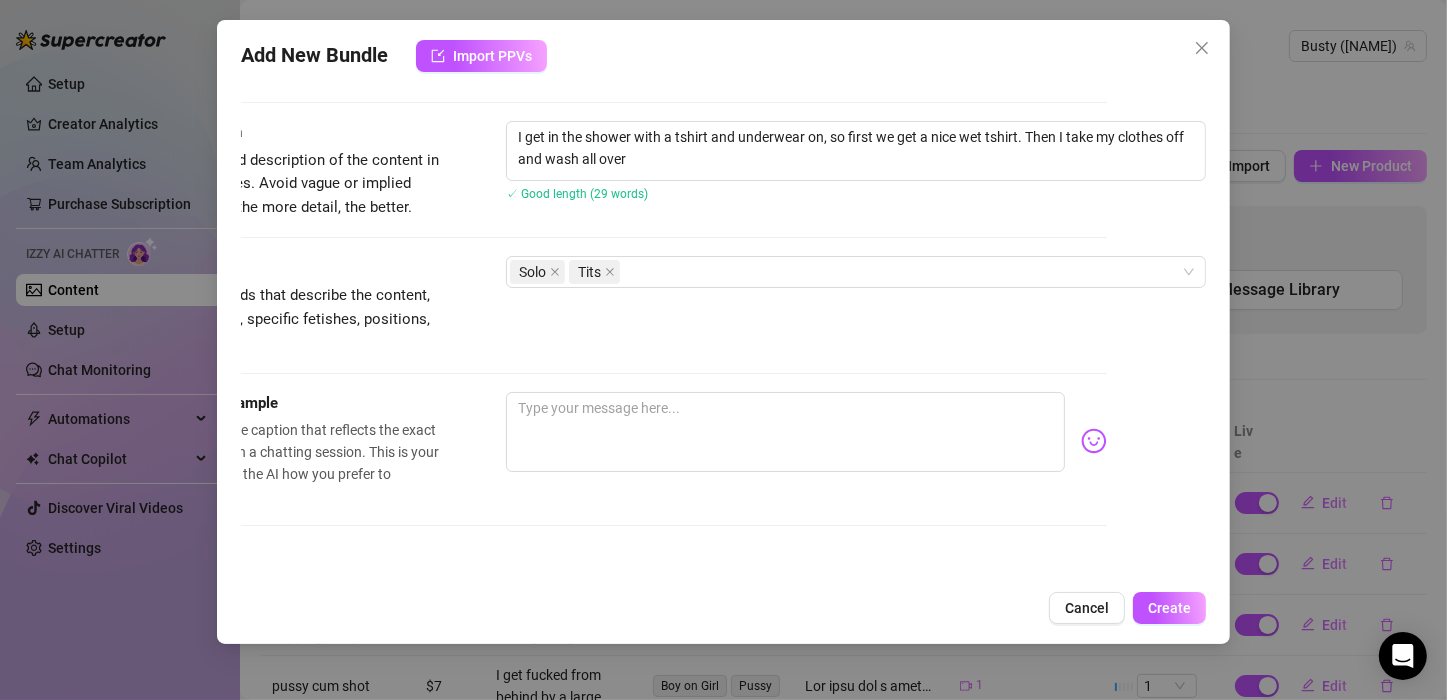 scroll, scrollTop: 300, scrollLeft: 102, axis: both 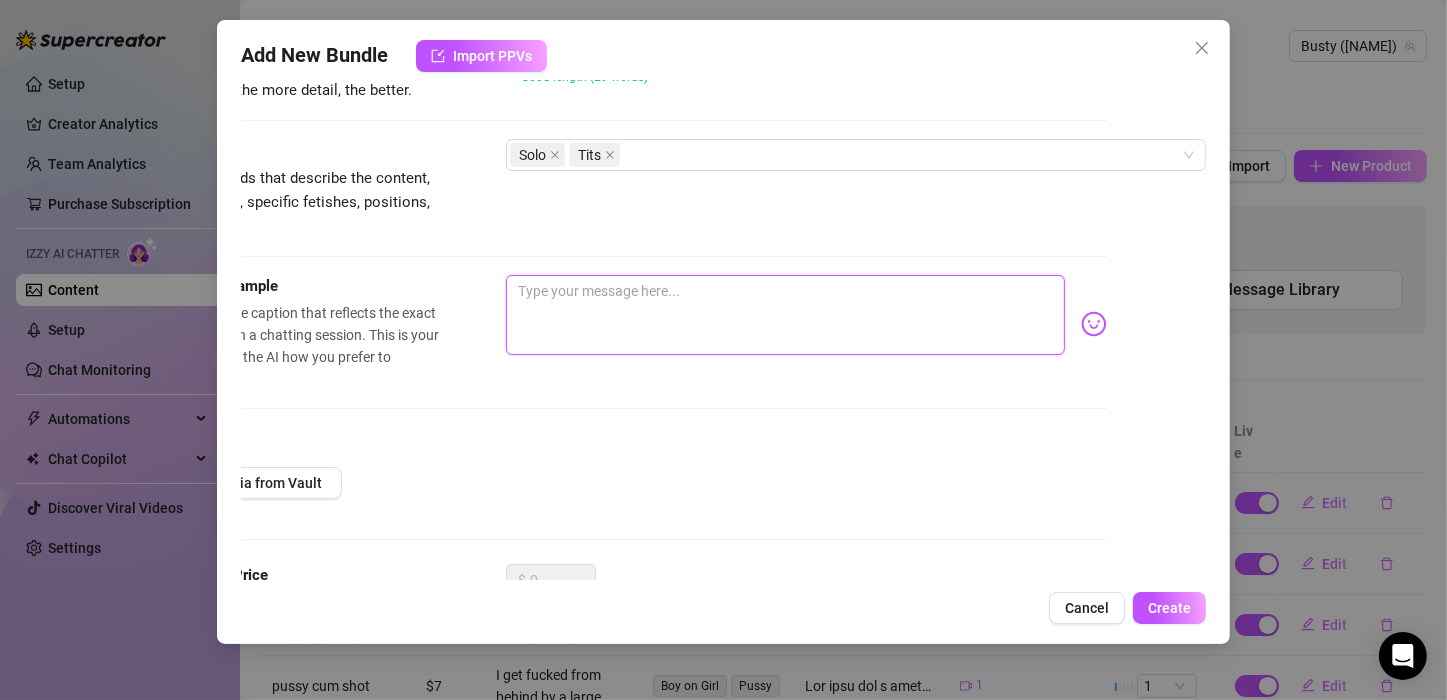 paste on "Step into a world of pure, sensual allure as I invite you to join me in a steamy, intimate shower experience. In this tantalizing PPV, I begin by stepping into the shower, clad in nothing but a pair of delicate underwear and a sheer white tank top, the fabric clinging to my skin, revealing every curve and line beneath.
Feel the anticipation build as the water cascades down, soaking through the fabric, turning it translucent and inviting. Watch as the water traces the contours of my body, highlighting every inch of skin, every whisper of desire. With each drop, I become more exposed, more vulnerable, yet utterly captivating.
As the water continues to tease and tantalize, I slowly peel off the wet tank top, revealing the skin beneath, glistening and begging for your touch. My underwear follows, a delicate whisper of fabric that falls away, leaving me bare and exposed, yet completely in control.
Now, with the water still caressing my skin, I reach for the soap, lathering it between my hands, creating a fro..." 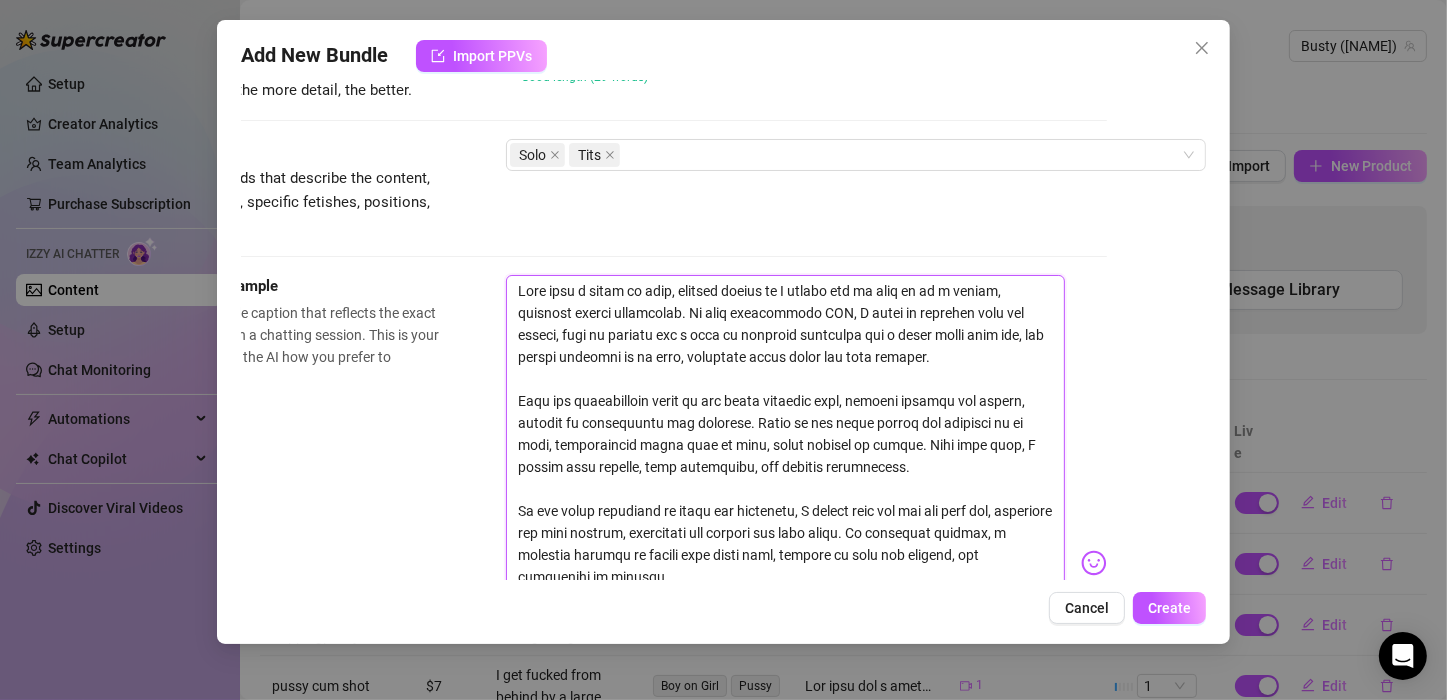 scroll, scrollTop: 0, scrollLeft: 0, axis: both 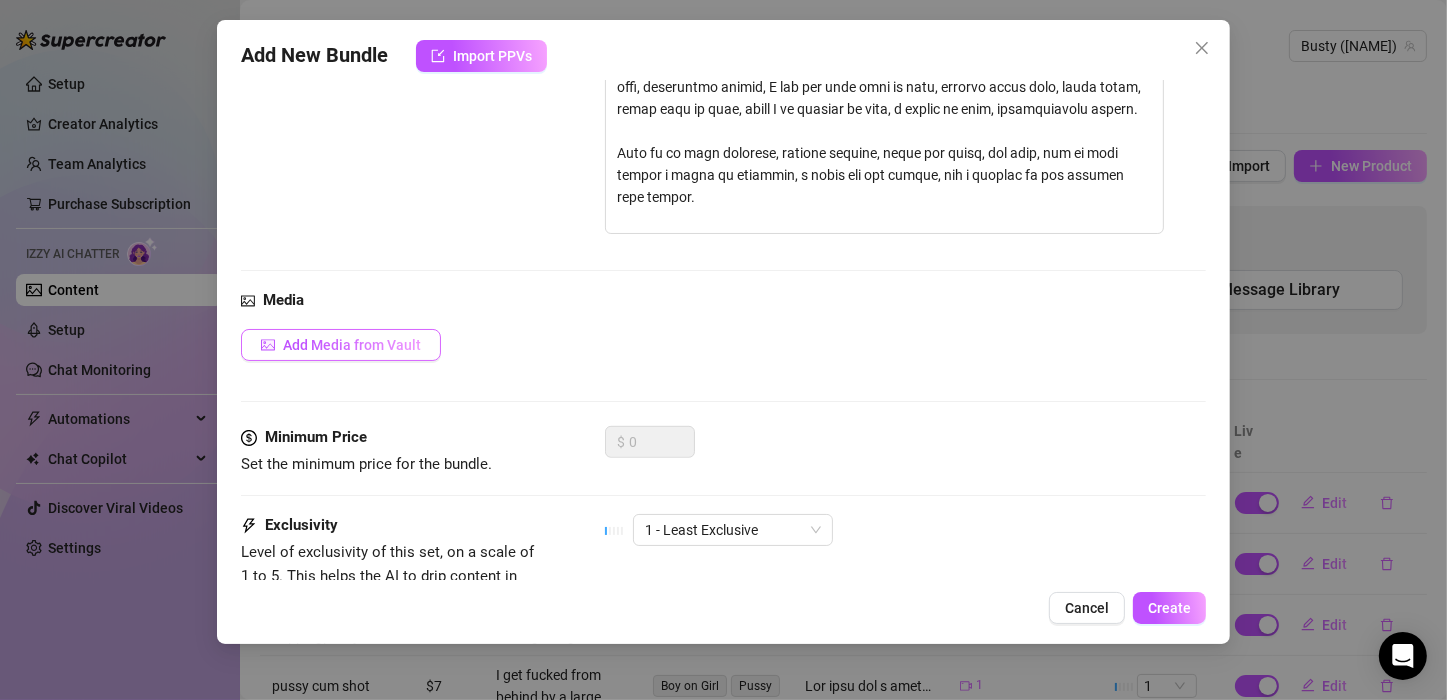 click on "Add Media from Vault" at bounding box center [352, 345] 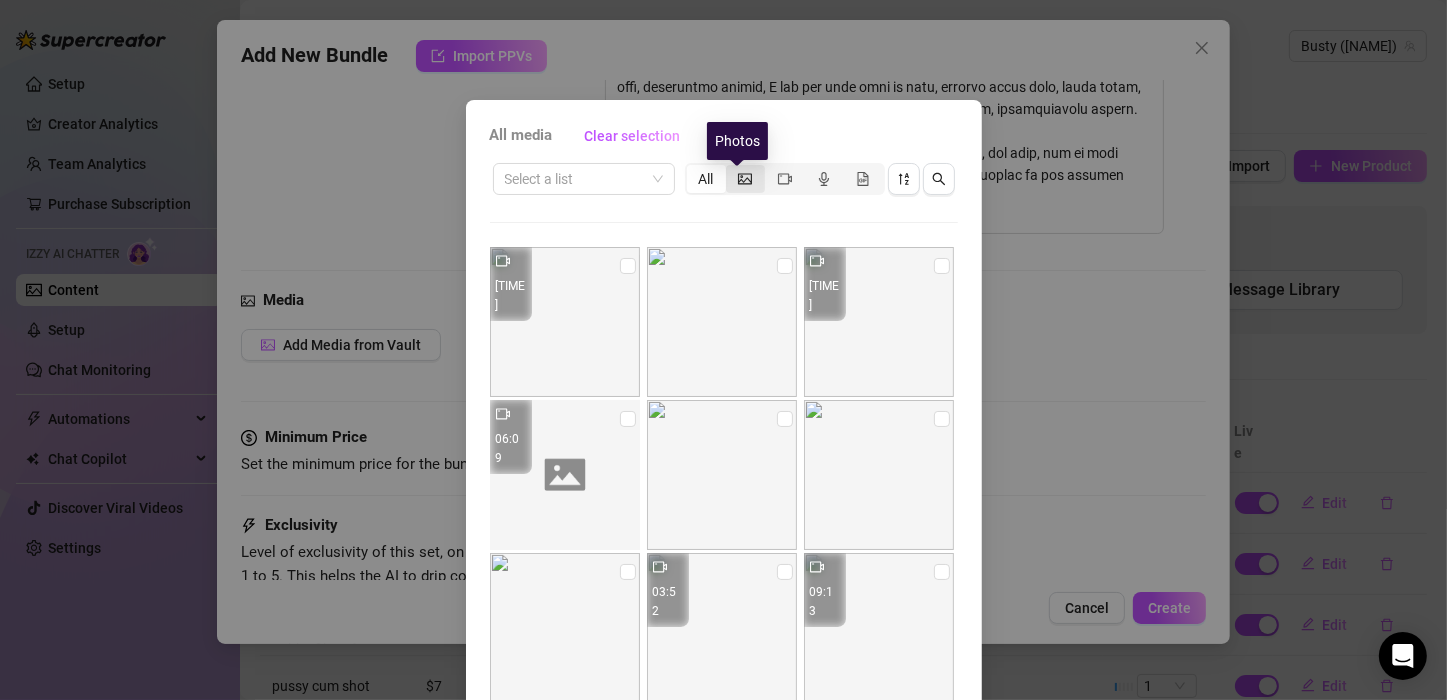 click 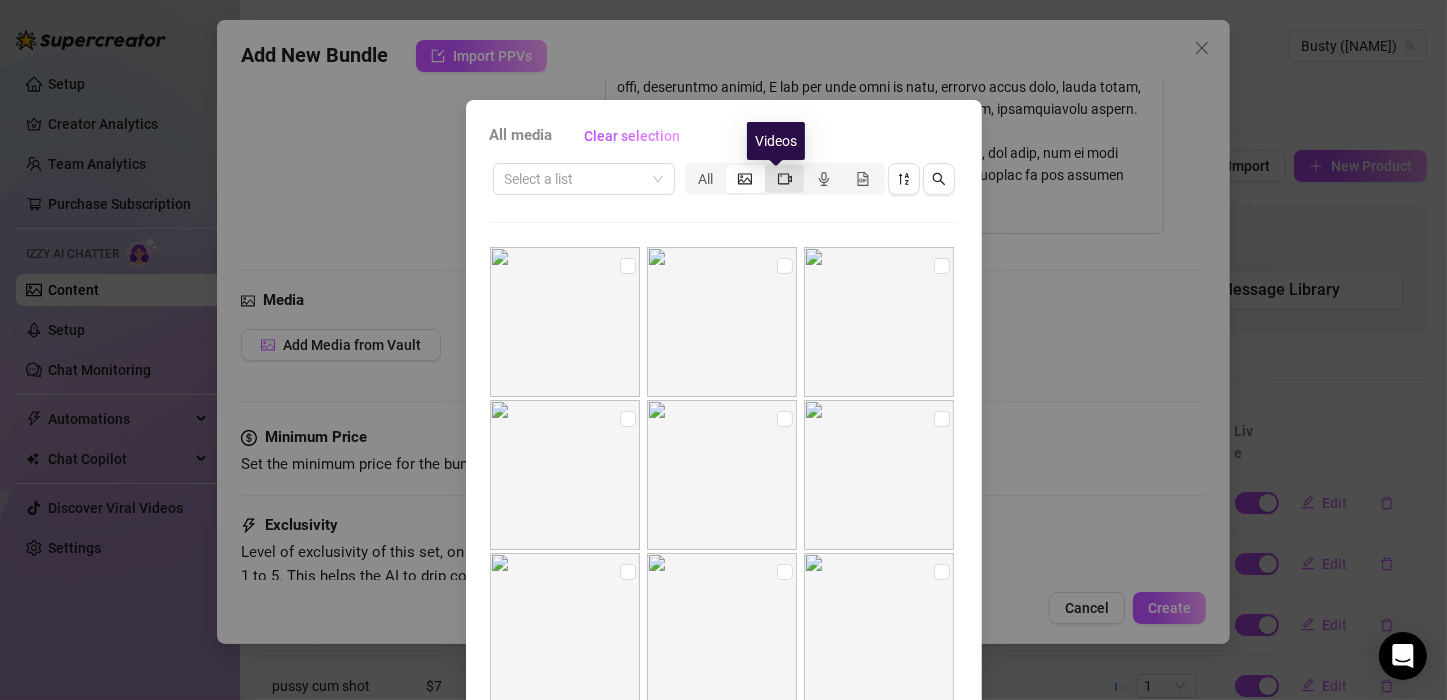 click 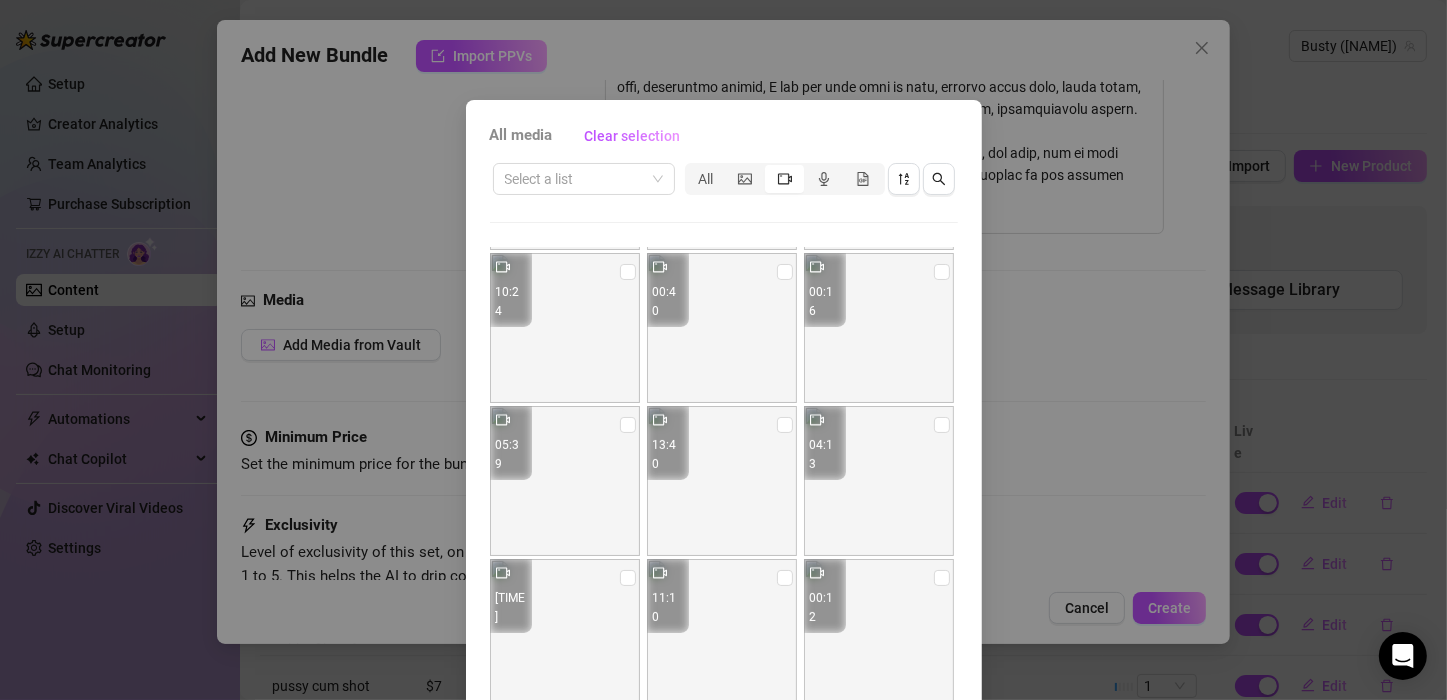 scroll, scrollTop: 0, scrollLeft: 0, axis: both 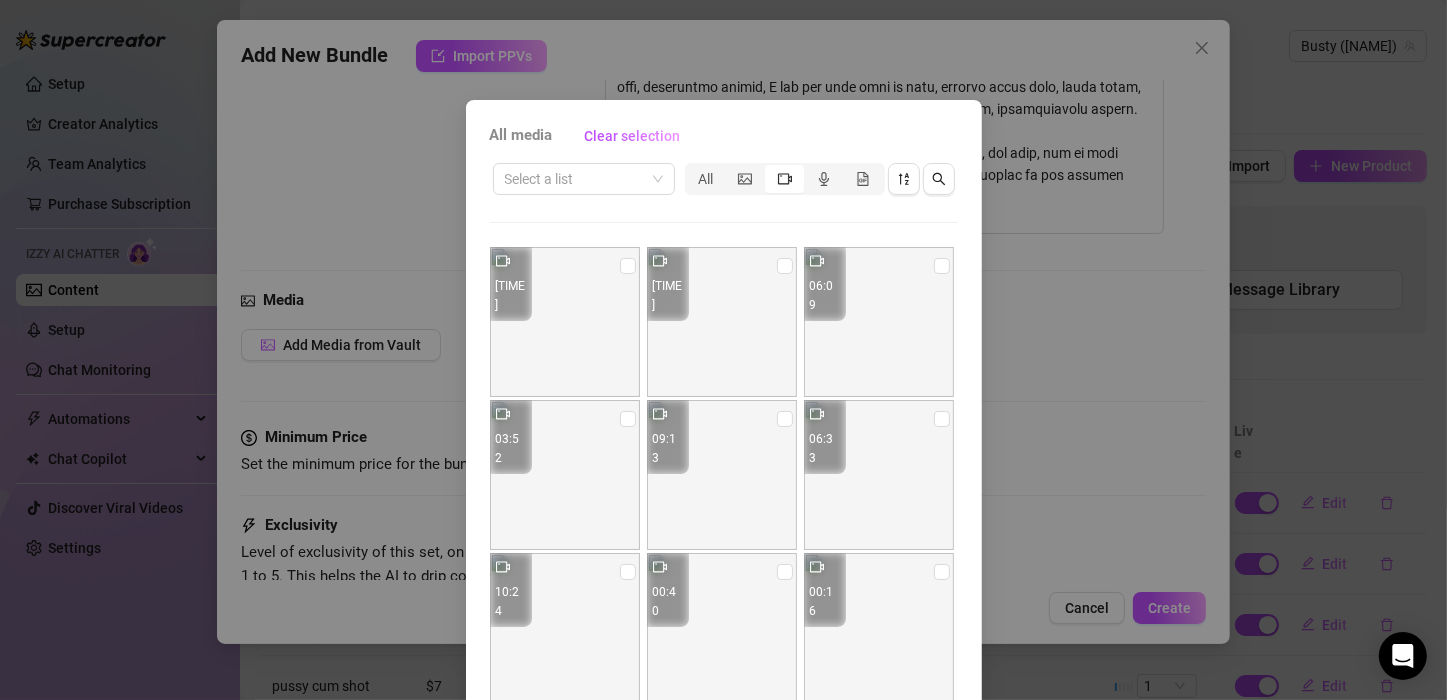 click at bounding box center (879, 475) 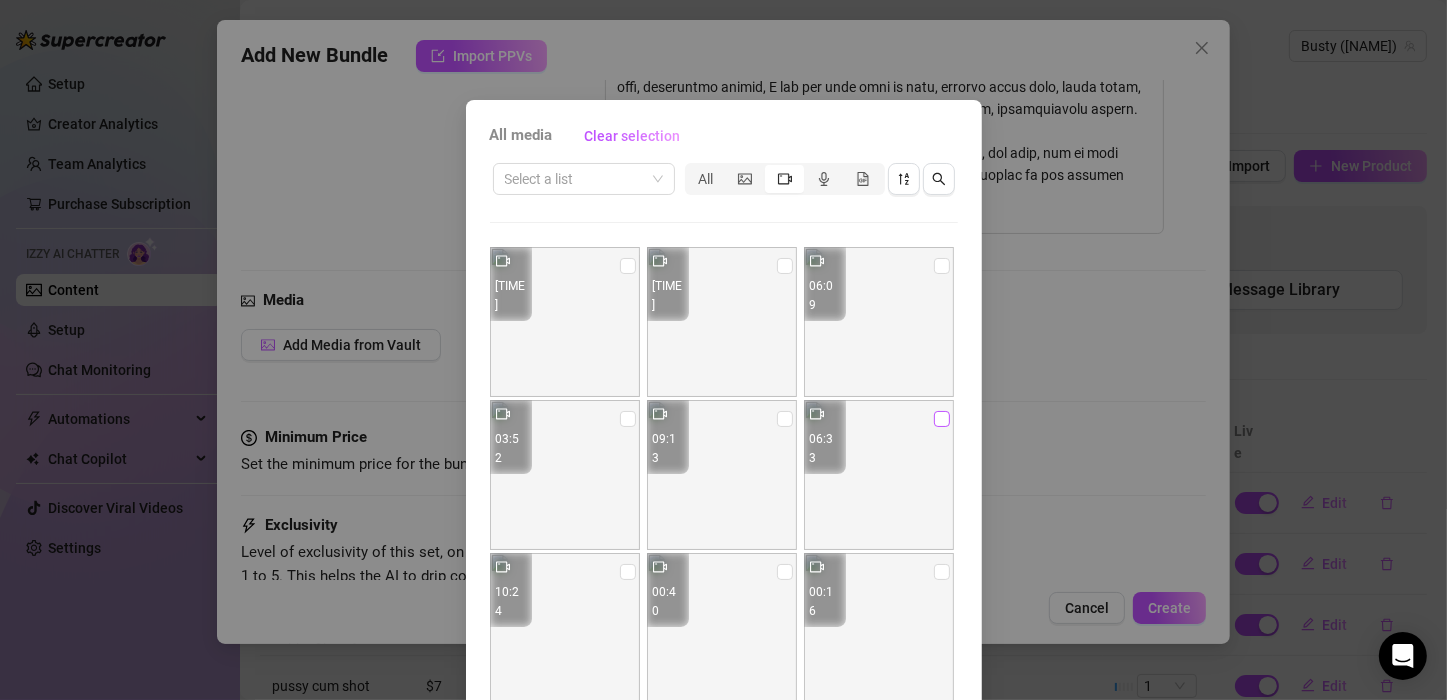 click at bounding box center [942, 419] 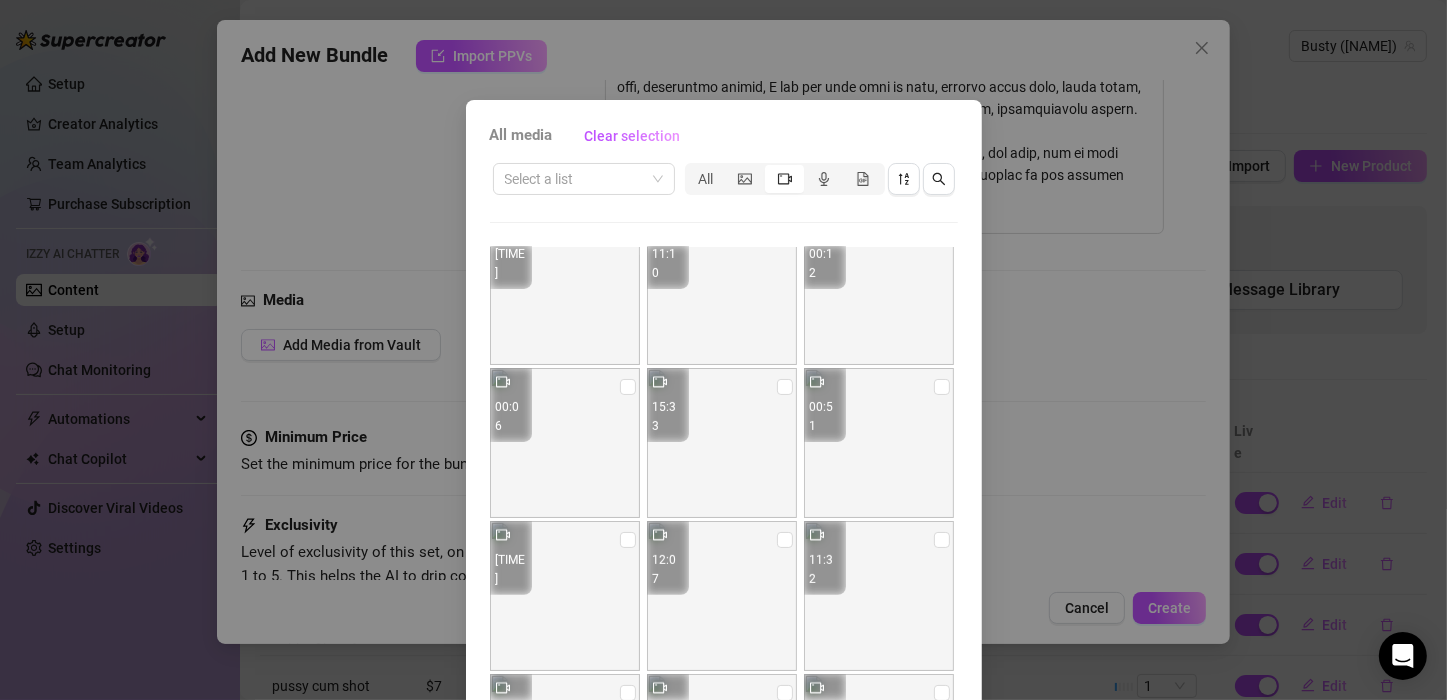 scroll, scrollTop: 753, scrollLeft: 0, axis: vertical 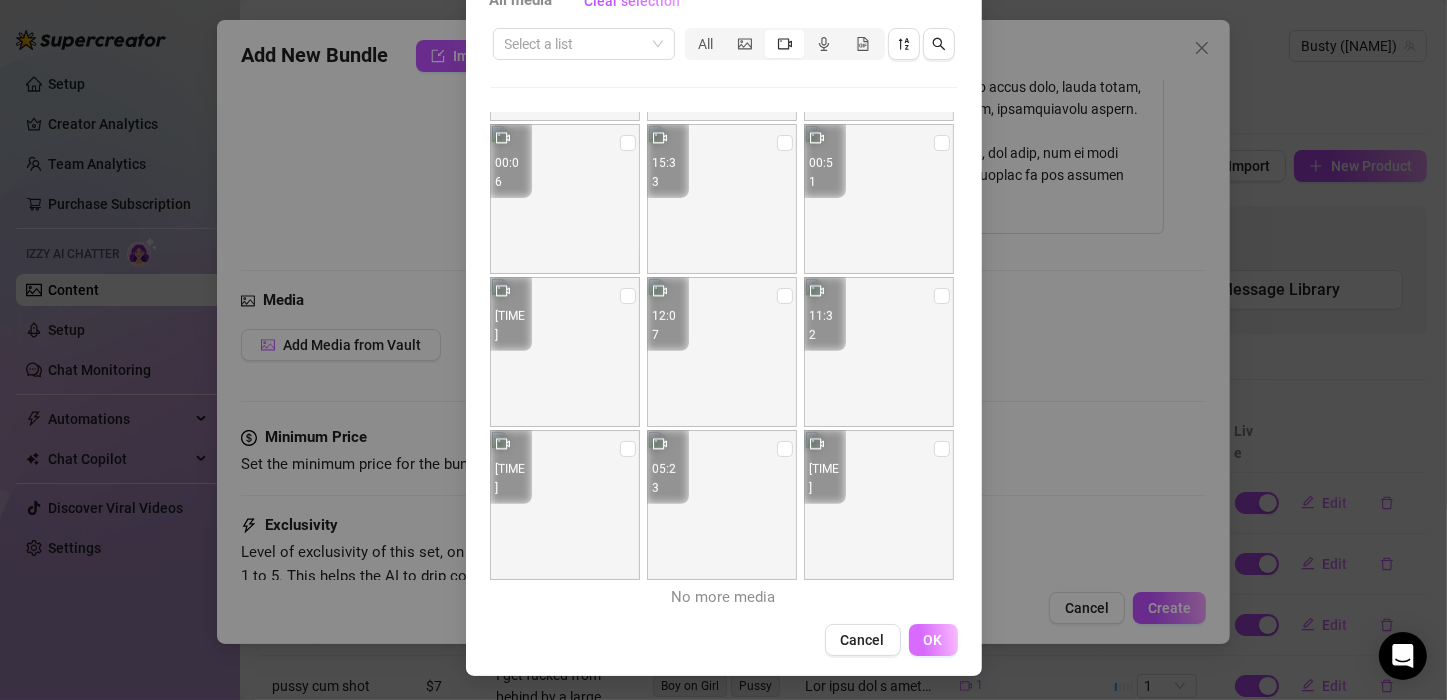 click on "OK" at bounding box center [933, 640] 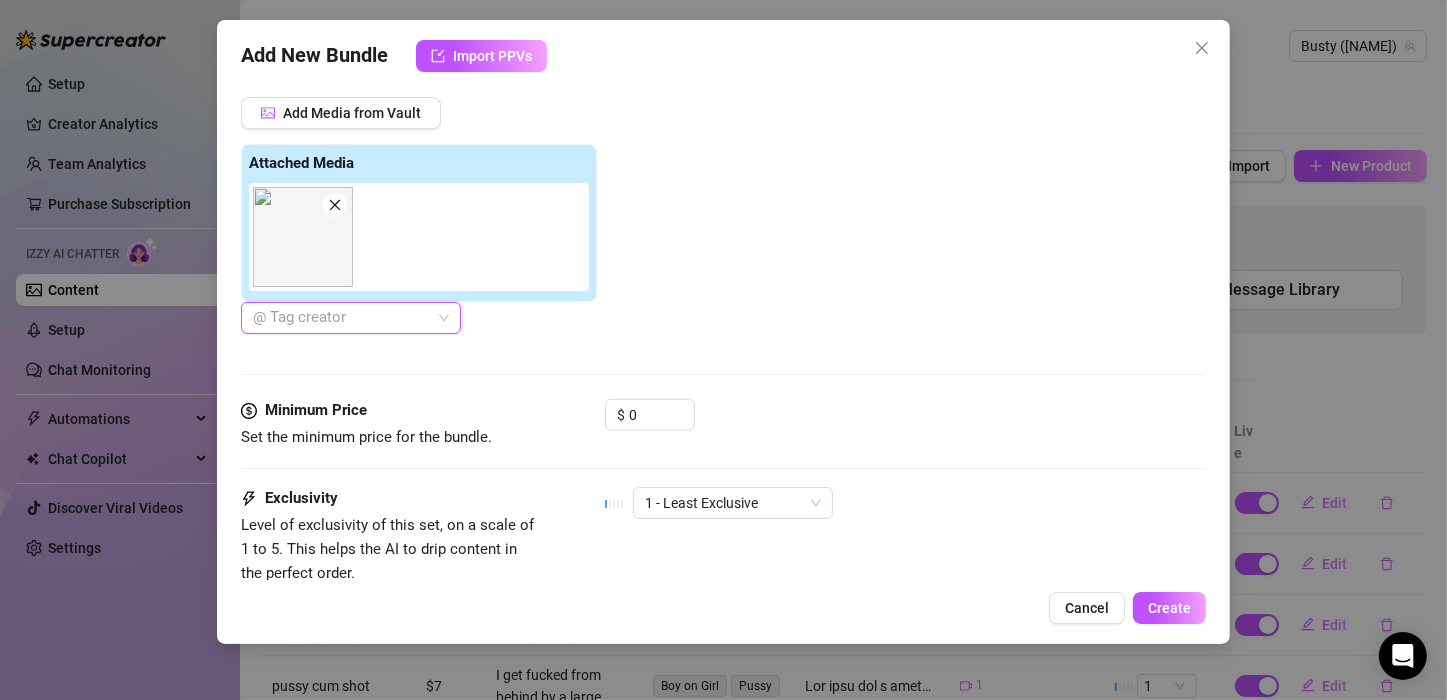 scroll, scrollTop: 1200, scrollLeft: 0, axis: vertical 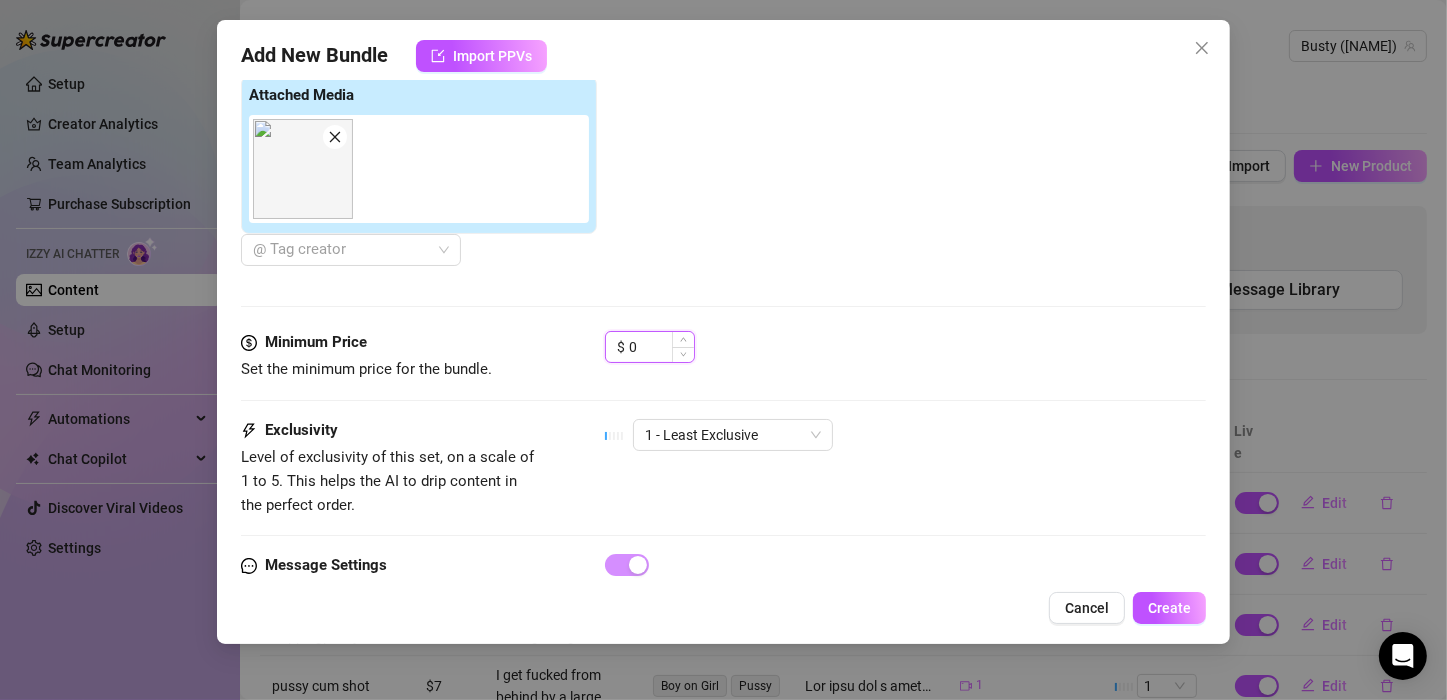 click on "0" at bounding box center [661, 347] 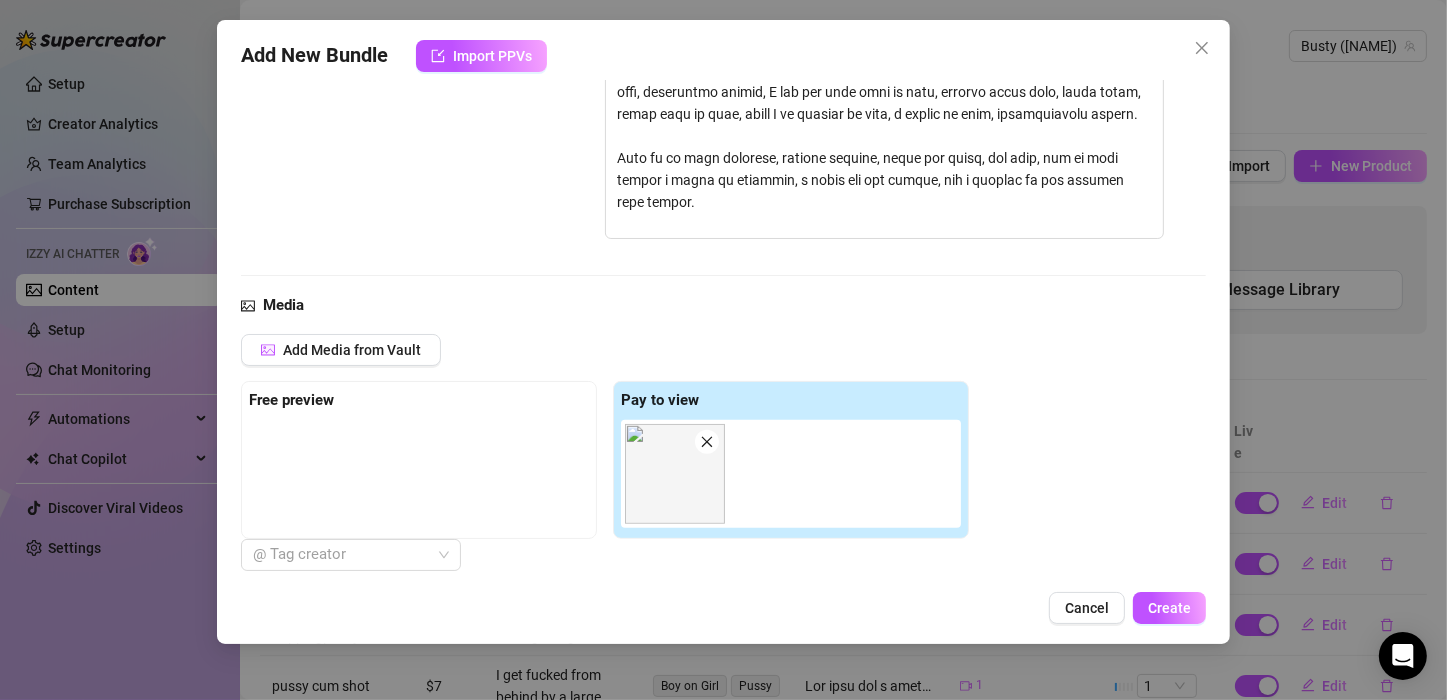 scroll, scrollTop: 976, scrollLeft: 0, axis: vertical 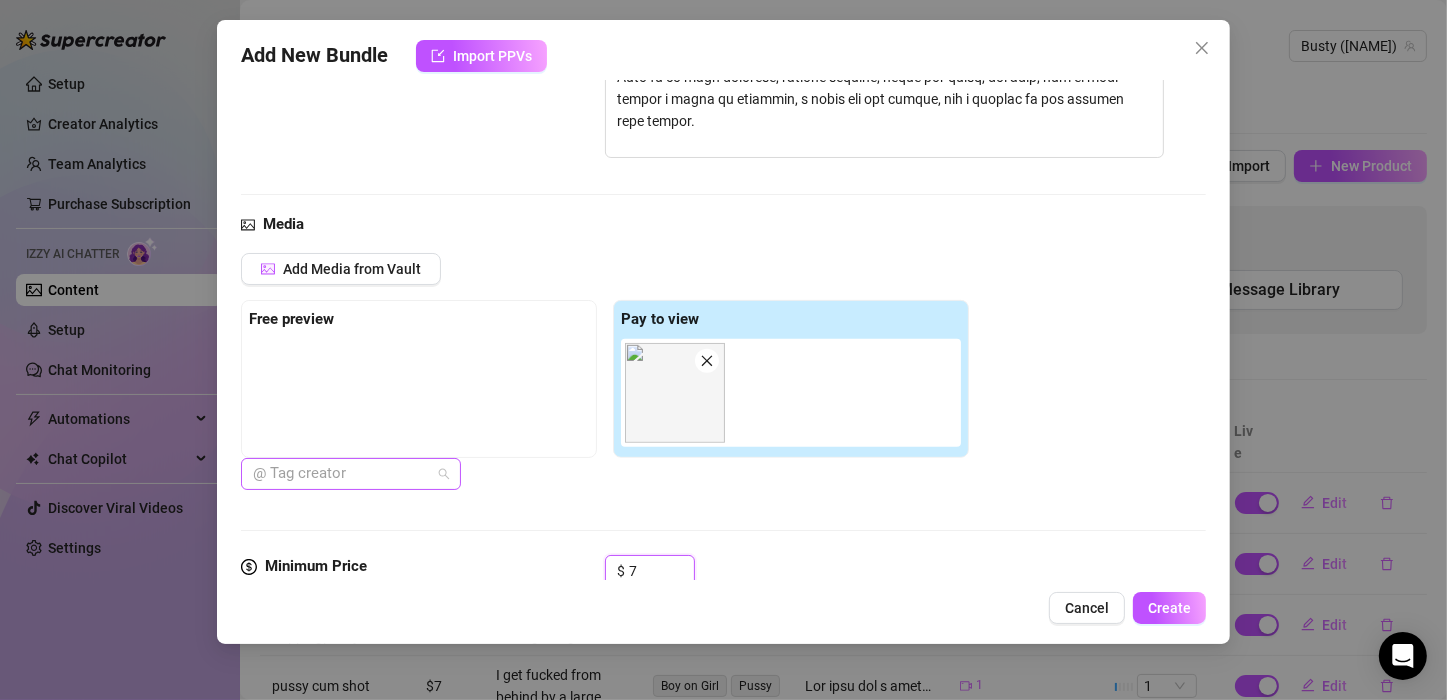 click at bounding box center (340, 474) 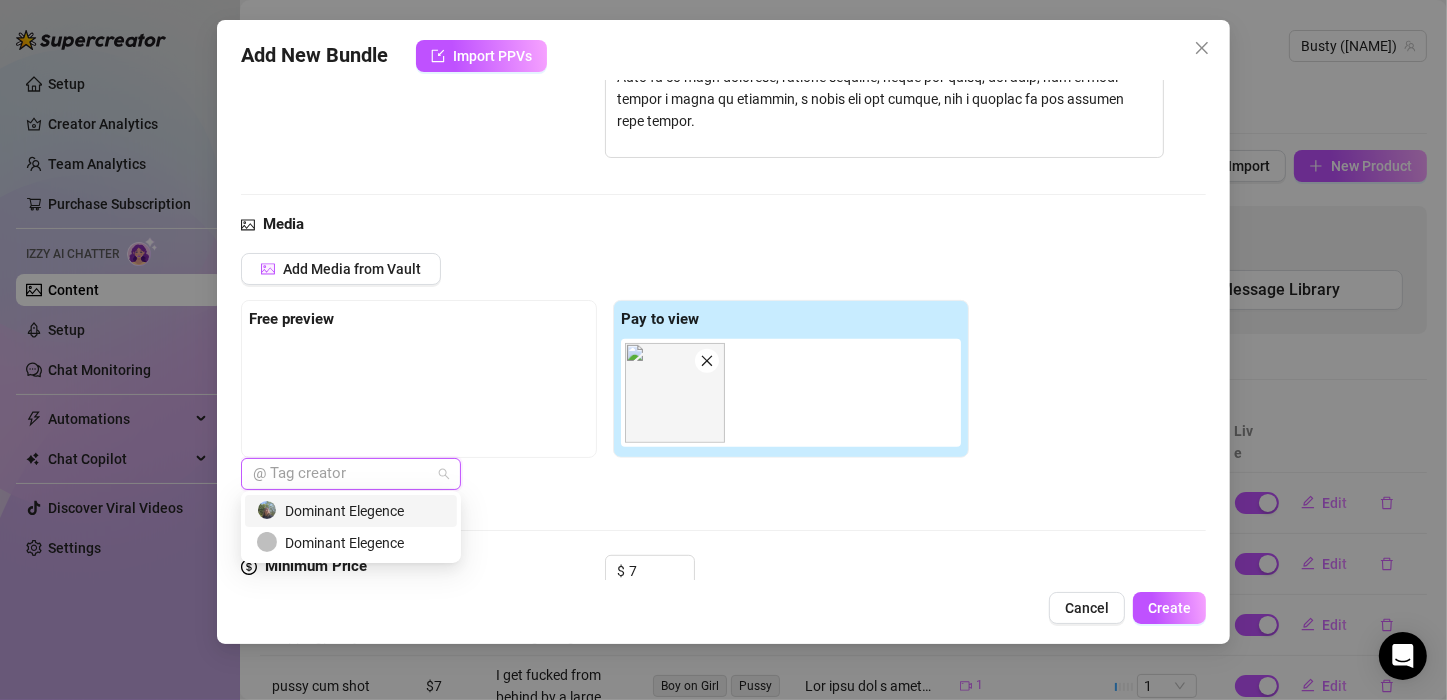 click on "Dominant Elegence" at bounding box center (351, 511) 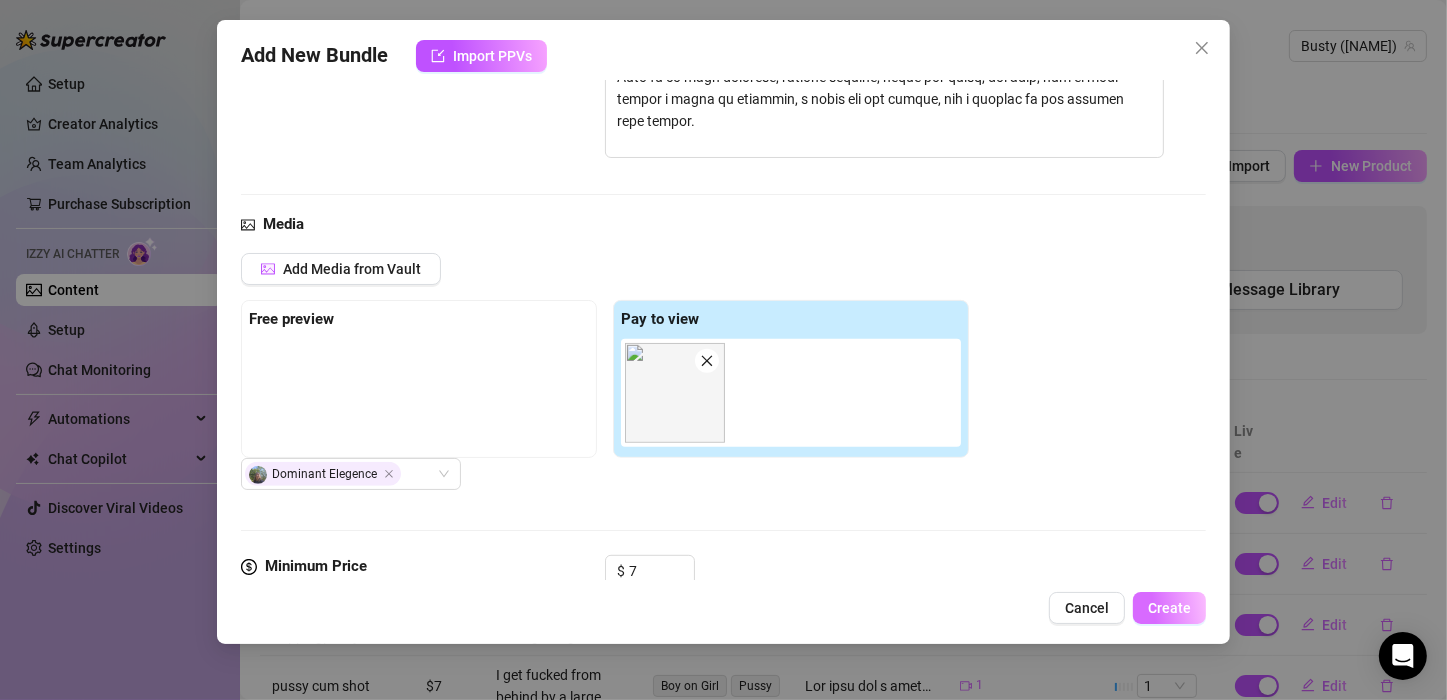 click on "Create" at bounding box center [1169, 608] 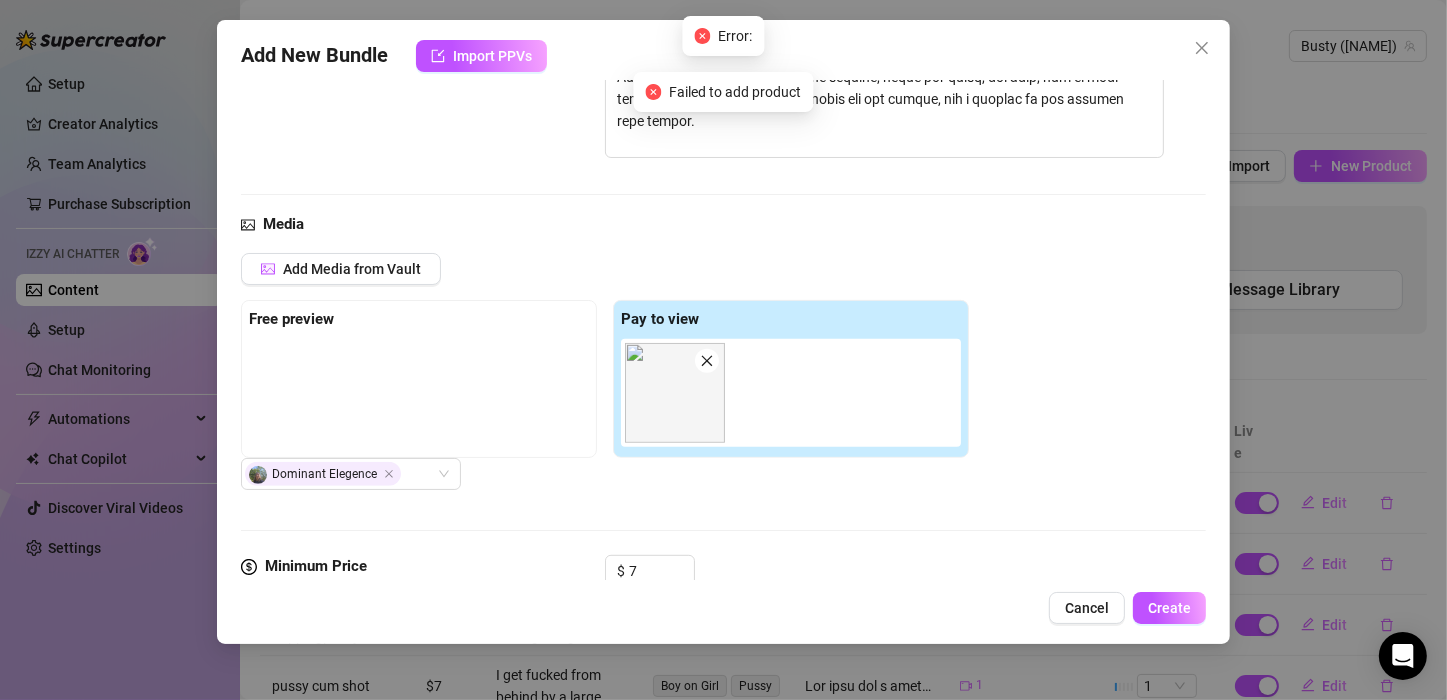 click on "Add Media from Vault Free preview Pay to view 06:33 Dominant Elegence" at bounding box center (723, 371) 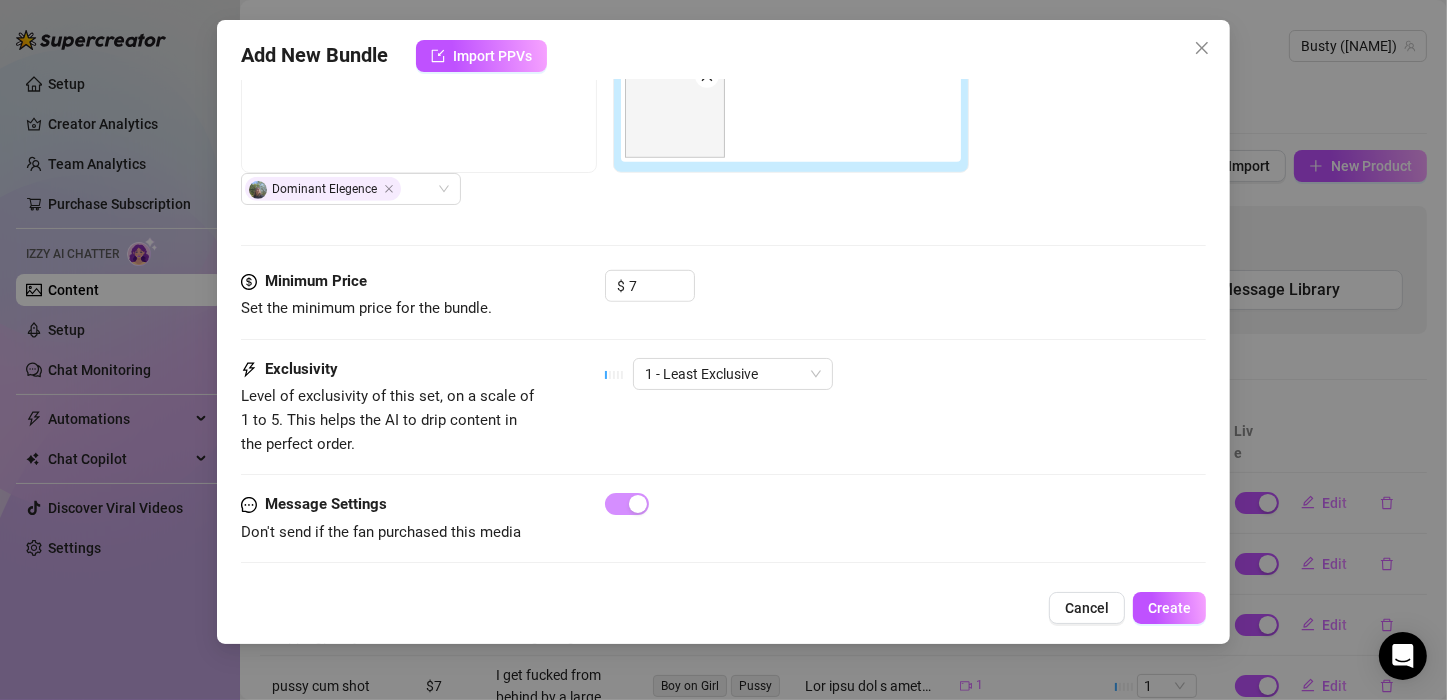 scroll, scrollTop: 1276, scrollLeft: 0, axis: vertical 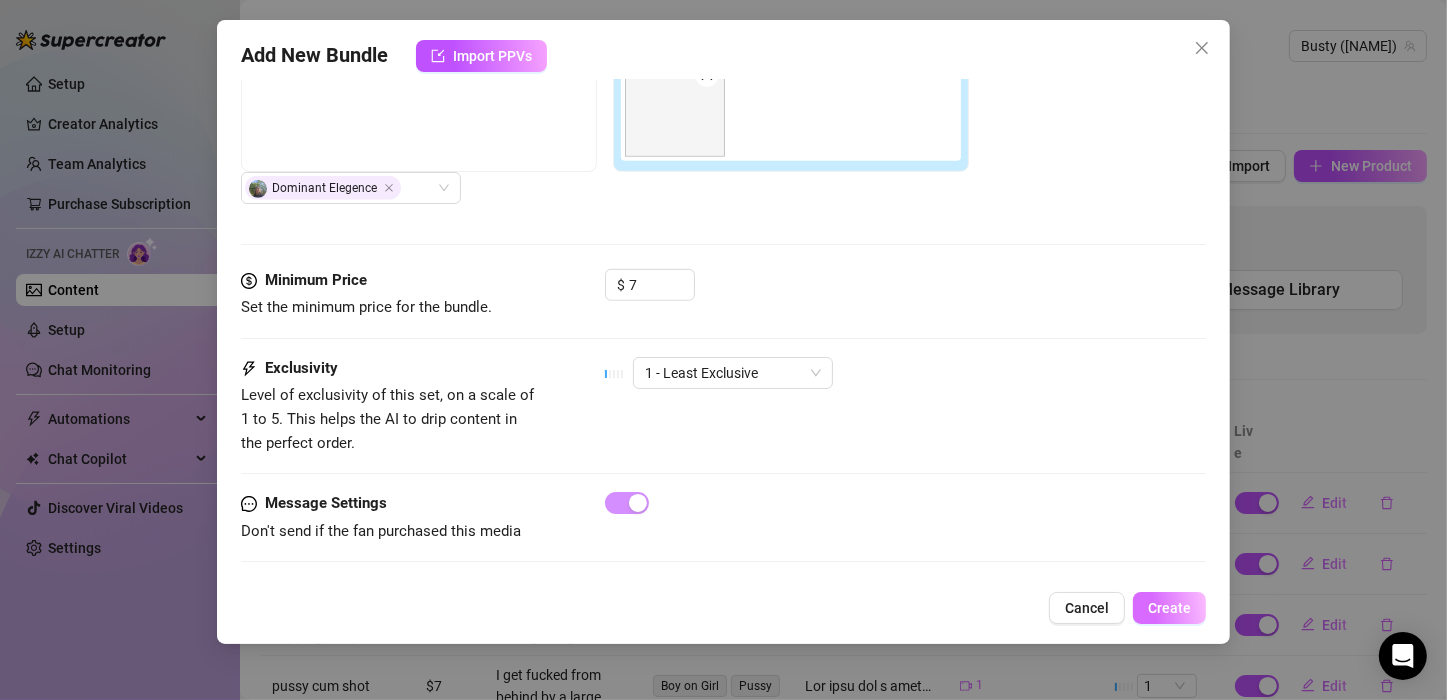 click on "Create" at bounding box center (1169, 608) 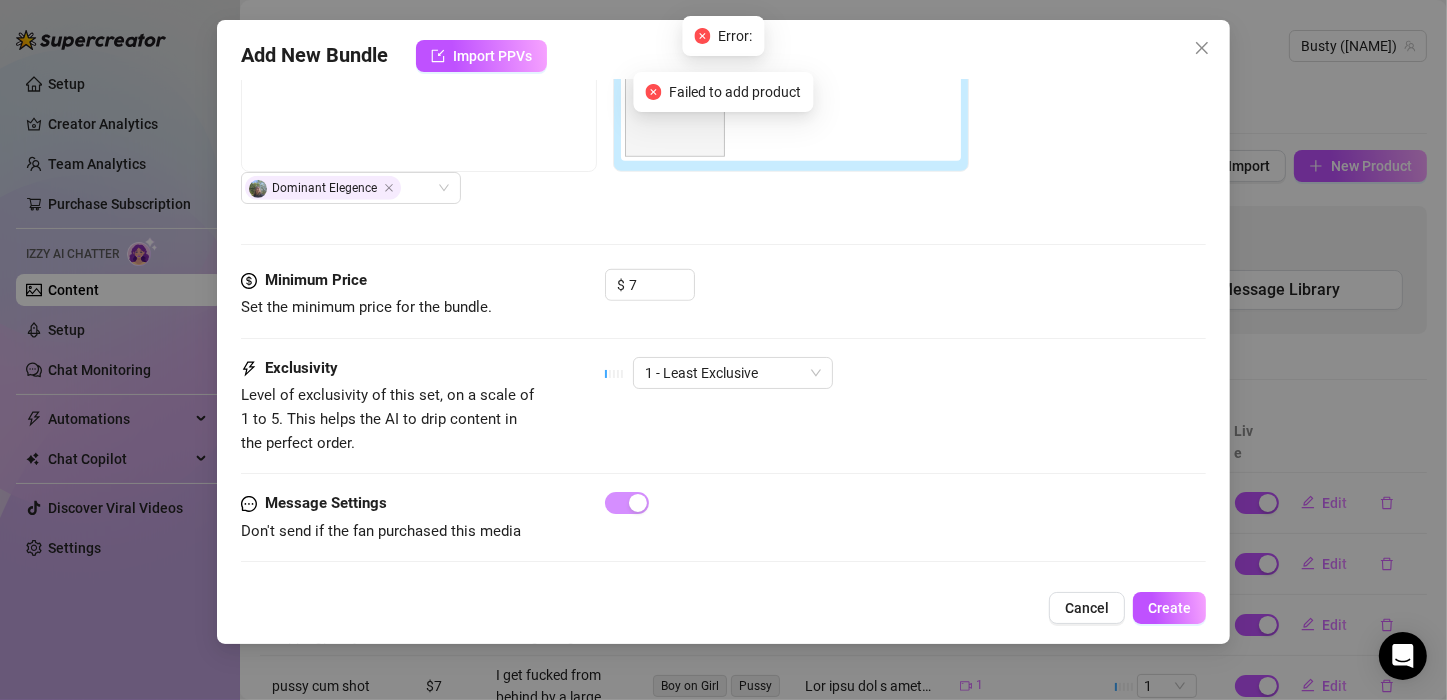click on "Exclusivity Level of exclusivity of this set, on a scale of 1 to 5. This helps the AI to drip content in the perfect order. 1 - Least Exclusive" at bounding box center [723, 406] 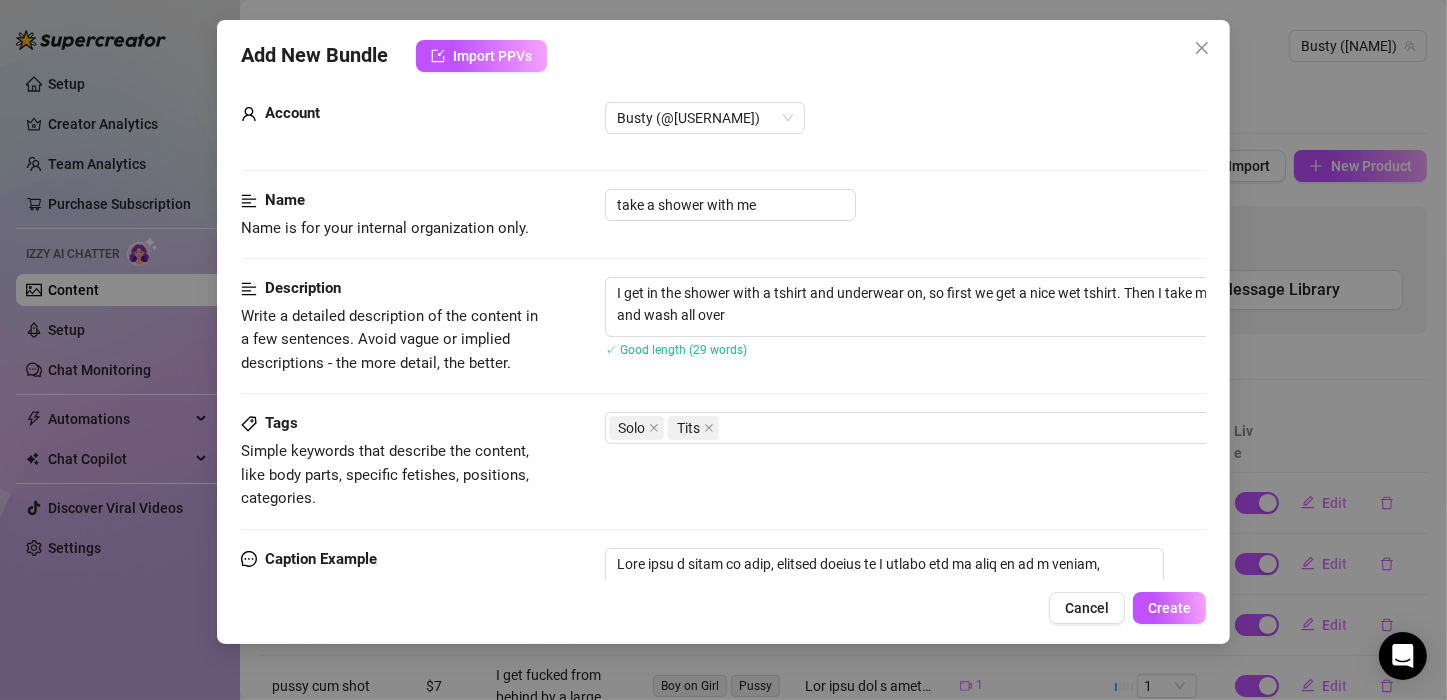 scroll, scrollTop: 0, scrollLeft: 0, axis: both 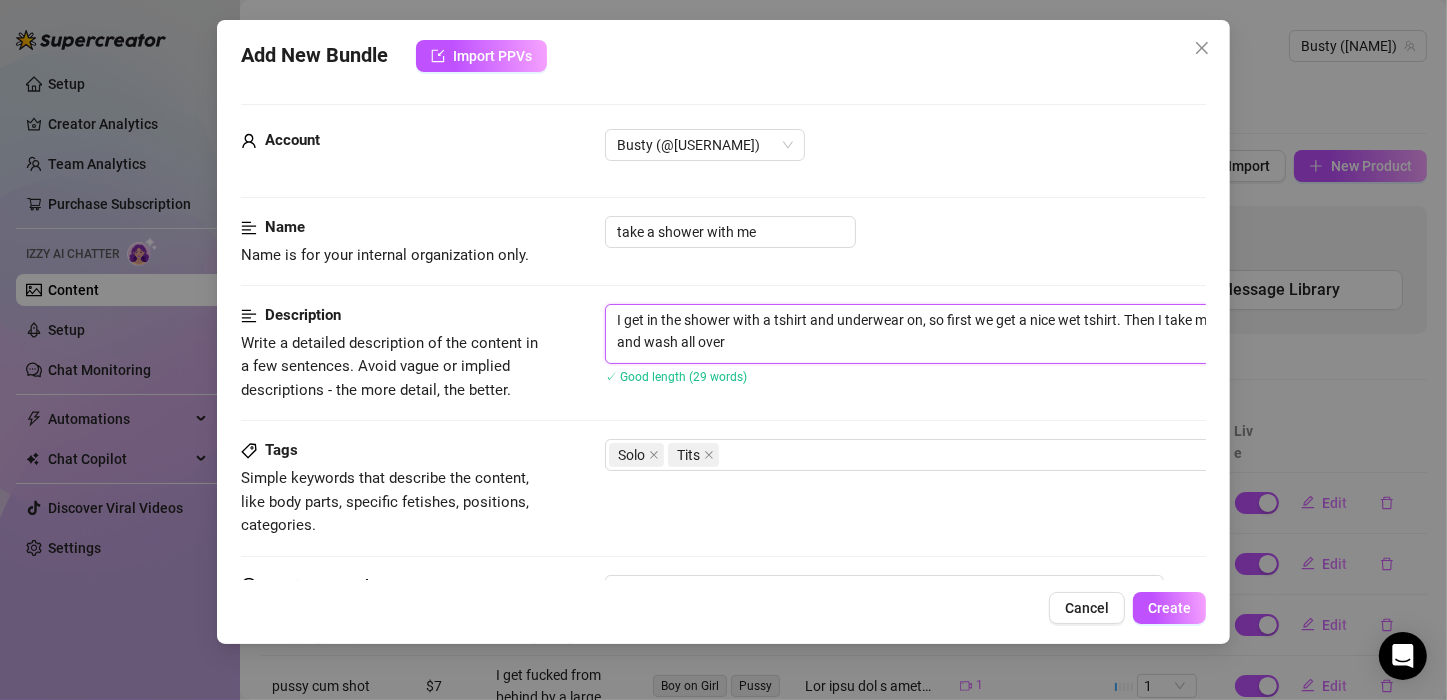 click on "I get in the shower with a tshirt and underwear on, so first we get a nice wet tshirt. Then I take my clothes off and wash all over" at bounding box center (955, 334) 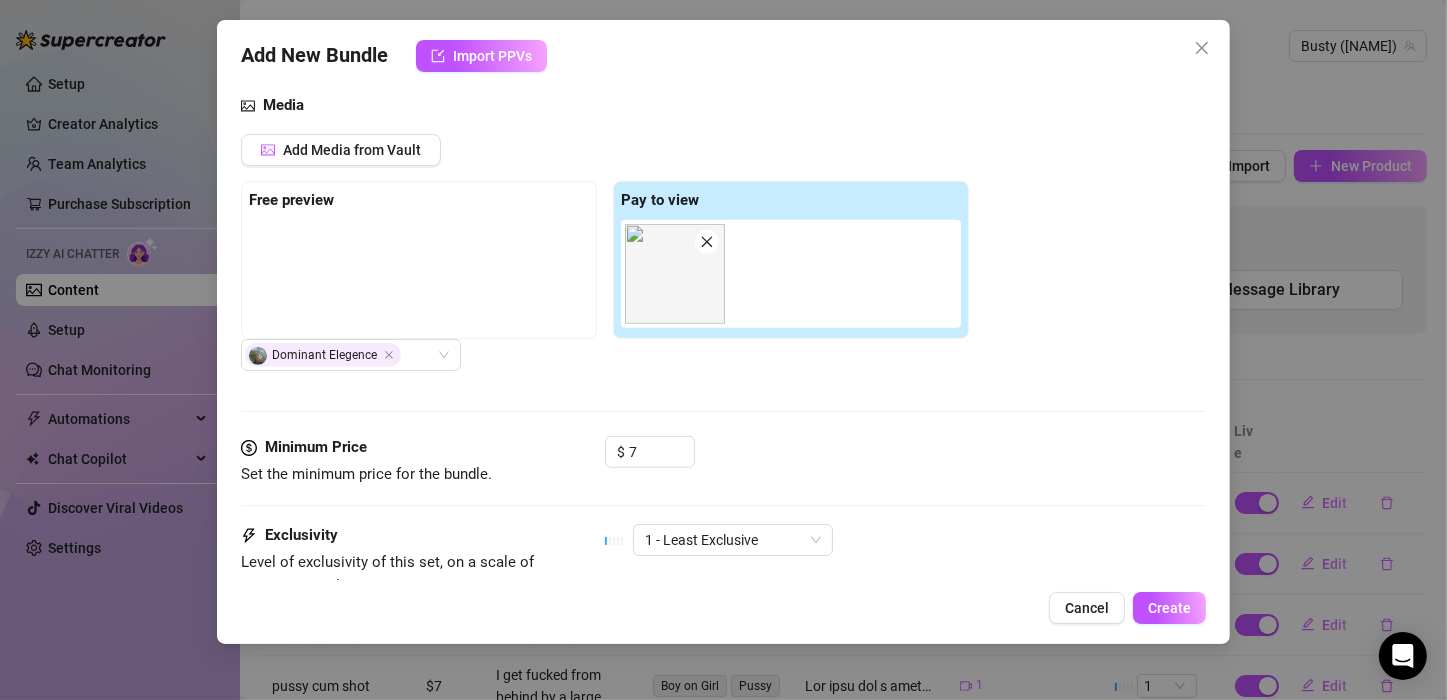 scroll, scrollTop: 1276, scrollLeft: 0, axis: vertical 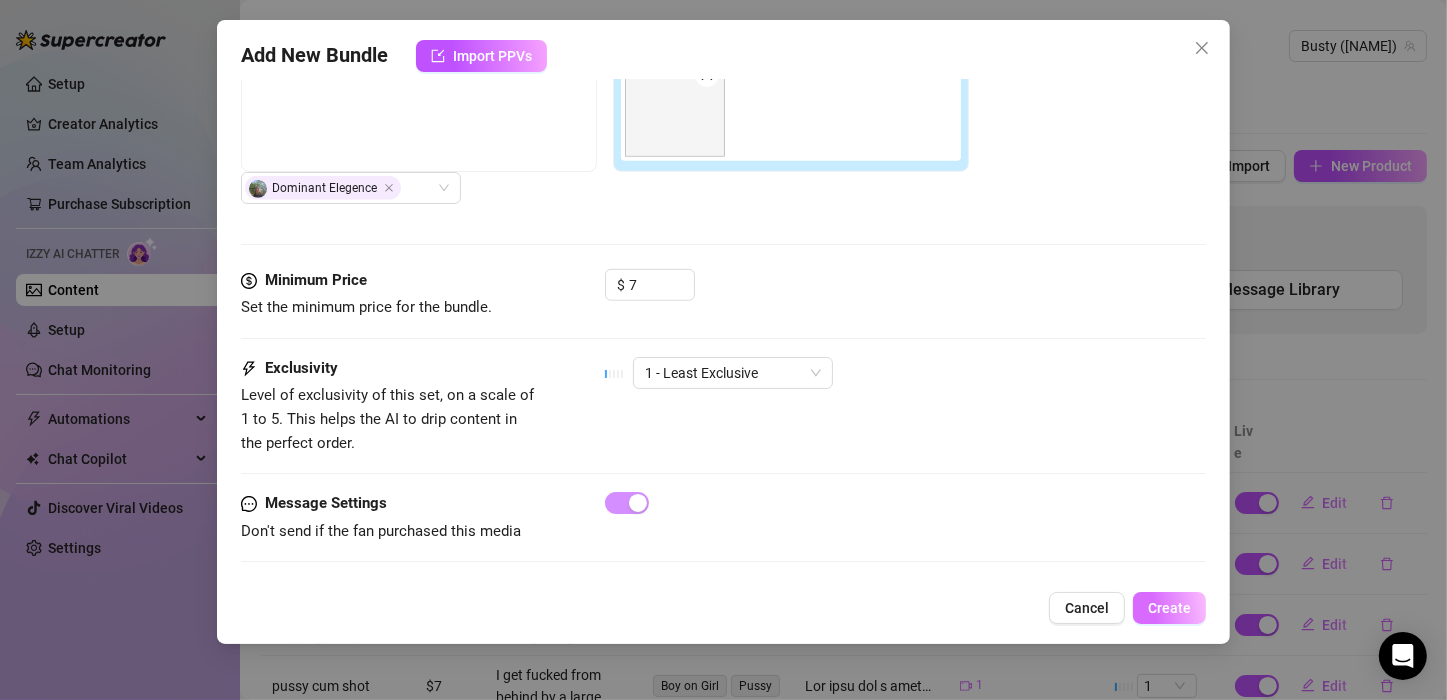 click on "Create" at bounding box center [1169, 608] 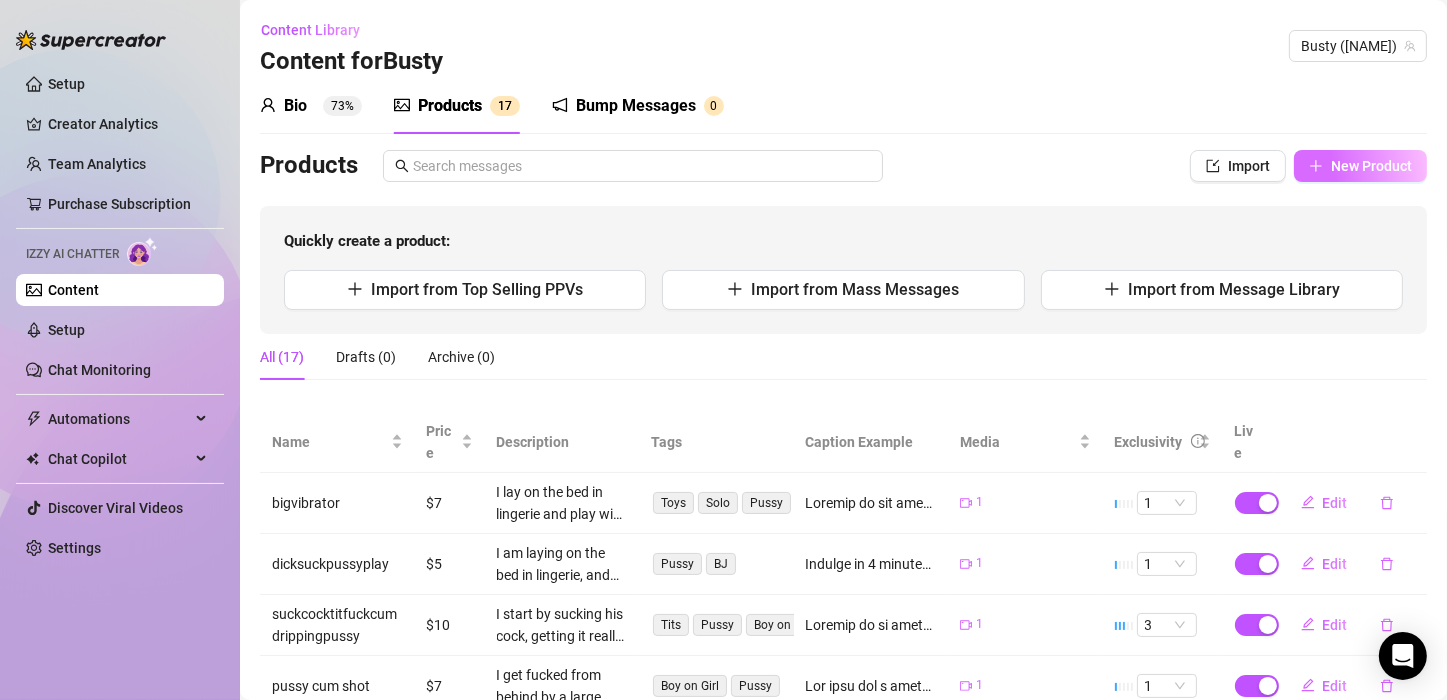 click on "New Product" at bounding box center (1360, 166) 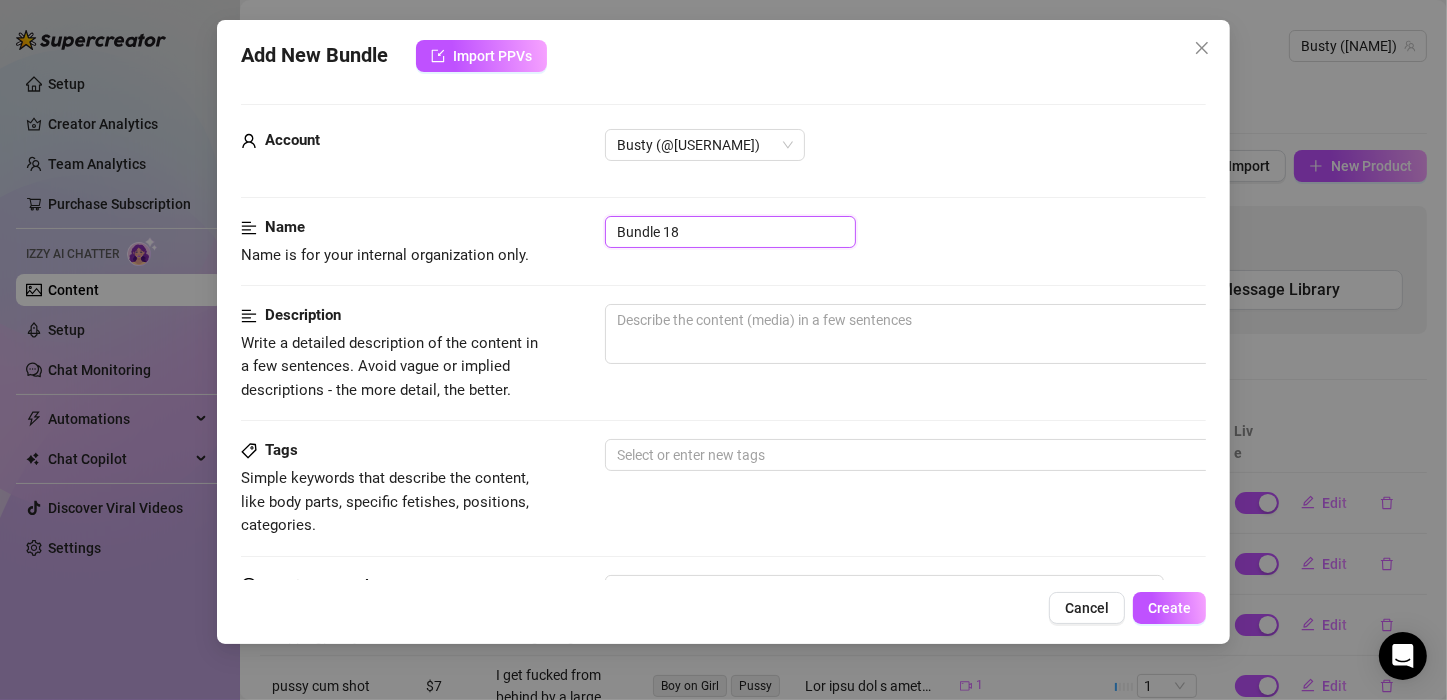 drag, startPoint x: 630, startPoint y: 235, endPoint x: 575, endPoint y: 235, distance: 55 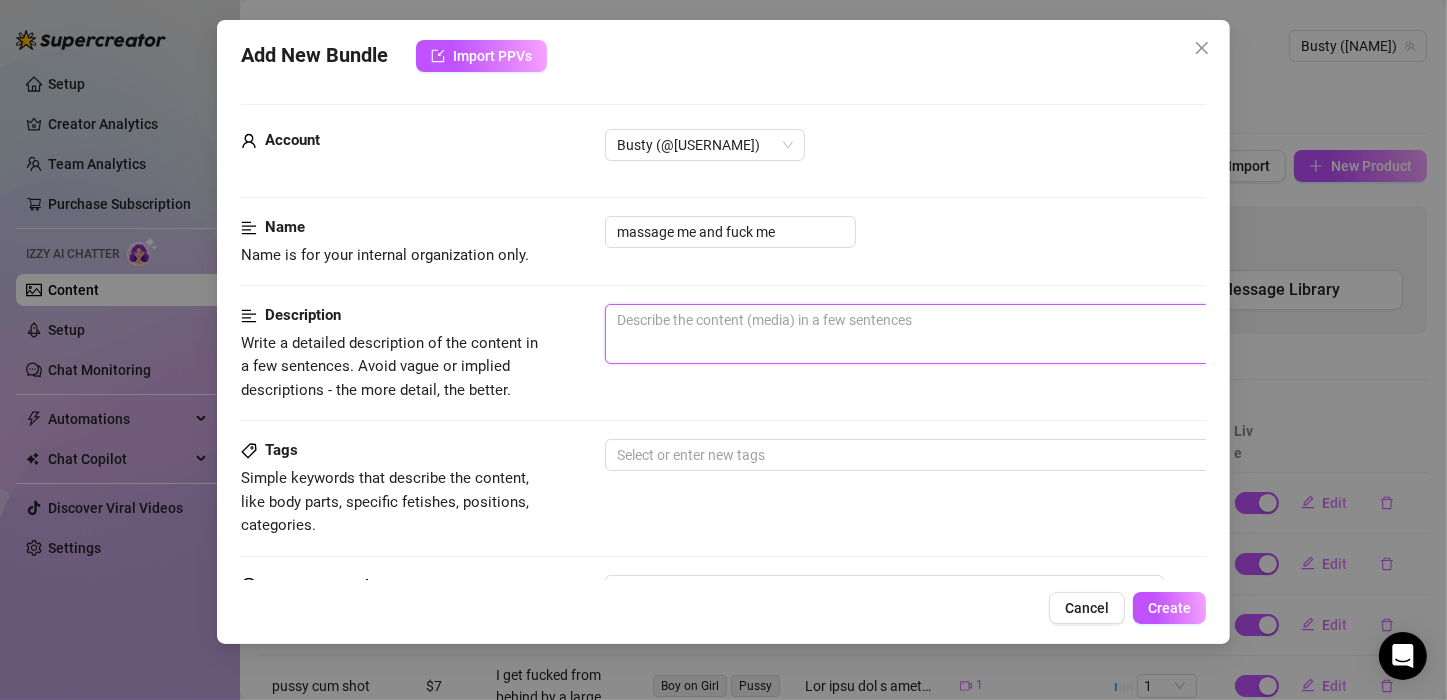 click at bounding box center [955, 334] 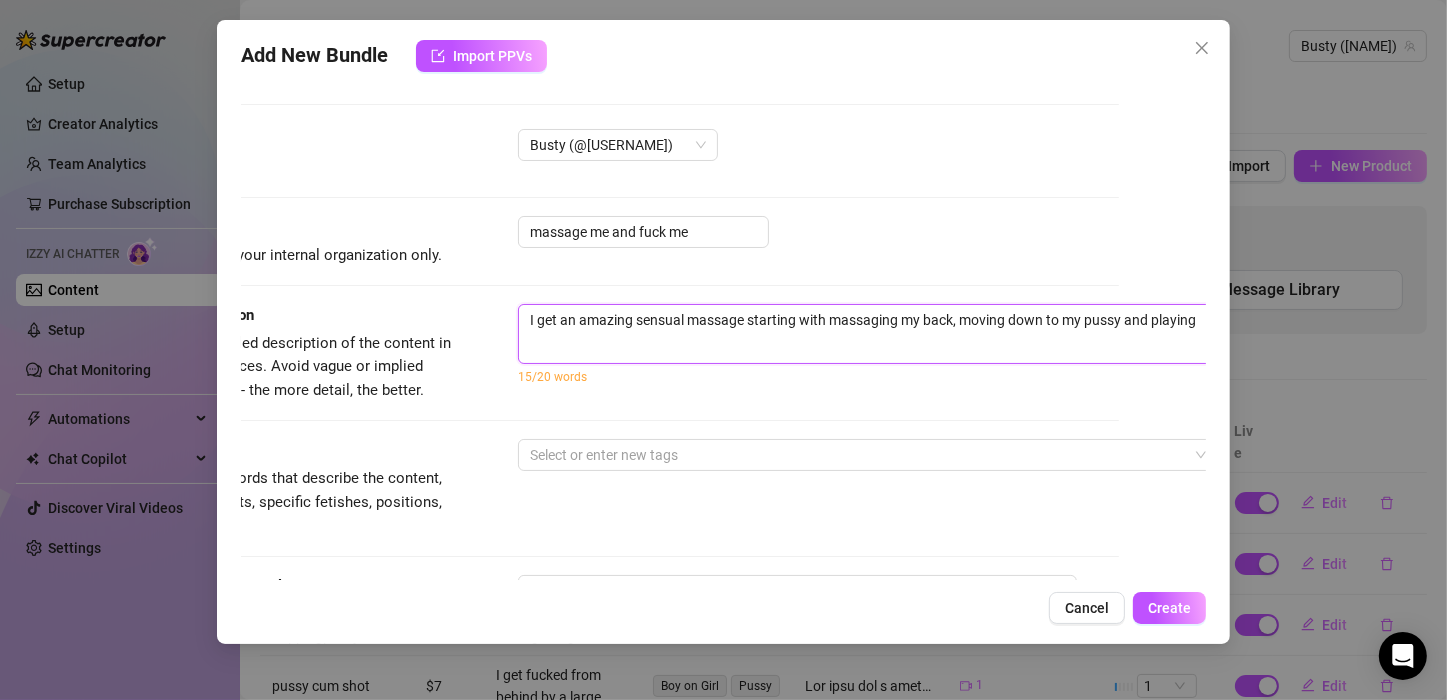 scroll, scrollTop: 0, scrollLeft: 98, axis: horizontal 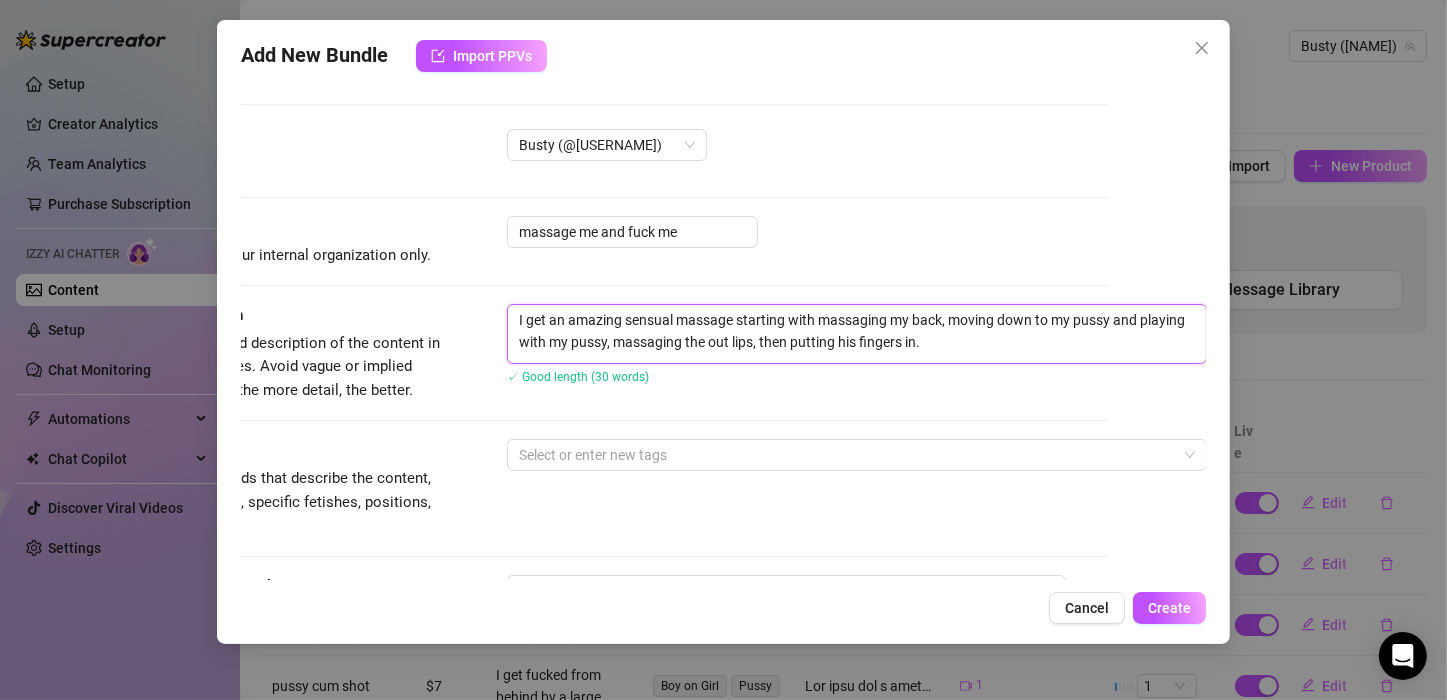 click on "I get an amazing sensual massage starting with massaging my back, moving down to my pussy and playing with my pussy, massaging the out lips, then putting his fingers in." at bounding box center [857, 334] 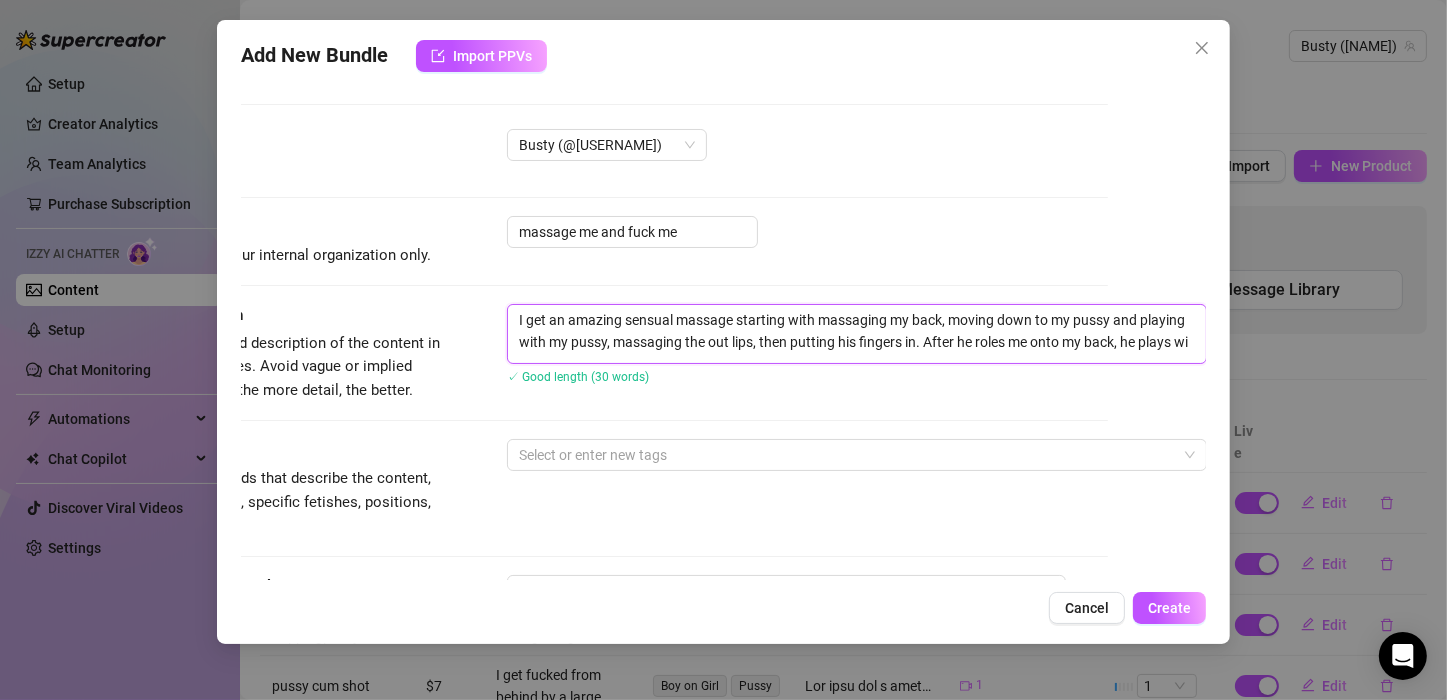 scroll, scrollTop: 0, scrollLeft: 102, axis: horizontal 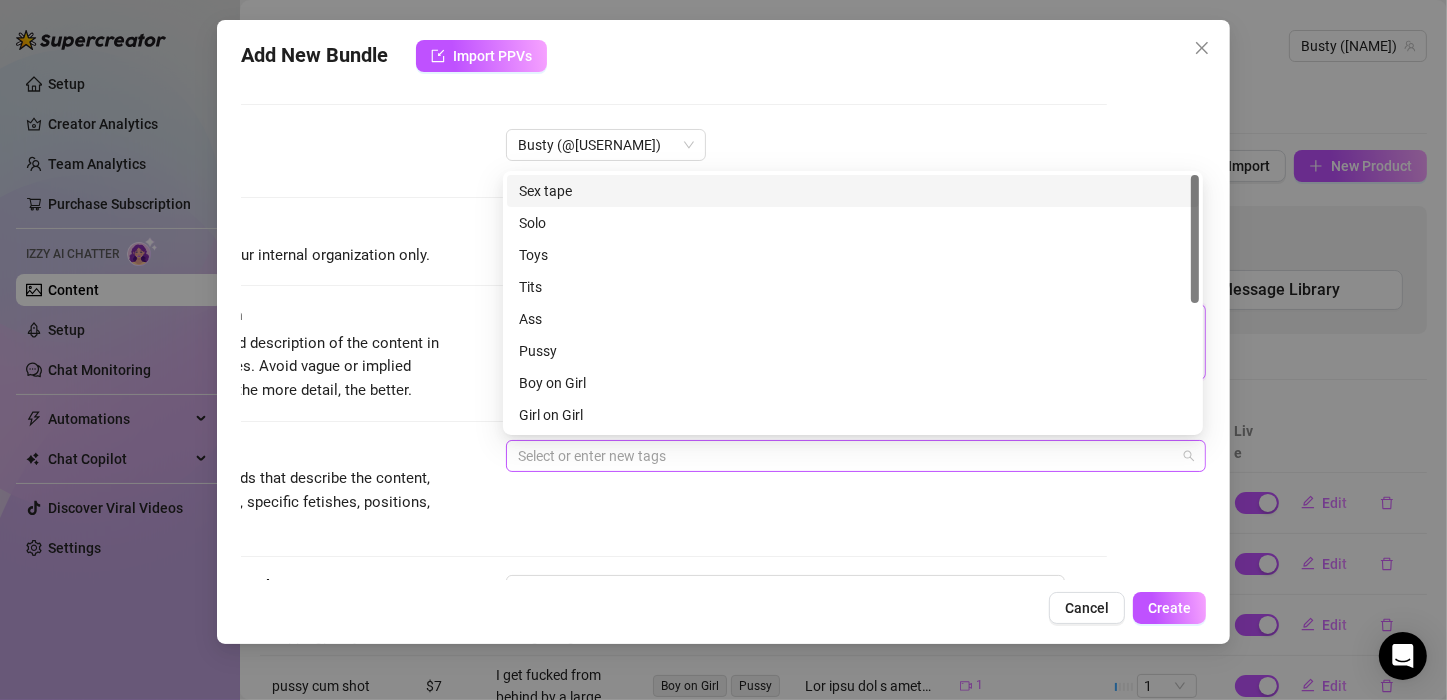 click at bounding box center [845, 456] 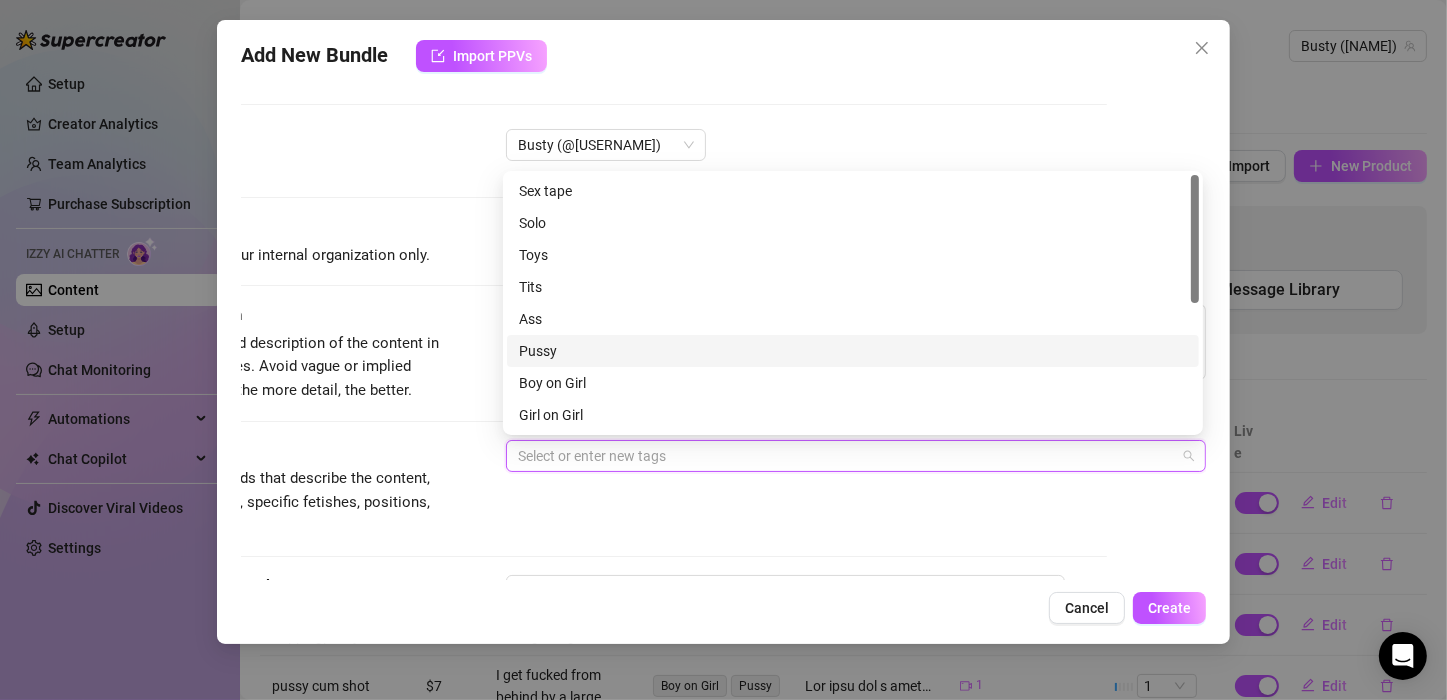 click on "Pussy" at bounding box center [853, 351] 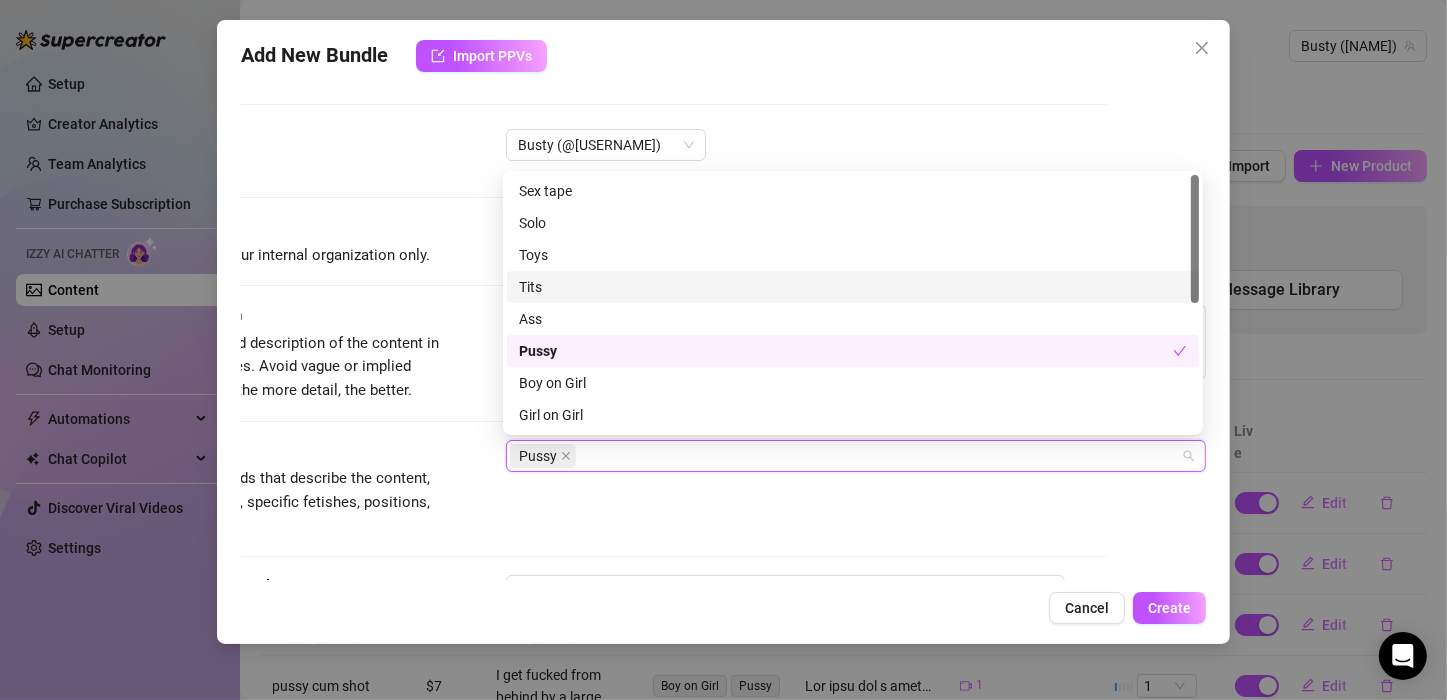 click on "Tits" at bounding box center [853, 287] 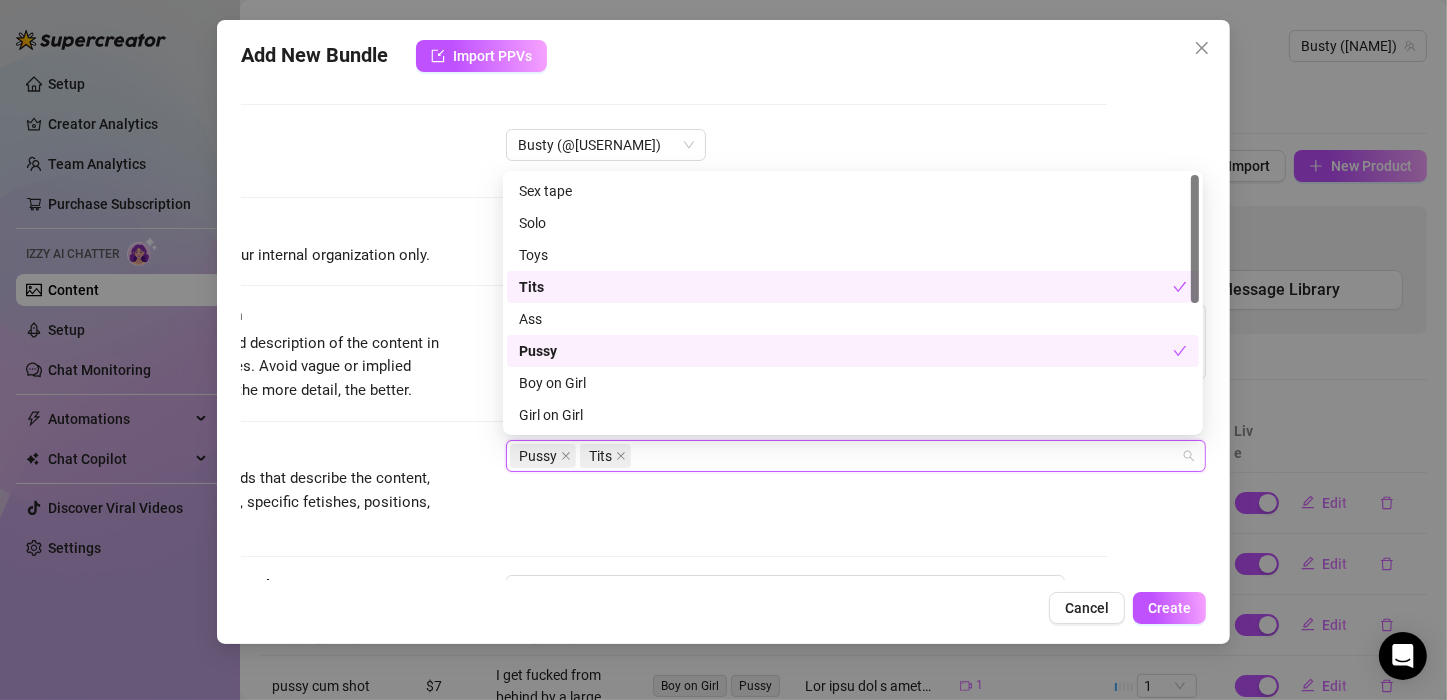 scroll, scrollTop: 100, scrollLeft: 0, axis: vertical 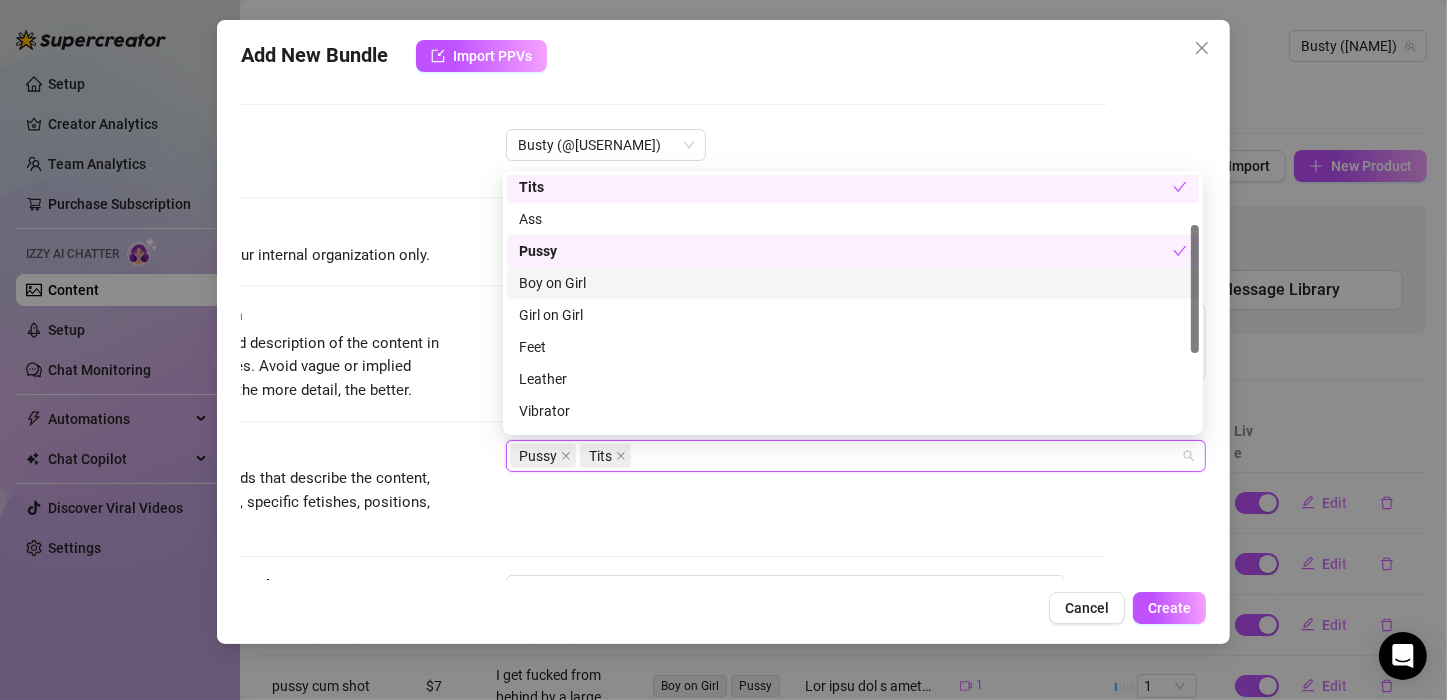 click on "Boy on Girl" at bounding box center [853, 283] 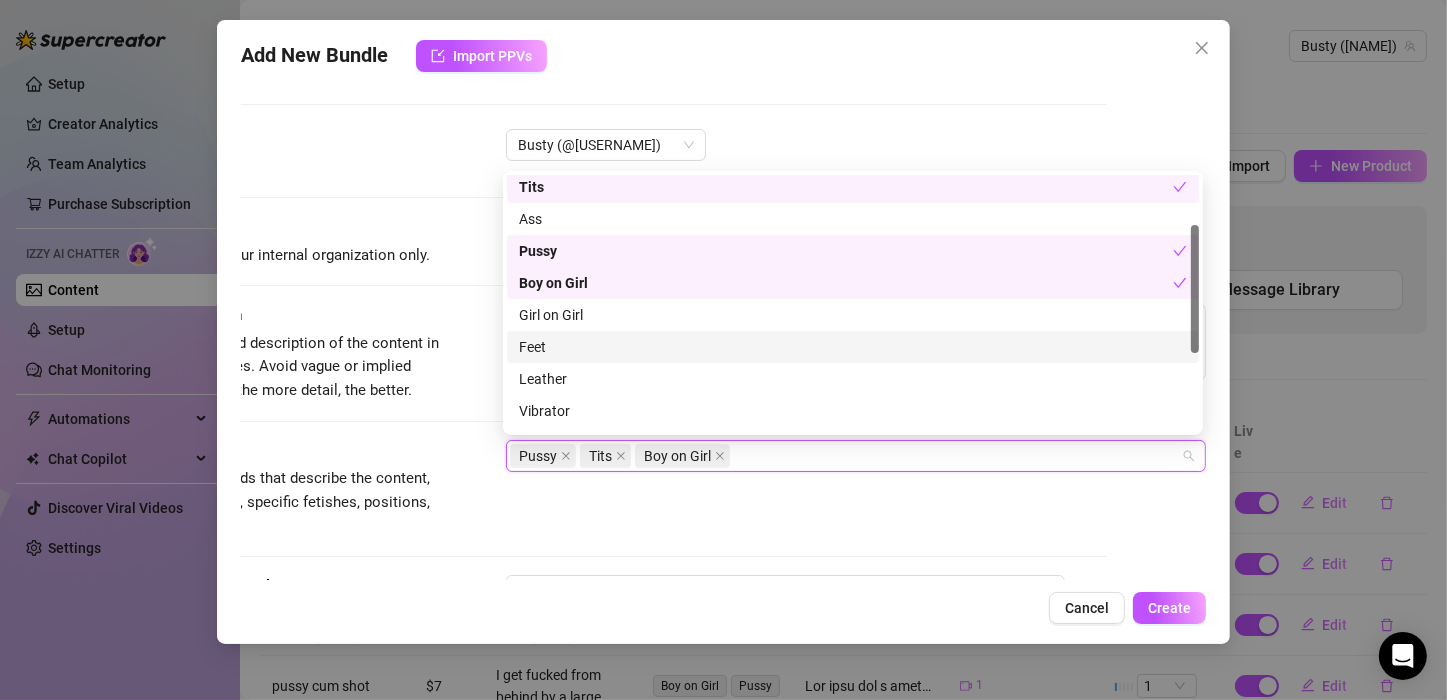 scroll, scrollTop: 256, scrollLeft: 0, axis: vertical 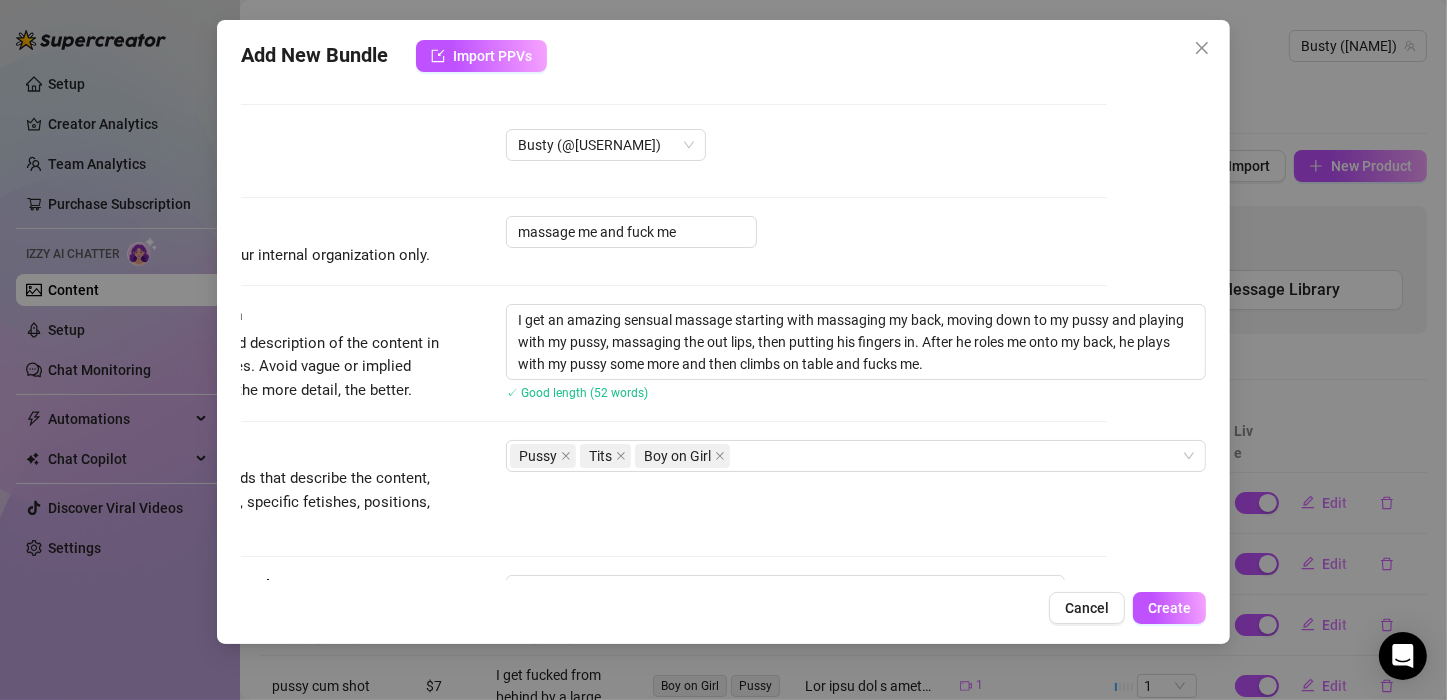 click on "Tags Simple keywords that describe the content, like body parts, specific fetishes, positions, categories. Pussy Tits Boy on Girl" at bounding box center [624, 489] 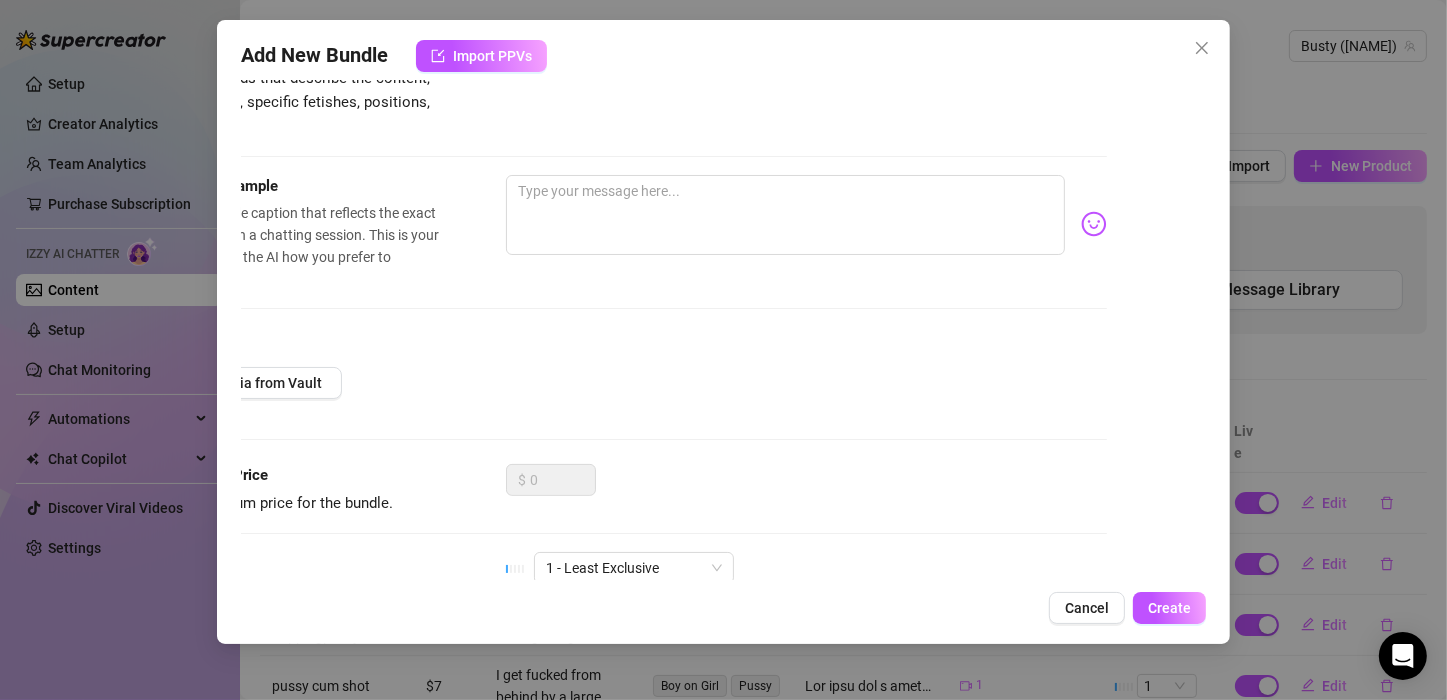 scroll, scrollTop: 200, scrollLeft: 102, axis: both 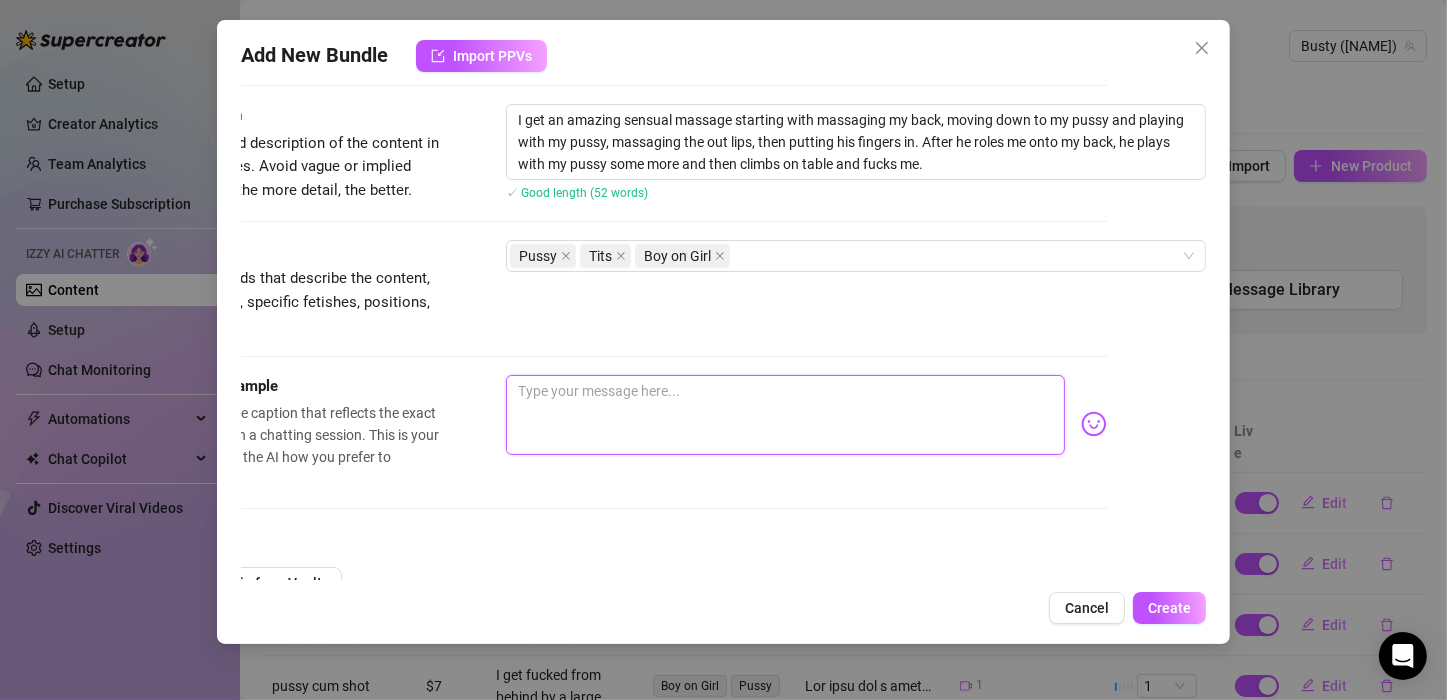 paste on "Experience the ultimate in relaxation and pleasure as I get a sensual massage from my husband, his strong hands working magic on my body. In this exclusive PPV, you'll witness every touch, every stroke, as he eases my tension and heightens my senses.
Start with the gentle, firm pressure of his hands, gliding over my skin, his touch both soothing and arousing. Watch as he works his way up my legs, my back, my shoulders, each movement deliberate and passionate. Feel the heat building as he leans in, his breath hot on my ear, whispering naughty promises of what's to come.
But the real treat is saved for last. As the massage reaches its peak, his hands travel lower, his fingers teasing and exploring, bringing me closer to the edge. And then, the moment you've been waiting for: the happy ending. Watch as he brings me to a shuddering climax, my body convulsing with pleasure, my moans filling the air. It's raw, it's intimate, and it's all for you.
Join me for this sensual journey, where a simple massage turns int..." 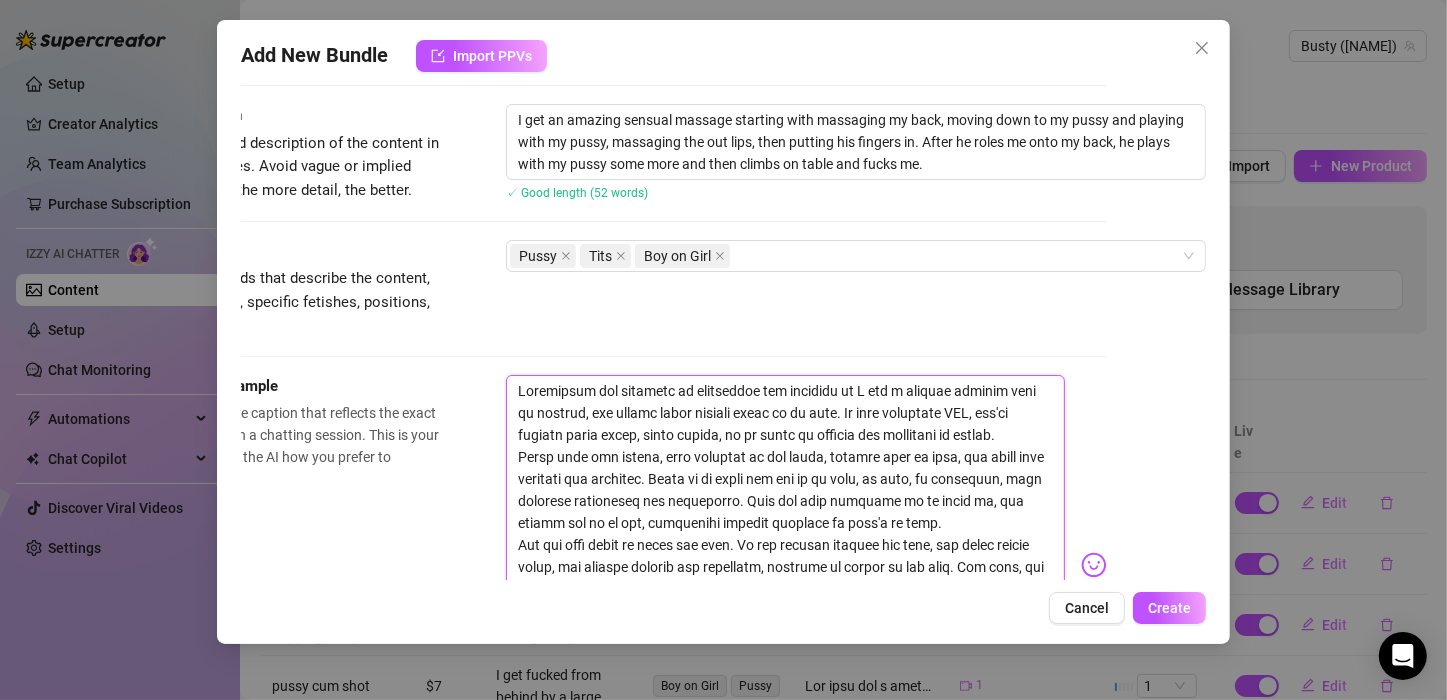 scroll, scrollTop: 0, scrollLeft: 0, axis: both 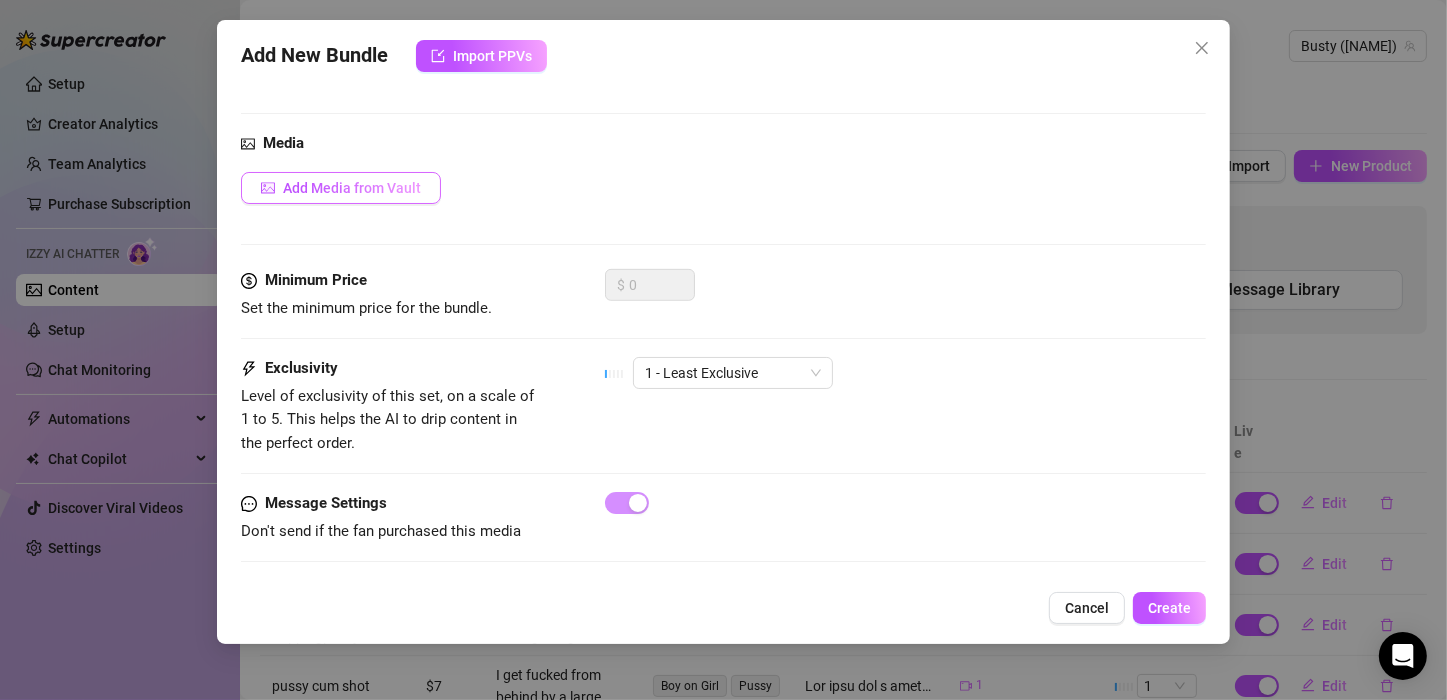 click on "Add Media from Vault" at bounding box center (352, 188) 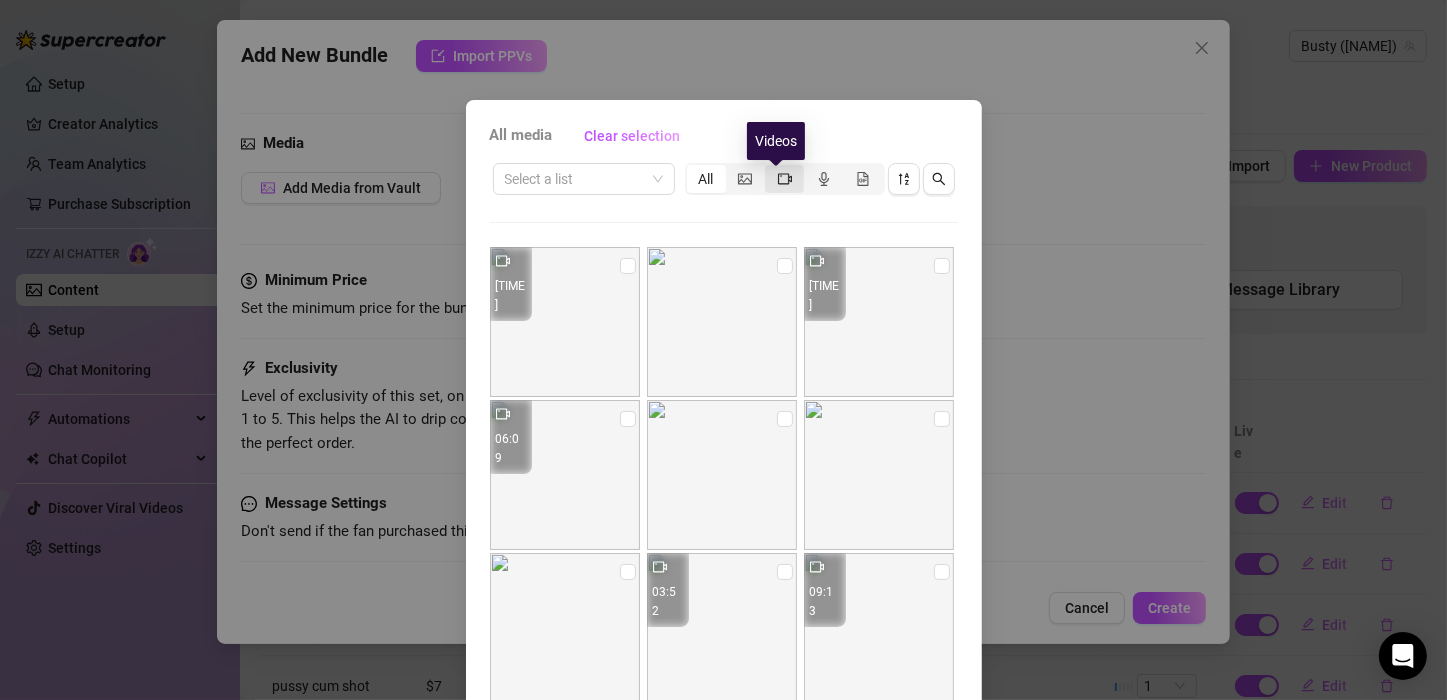 click 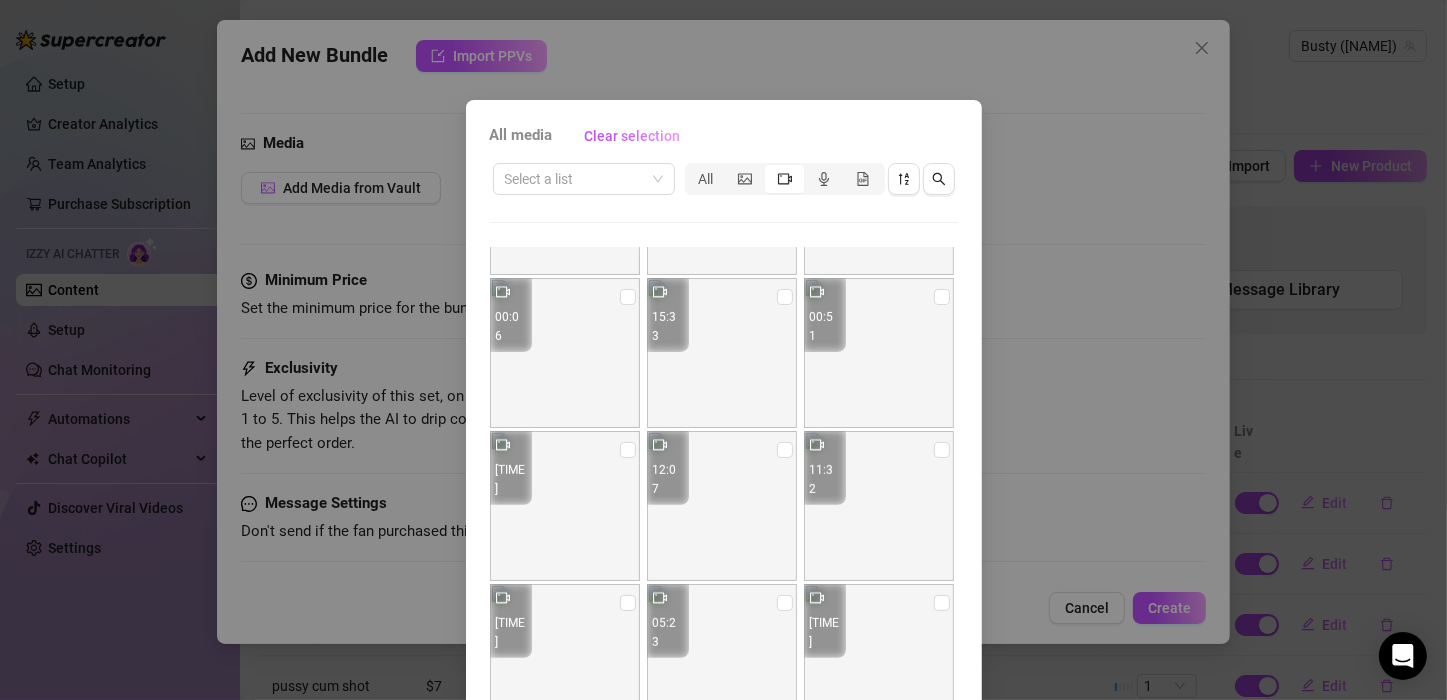 scroll, scrollTop: 753, scrollLeft: 0, axis: vertical 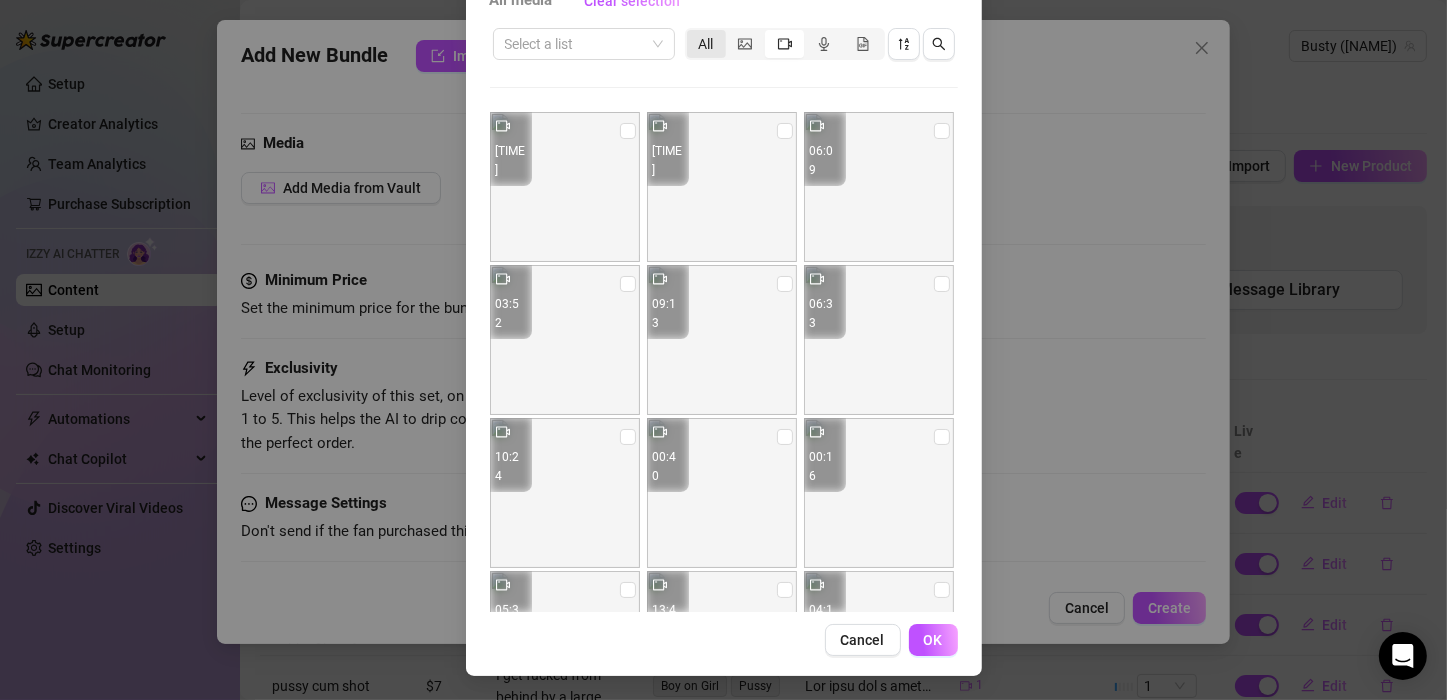 click on "All" at bounding box center [706, 44] 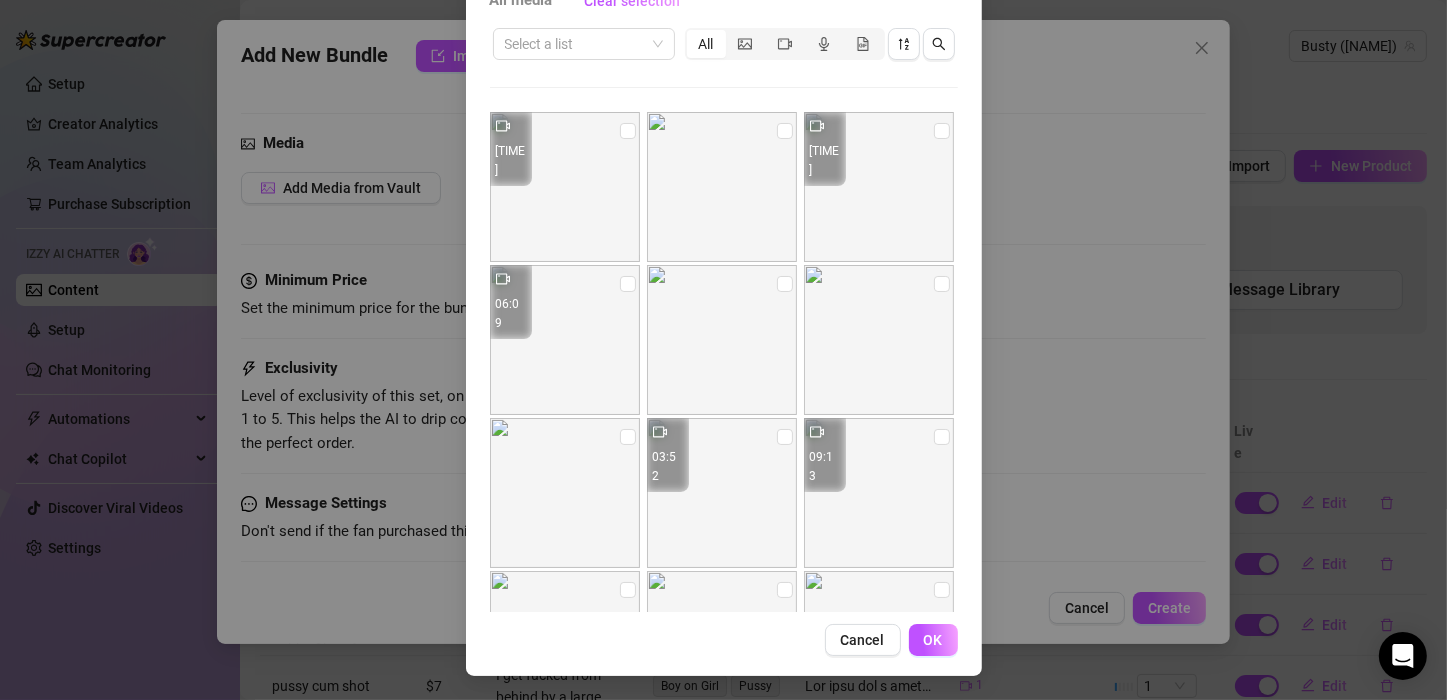 scroll, scrollTop: 0, scrollLeft: 0, axis: both 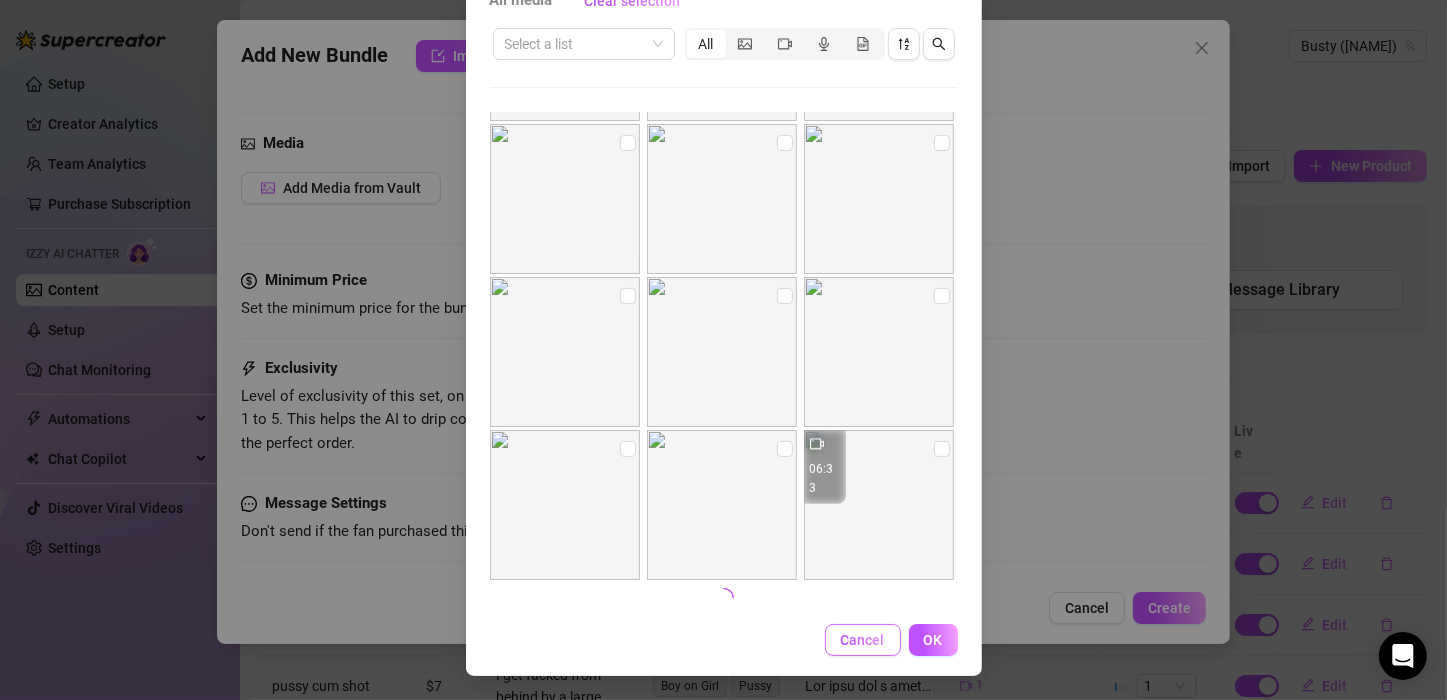 click on "Cancel" at bounding box center (863, 640) 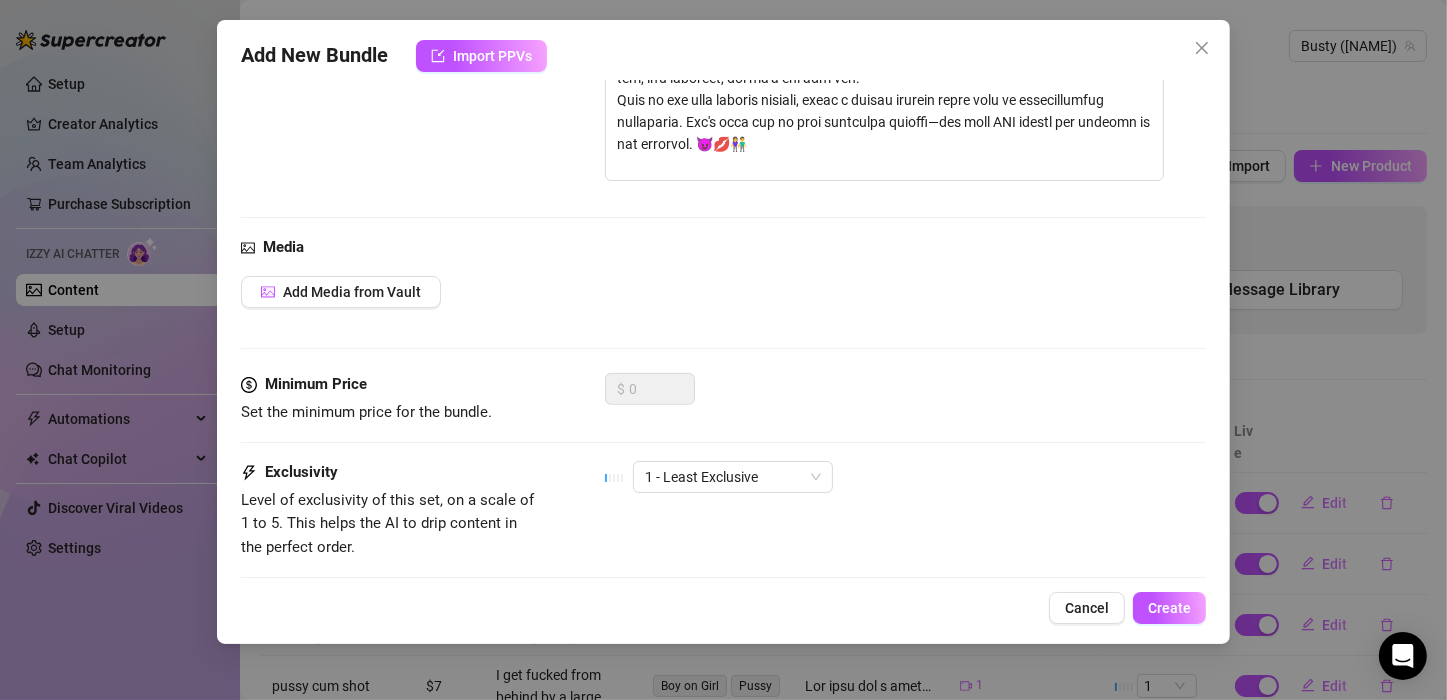 scroll, scrollTop: 874, scrollLeft: 0, axis: vertical 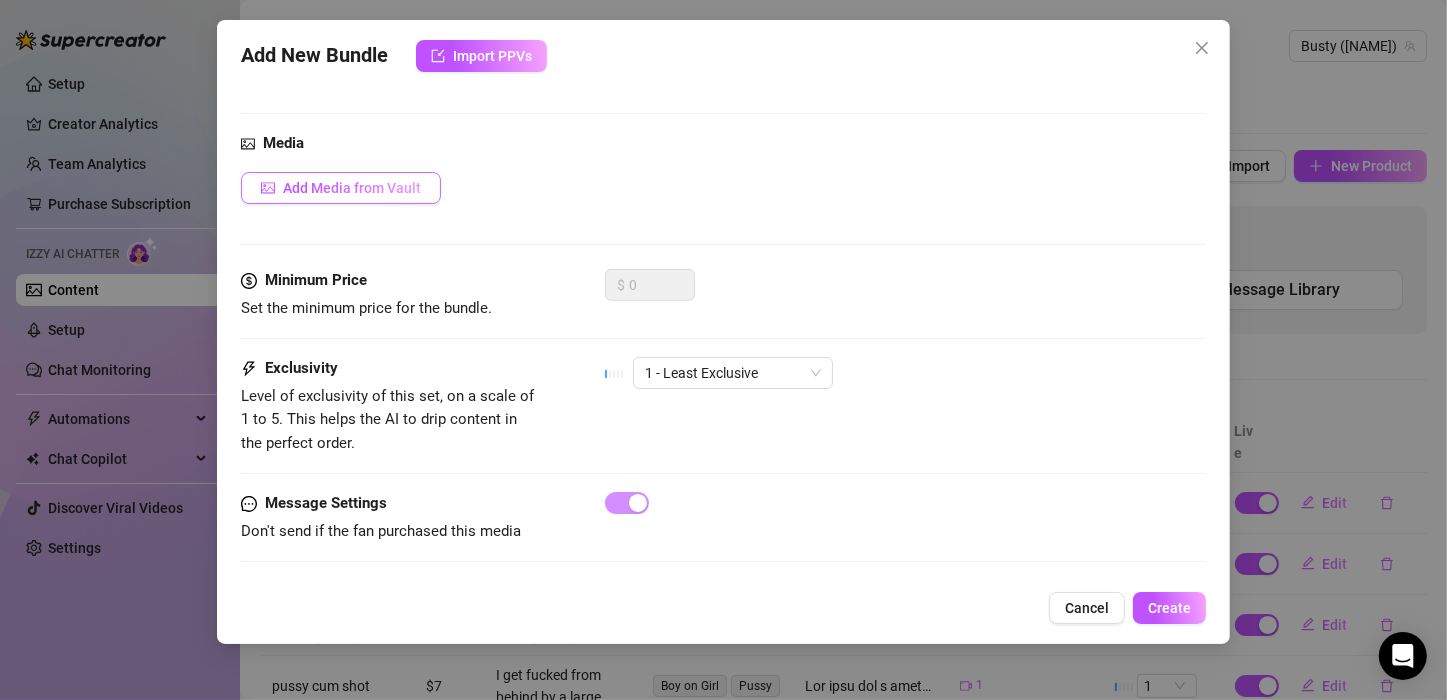 click on "Add Media from Vault" at bounding box center [352, 188] 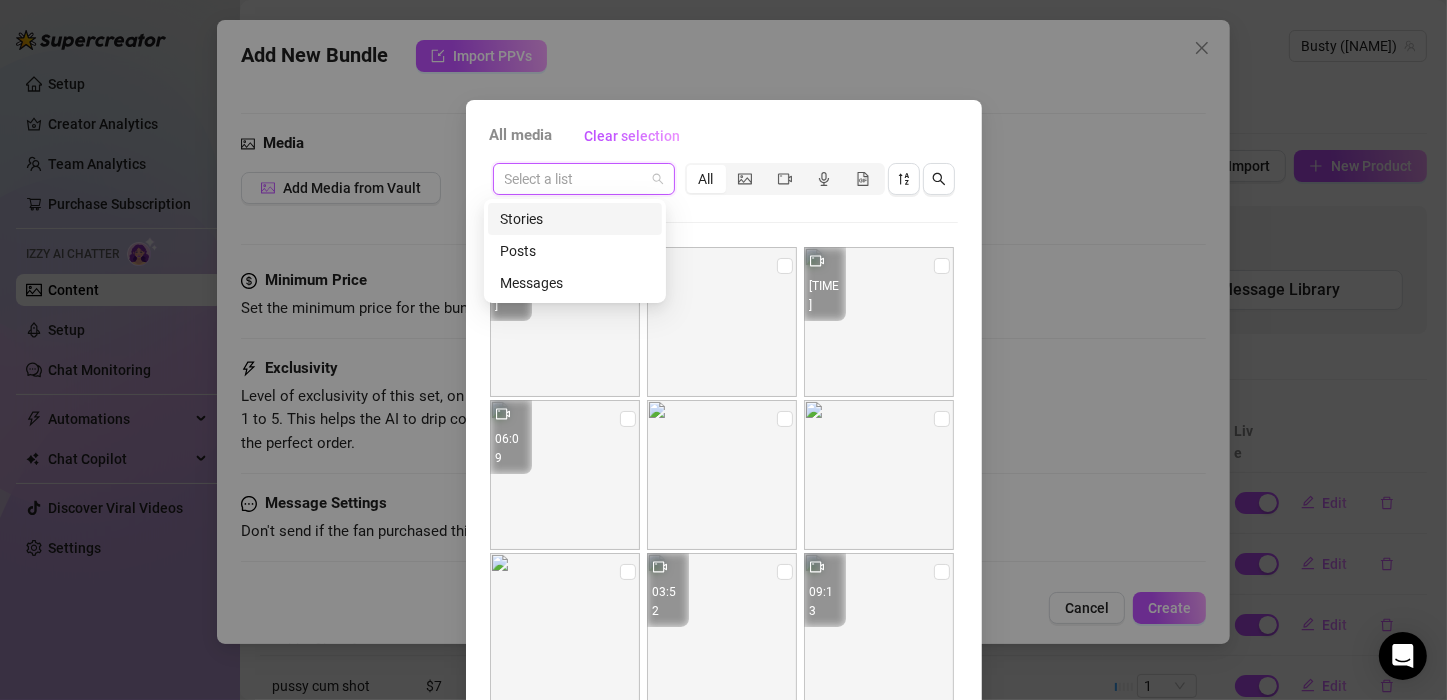 click at bounding box center (575, 179) 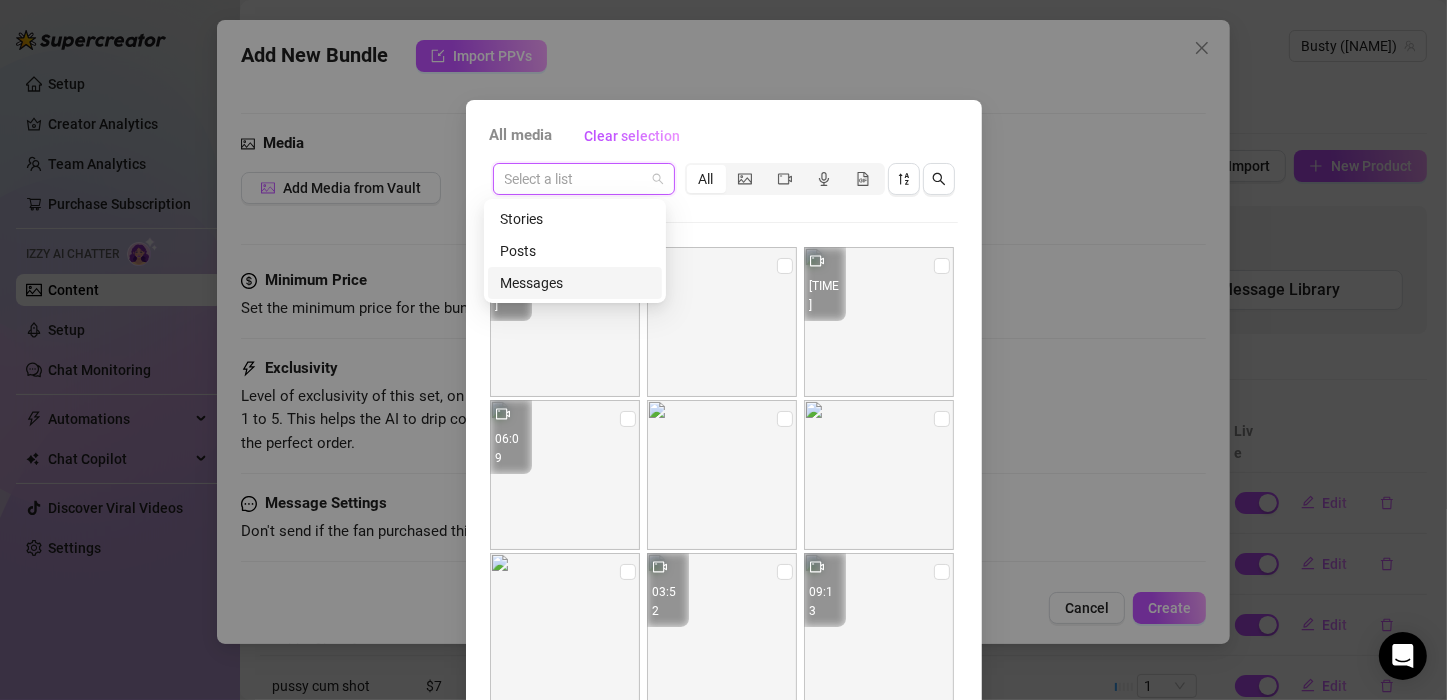 click on "Messages" at bounding box center (575, 283) 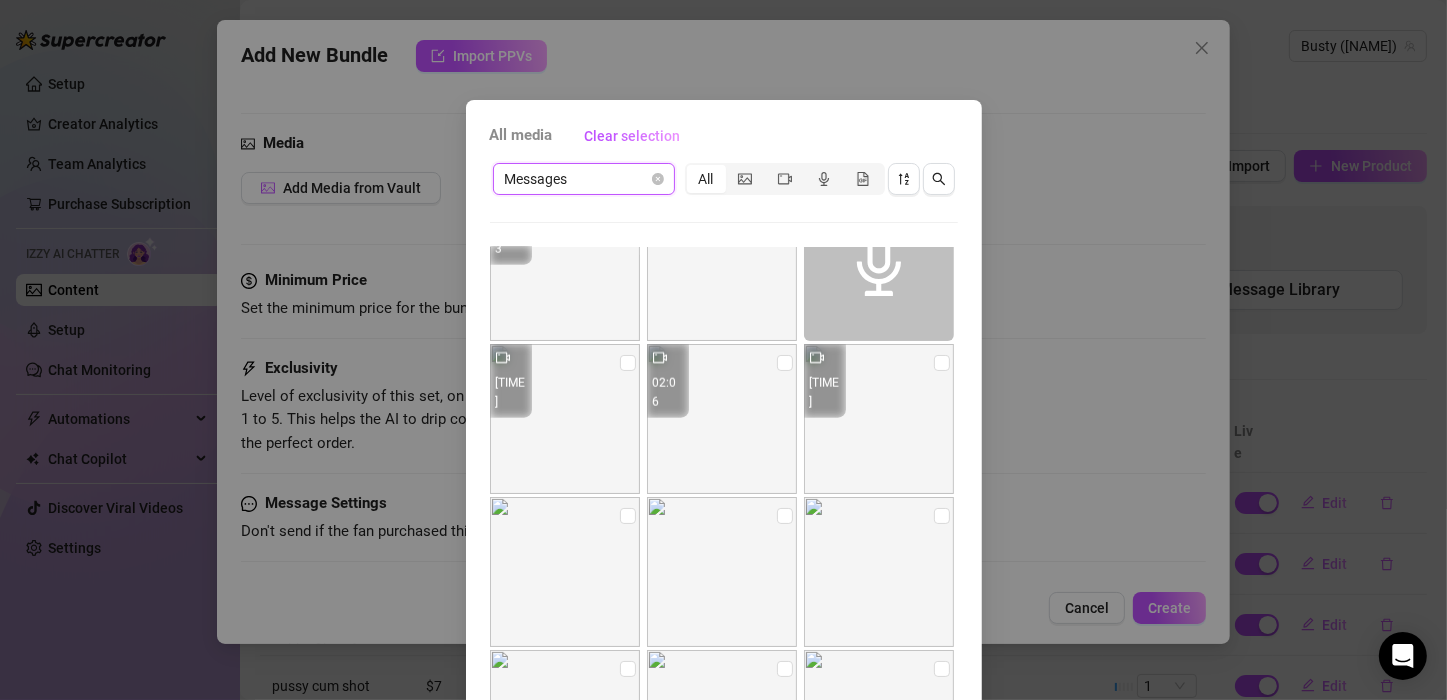 scroll, scrollTop: 2353, scrollLeft: 0, axis: vertical 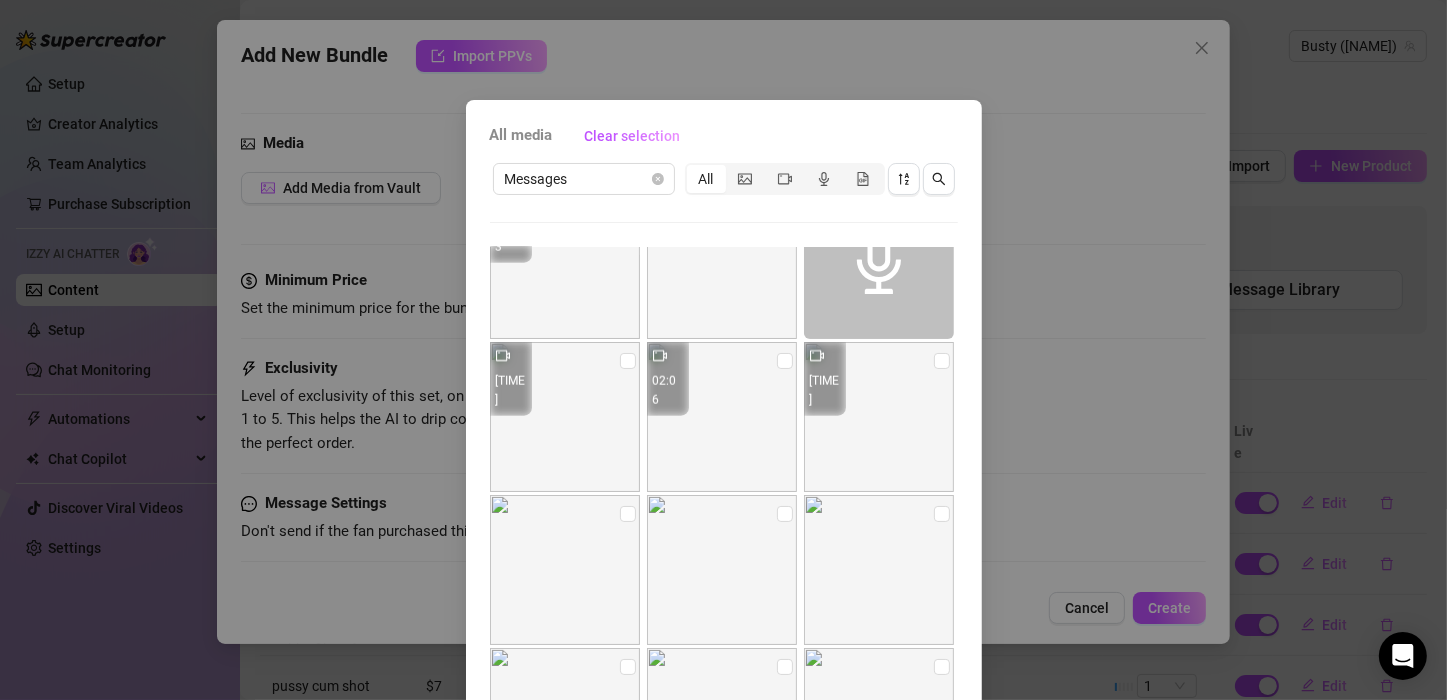 click at bounding box center [879, 417] 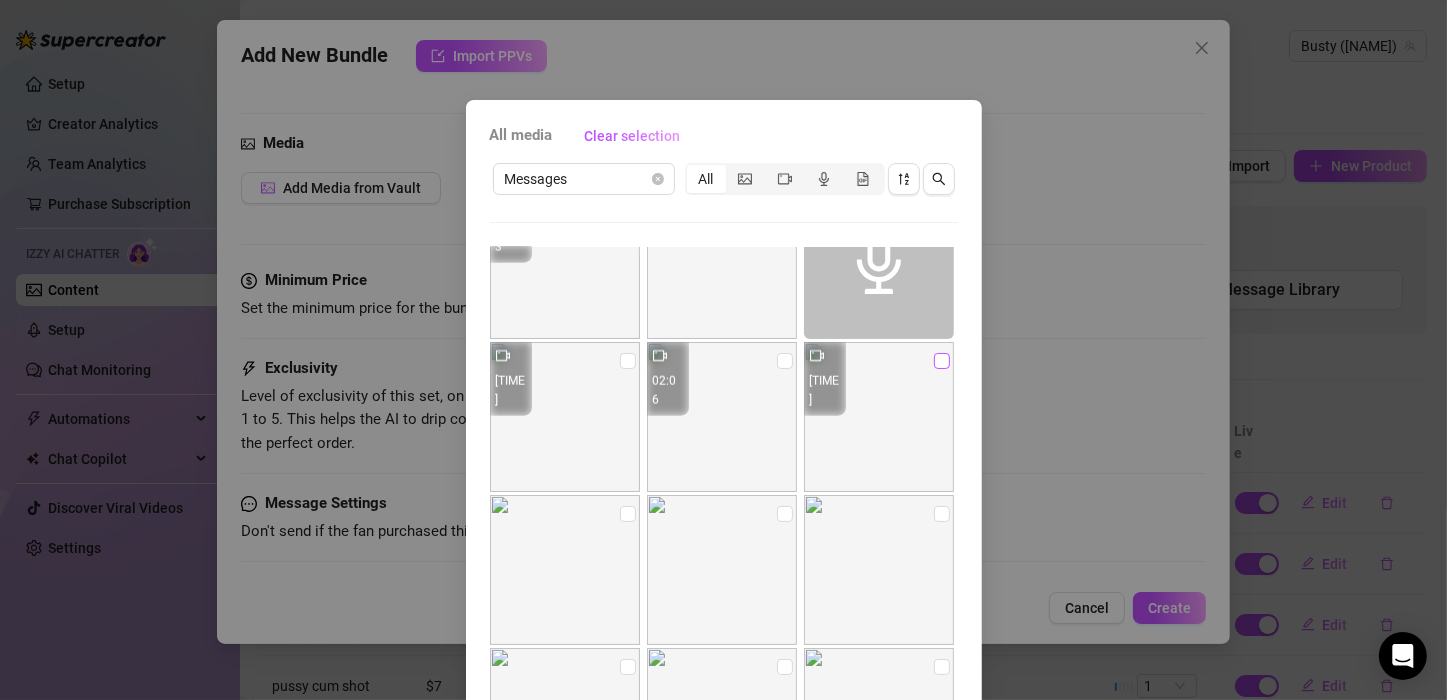 click at bounding box center (942, 361) 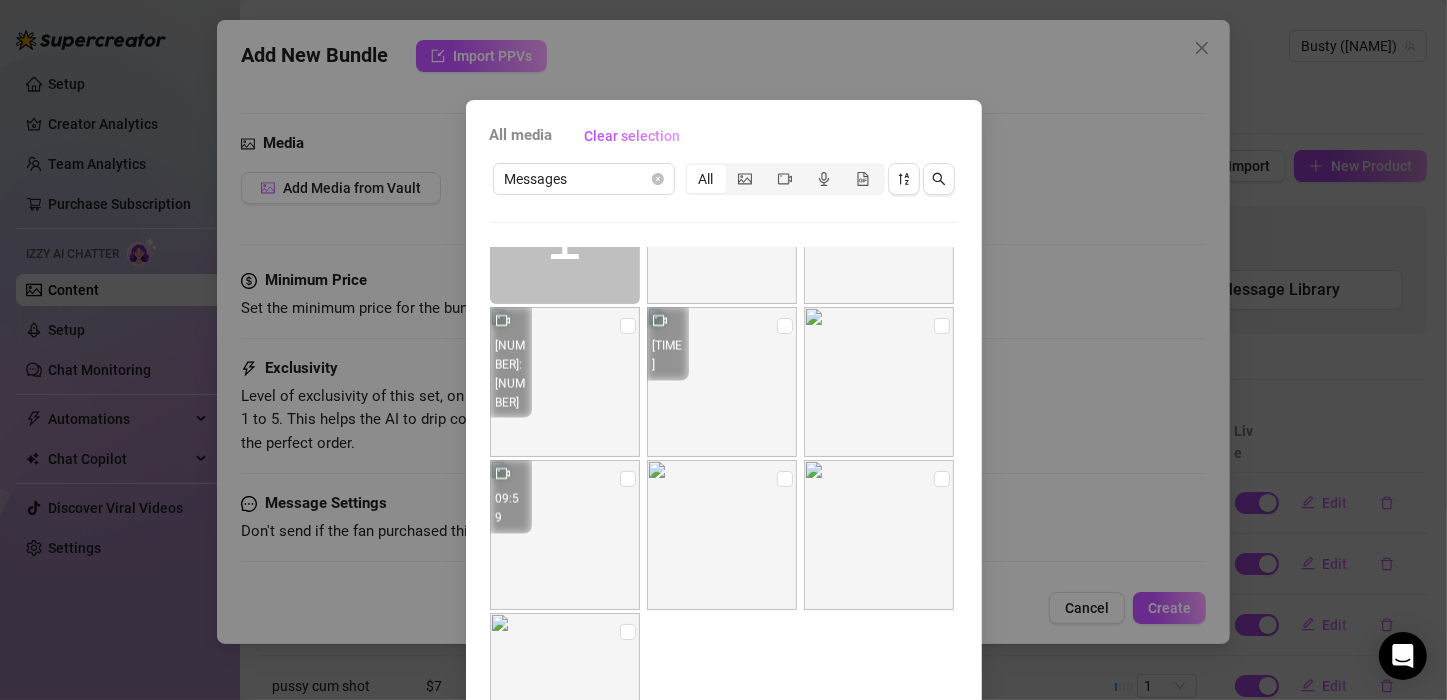 scroll, scrollTop: 3201, scrollLeft: 0, axis: vertical 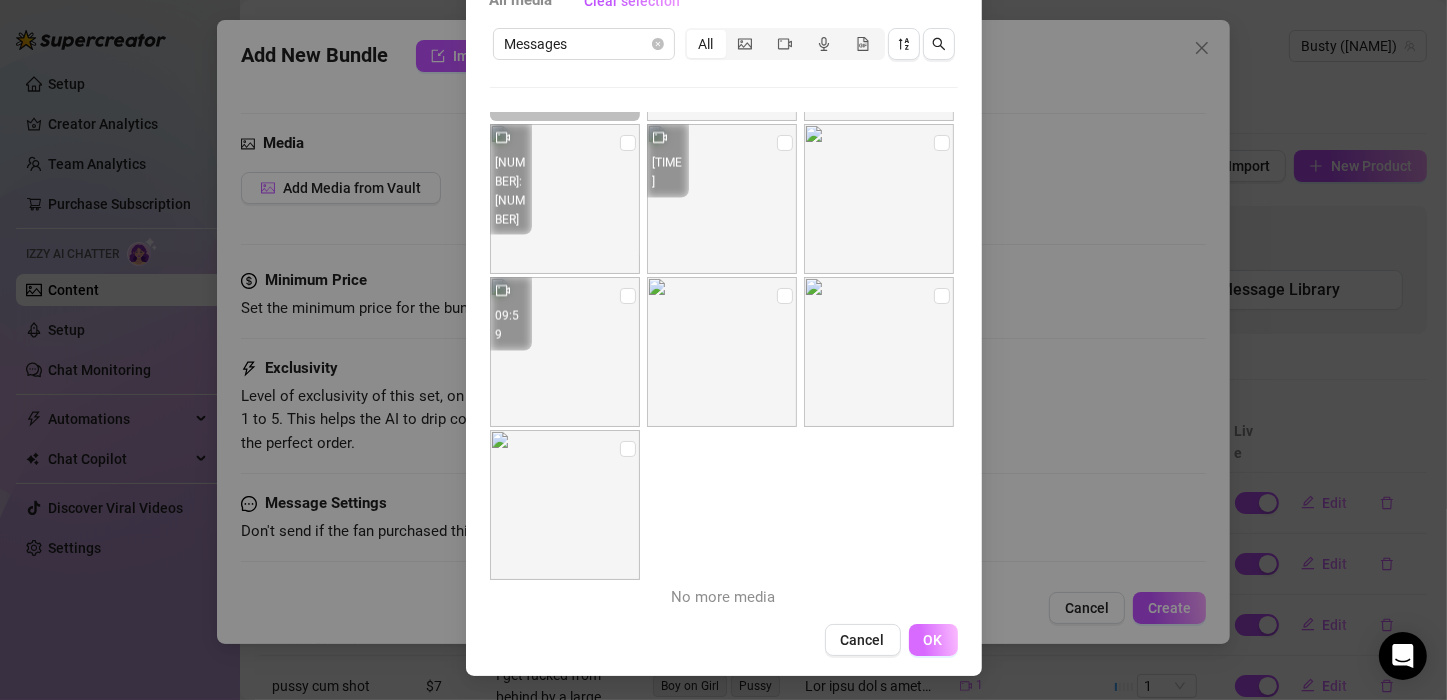 click on "OK" at bounding box center [933, 640] 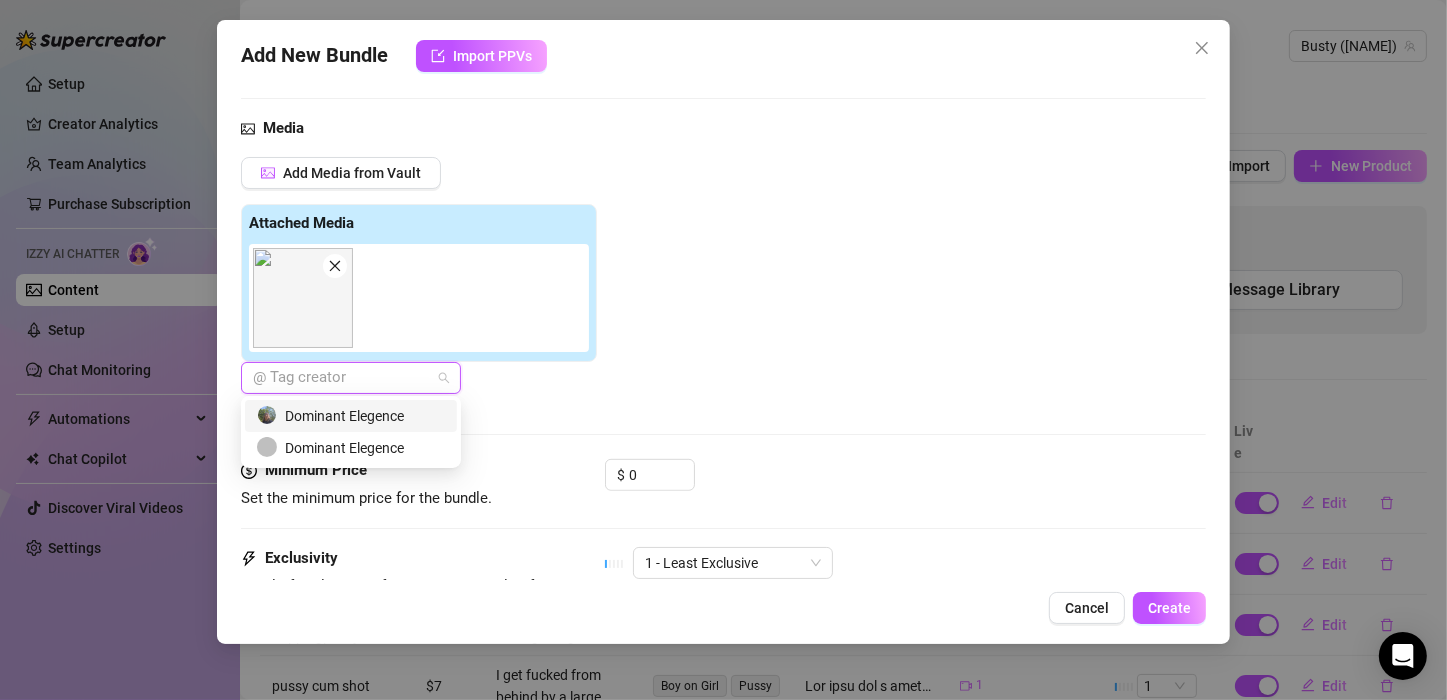 click on "@ Tag creator" at bounding box center (351, 378) 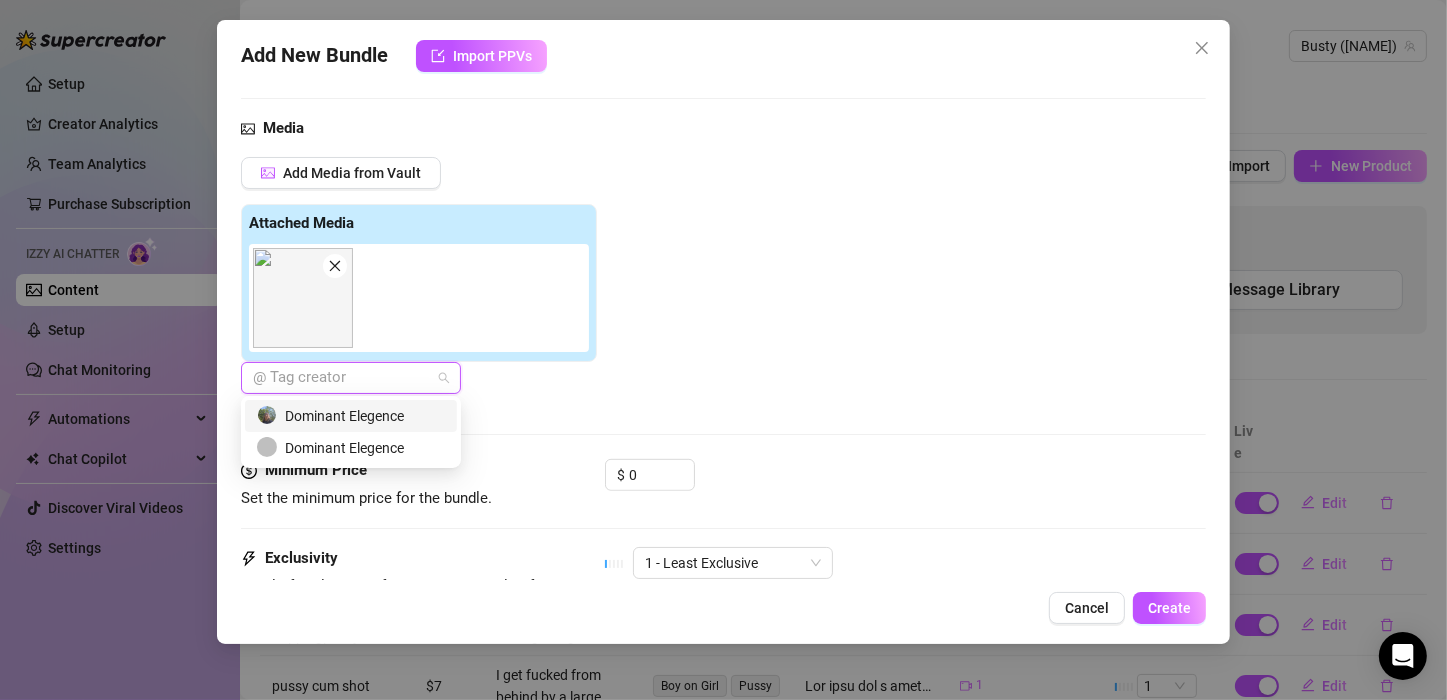 click on "Dominant Elegence" at bounding box center [351, 416] 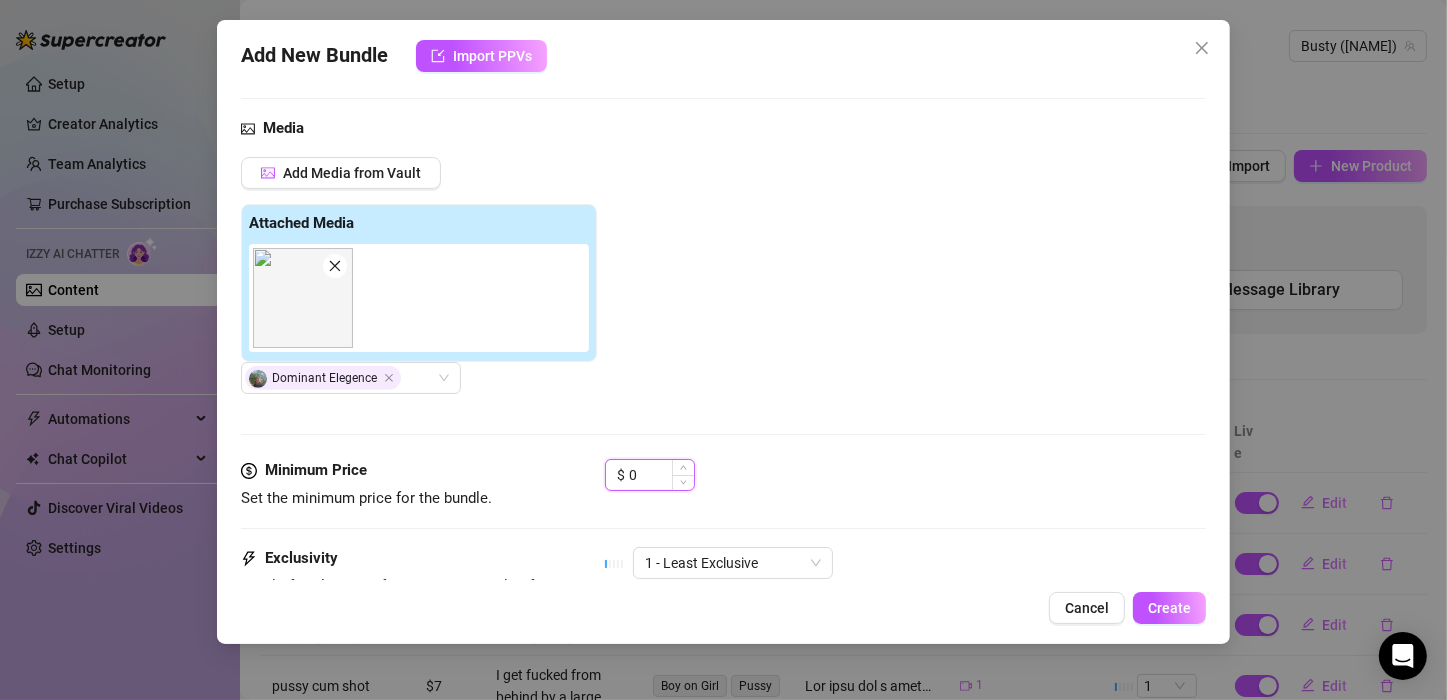 drag, startPoint x: 633, startPoint y: 468, endPoint x: 619, endPoint y: 470, distance: 14.142136 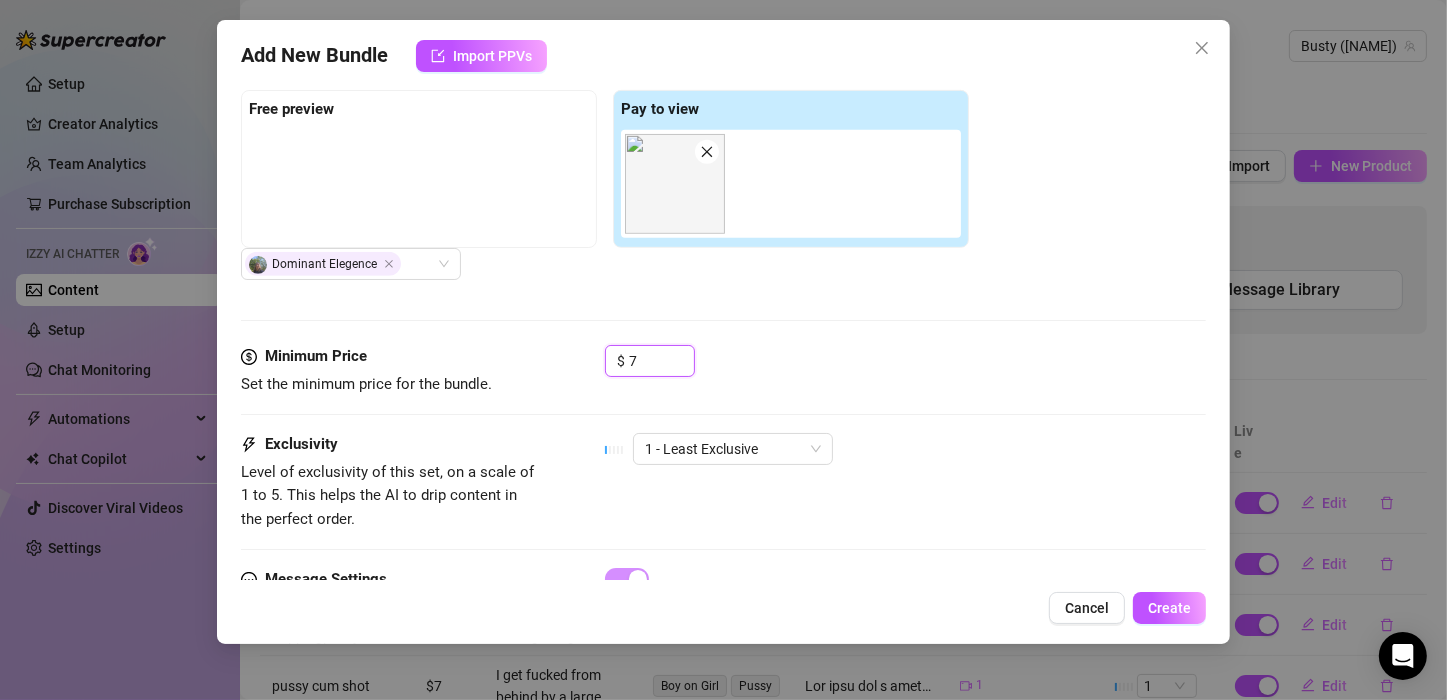 scroll, scrollTop: 1079, scrollLeft: 0, axis: vertical 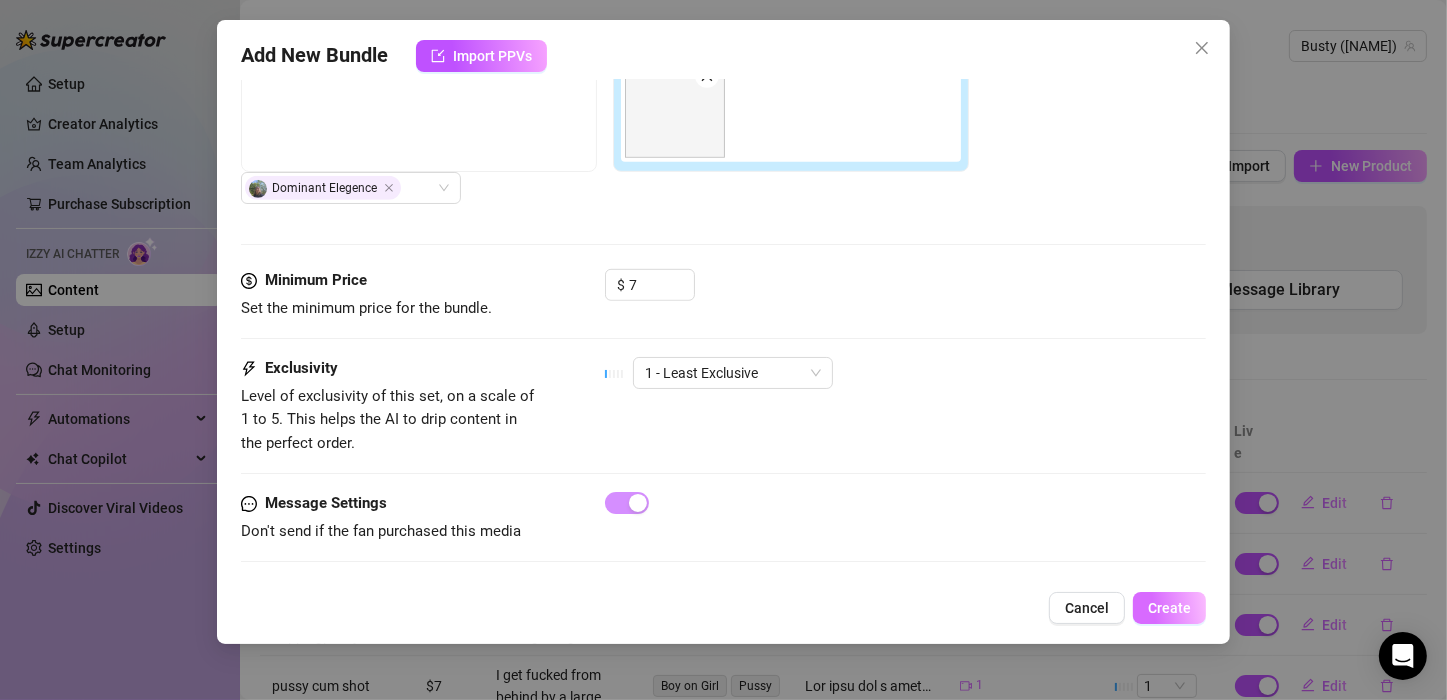 click on "Create" at bounding box center [1169, 608] 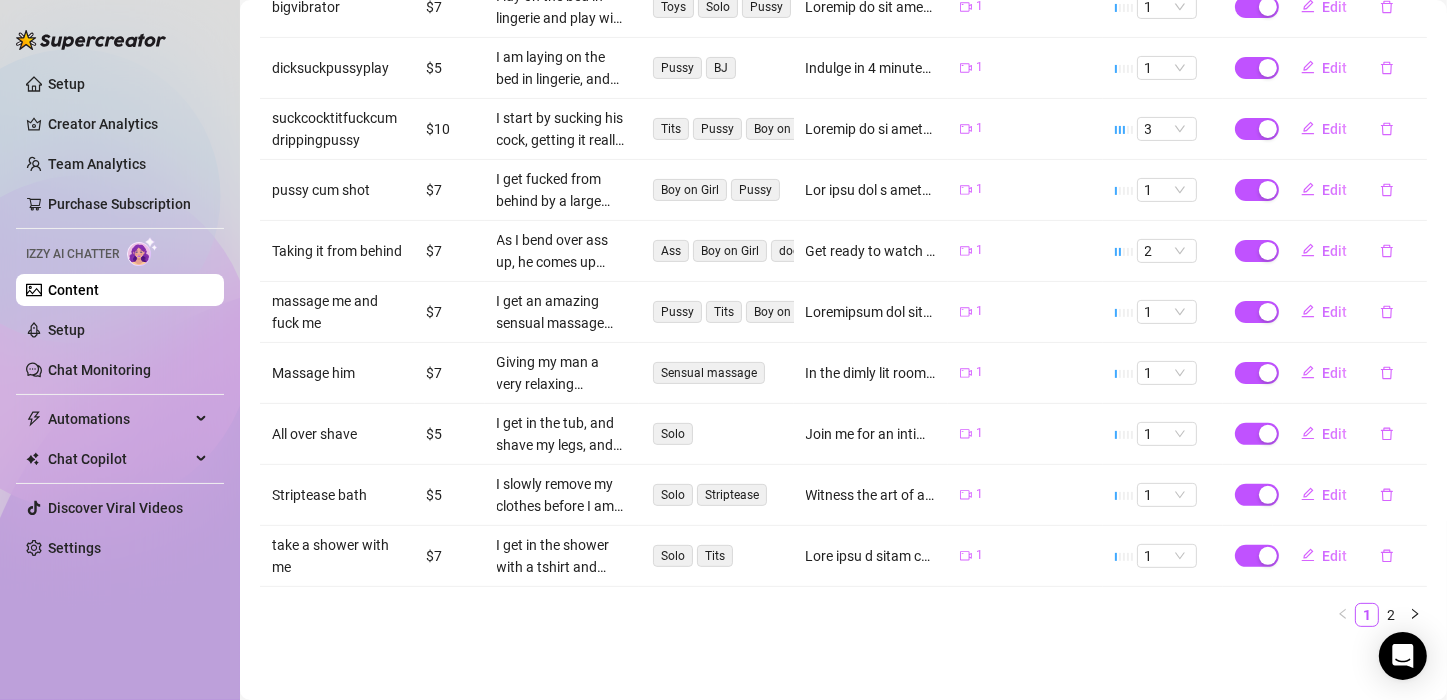 scroll, scrollTop: 0, scrollLeft: 0, axis: both 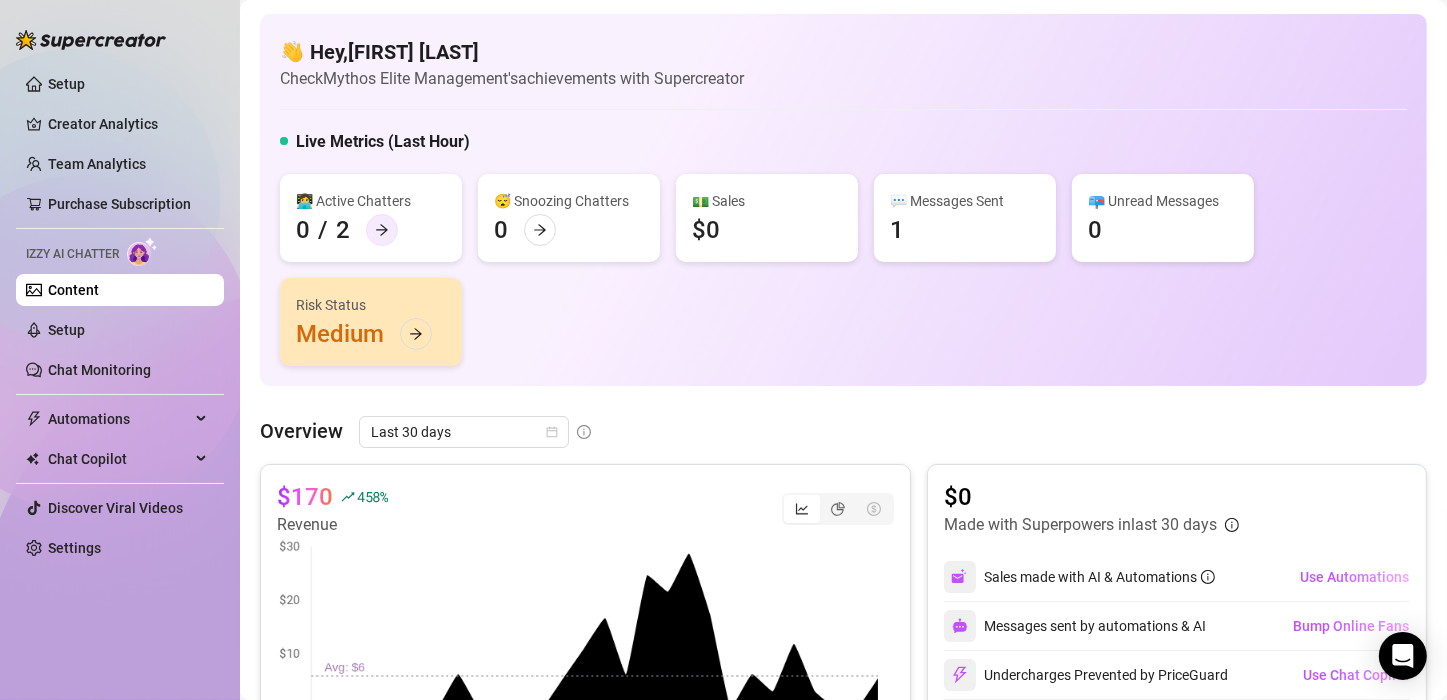 click 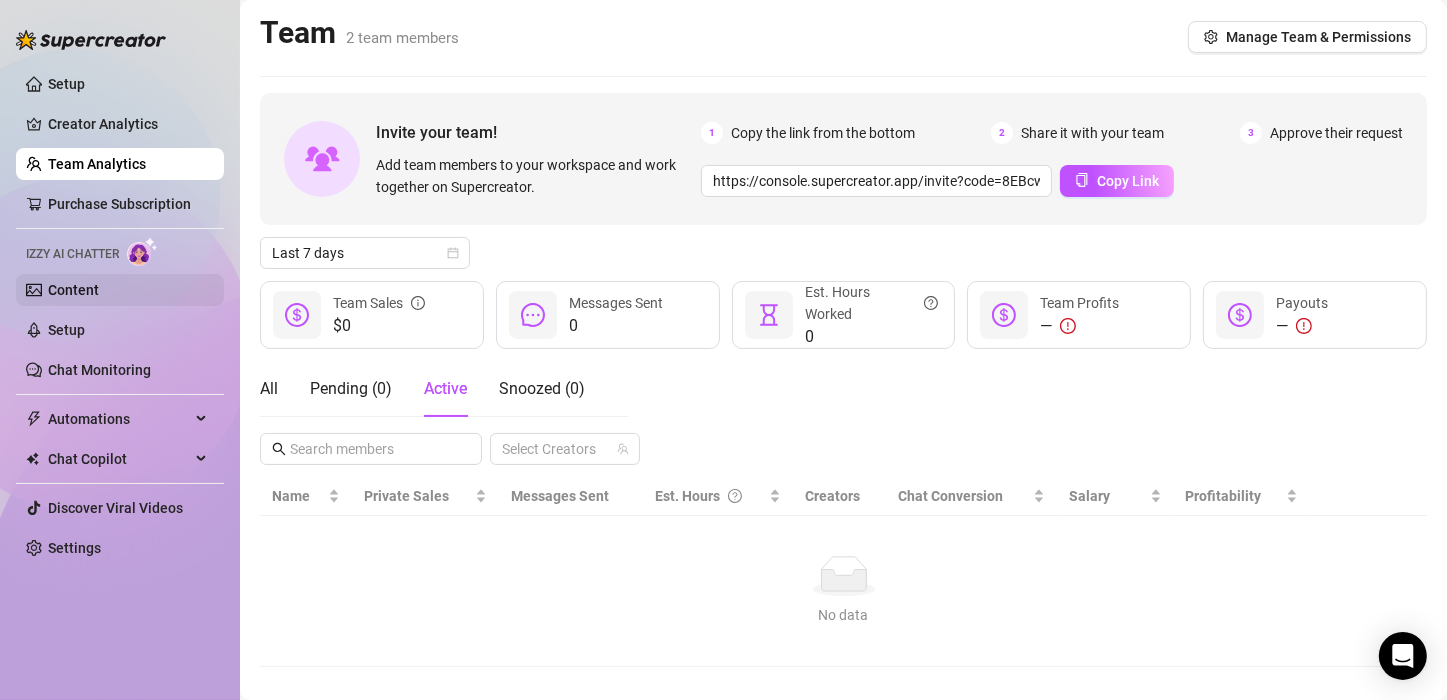 click on "Content" at bounding box center [73, 290] 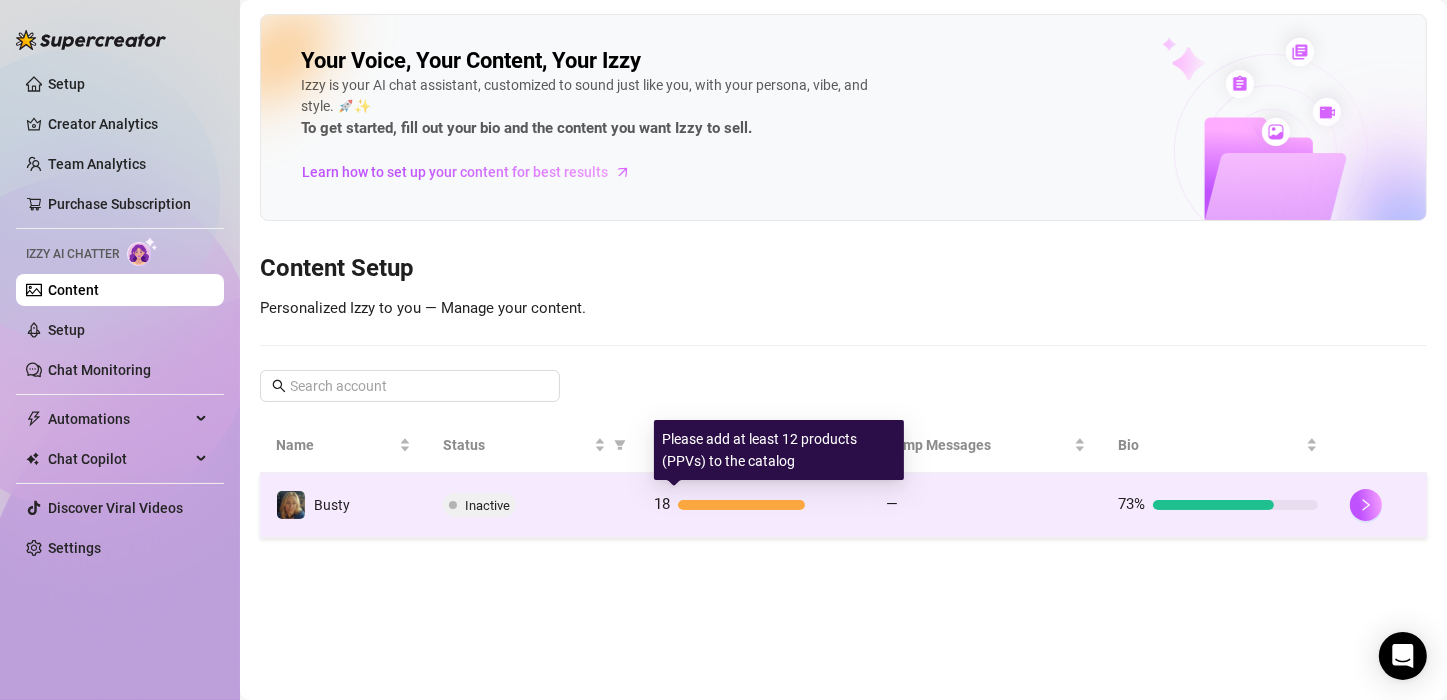 click on "18" at bounding box center (754, 505) 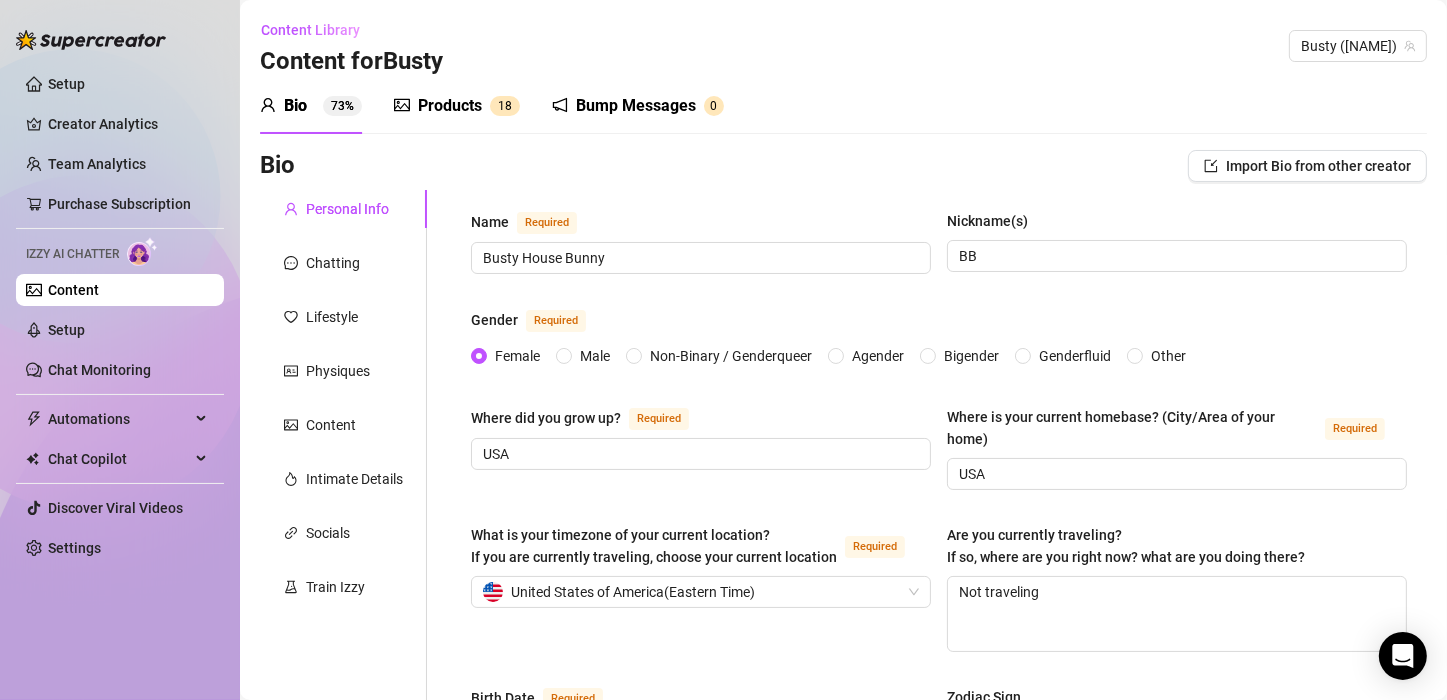click on "Products" at bounding box center (450, 106) 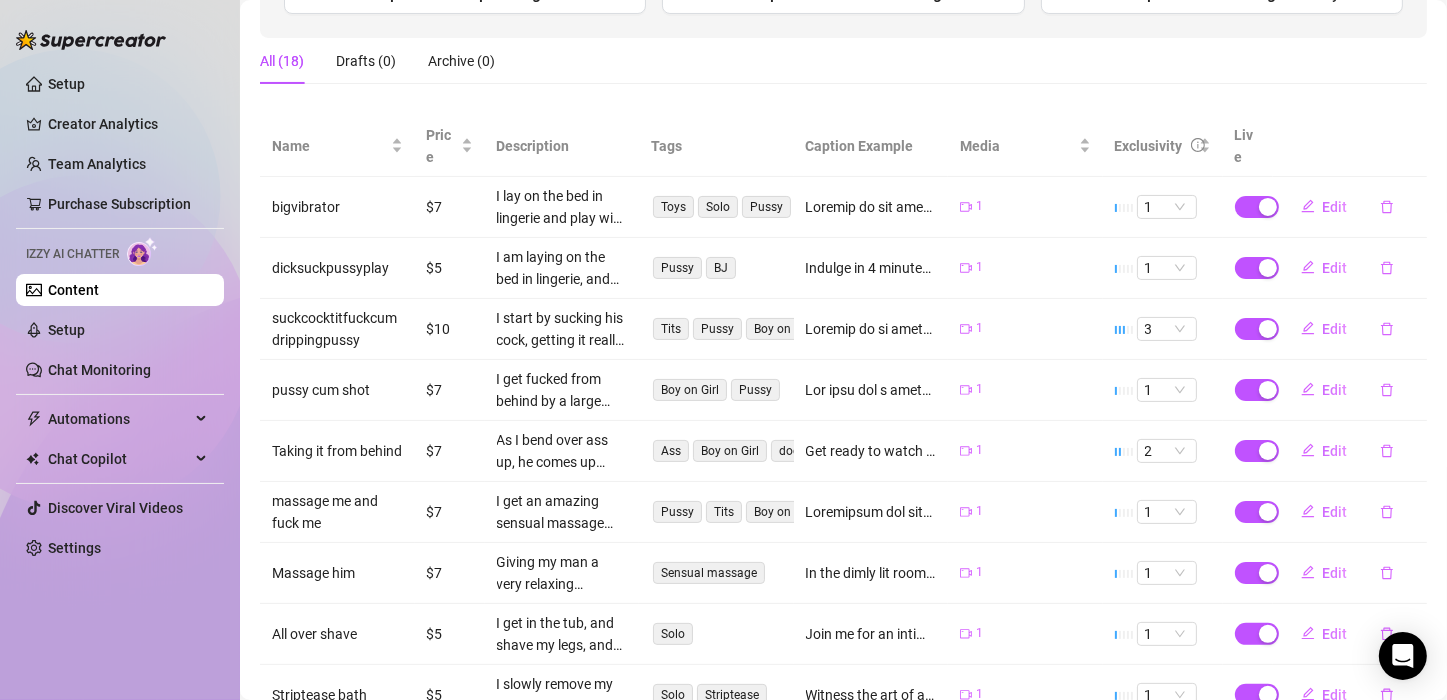 scroll, scrollTop: 496, scrollLeft: 0, axis: vertical 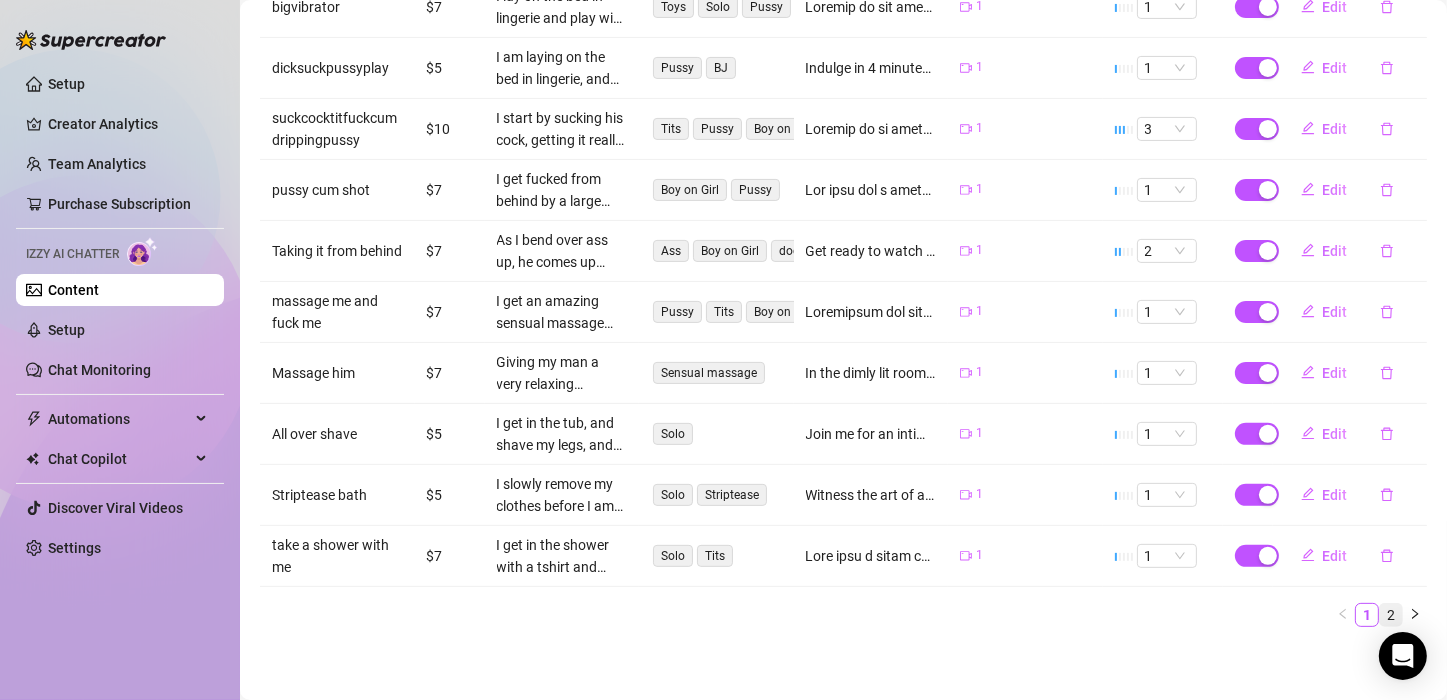 click on "2" at bounding box center (1391, 615) 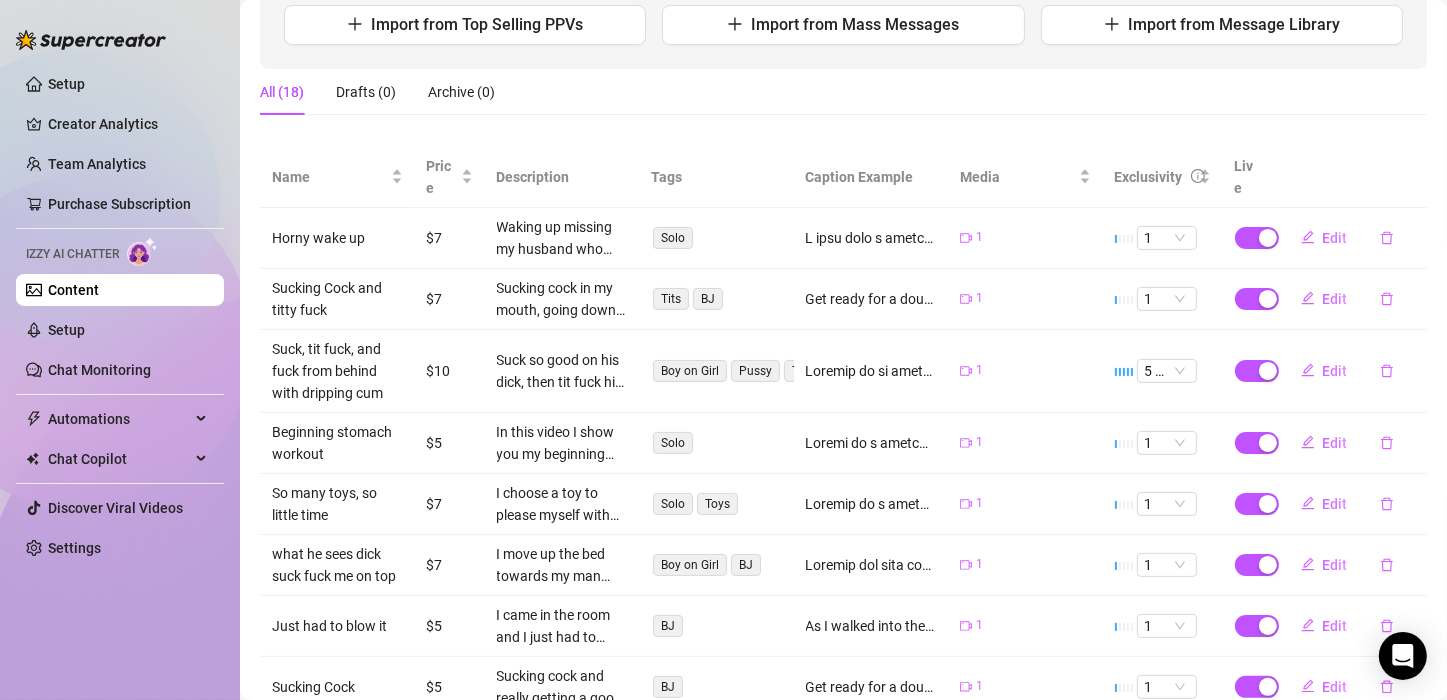 scroll, scrollTop: 396, scrollLeft: 0, axis: vertical 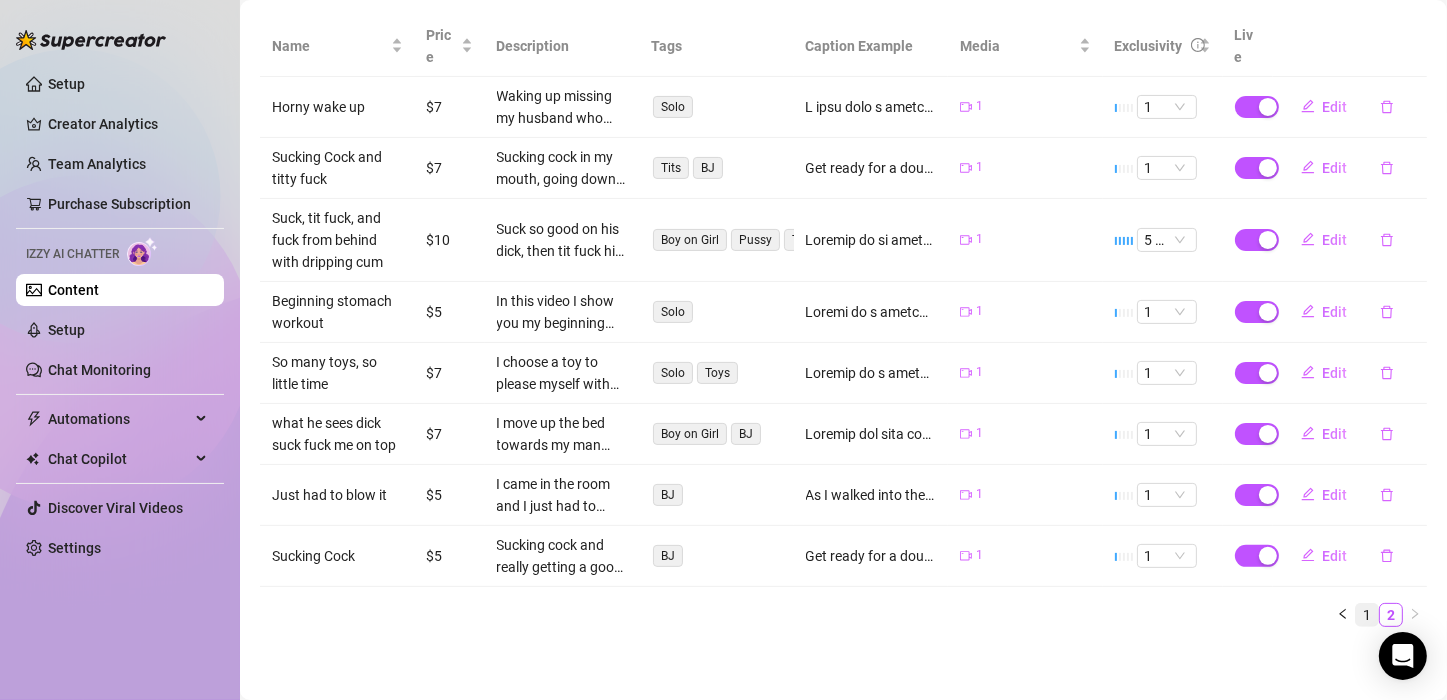 click on "1" at bounding box center (1367, 615) 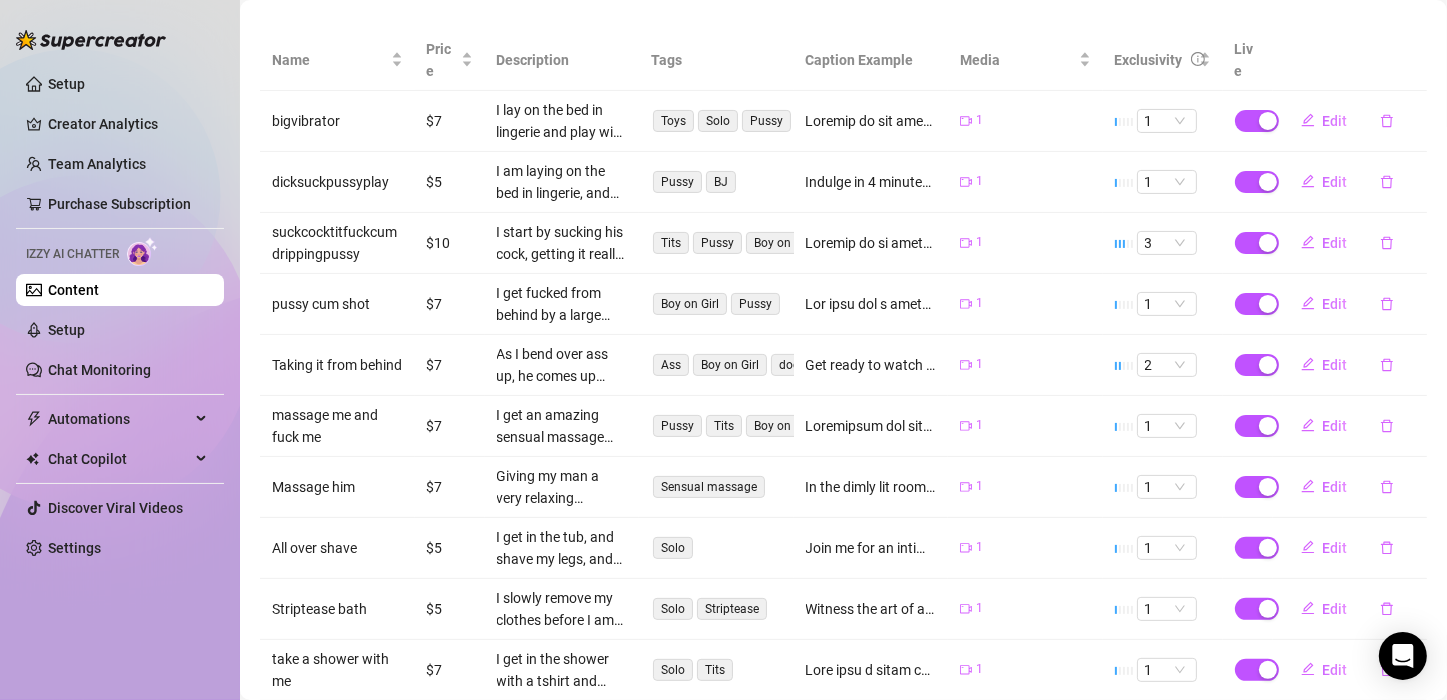 scroll, scrollTop: 400, scrollLeft: 0, axis: vertical 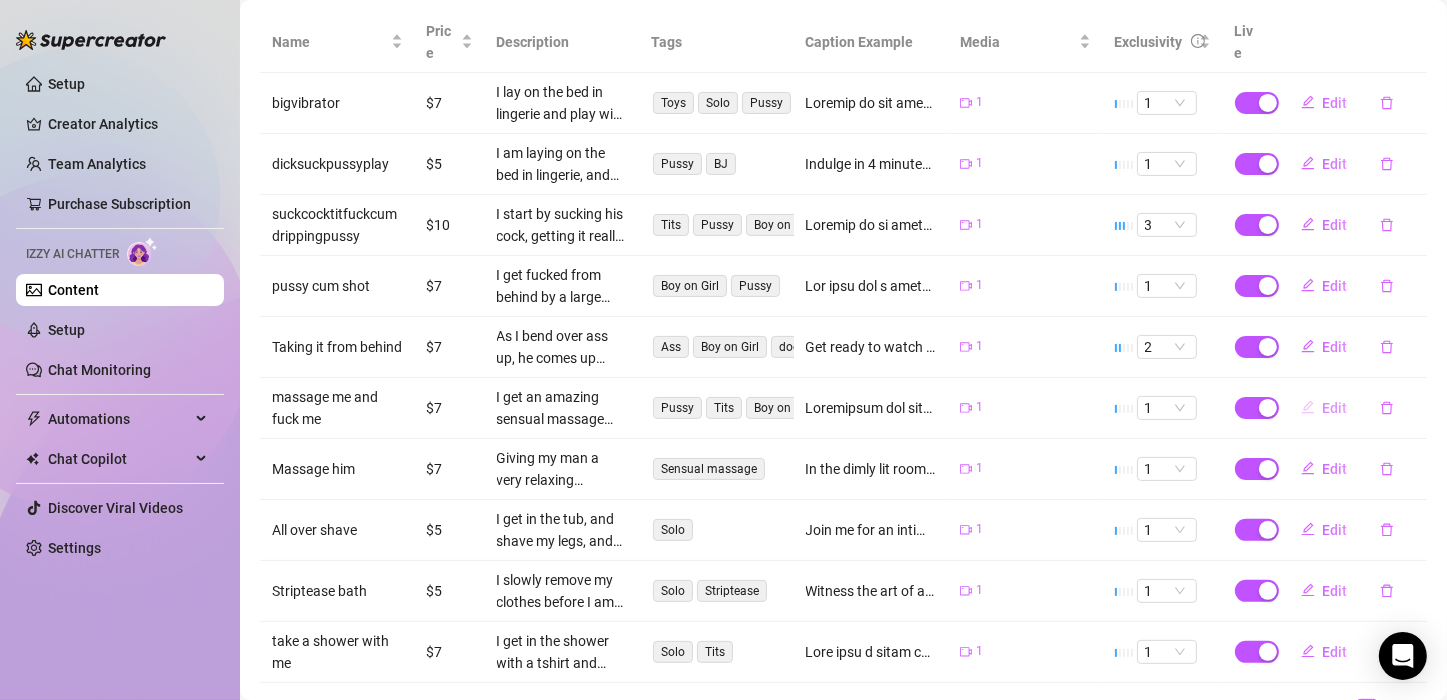 click on "Edit" at bounding box center (1335, 408) 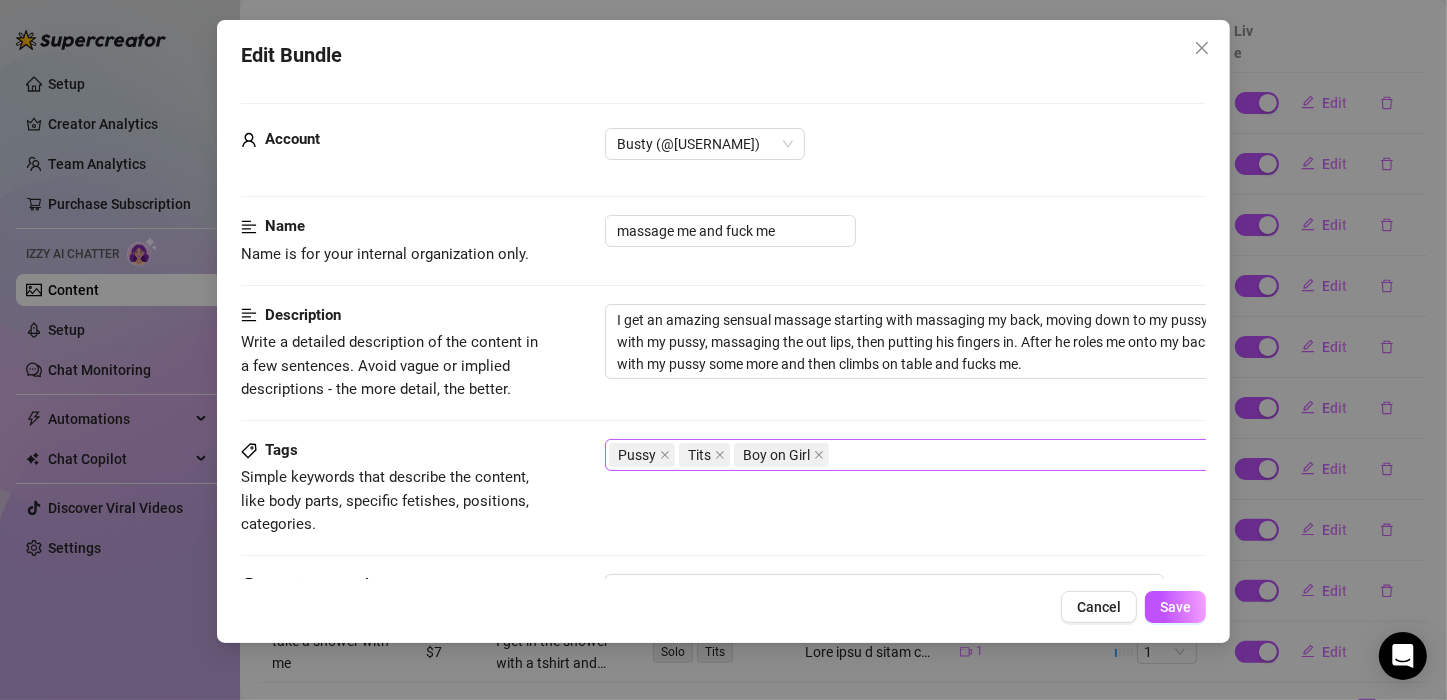 click on "Pussy Tits Boy on Girl" at bounding box center (944, 455) 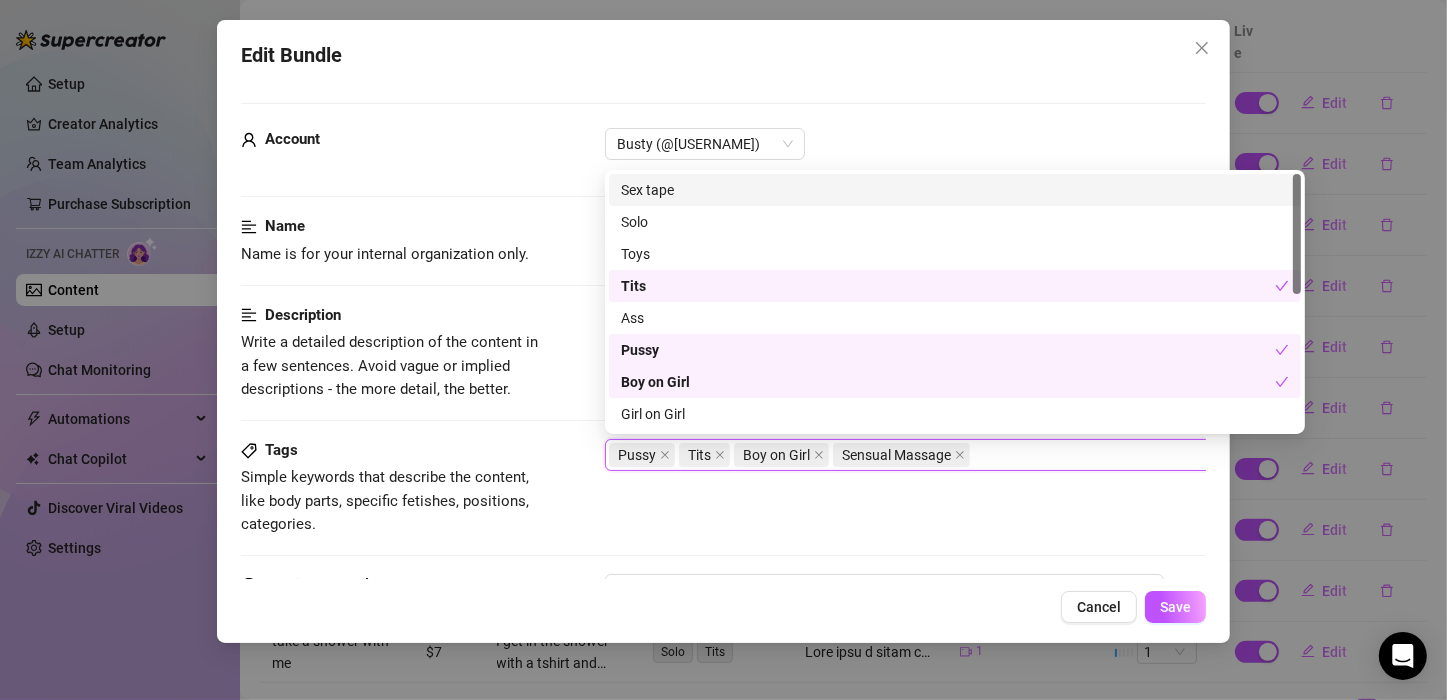 click on "Cancel Save" at bounding box center (723, 607) 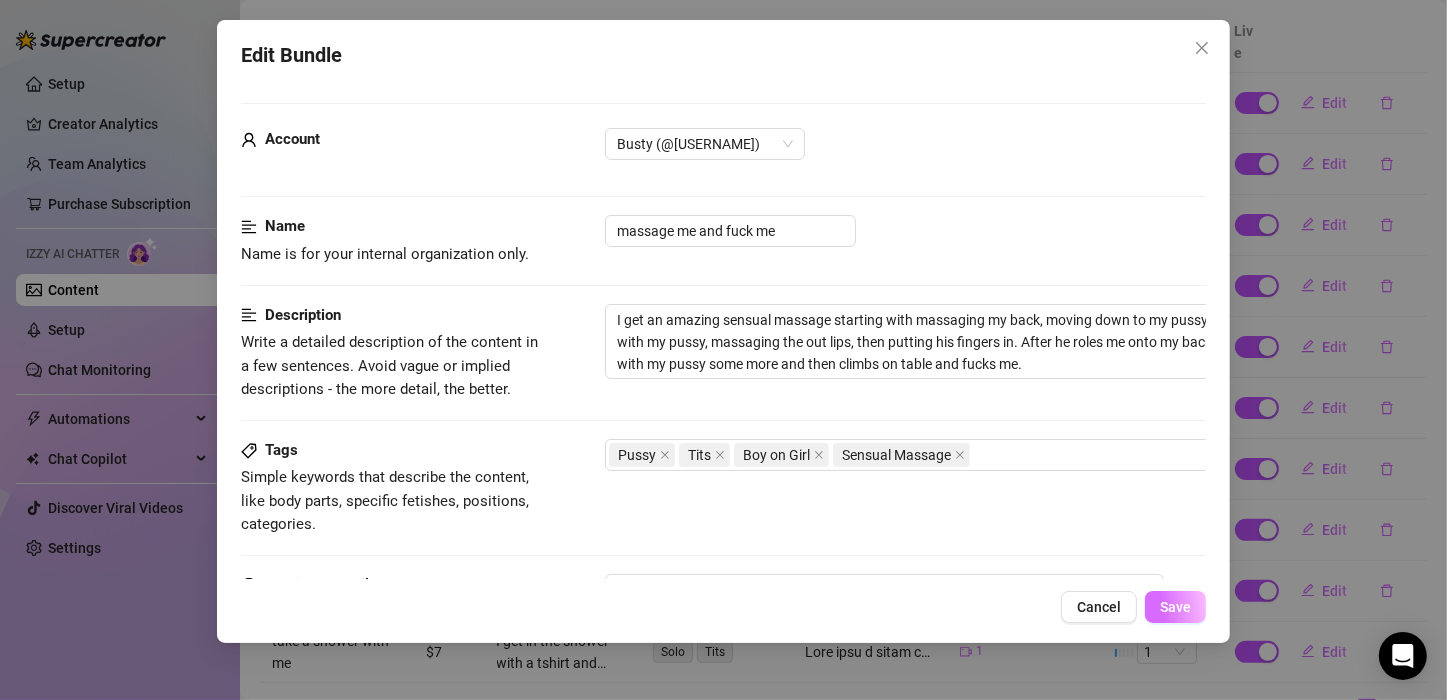 click on "Save" at bounding box center [1175, 607] 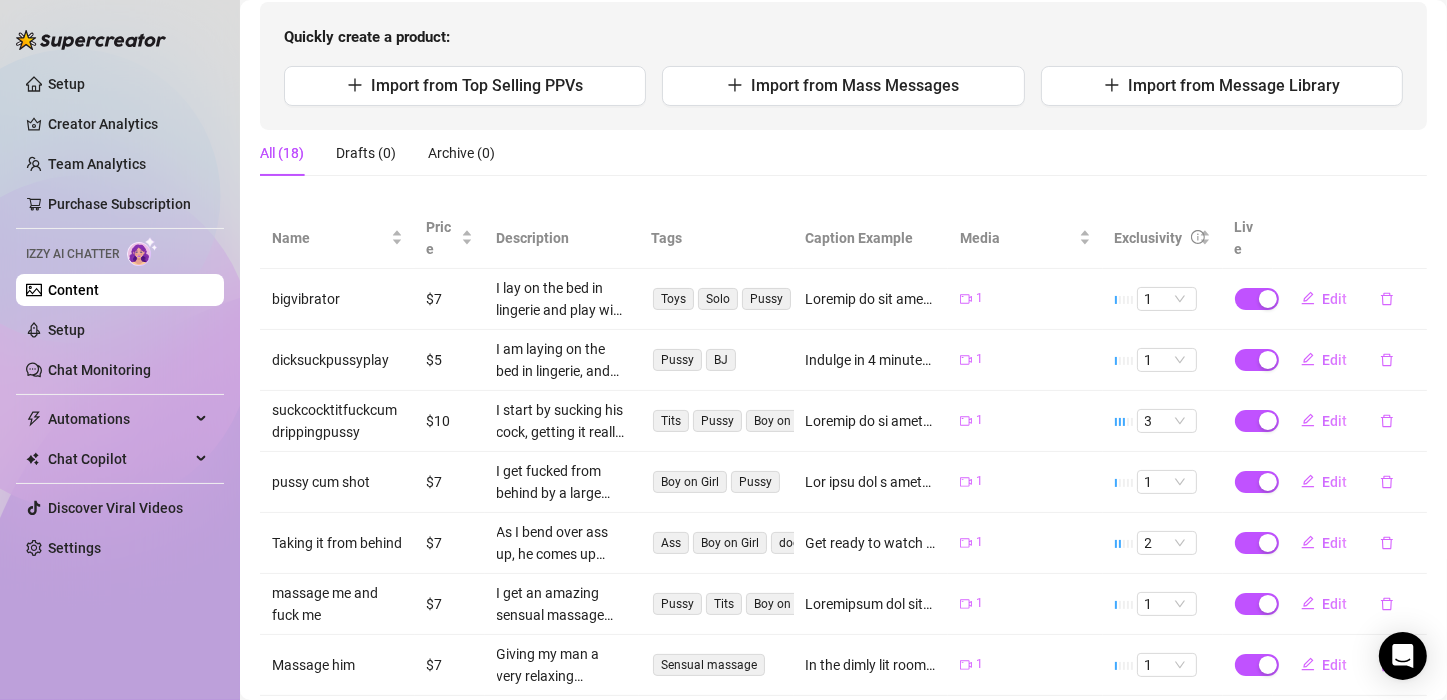 scroll, scrollTop: 0, scrollLeft: 0, axis: both 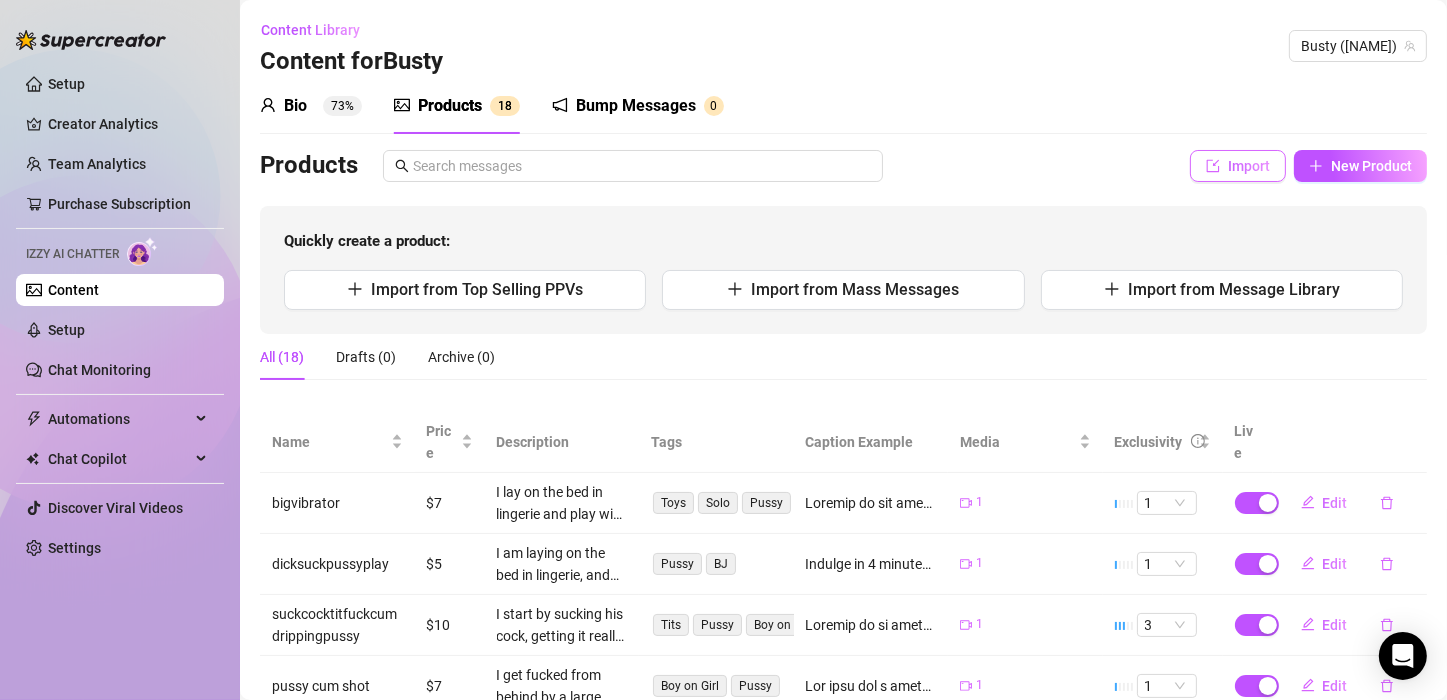 click on "Import" at bounding box center [1238, 166] 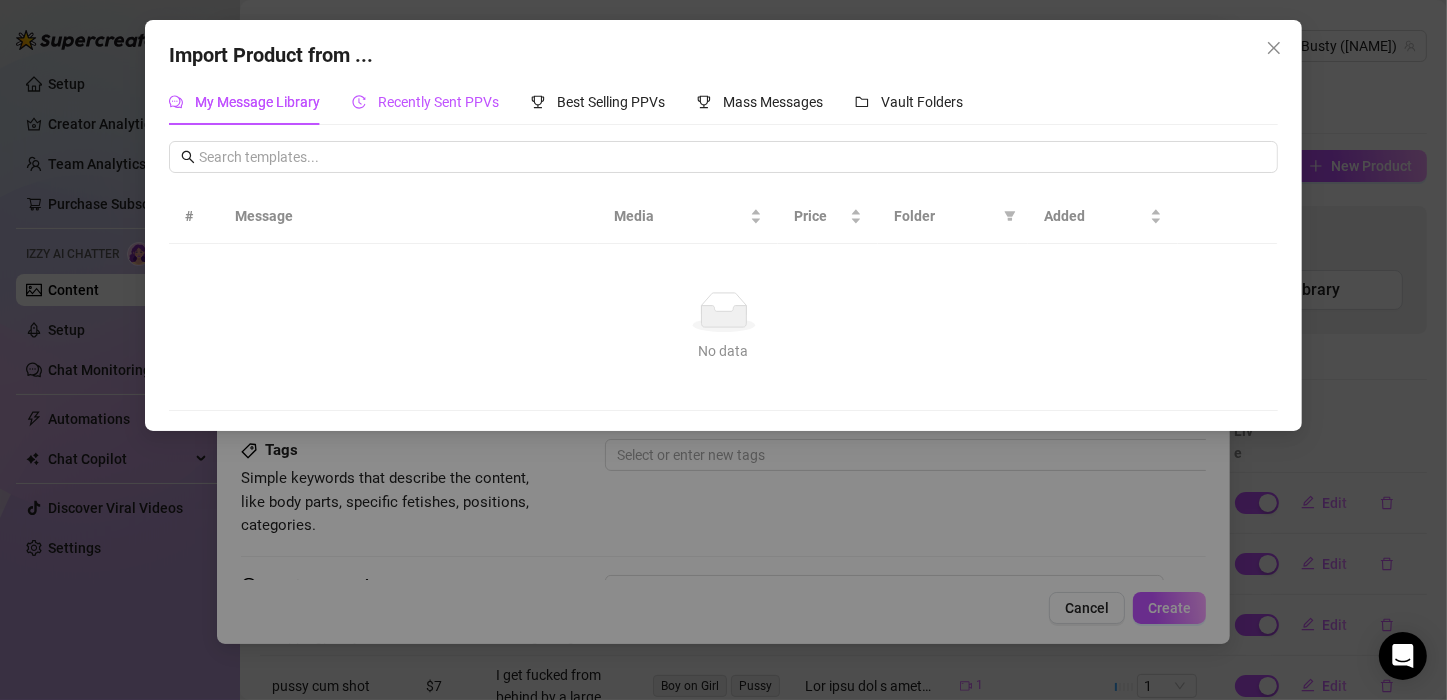 click on "Recently Sent PPVs" at bounding box center (438, 102) 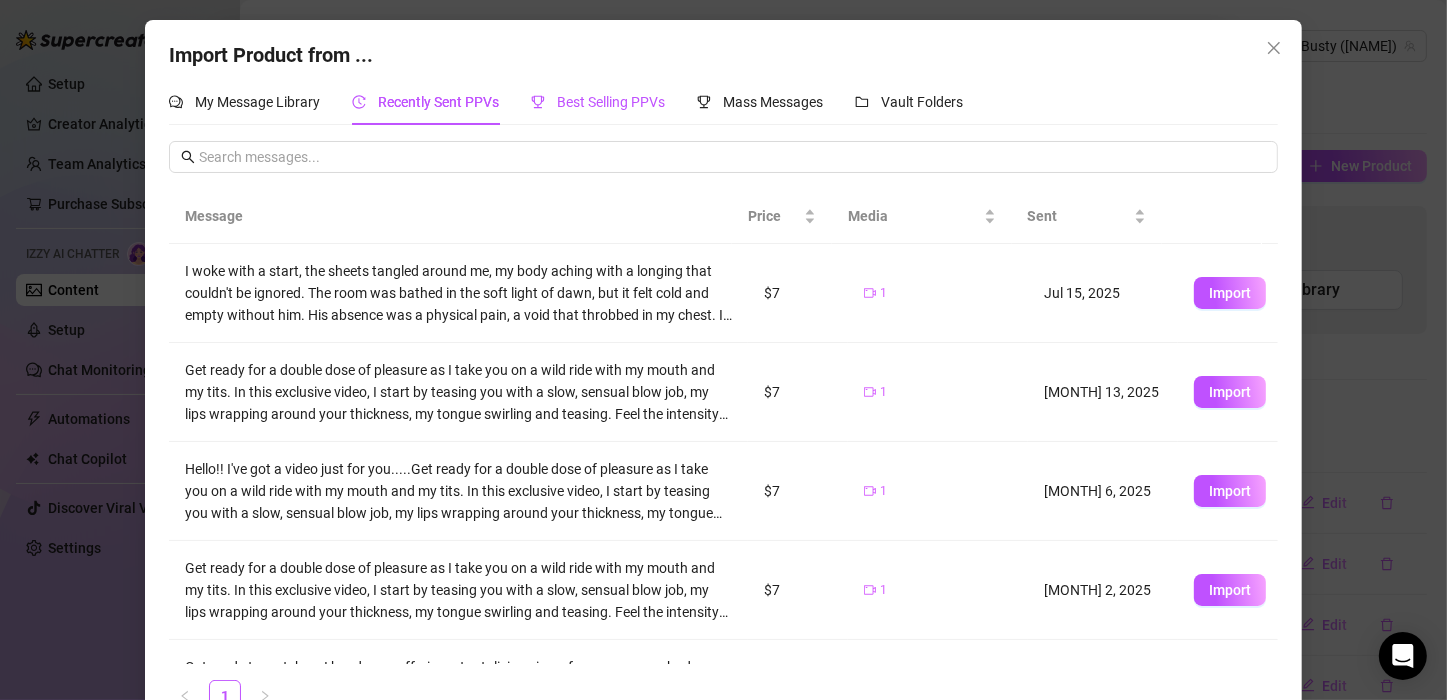 click on "Best Selling PPVs" at bounding box center [611, 102] 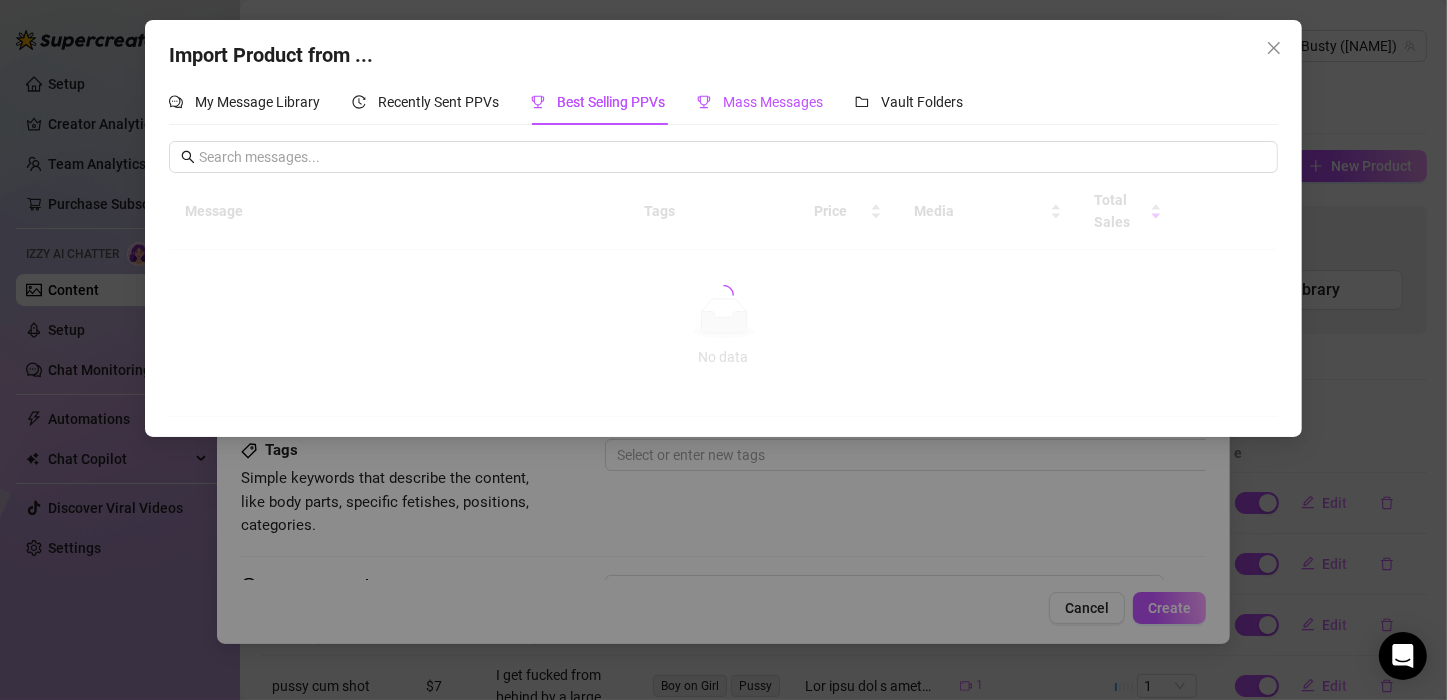 click on "Mass Messages" at bounding box center [773, 102] 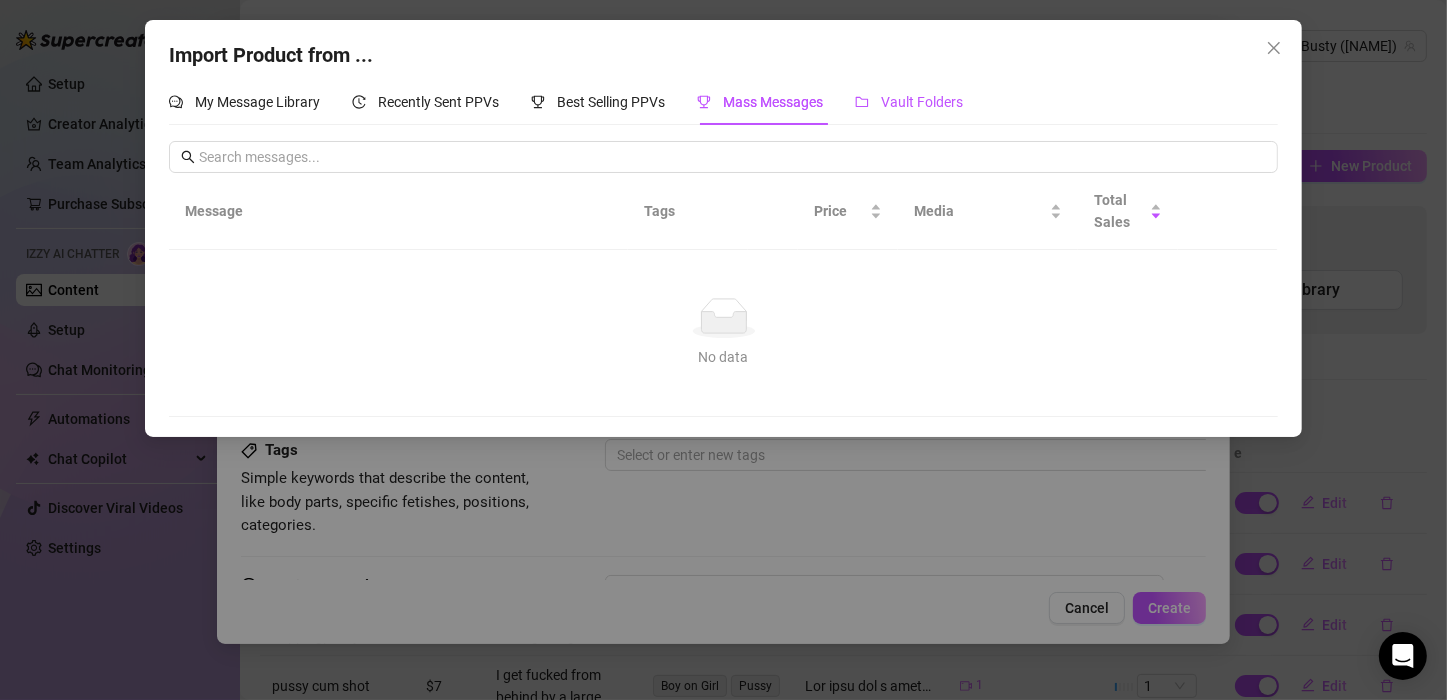 click on "Vault Folders" at bounding box center [922, 102] 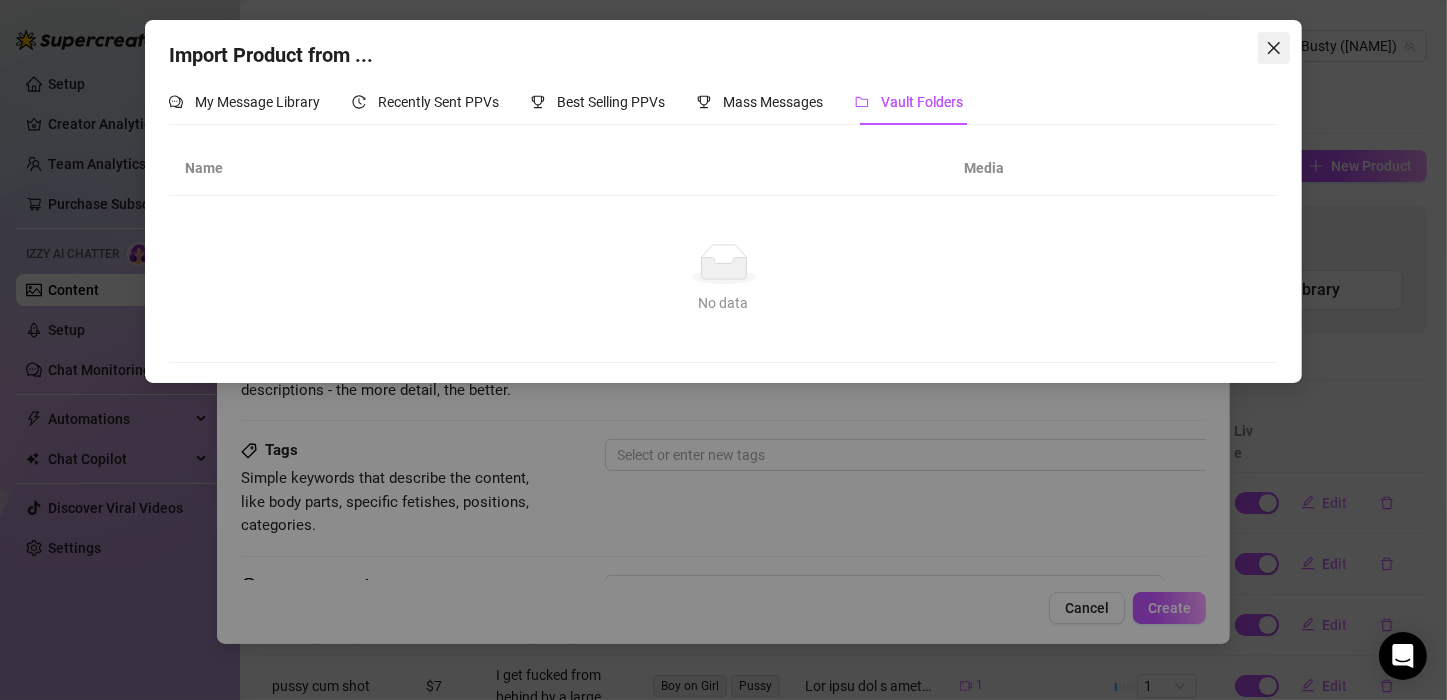 click 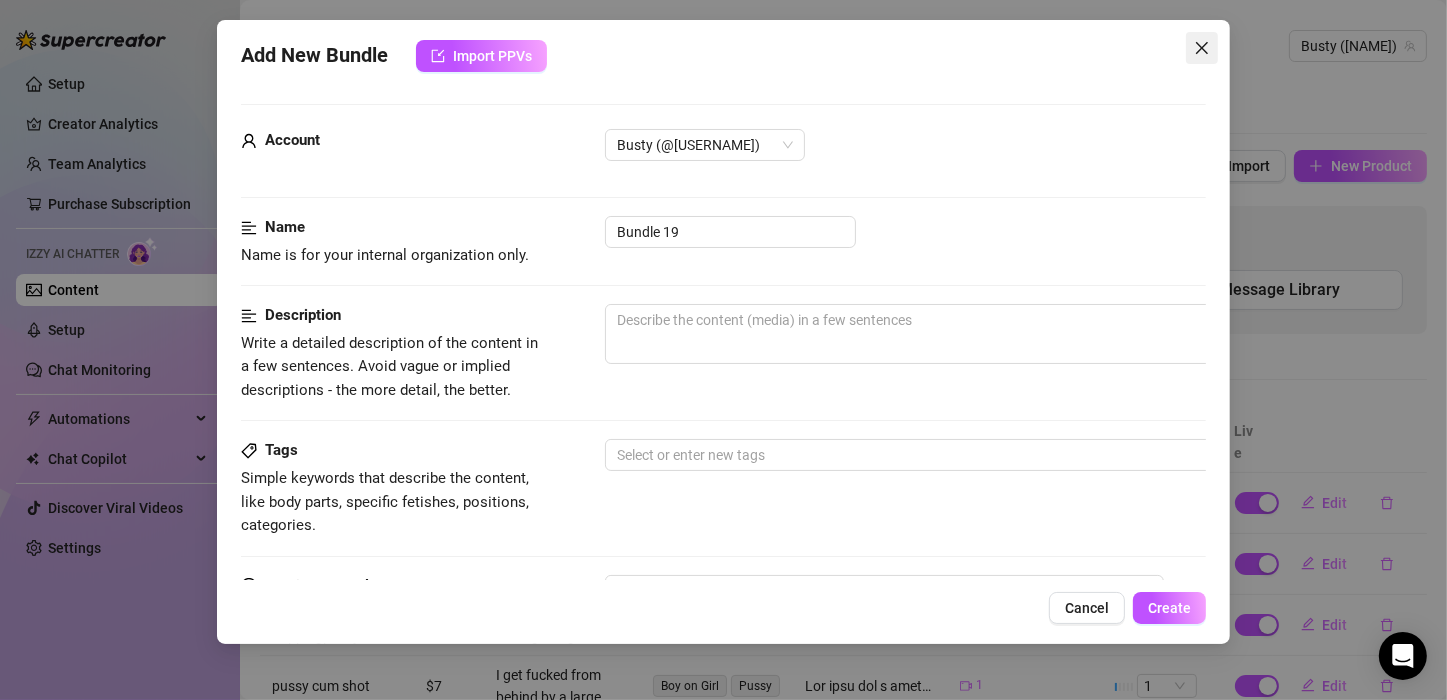click 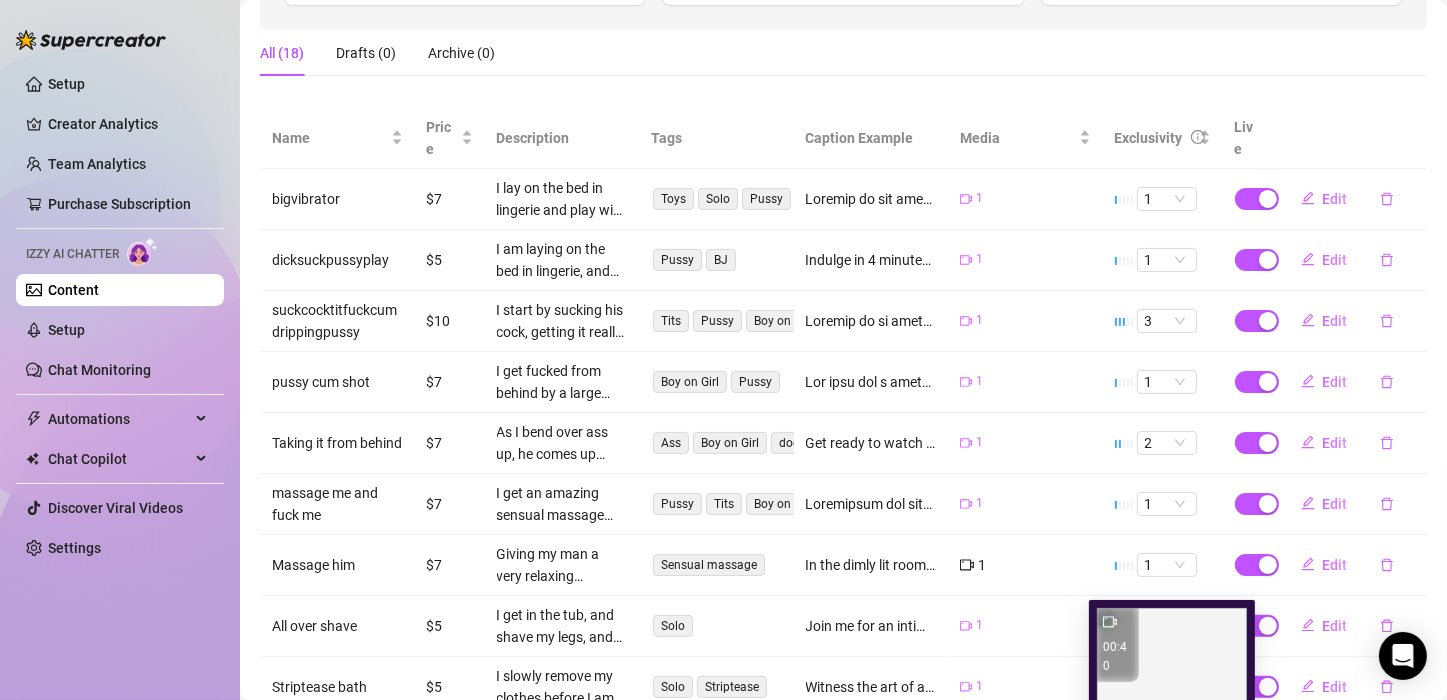 scroll, scrollTop: 0, scrollLeft: 0, axis: both 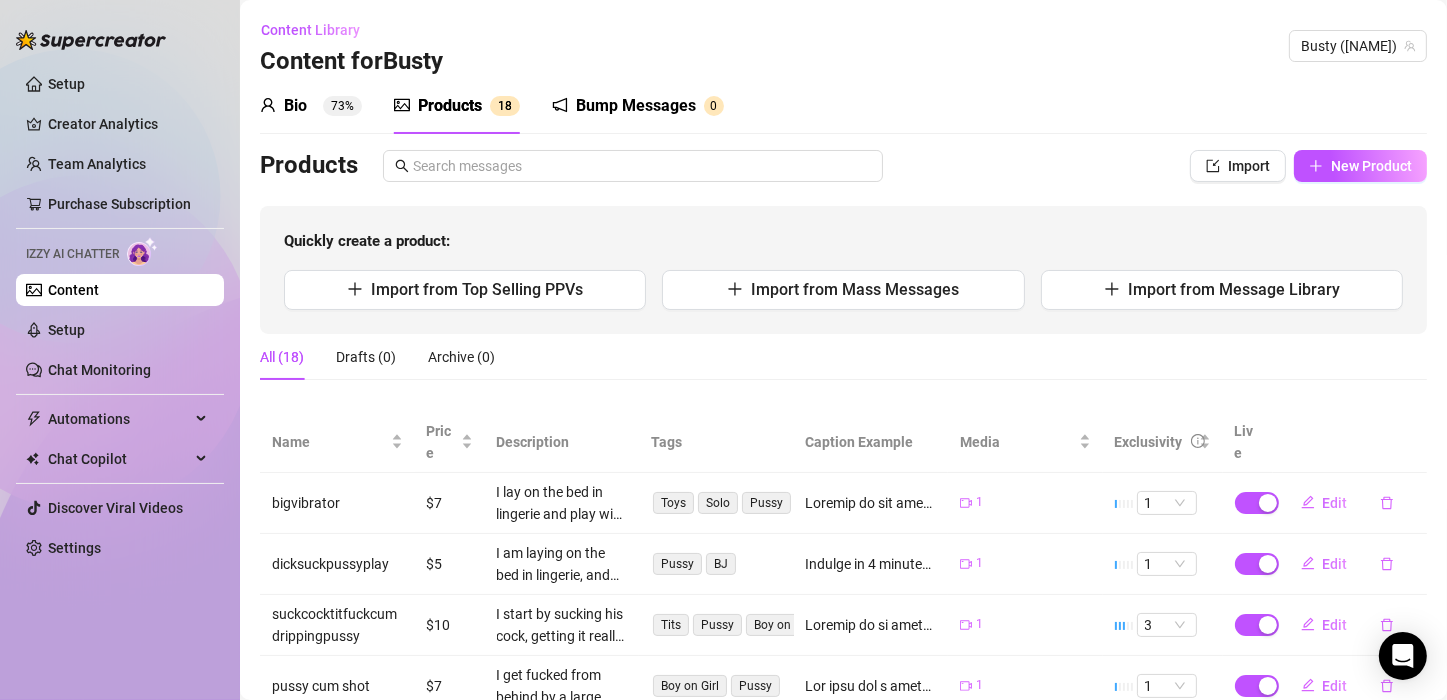 click on "Bump Messages" at bounding box center (636, 106) 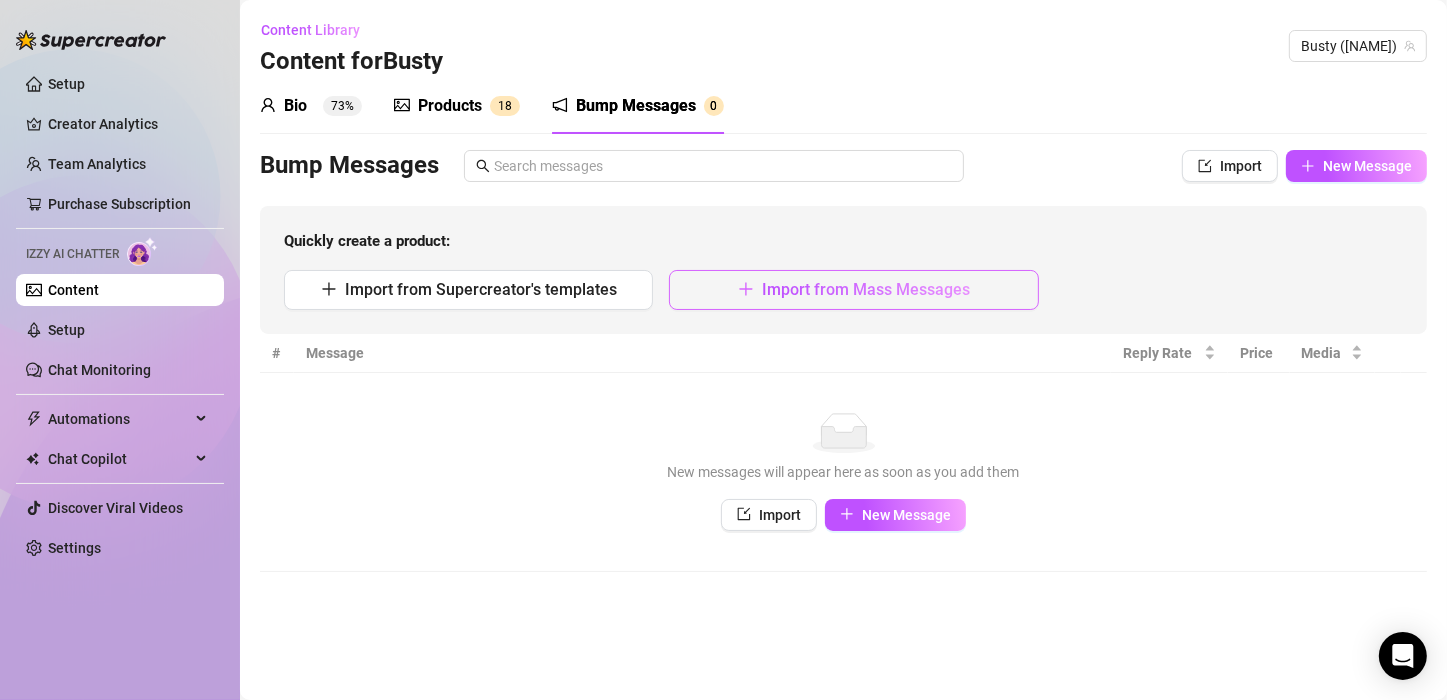 click on "Import from Mass Messages" at bounding box center [853, 290] 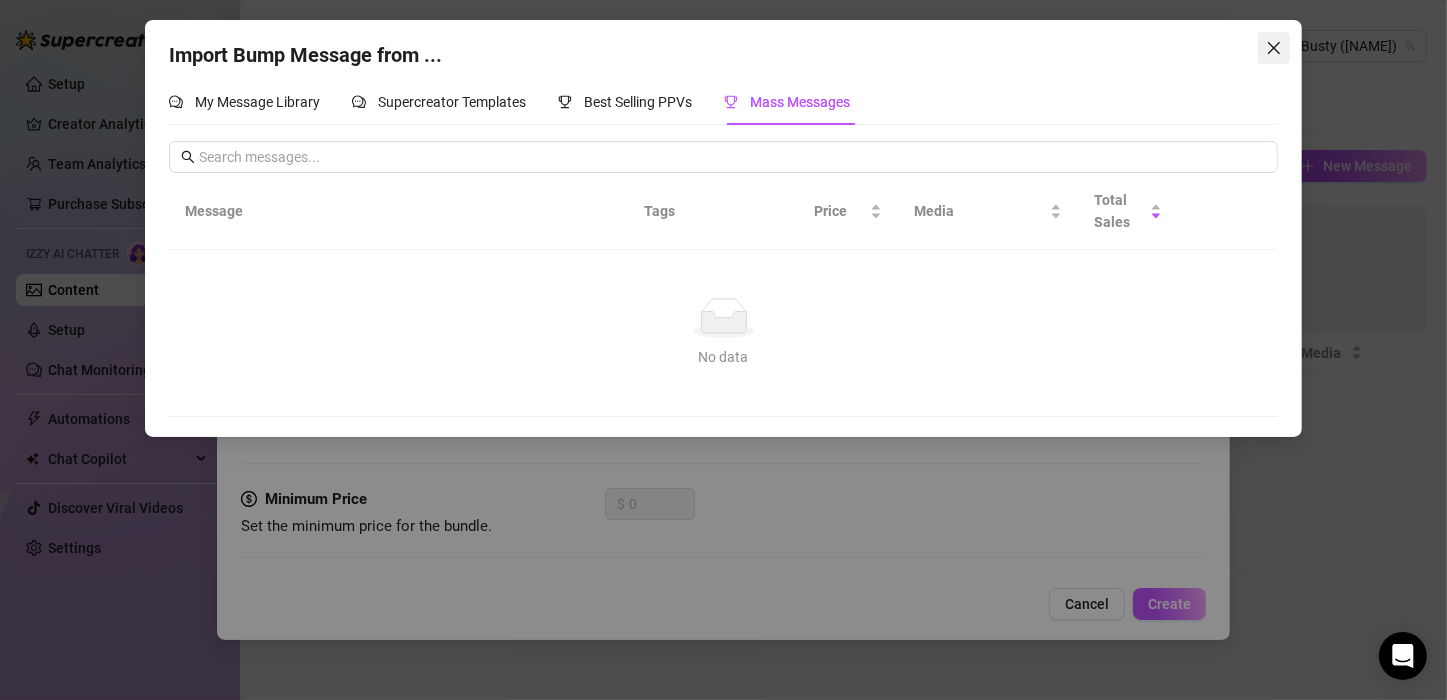 click 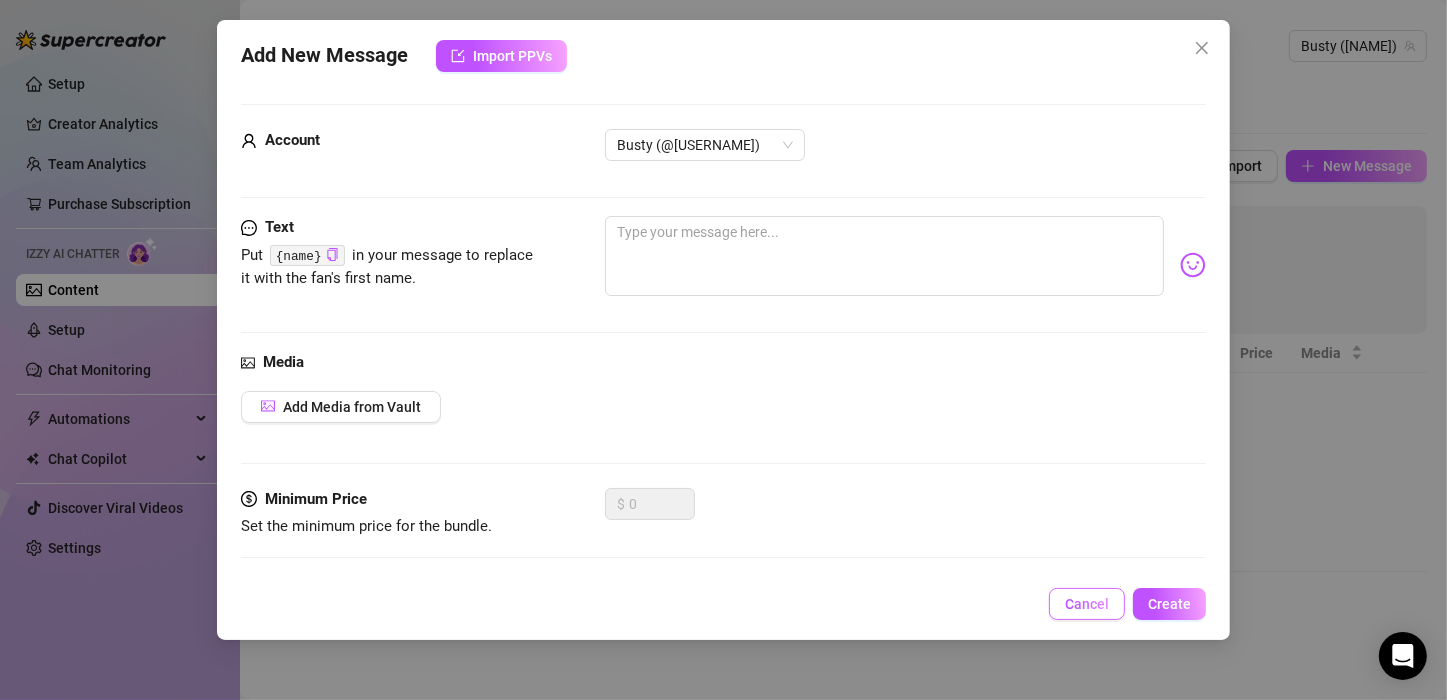 click on "Cancel" at bounding box center (1087, 604) 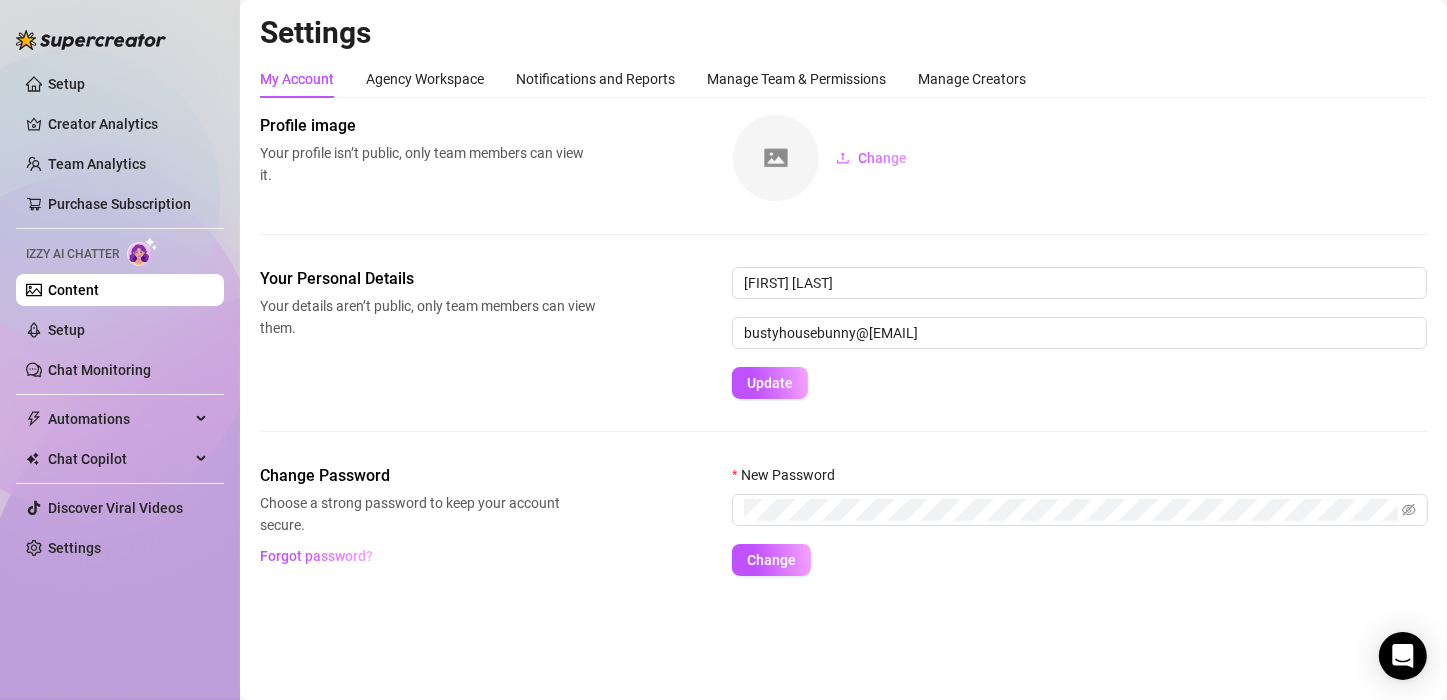 click on "Content" at bounding box center (73, 290) 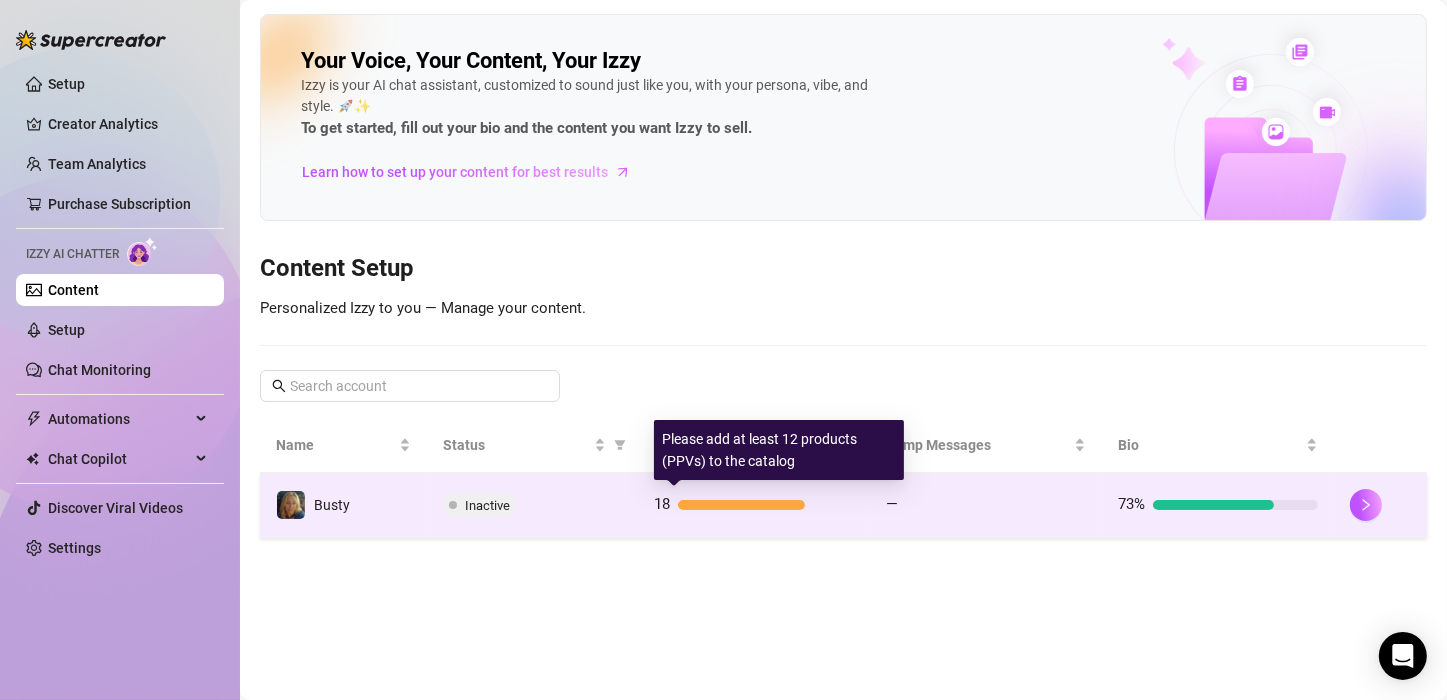 click on "18" at bounding box center (662, 505) 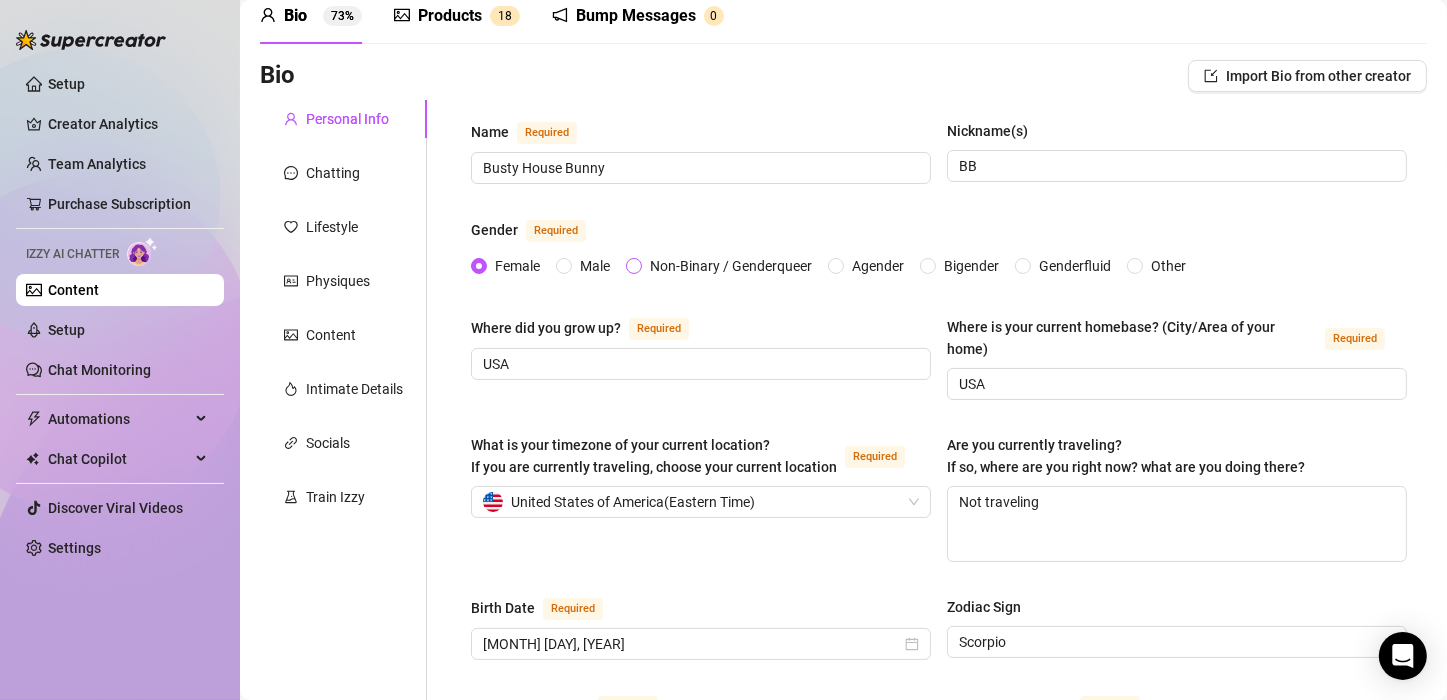 scroll, scrollTop: 0, scrollLeft: 0, axis: both 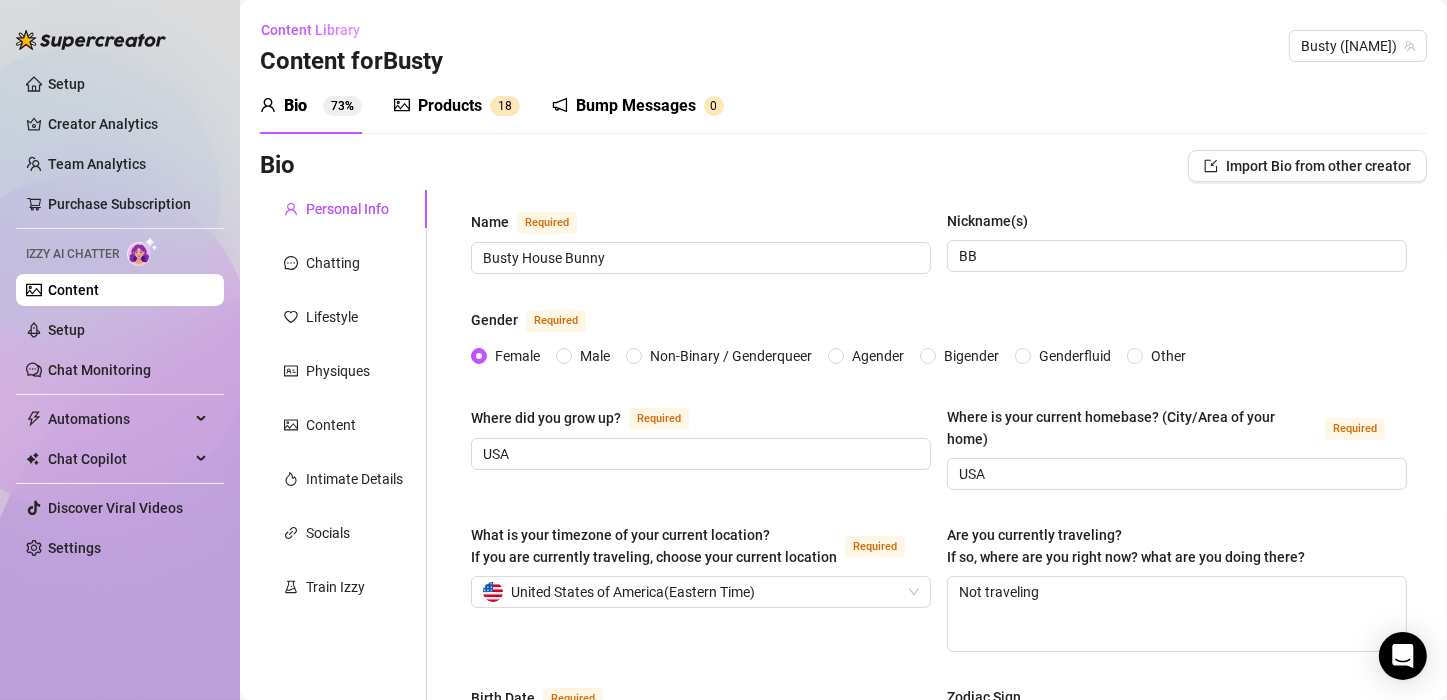 click on "Products" at bounding box center [450, 106] 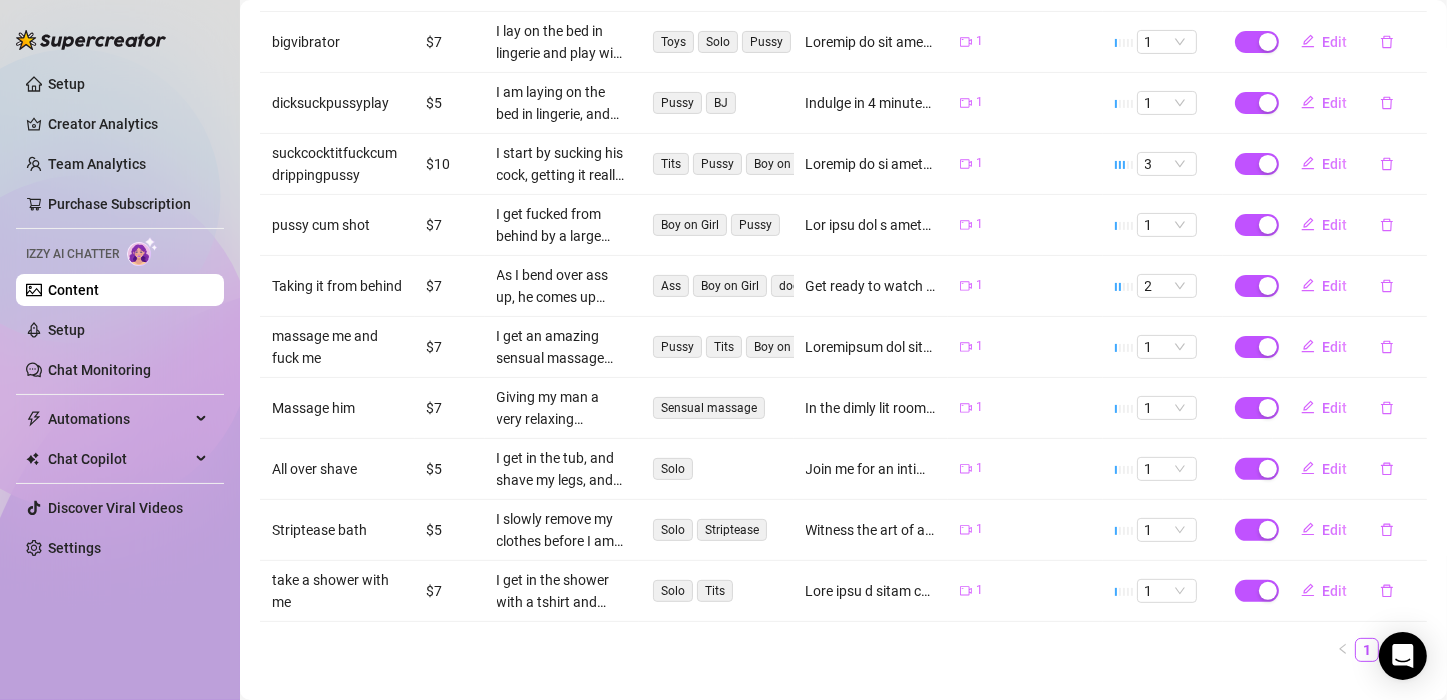 scroll, scrollTop: 496, scrollLeft: 0, axis: vertical 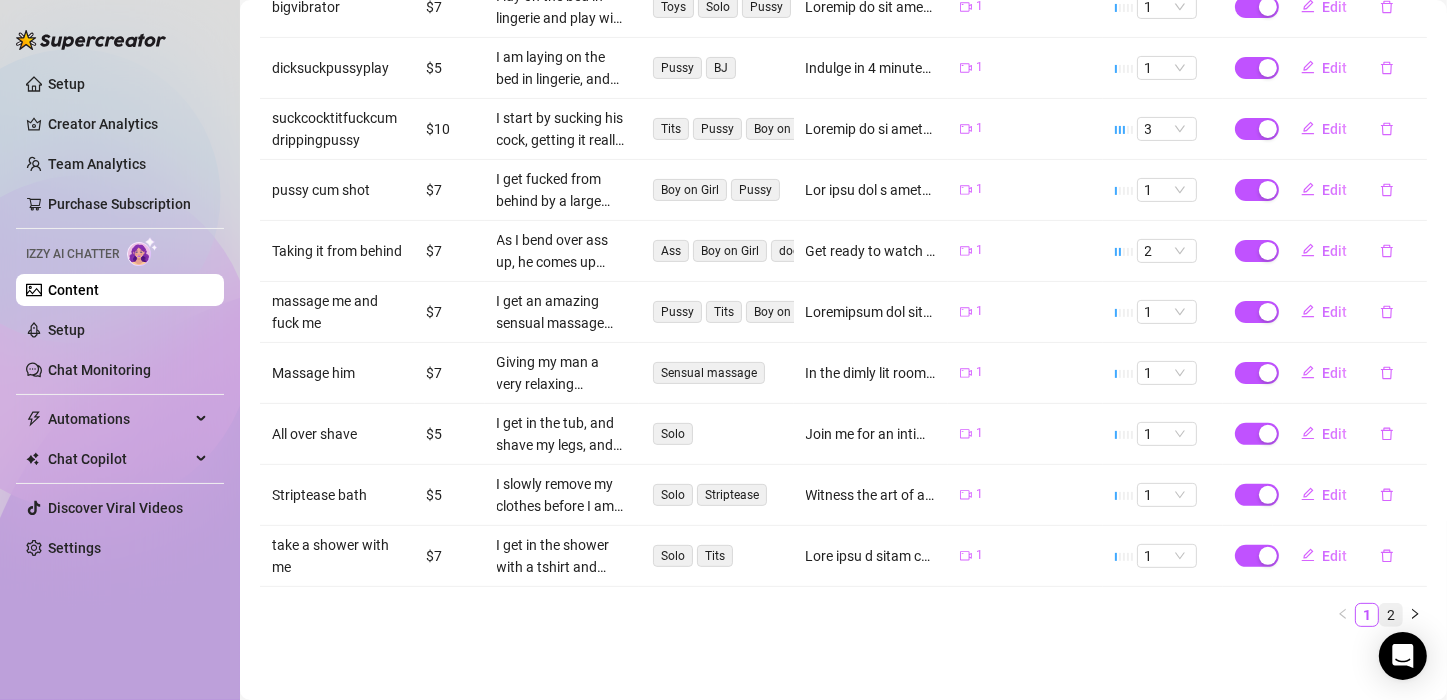 click on "2" at bounding box center (1391, 615) 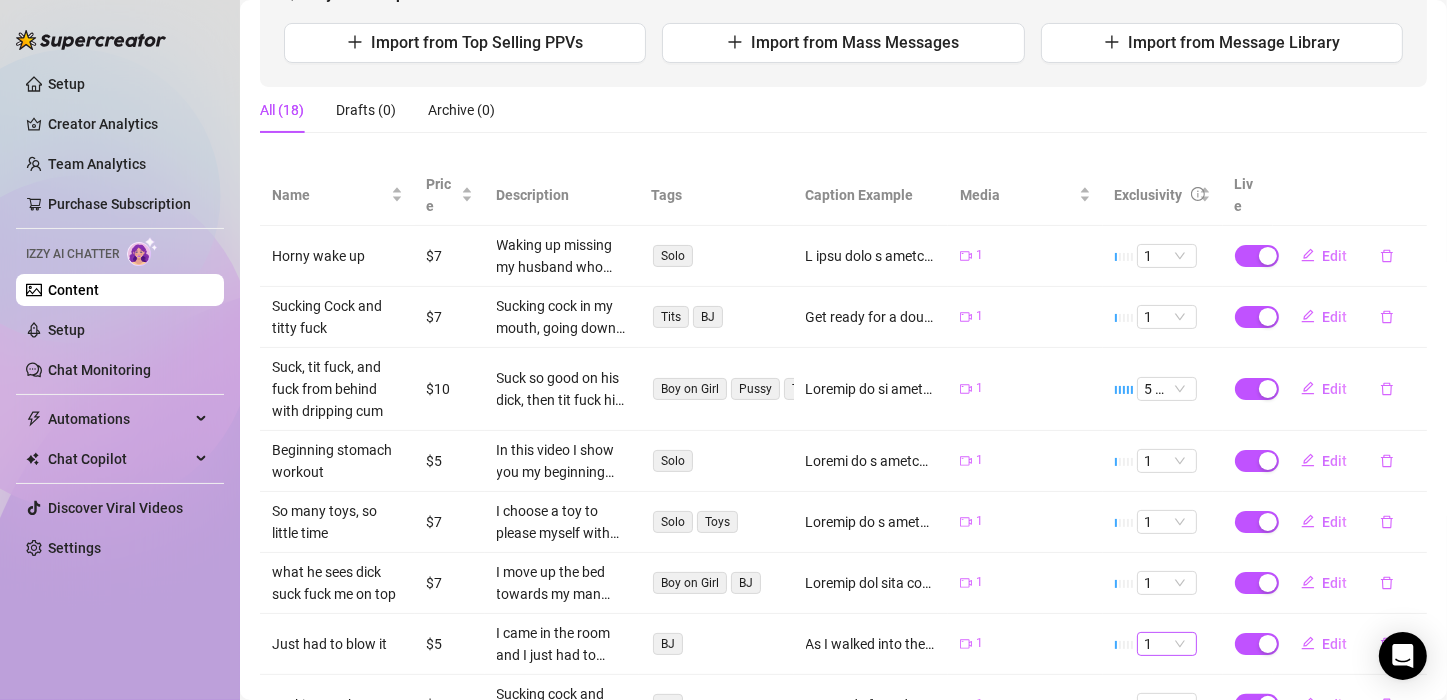 scroll, scrollTop: 96, scrollLeft: 0, axis: vertical 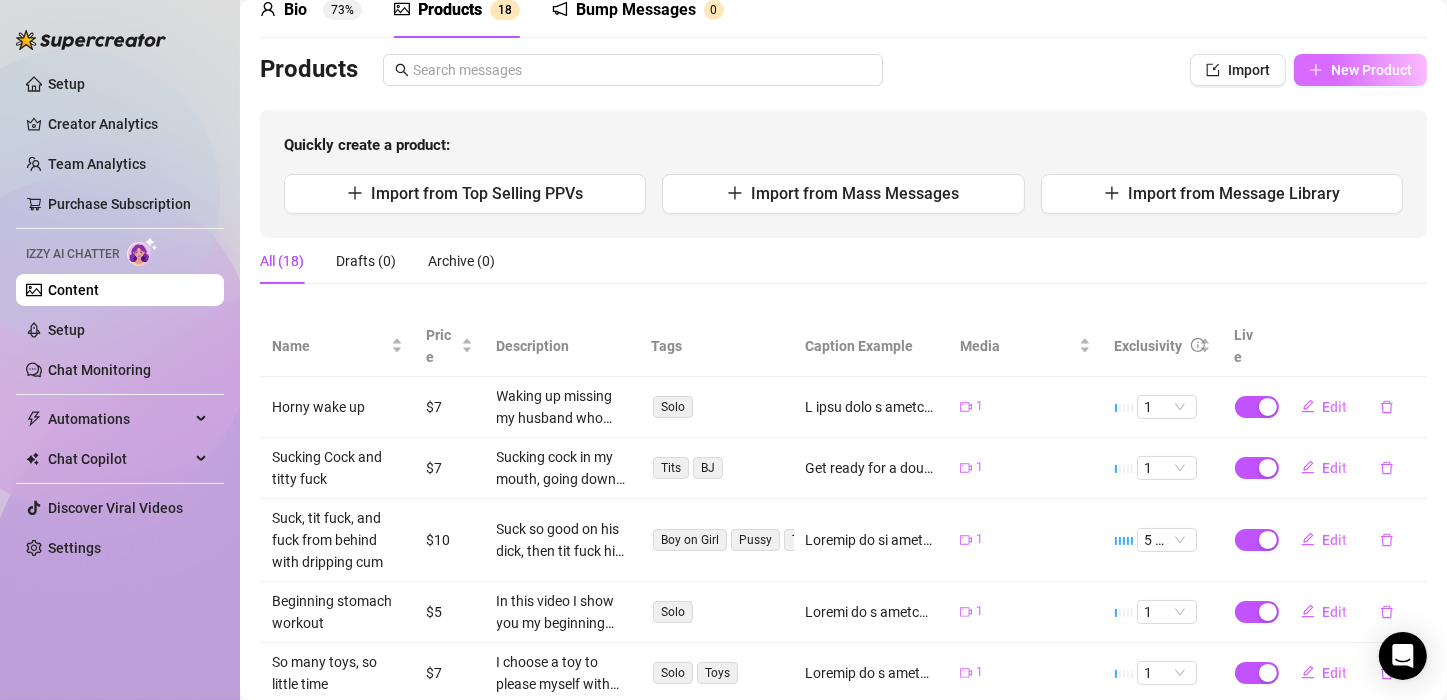 click on "New Product" at bounding box center (1371, 70) 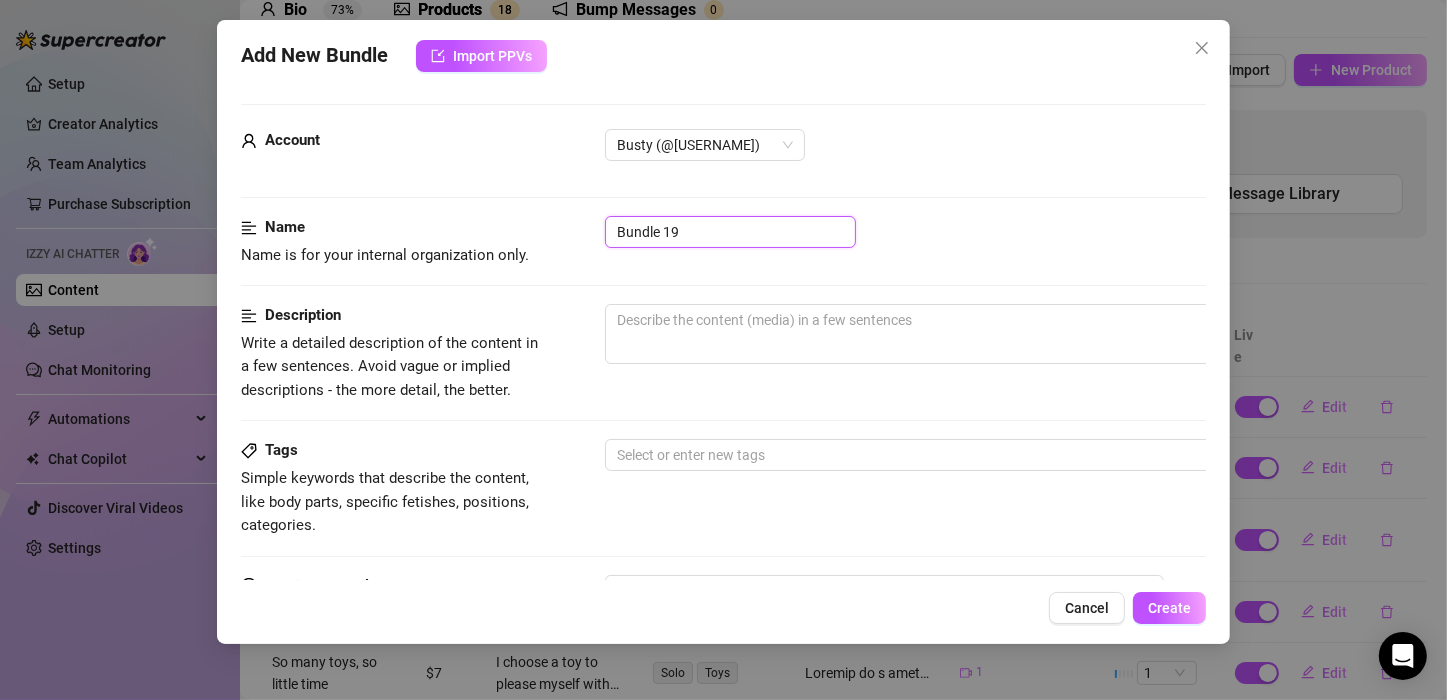 drag, startPoint x: 643, startPoint y: 233, endPoint x: 572, endPoint y: 233, distance: 71 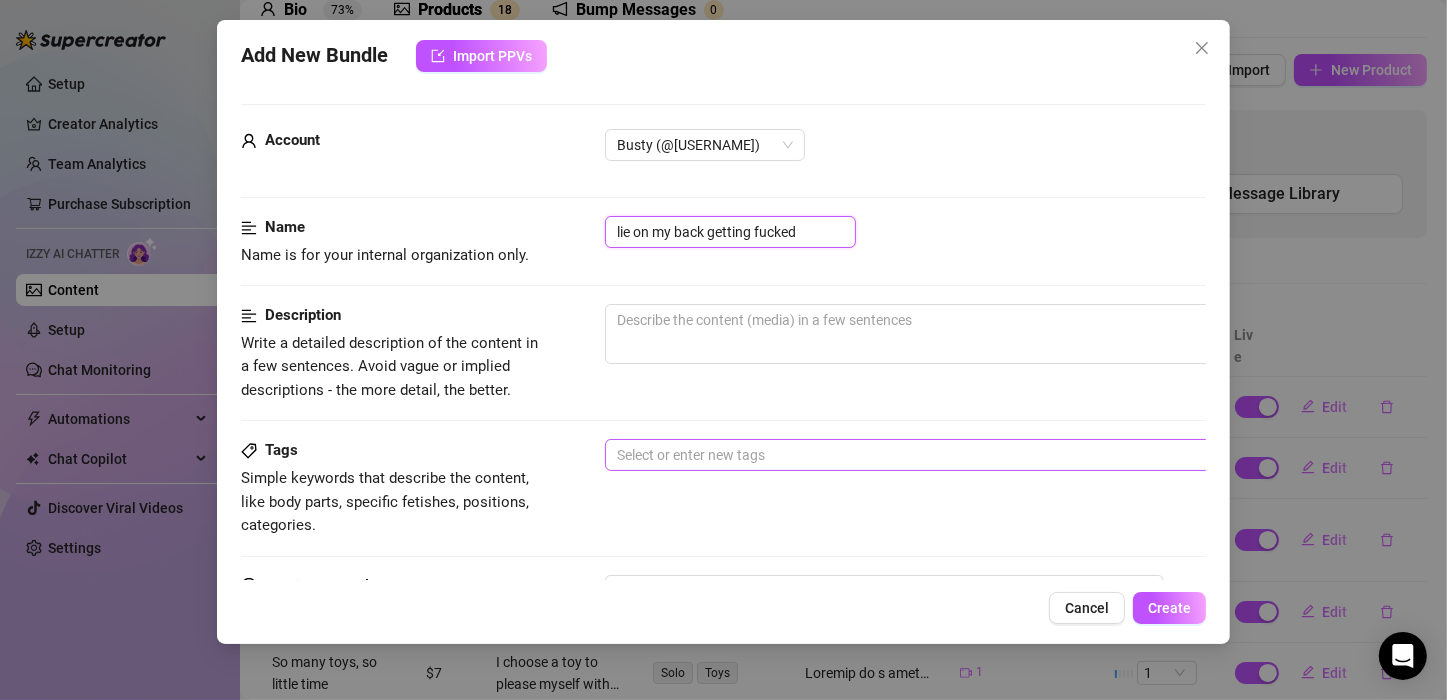 click at bounding box center (944, 455) 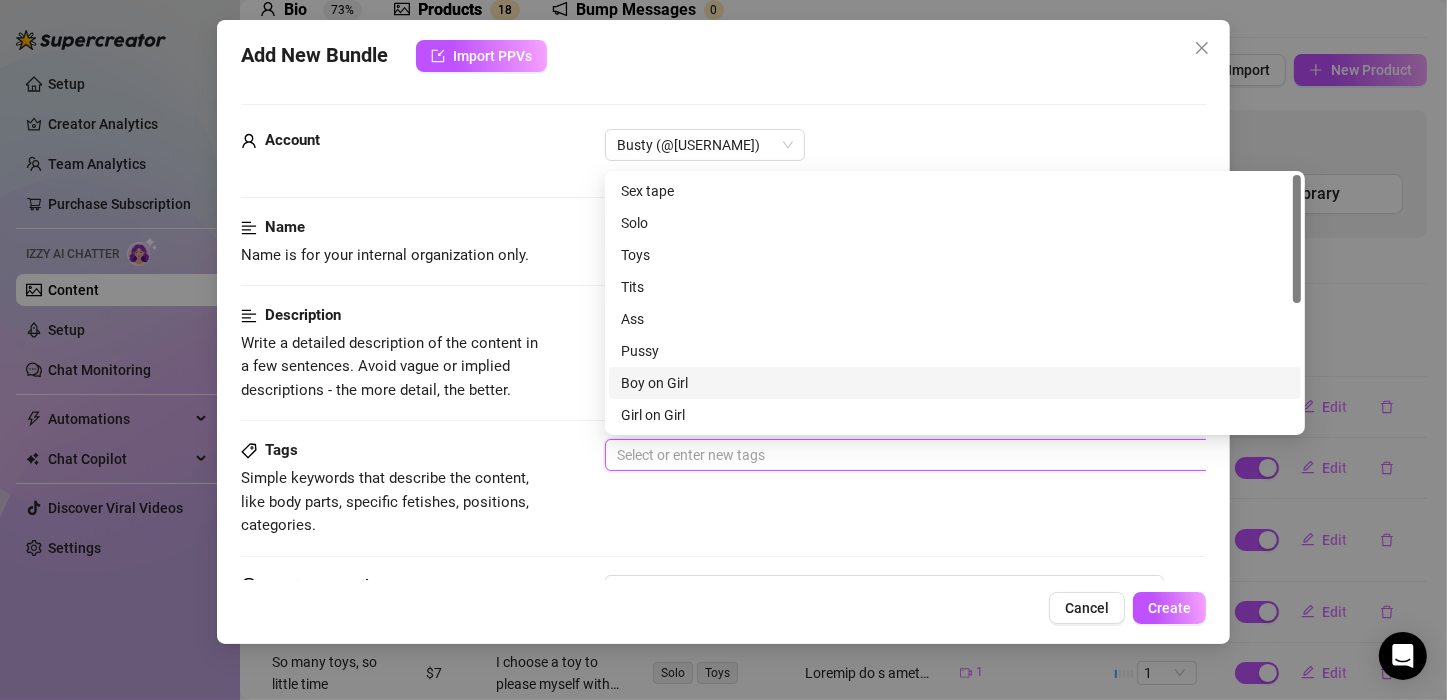 click on "Boy on Girl" at bounding box center (955, 383) 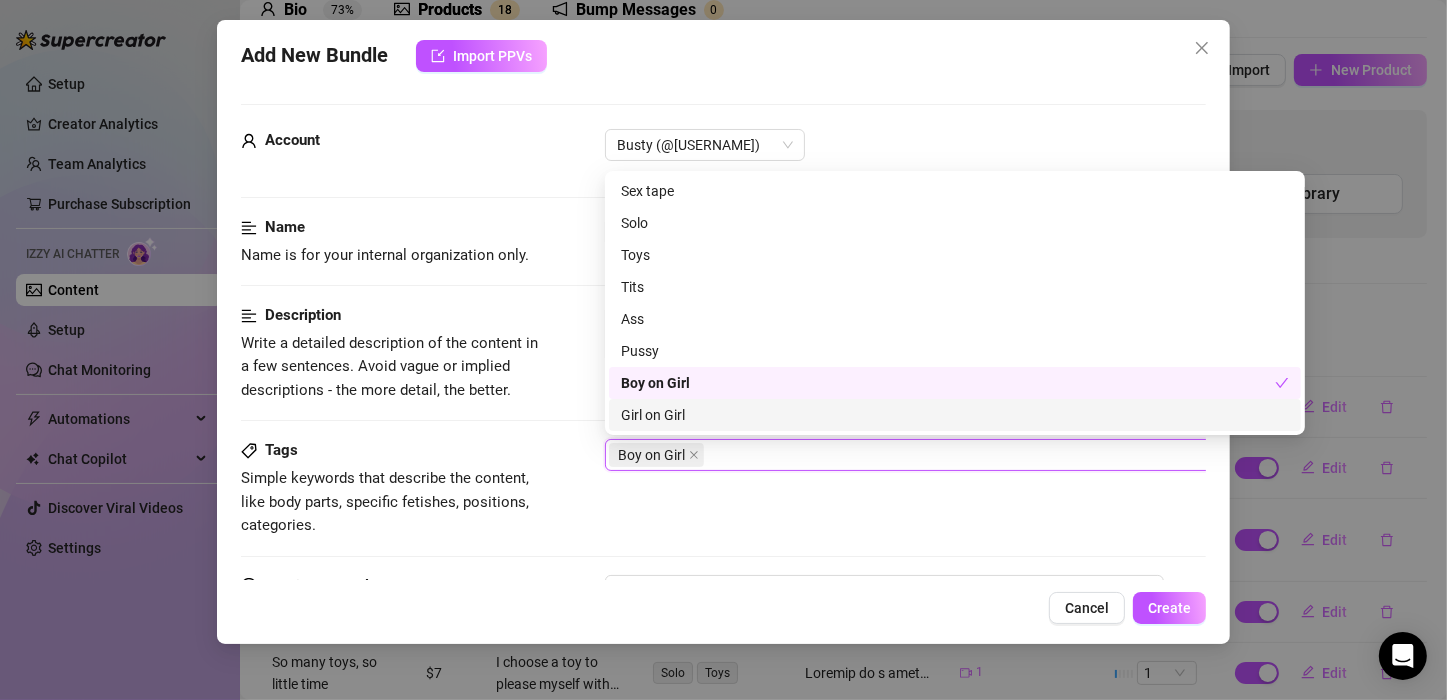 click on "Tags Simple keywords that describe the content, like body parts, specific fetishes, positions, categories. Boy on Girl" at bounding box center (723, 488) 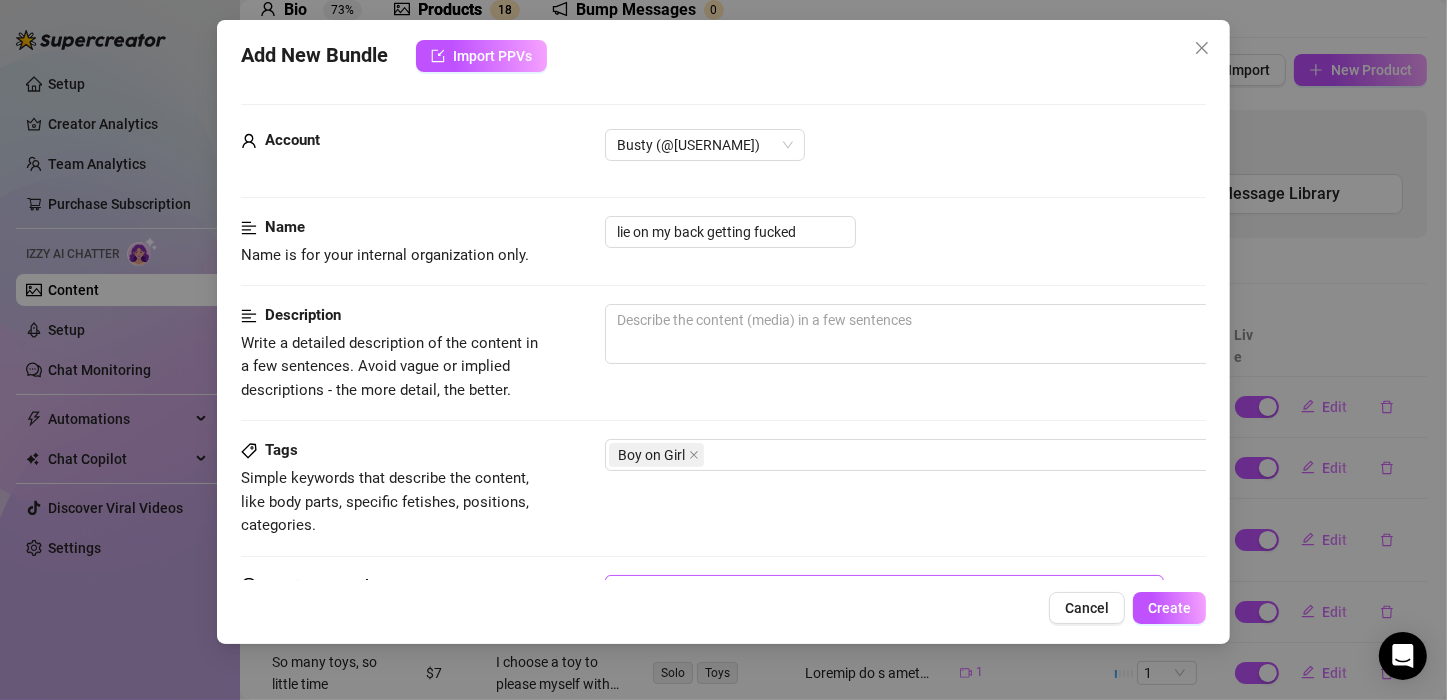 scroll, scrollTop: 300, scrollLeft: 0, axis: vertical 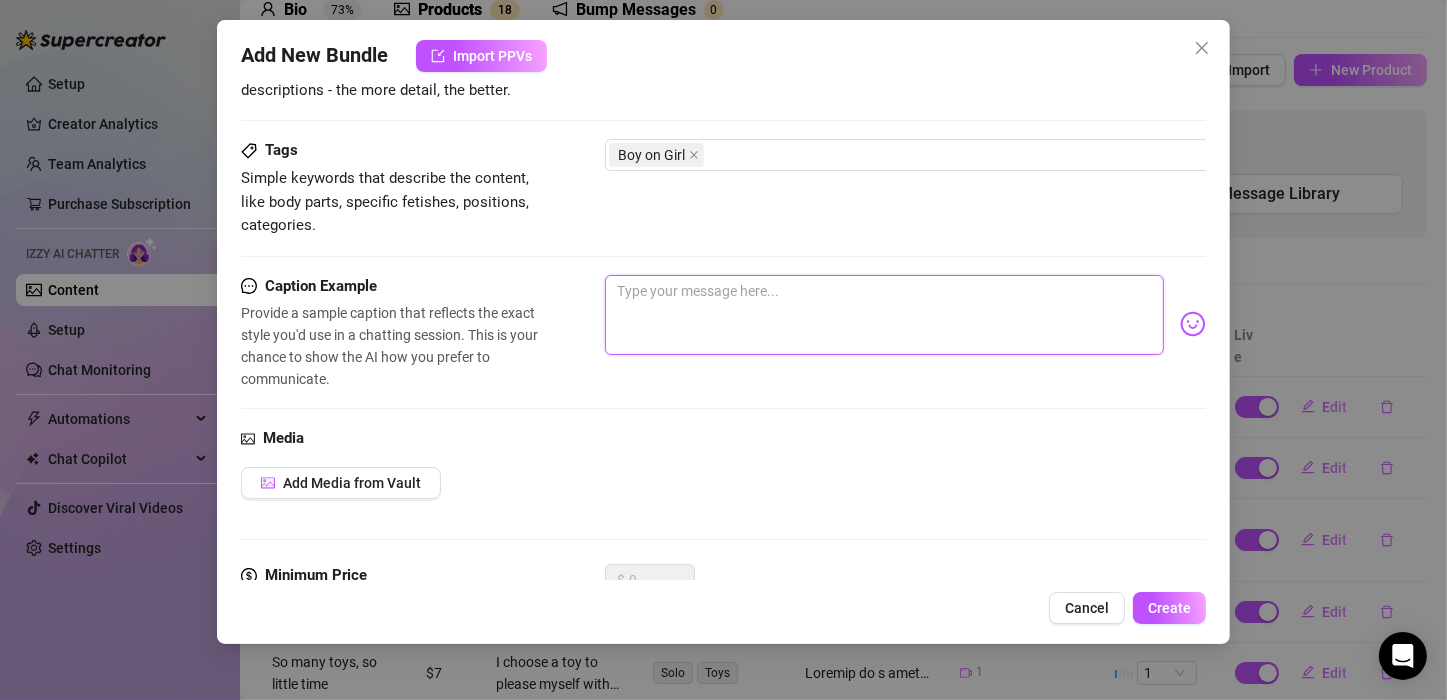 click at bounding box center (884, 315) 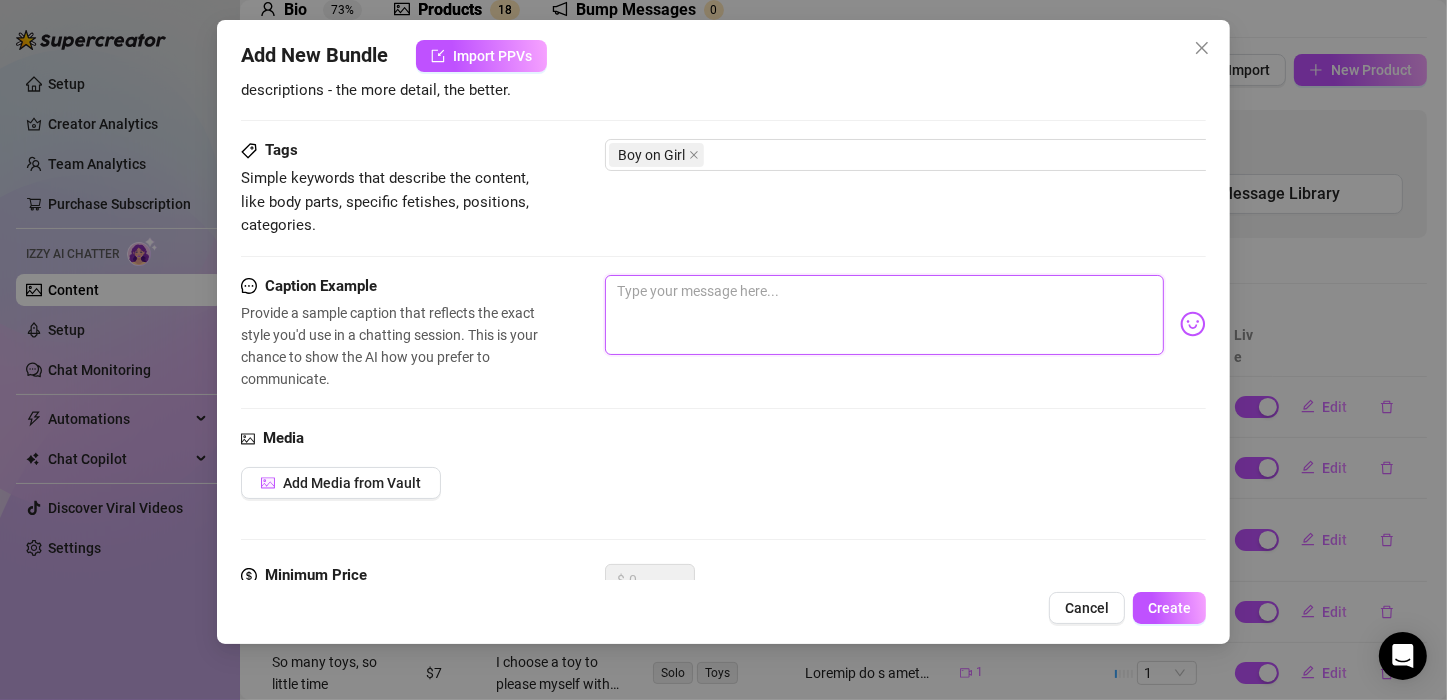 paste on "The room was charged with anticipation, the air thick with the scent of our desire. I lay on my back, my legs spread wide, inviting him in. His body towered over me, a silhouette of strength and power. With a slow, deliberate thrust, he entered me, his cock sliding into my depths, a perfect fit. The sight was intoxicating, his shaft disappearing into me, the muscles of his ass flexing with each movement. His pace was steady, each thrust deliberate, drawing out the pleasure, building the tension. I could feel him, every inch, every pulse, a rhythm that resonated through my entire being. The angle was perfect, allowing him to go deeper, hitting spots that made me gasp, my body arching off the bed. My hands roamed over his body, feeling the sweat-slicked skin, the play of muscles beneath my fingertips. I wanted more, needed more. With a shift of my hips, I turned, offering him a new view, a new angle. He obliged, his body shifting with mine, his cock never leaving my depths. My breasts bounced with each thrus..." 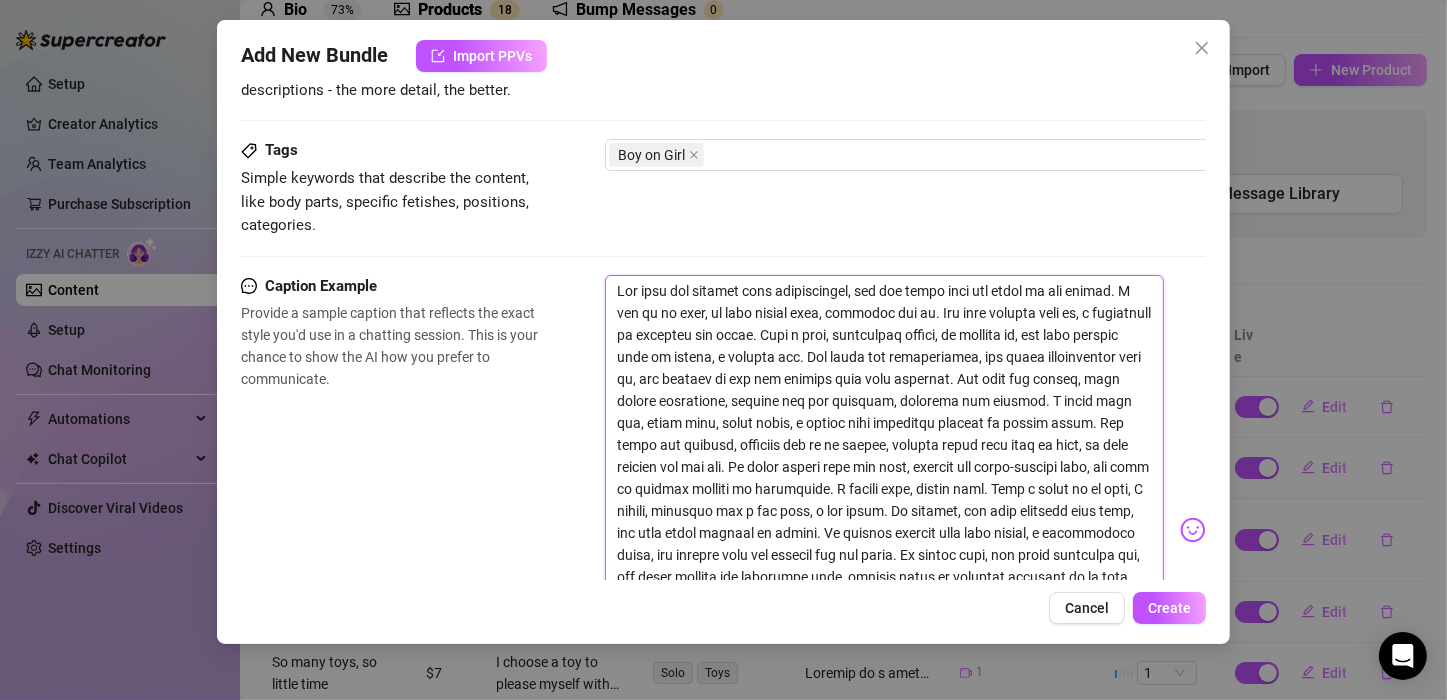 scroll, scrollTop: 0, scrollLeft: 0, axis: both 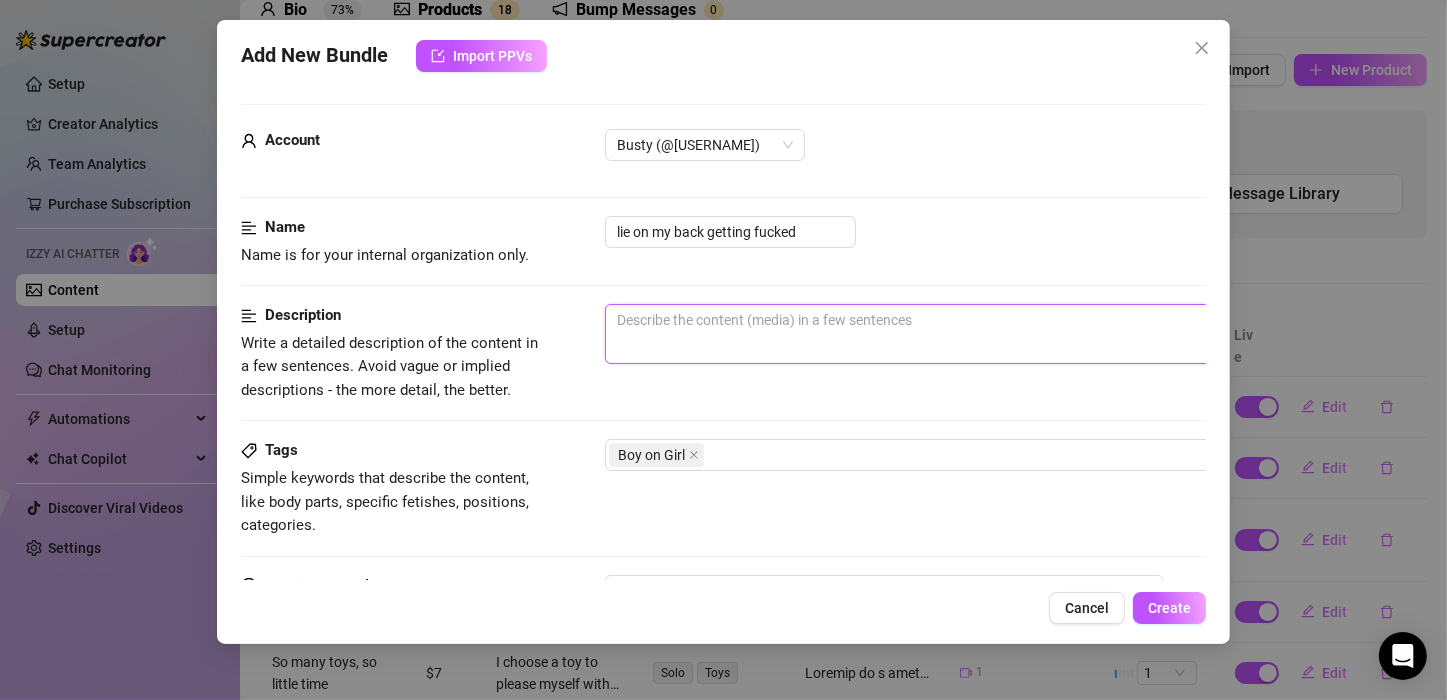 click at bounding box center [955, 334] 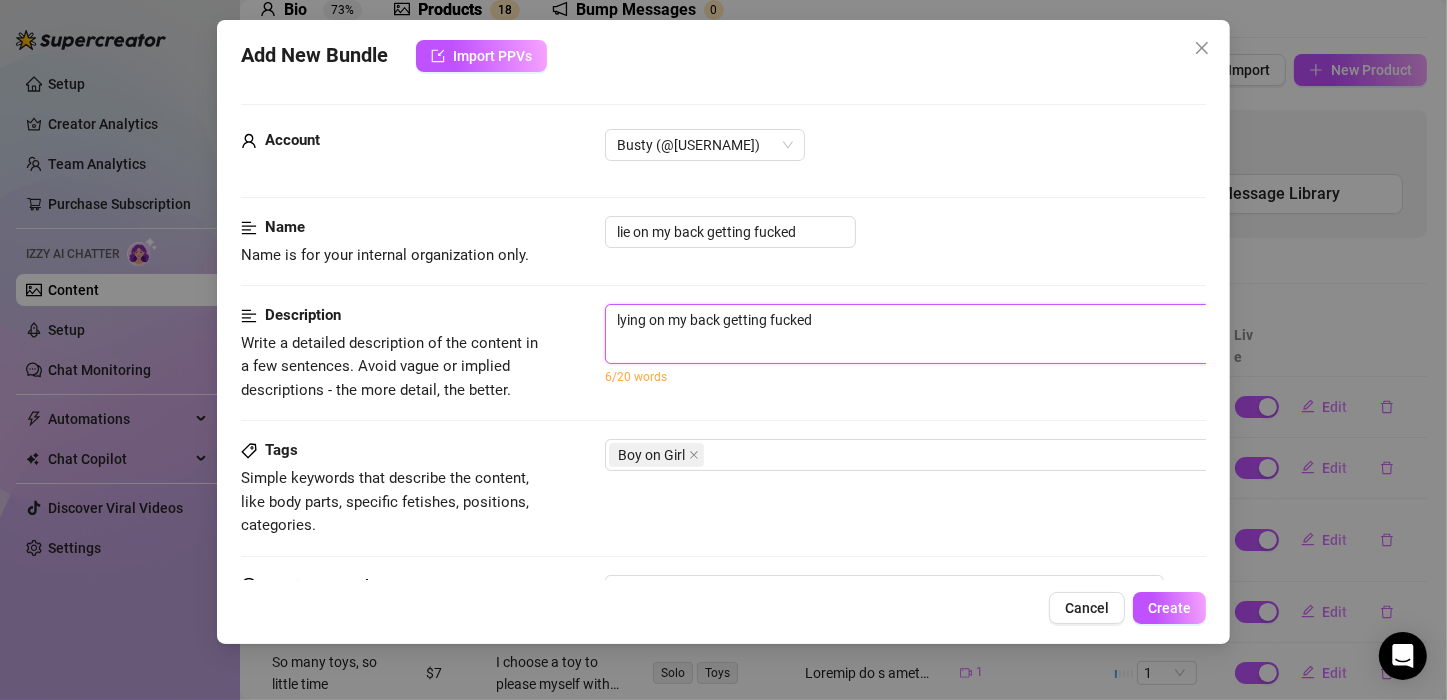 click on "lying on my back getting fucked" at bounding box center (955, 334) 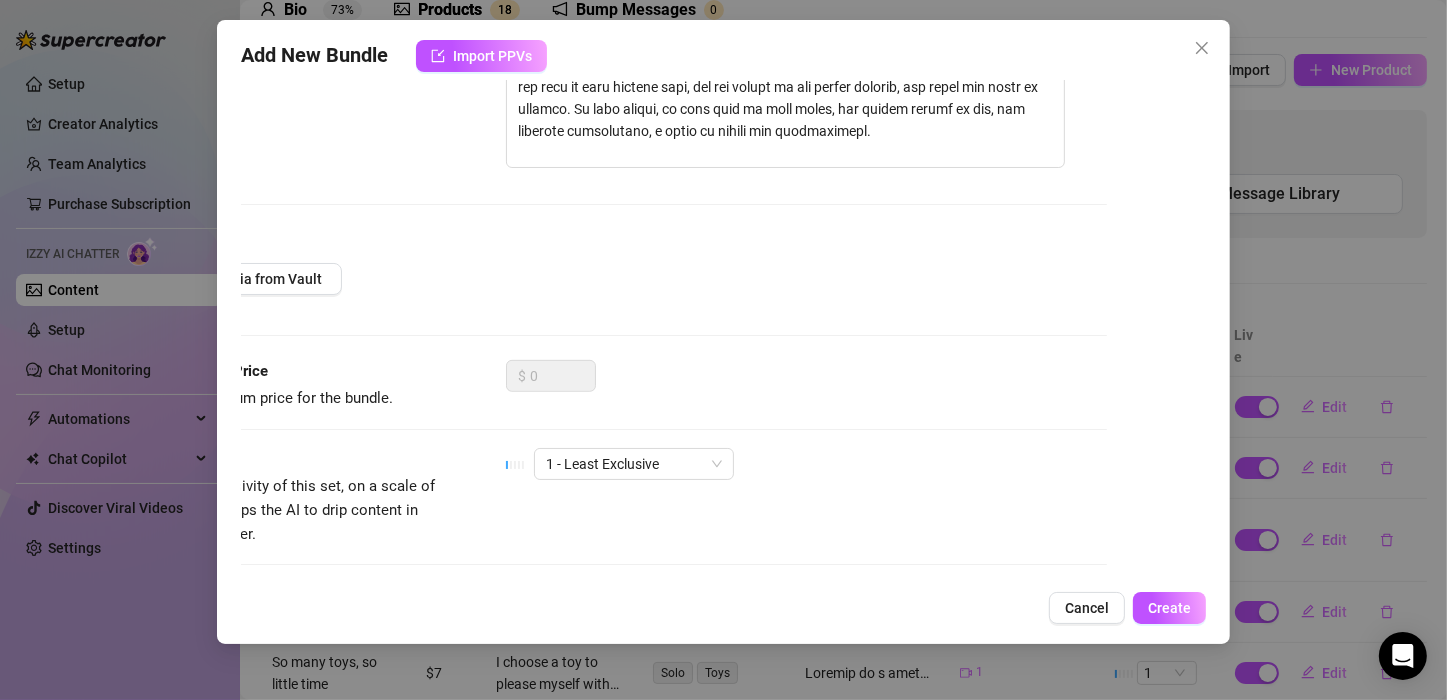 scroll, scrollTop: 1000, scrollLeft: 100, axis: both 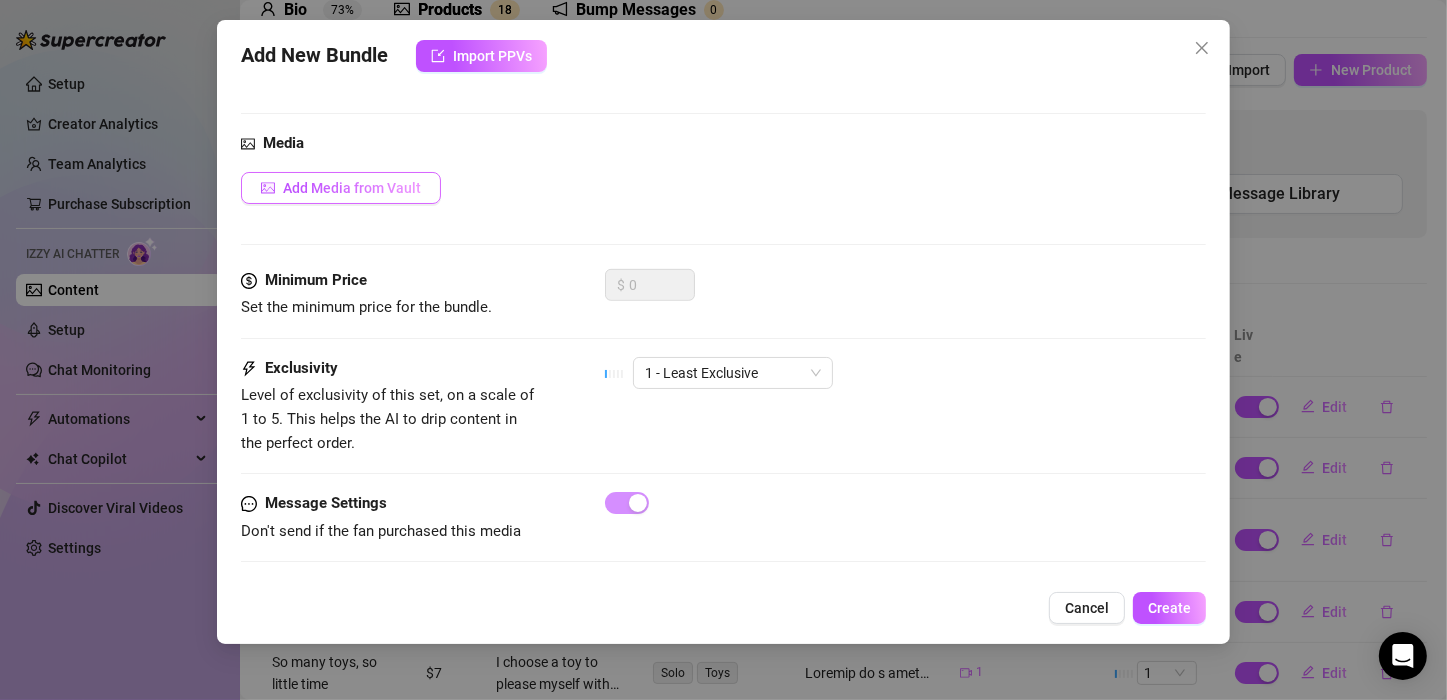 click on "Add Media from Vault" at bounding box center (352, 188) 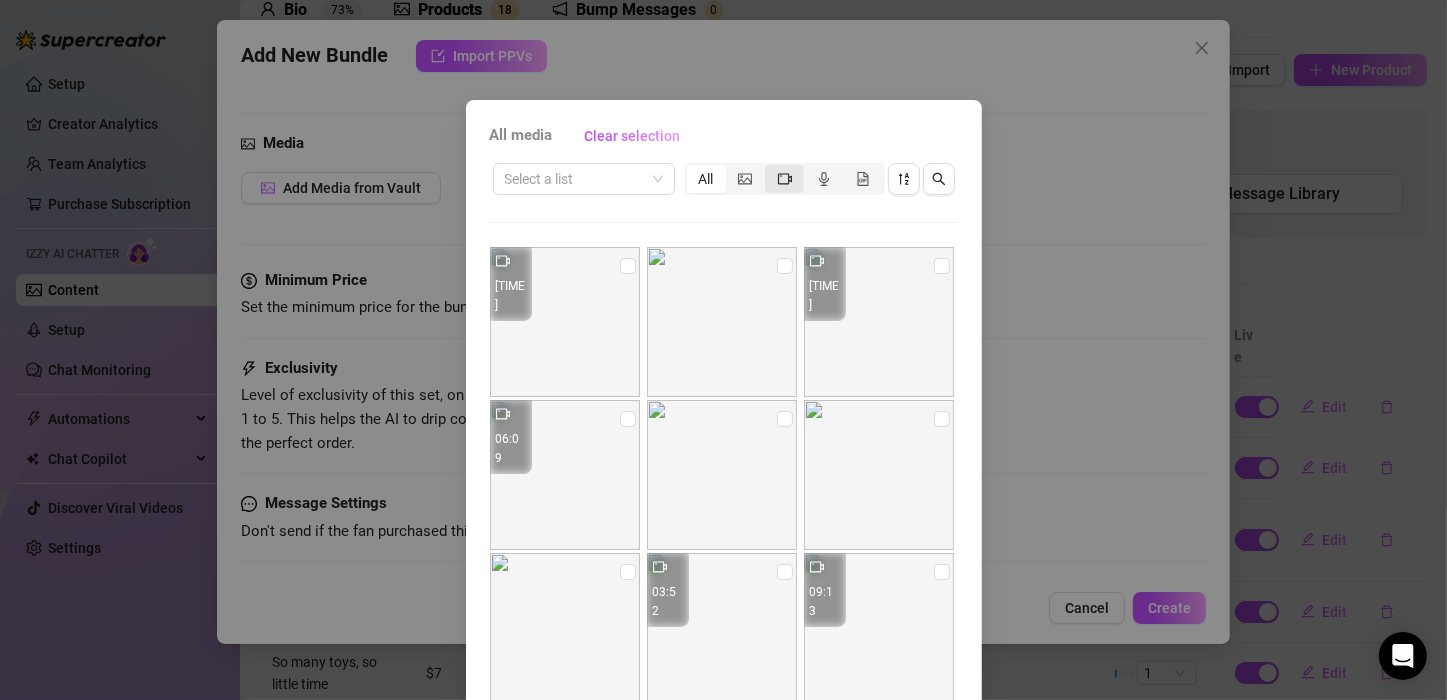 click at bounding box center (784, 179) 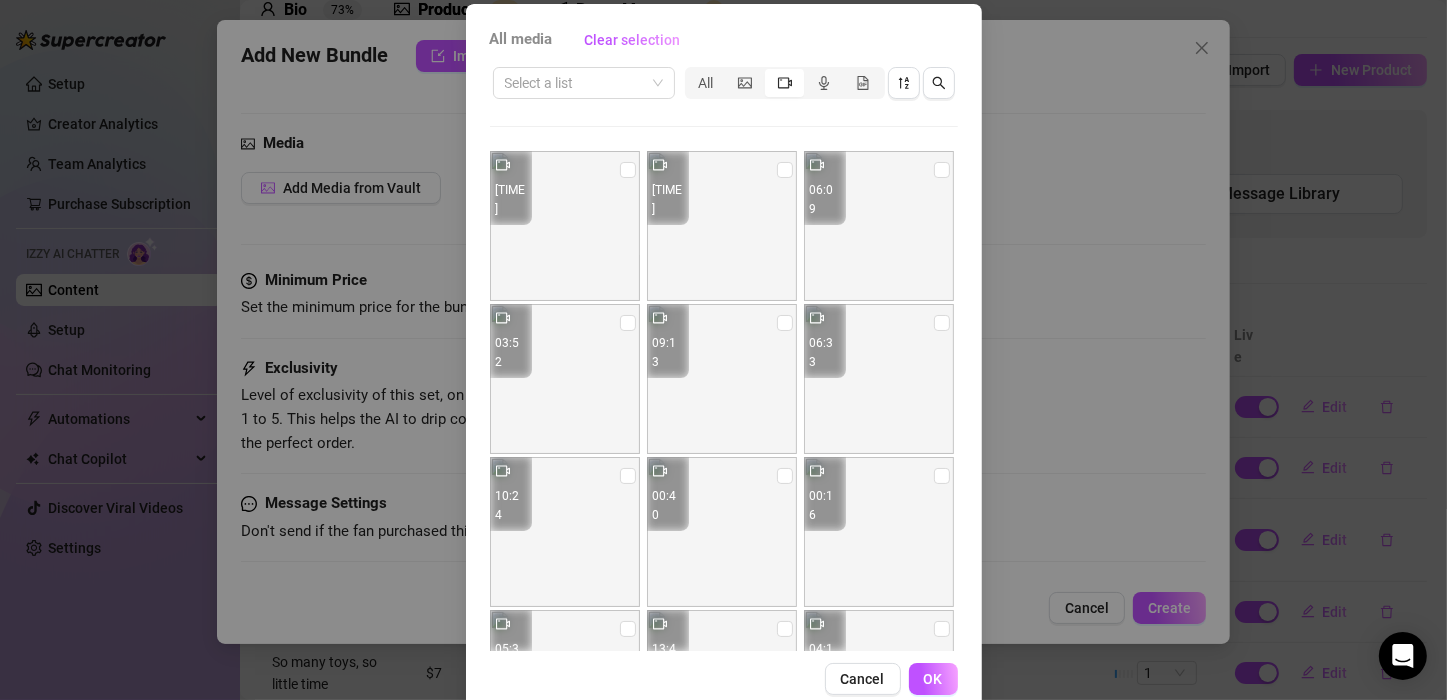 scroll, scrollTop: 135, scrollLeft: 0, axis: vertical 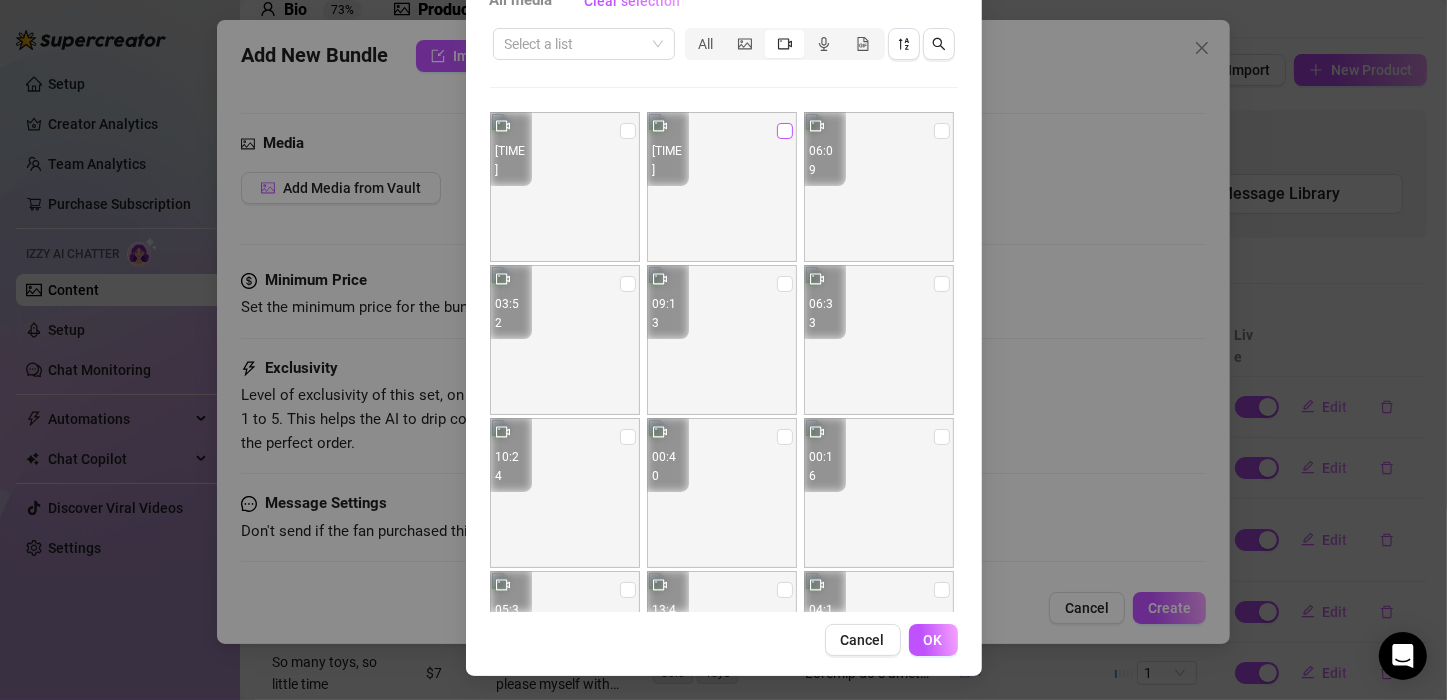 click at bounding box center [785, 131] 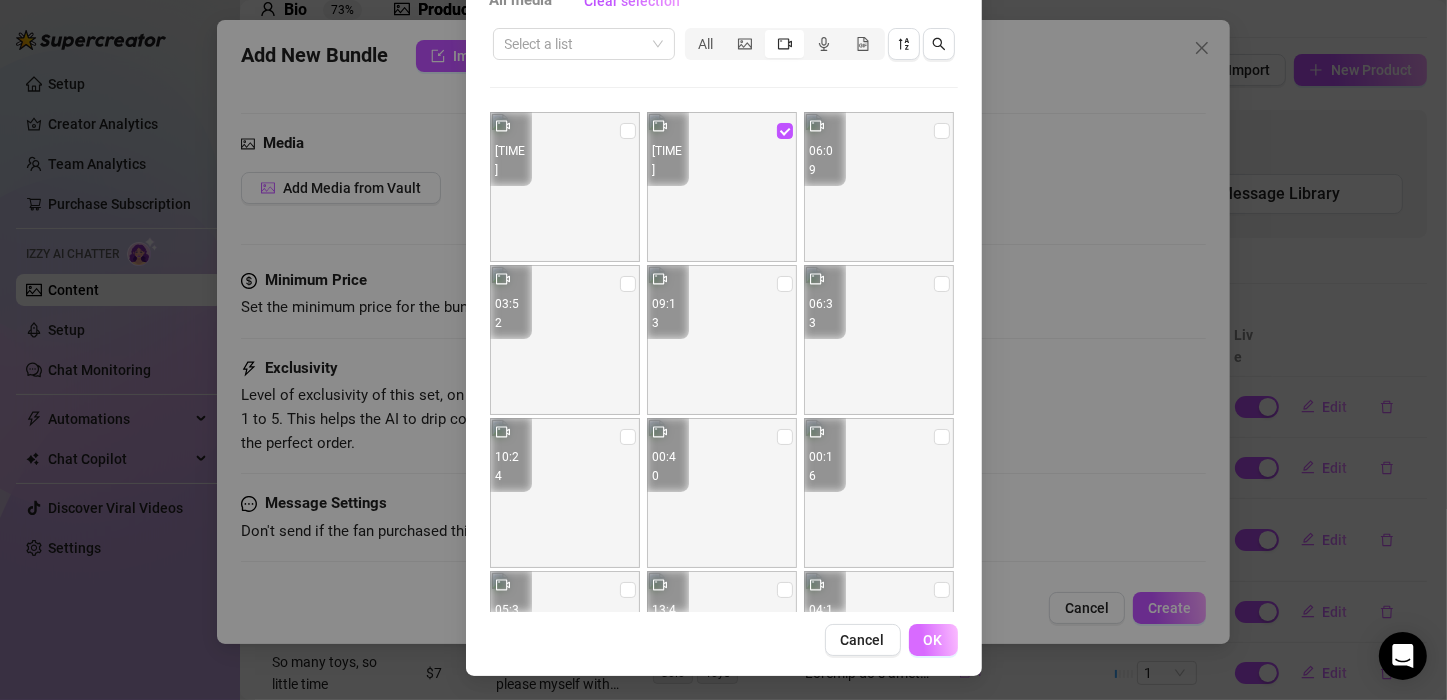 click on "OK" at bounding box center [933, 640] 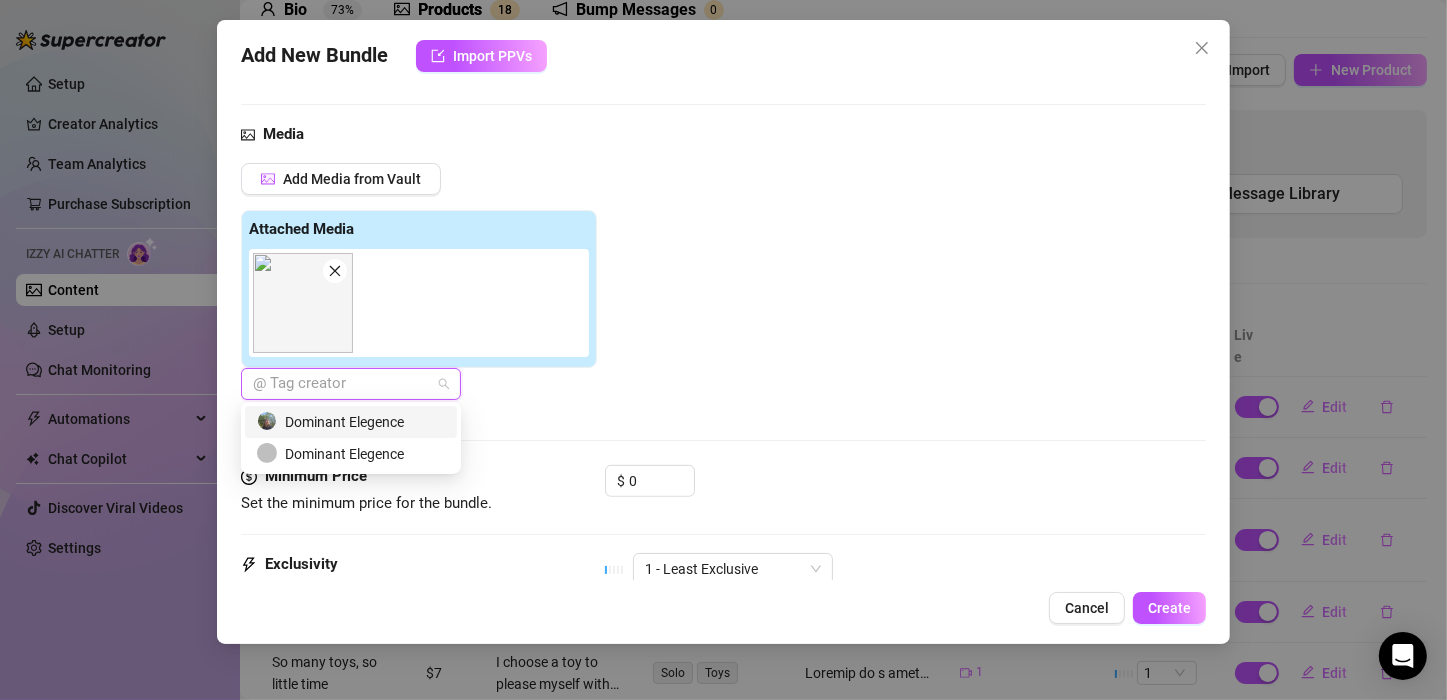 click on "@ Tag creator" at bounding box center [351, 384] 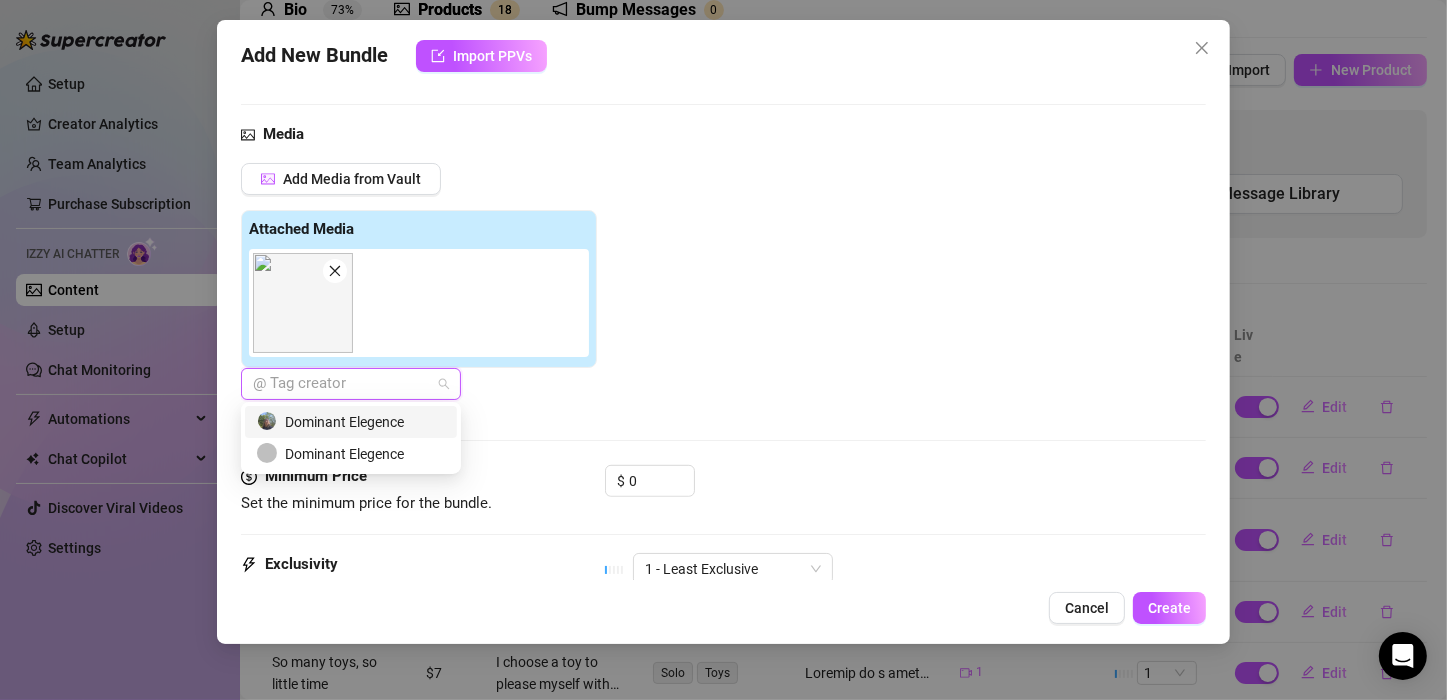 click on "Dominant Elegence" at bounding box center (351, 422) 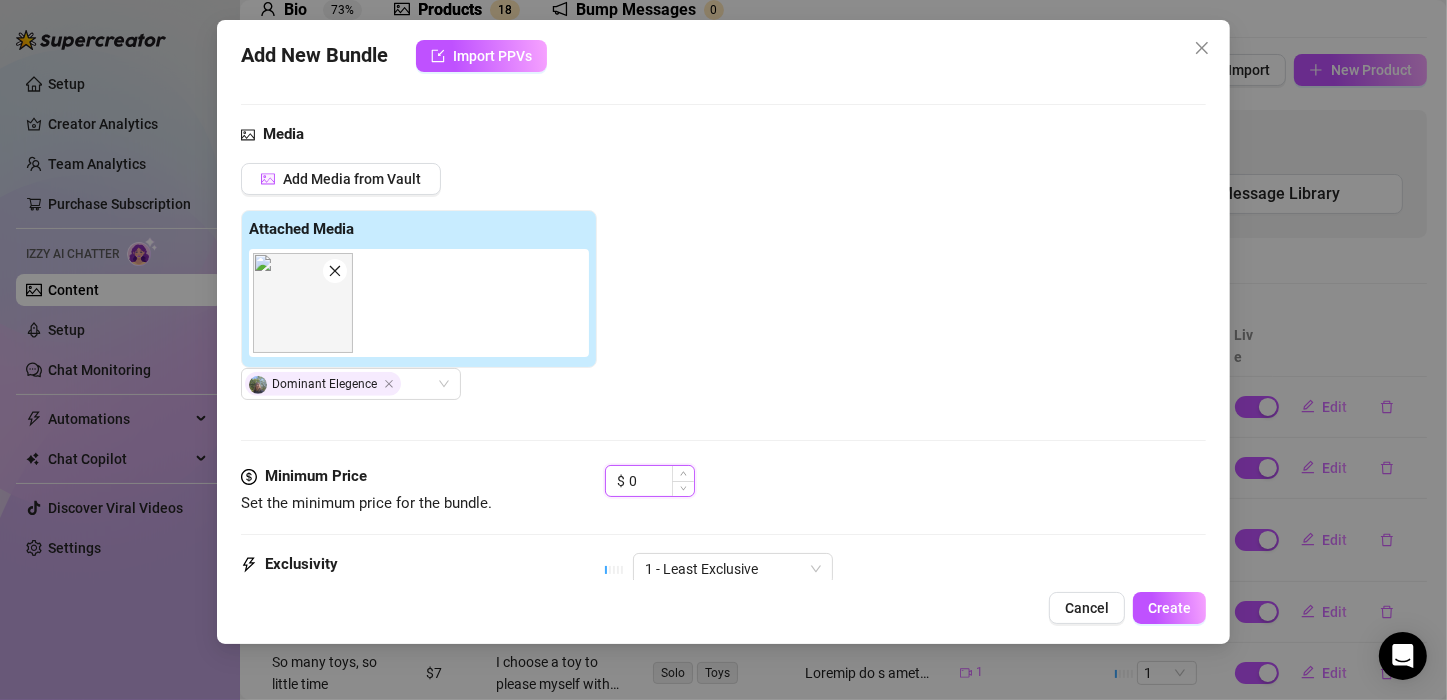 drag, startPoint x: 639, startPoint y: 483, endPoint x: 626, endPoint y: 482, distance: 13.038404 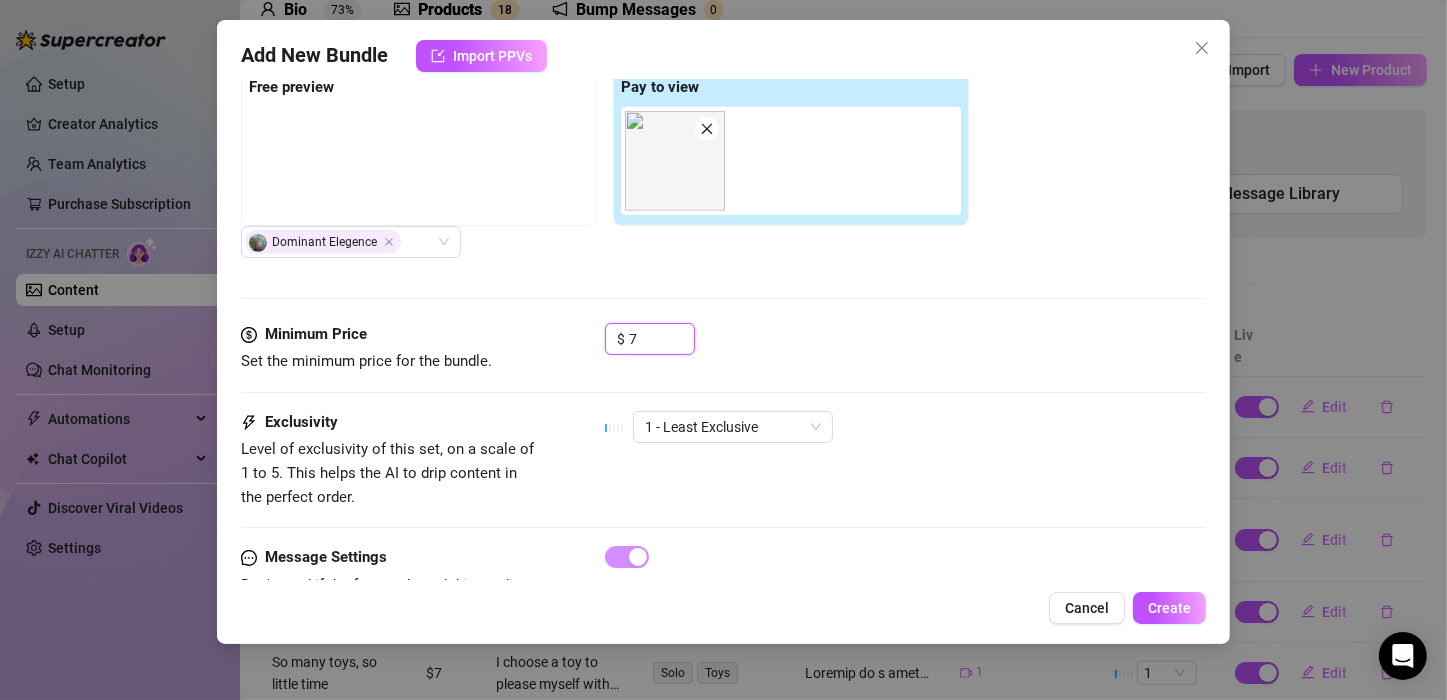 scroll, scrollTop: 1210, scrollLeft: 0, axis: vertical 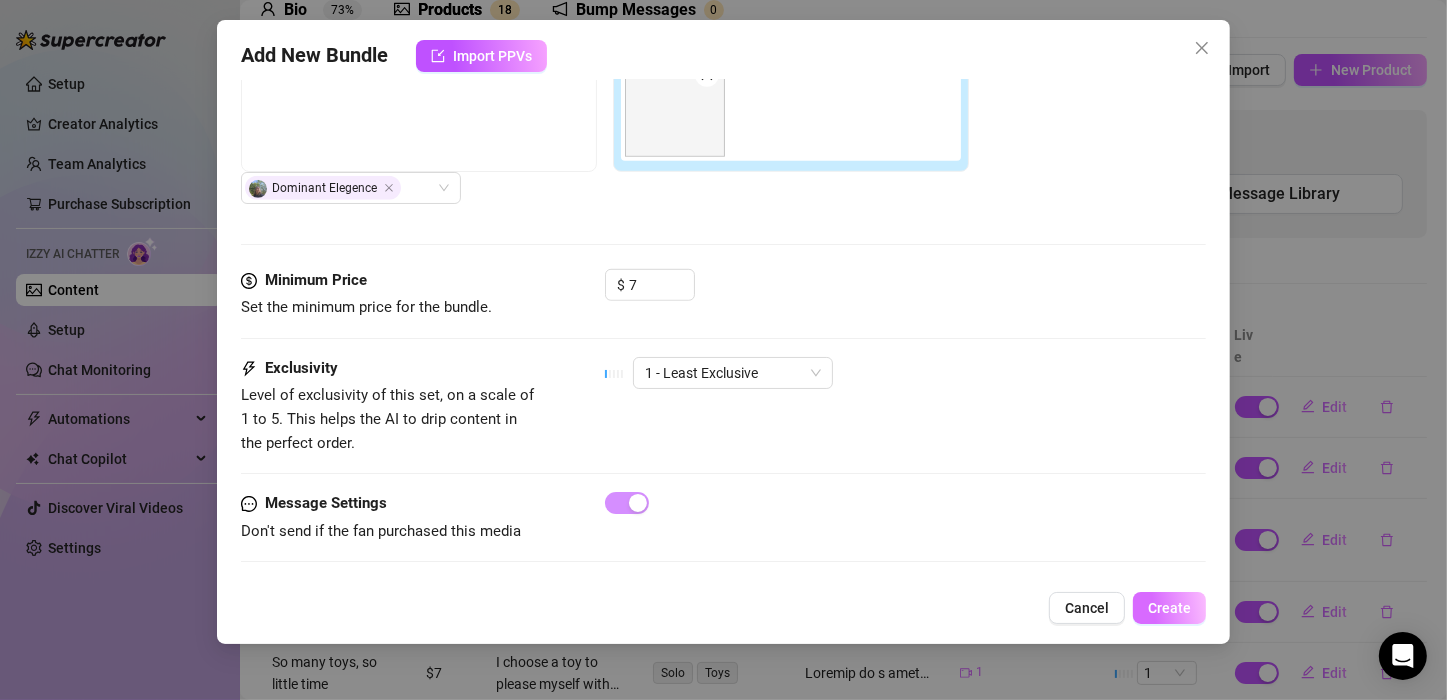 click on "Create" at bounding box center (1169, 608) 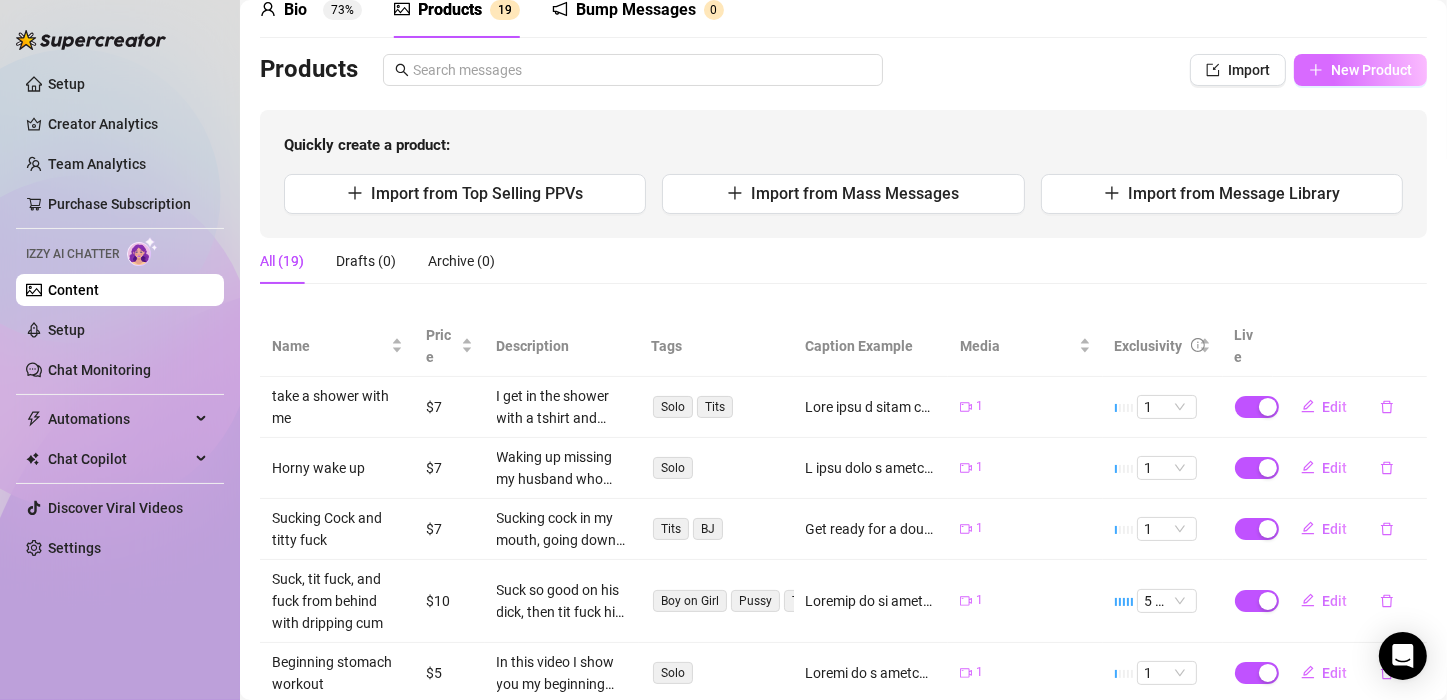 click on "New Product" at bounding box center (1371, 70) 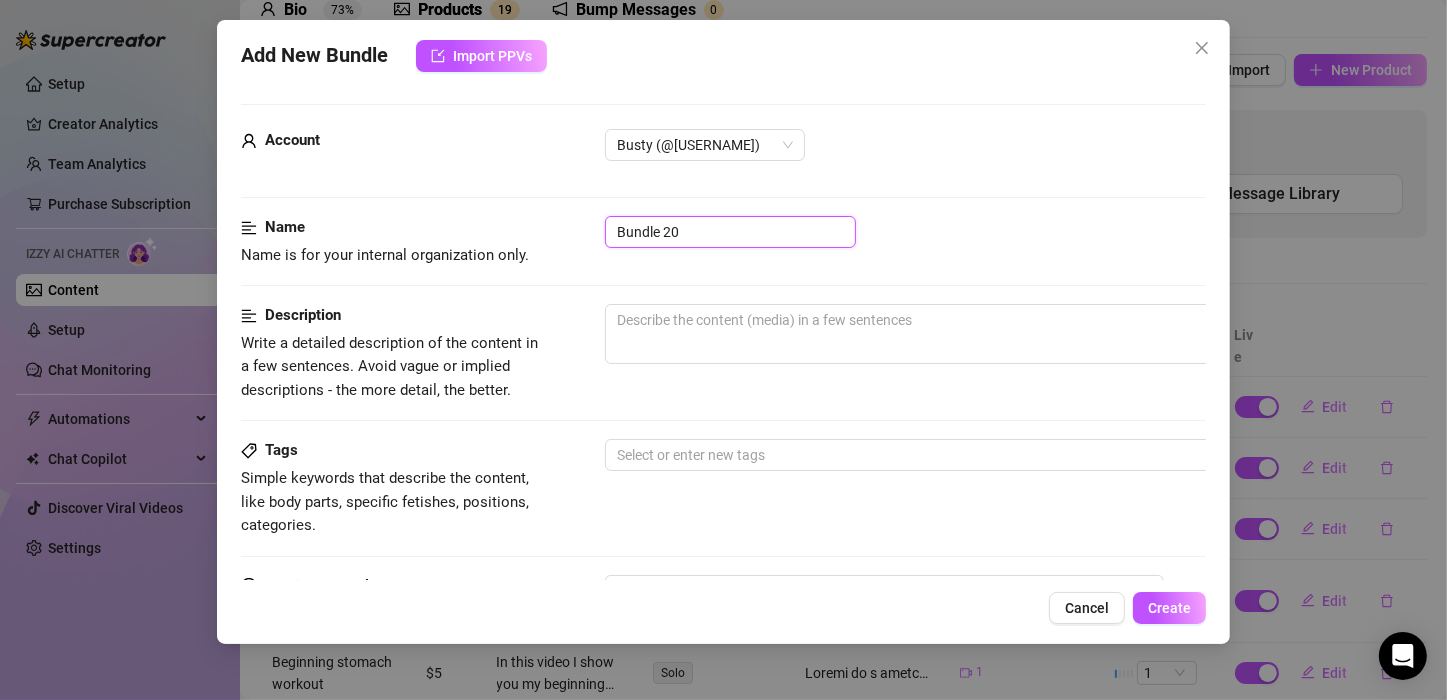 drag, startPoint x: 672, startPoint y: 221, endPoint x: 579, endPoint y: 221, distance: 93 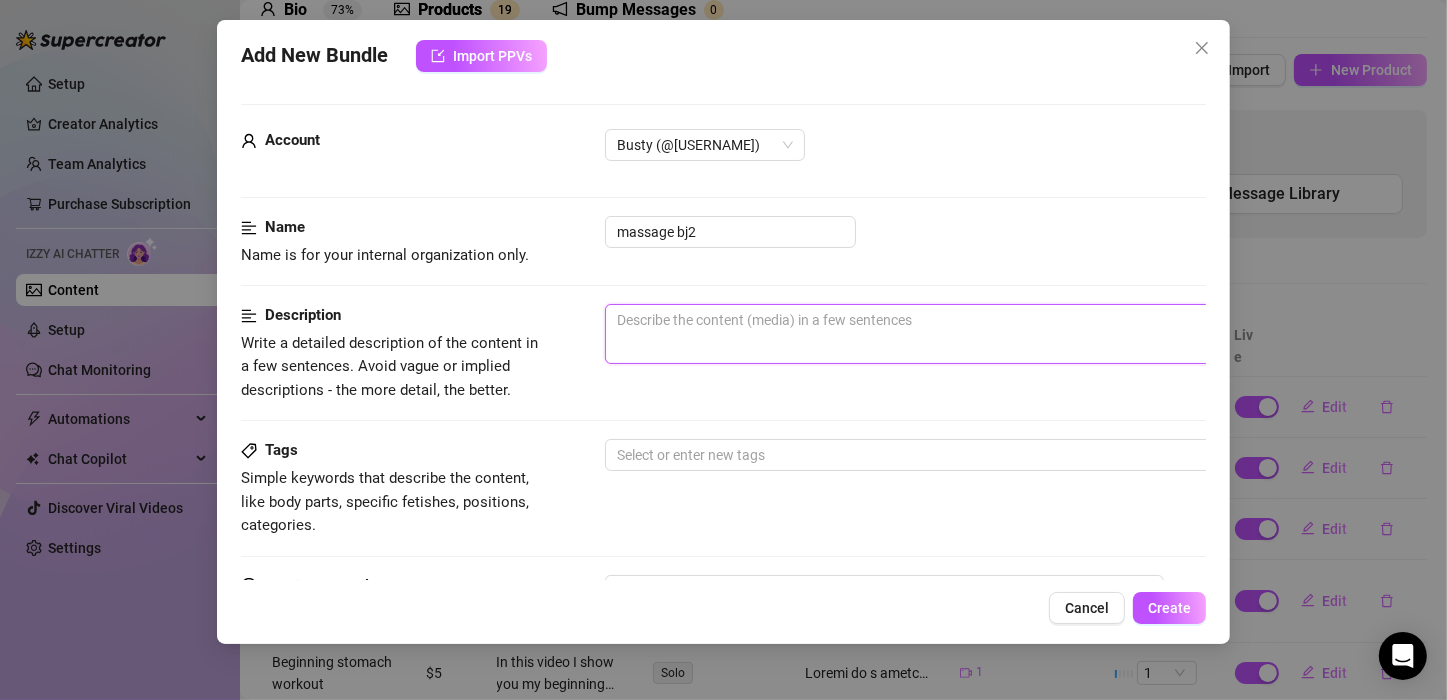 click at bounding box center [955, 334] 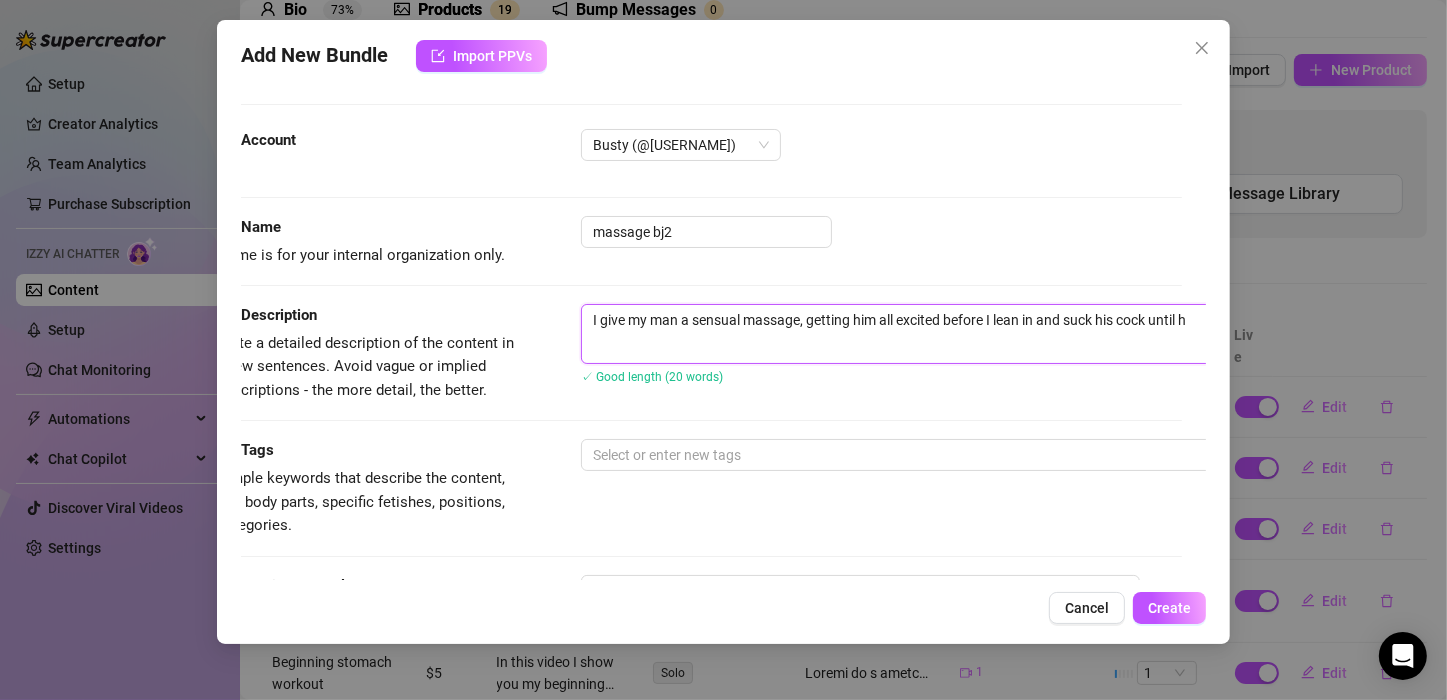 scroll, scrollTop: 0, scrollLeft: 31, axis: horizontal 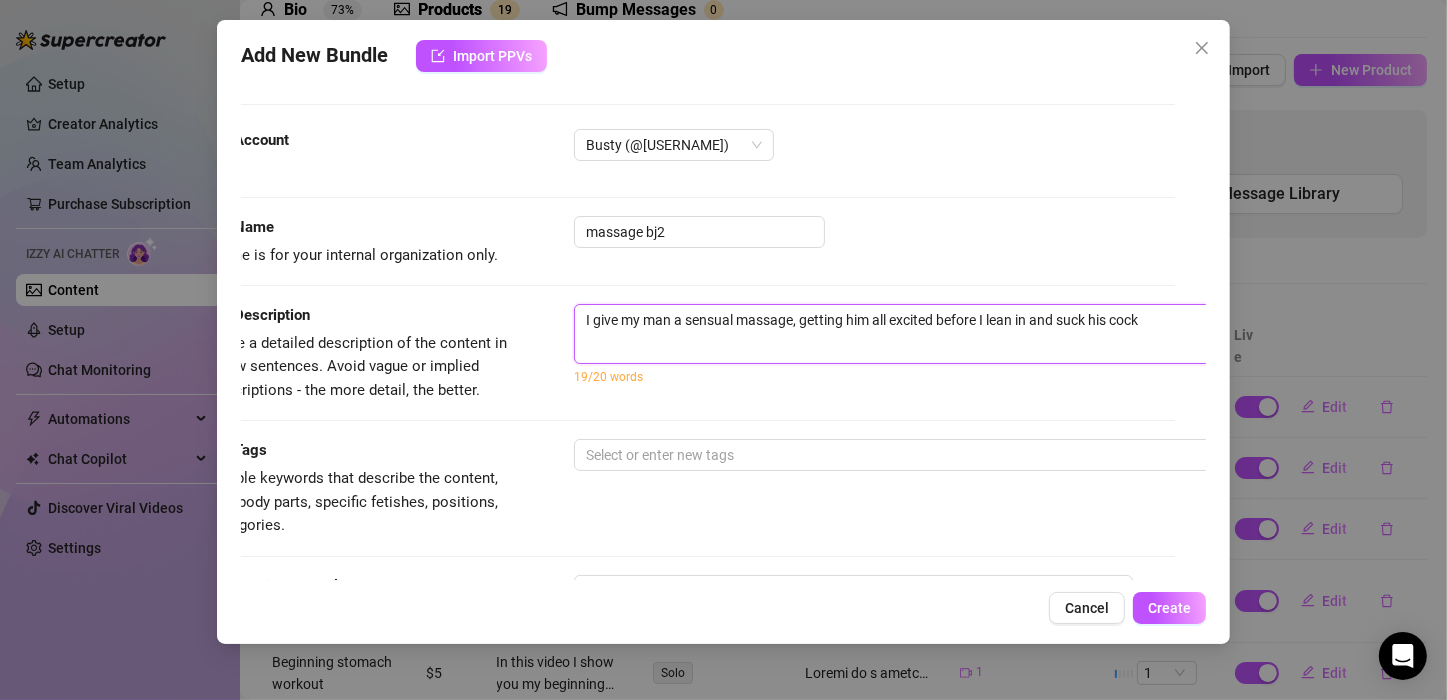 drag, startPoint x: 1152, startPoint y: 324, endPoint x: 1039, endPoint y: 322, distance: 113.0177 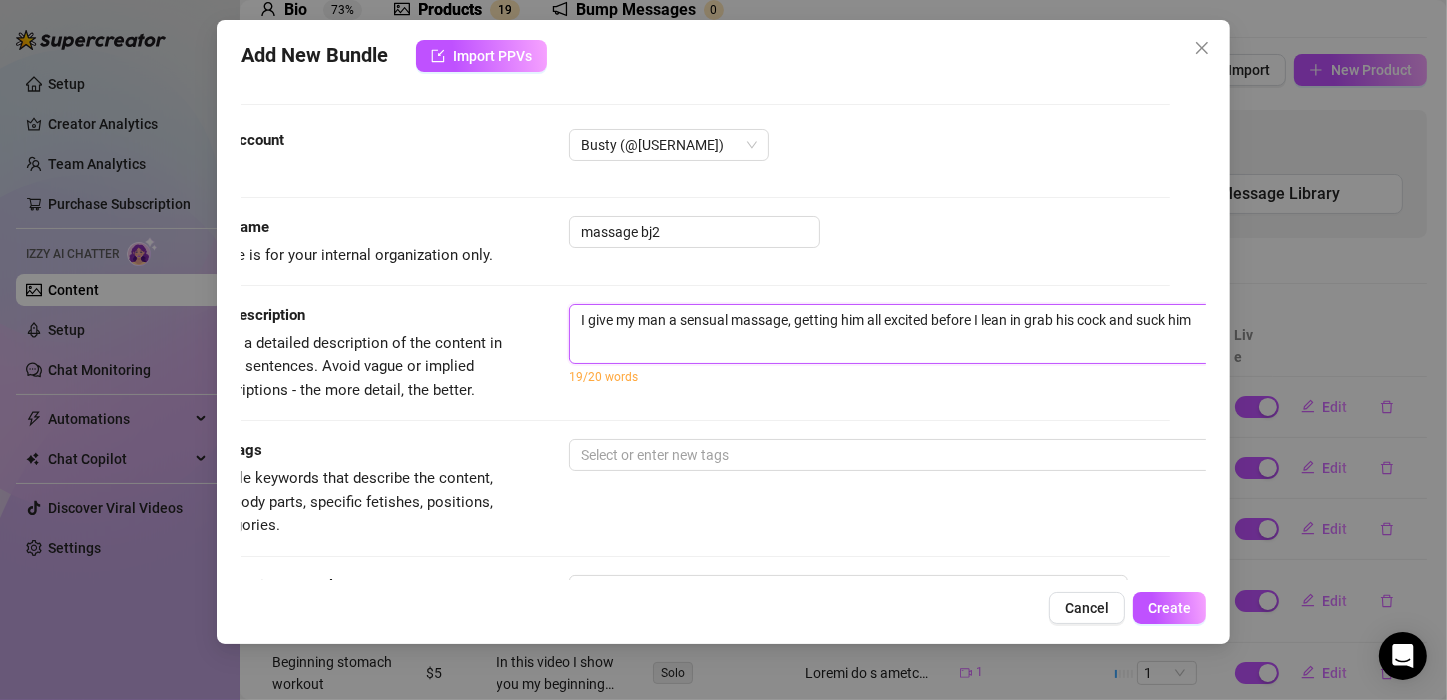 scroll, scrollTop: 0, scrollLeft: 48, axis: horizontal 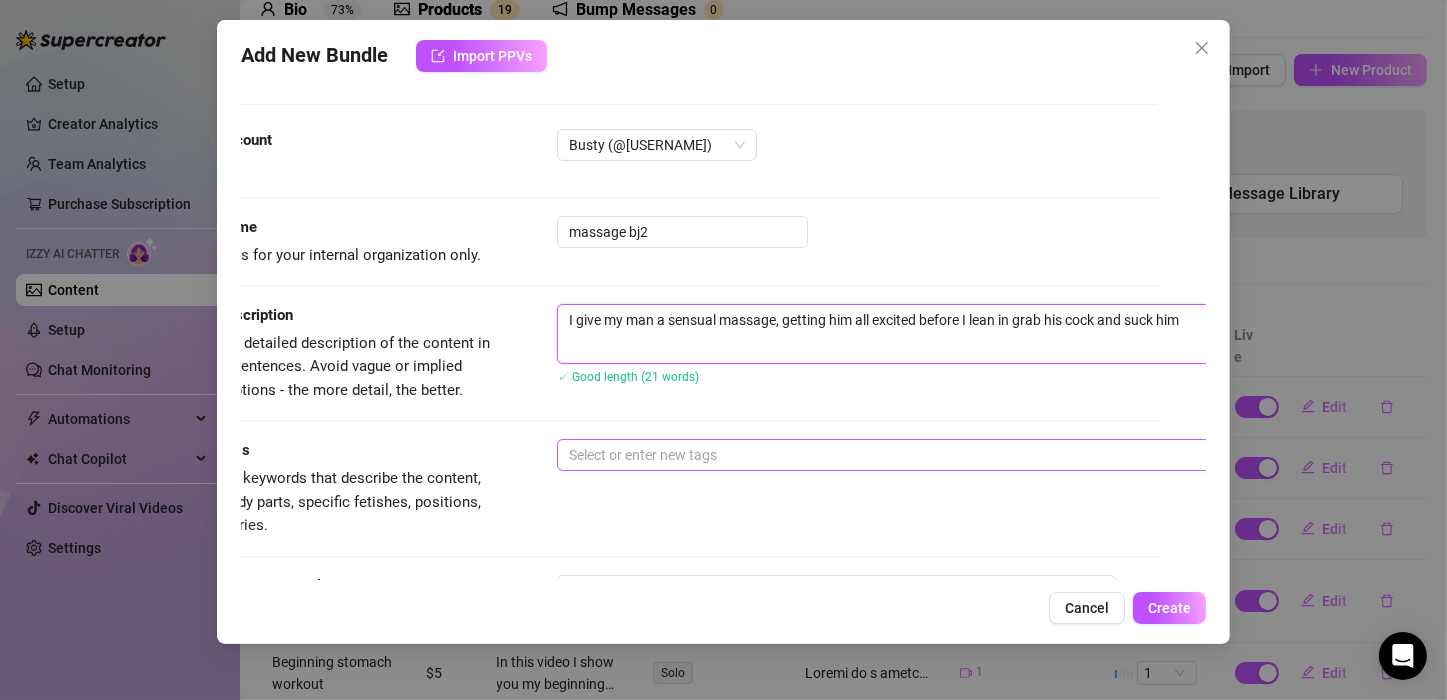 click at bounding box center (896, 455) 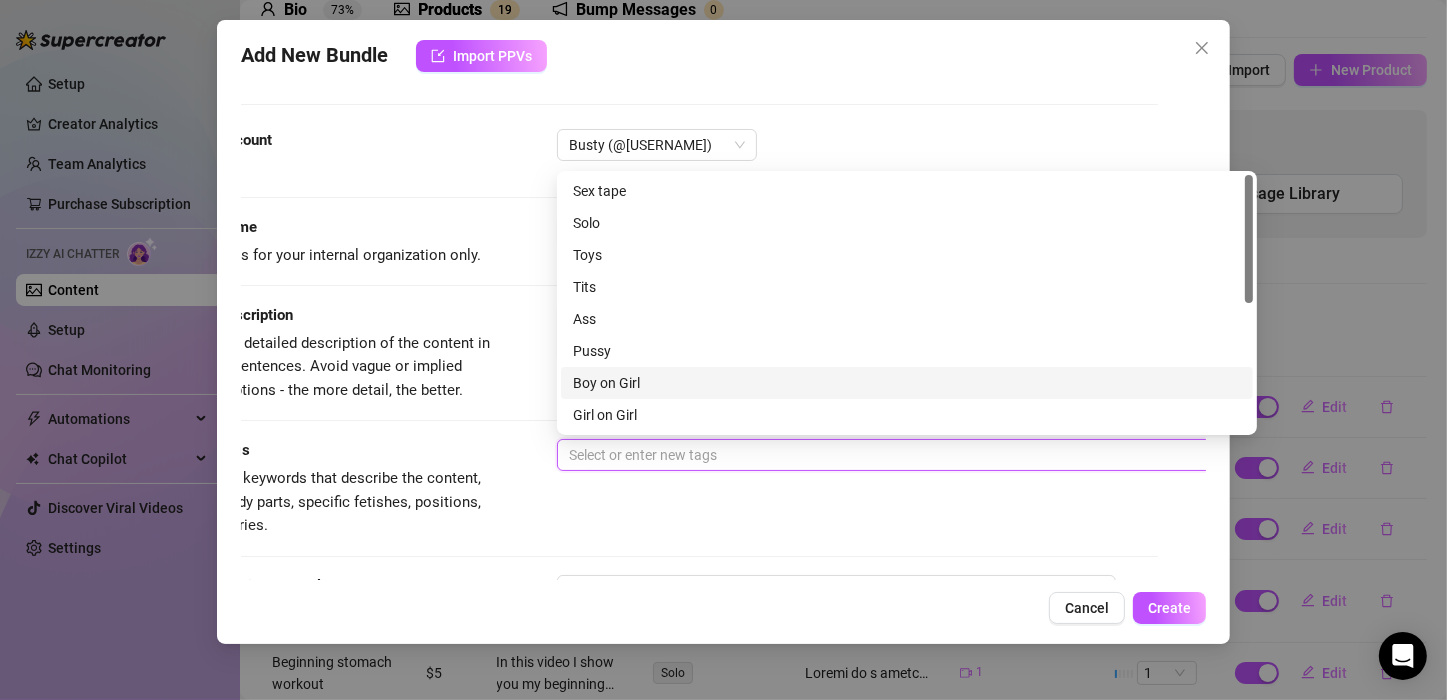 click on "Boy on Girl" at bounding box center (907, 383) 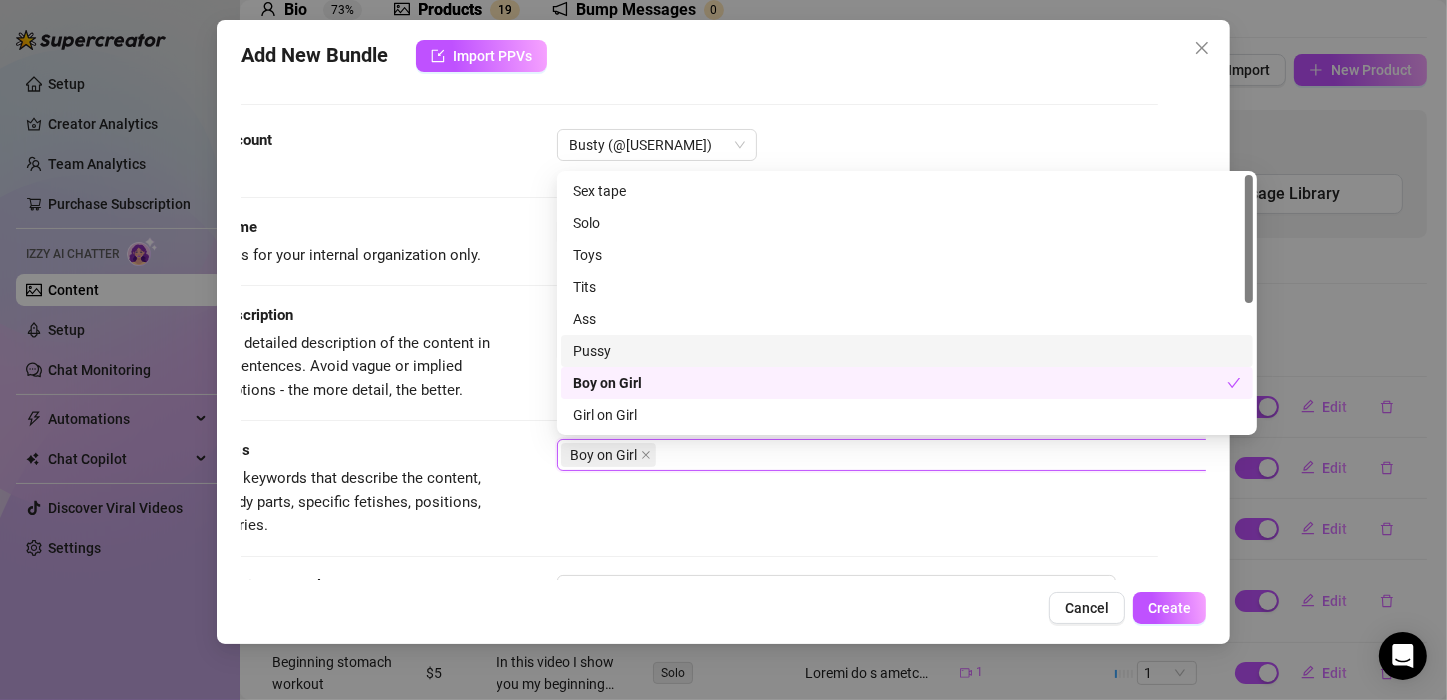 scroll, scrollTop: 256, scrollLeft: 0, axis: vertical 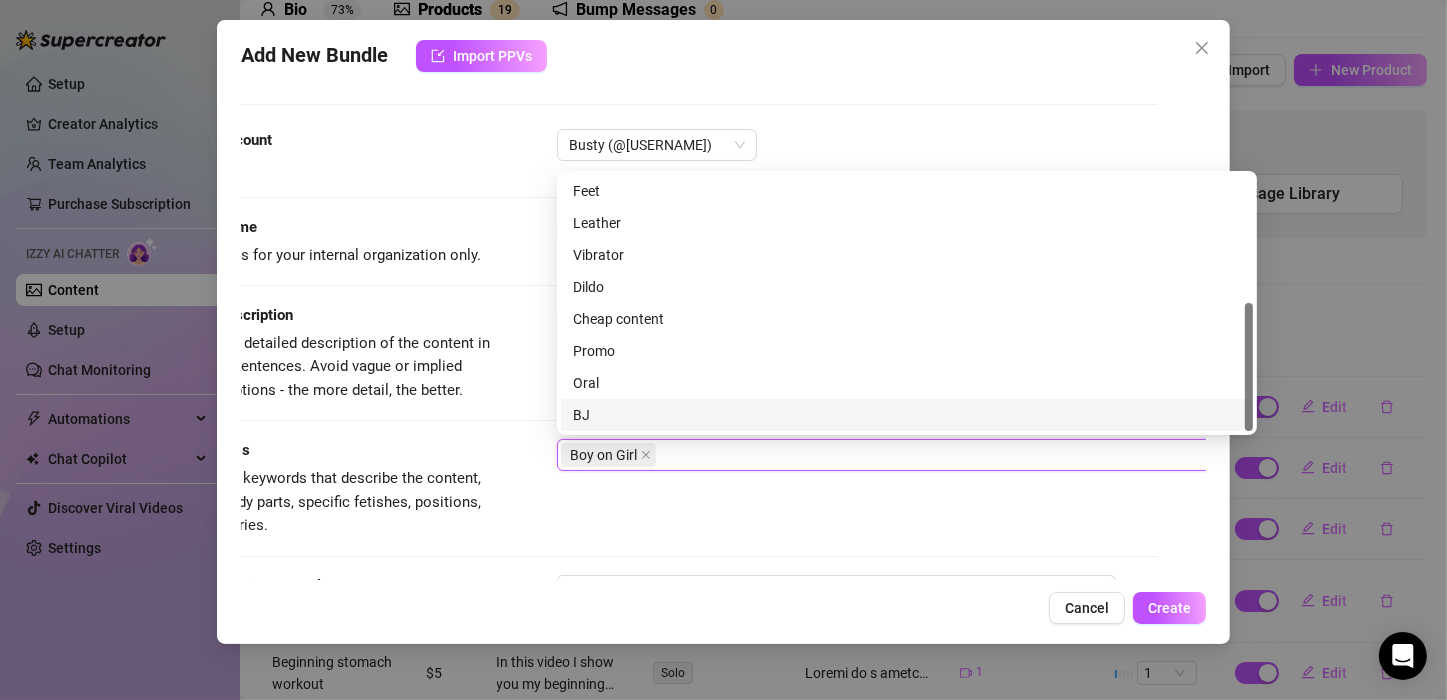 click on "BJ" at bounding box center (907, 415) 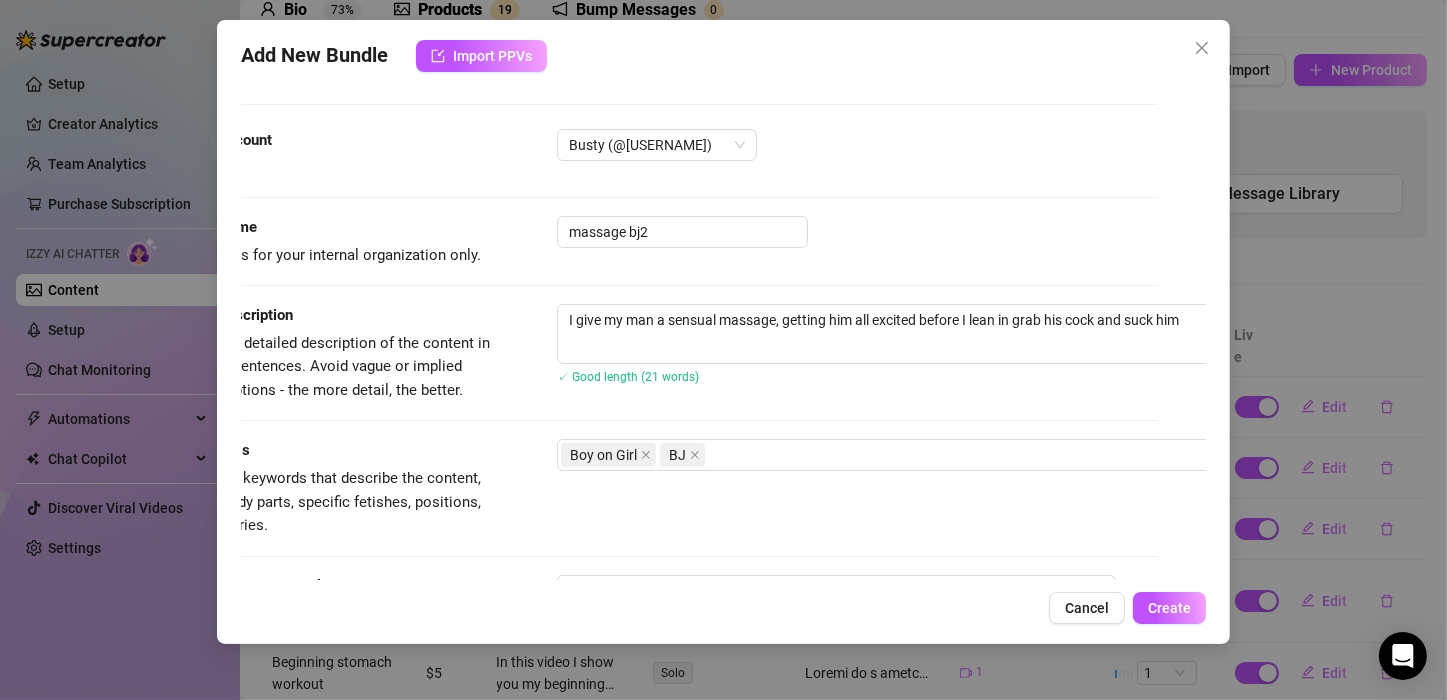 click on "Tags Simple keywords that describe the content, like body parts, specific fetishes, positions, categories. Boy on Girl BJ" at bounding box center [675, 488] 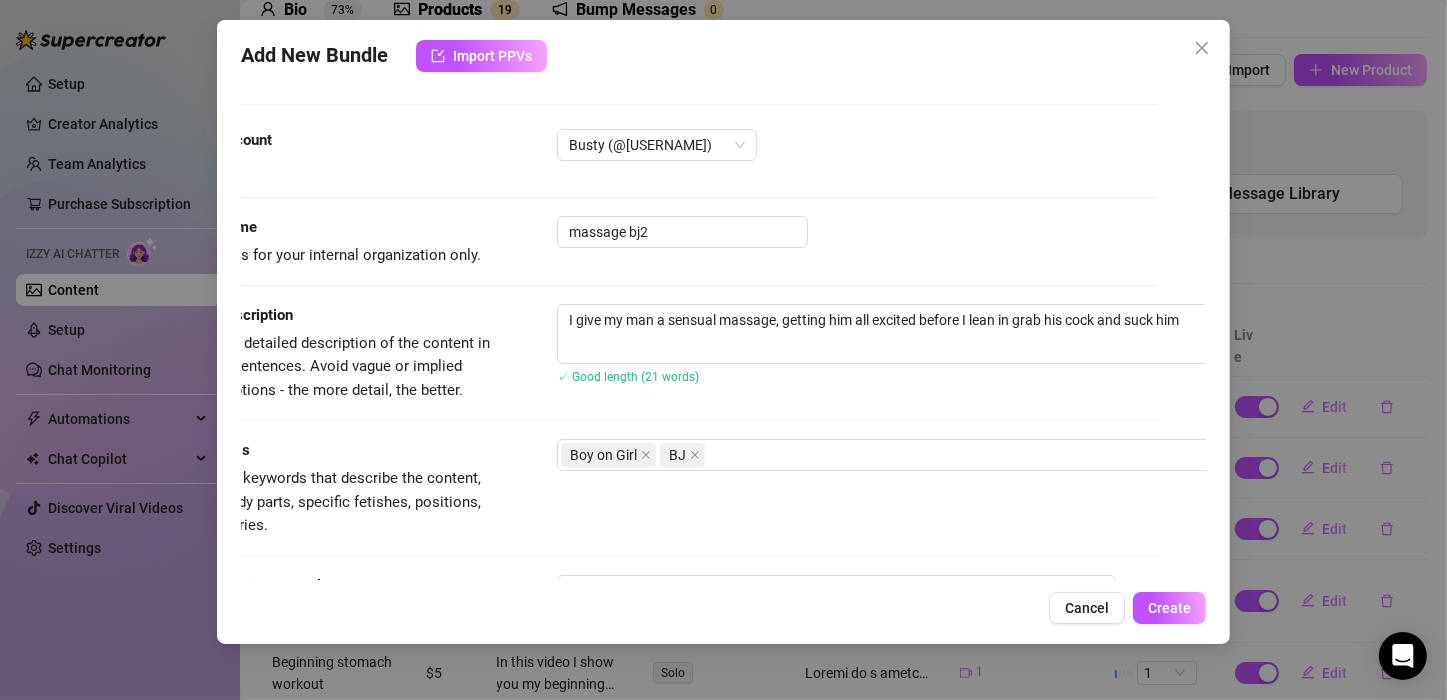 scroll, scrollTop: 300, scrollLeft: 48, axis: both 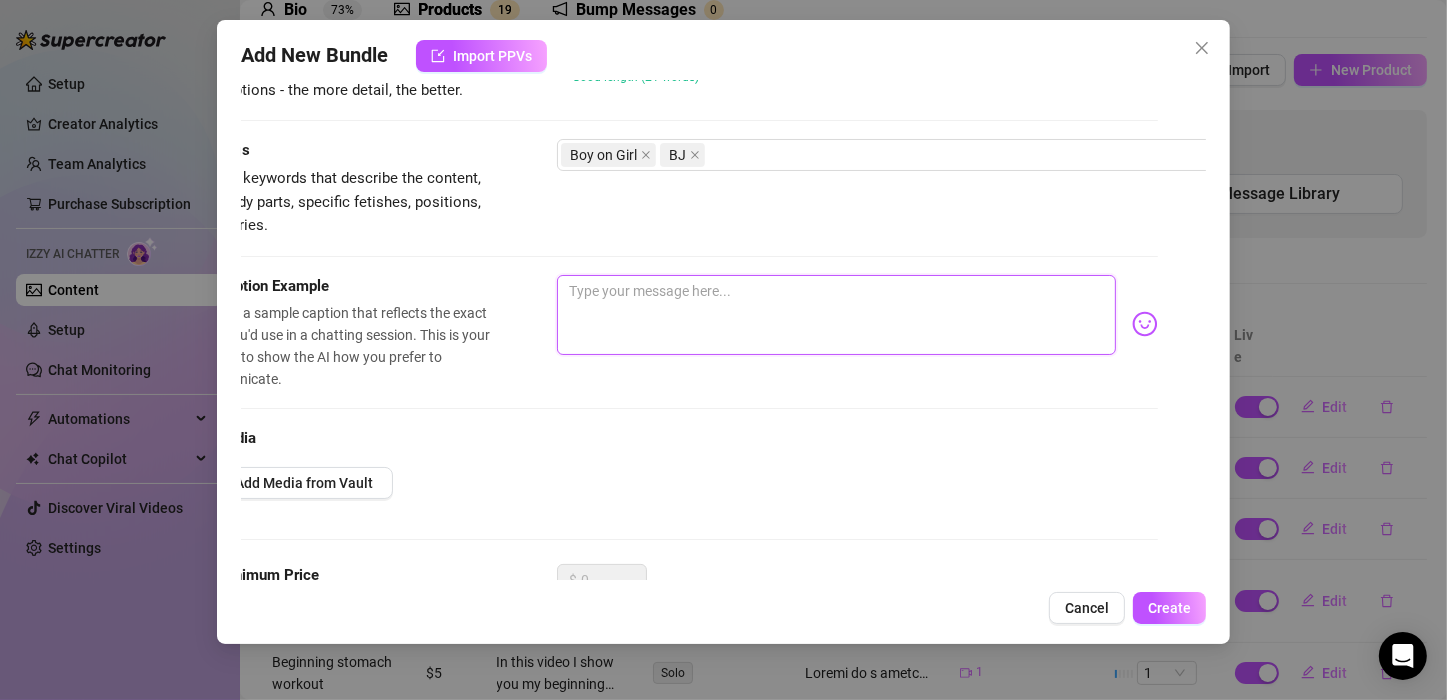 click at bounding box center [836, 315] 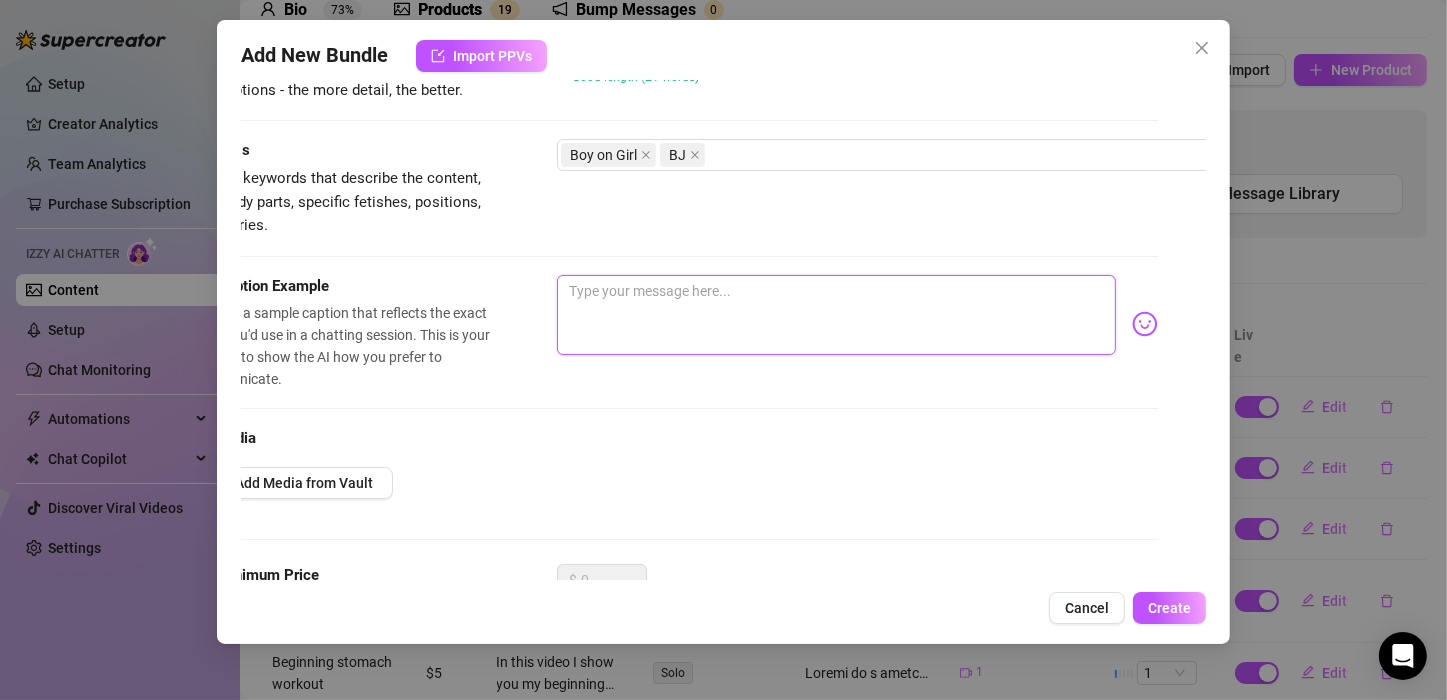 paste on "Indulge in a night of pure sensuality as I guide you through an intimate massage, where every touch is a whisper of desire. Watch as I start at the nape of his neck, my fingers gliding down his spine, tracing the contours of his back, releasing tension with each deliberate stroke. My hands move lower, exploring the firm muscles of his legs, my touch both firm and tender, a promise of pleasure to come. As he rolls over, I begin at his feet, my touch light and teasing, working my way up, lingering on the sensitive spots that make him shiver. My hands roam over his thighs, his abs, his chest, each touch a prelude to the ecstasy that awaits. And then, with a sultry smile, I lower my head, my lips replacing my hands, taking him deep into my mouth. The room fills with the sounds of his pleasure, a symphony of desire that you won't want to miss. Join me for a night of pure, unadulterated sensuality, where every touch, every caress, is a testament to the art of pleasure." 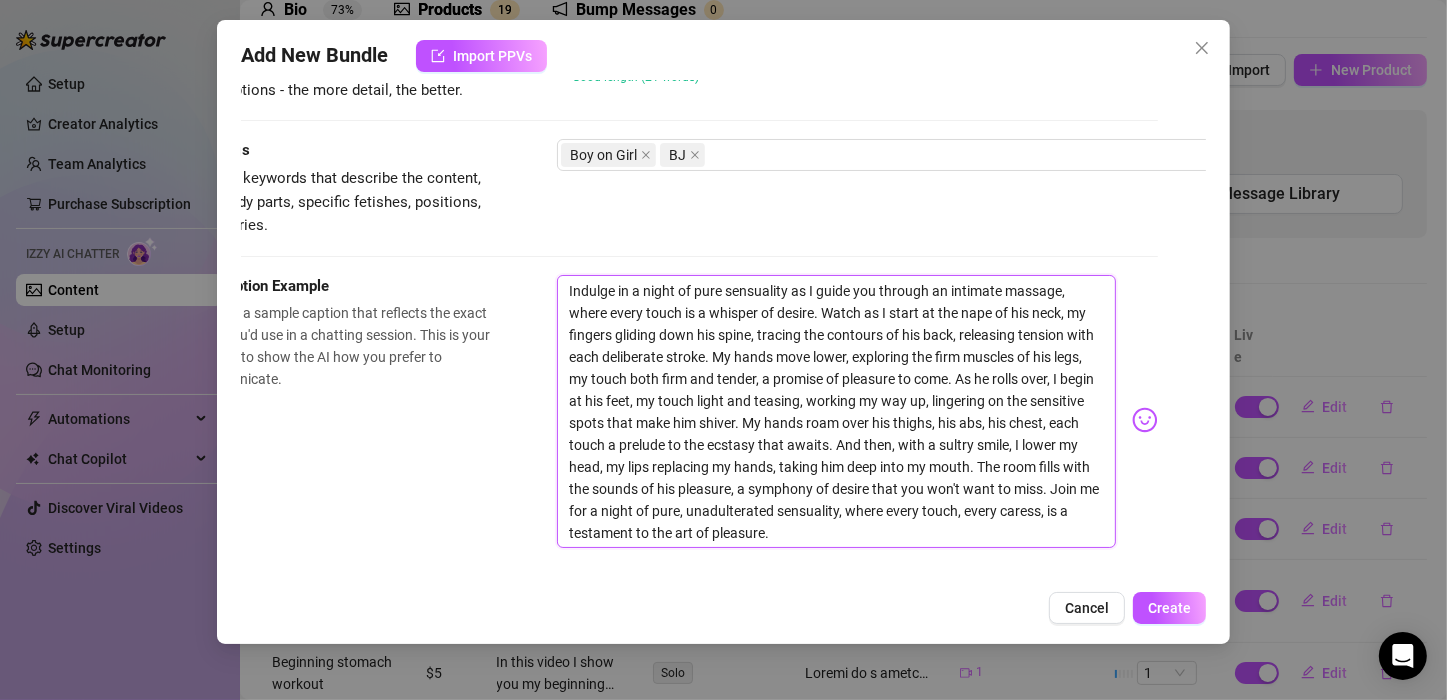 scroll, scrollTop: 0, scrollLeft: 0, axis: both 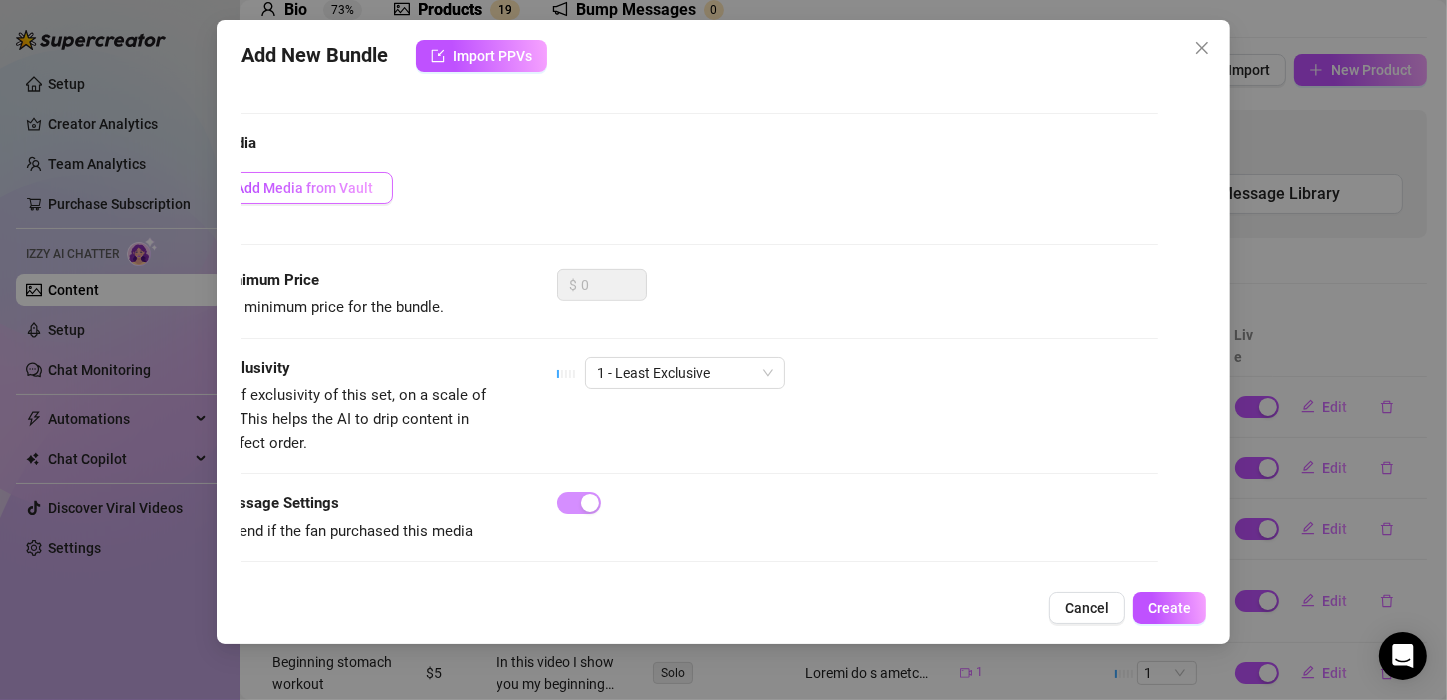 click on "Add Media from Vault" at bounding box center (304, 188) 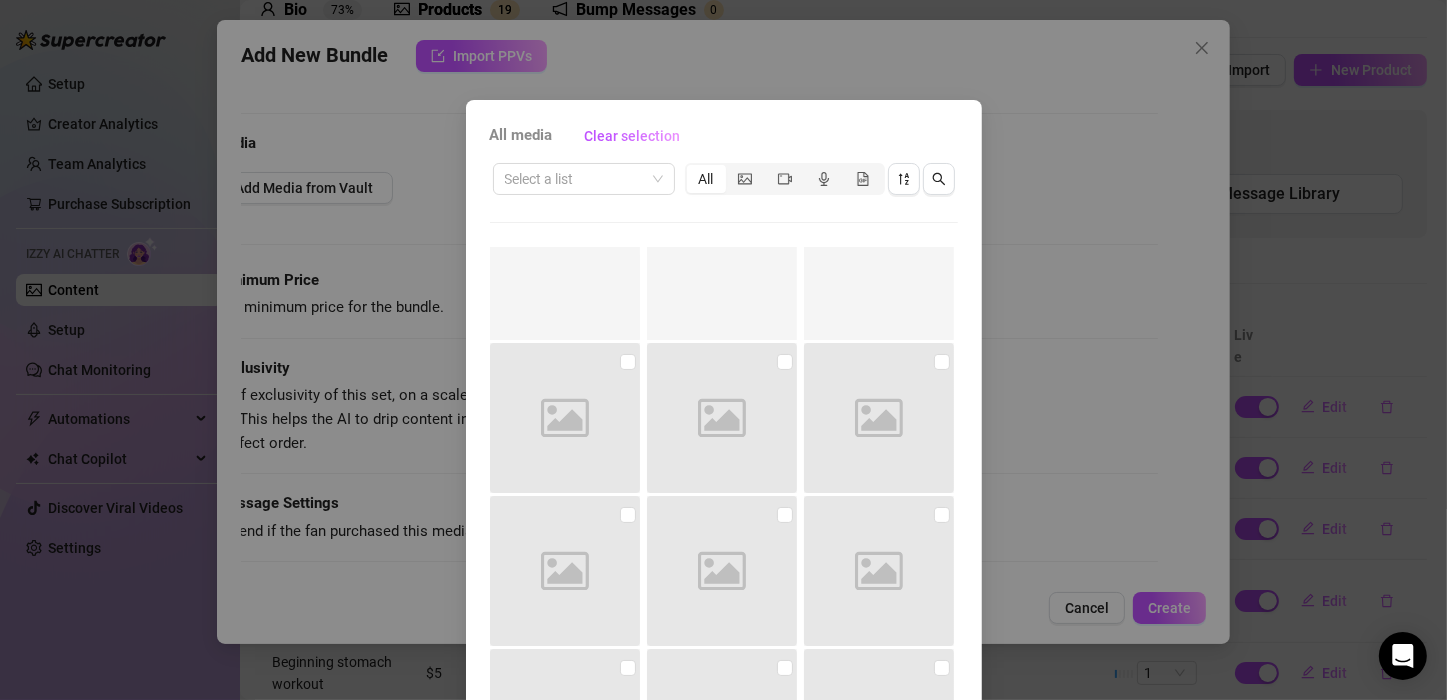 scroll, scrollTop: 2477, scrollLeft: 0, axis: vertical 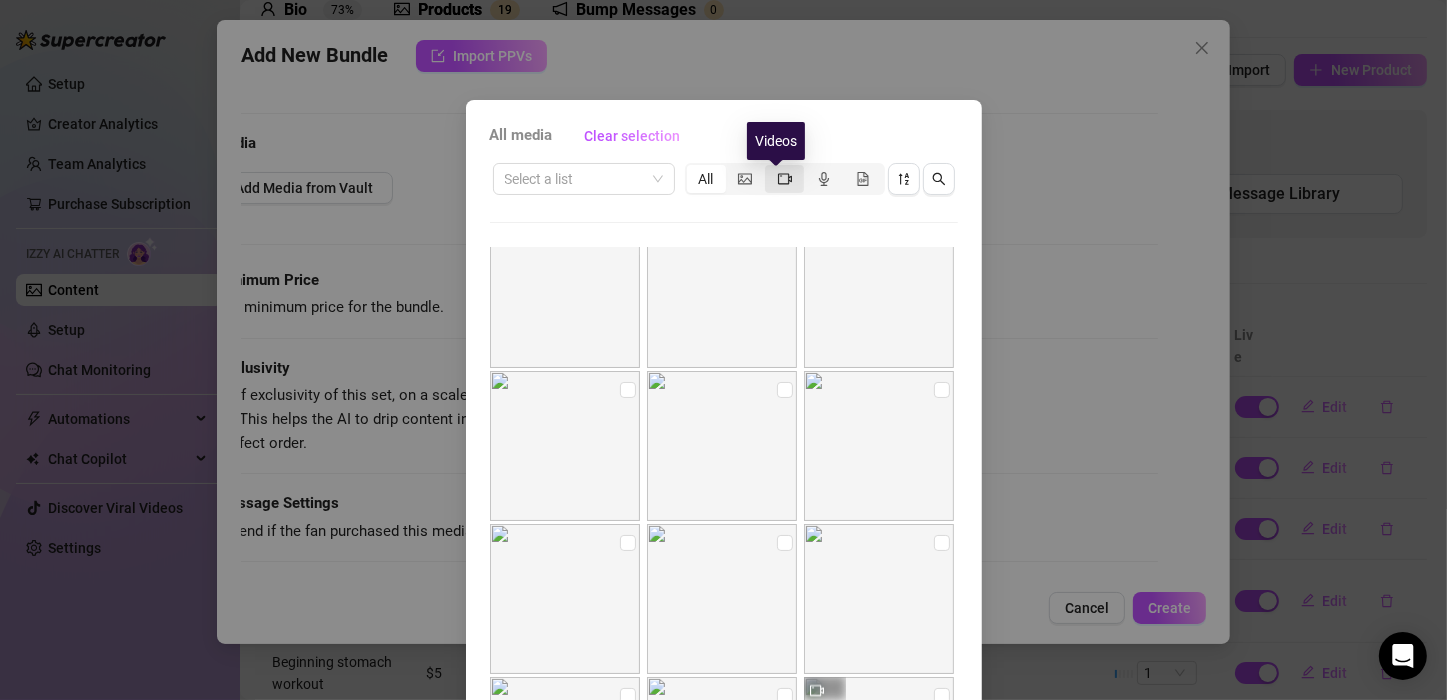 click 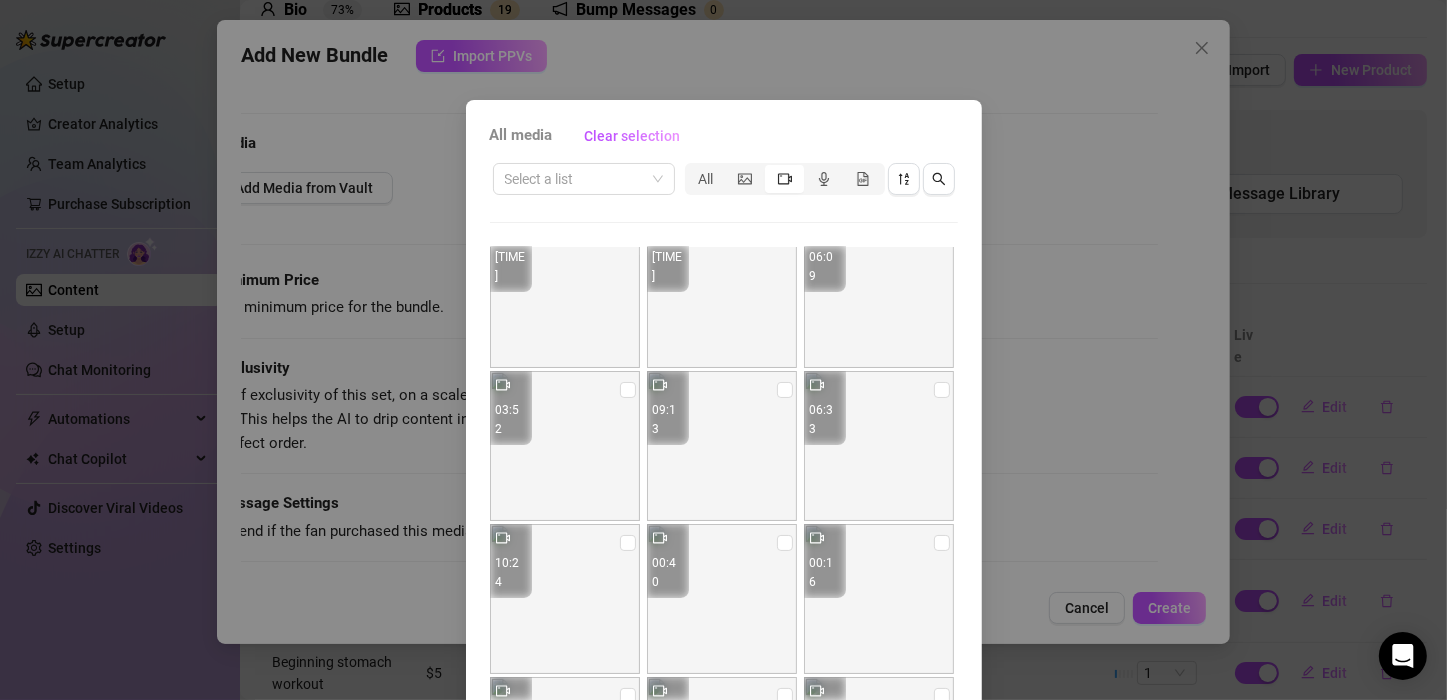 click at bounding box center [565, 293] 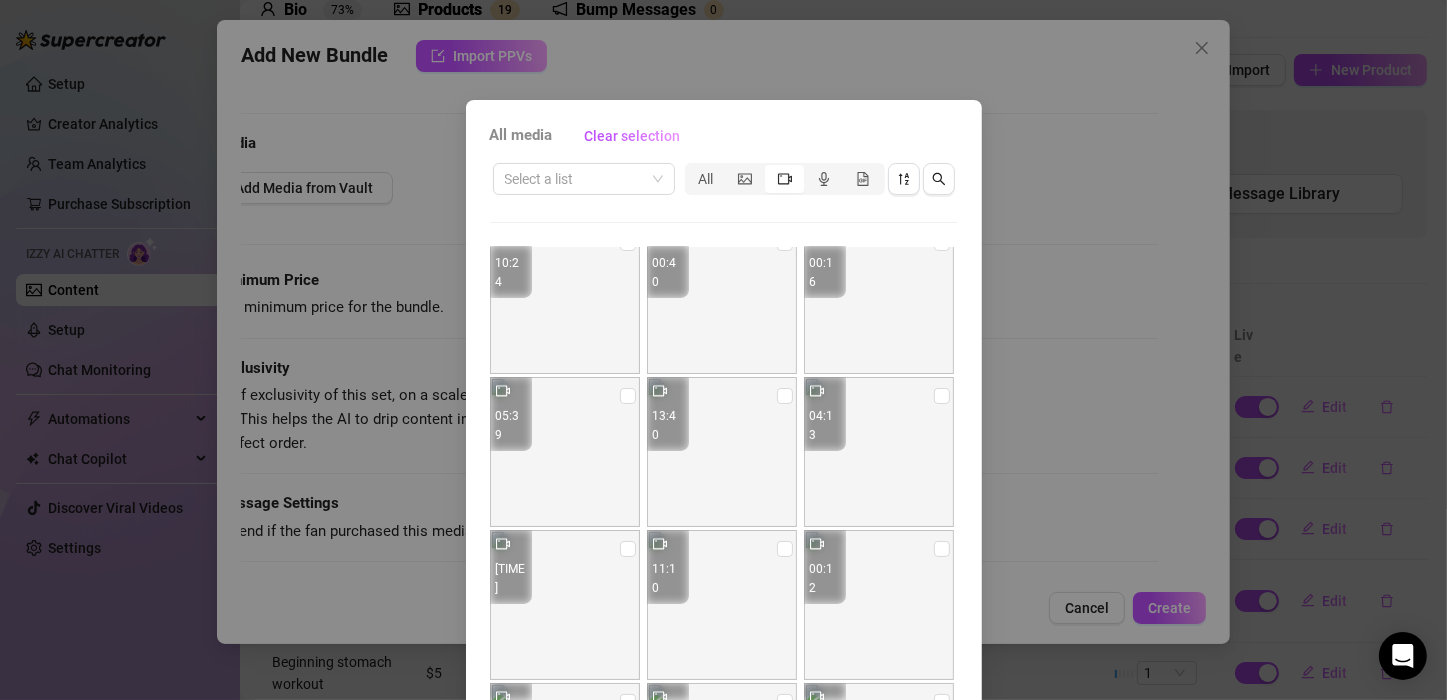 scroll, scrollTop: 0, scrollLeft: 0, axis: both 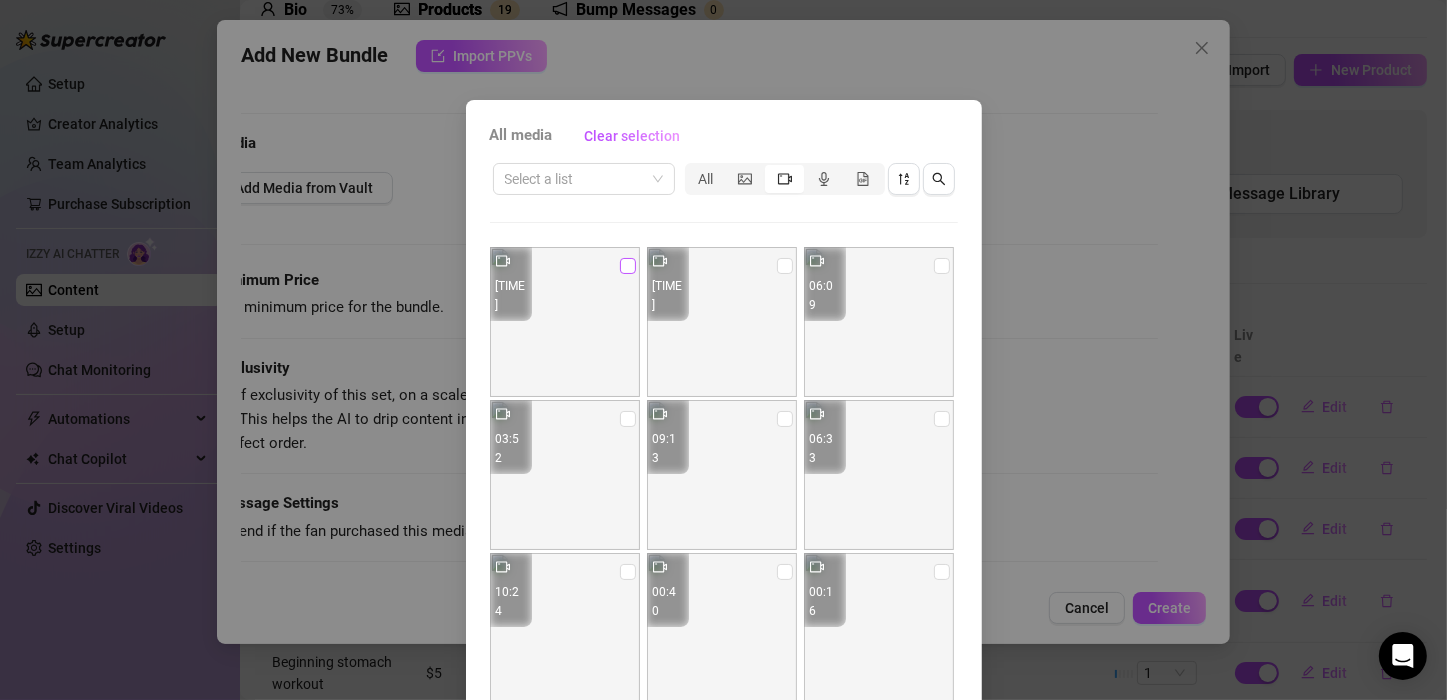 click at bounding box center [628, 266] 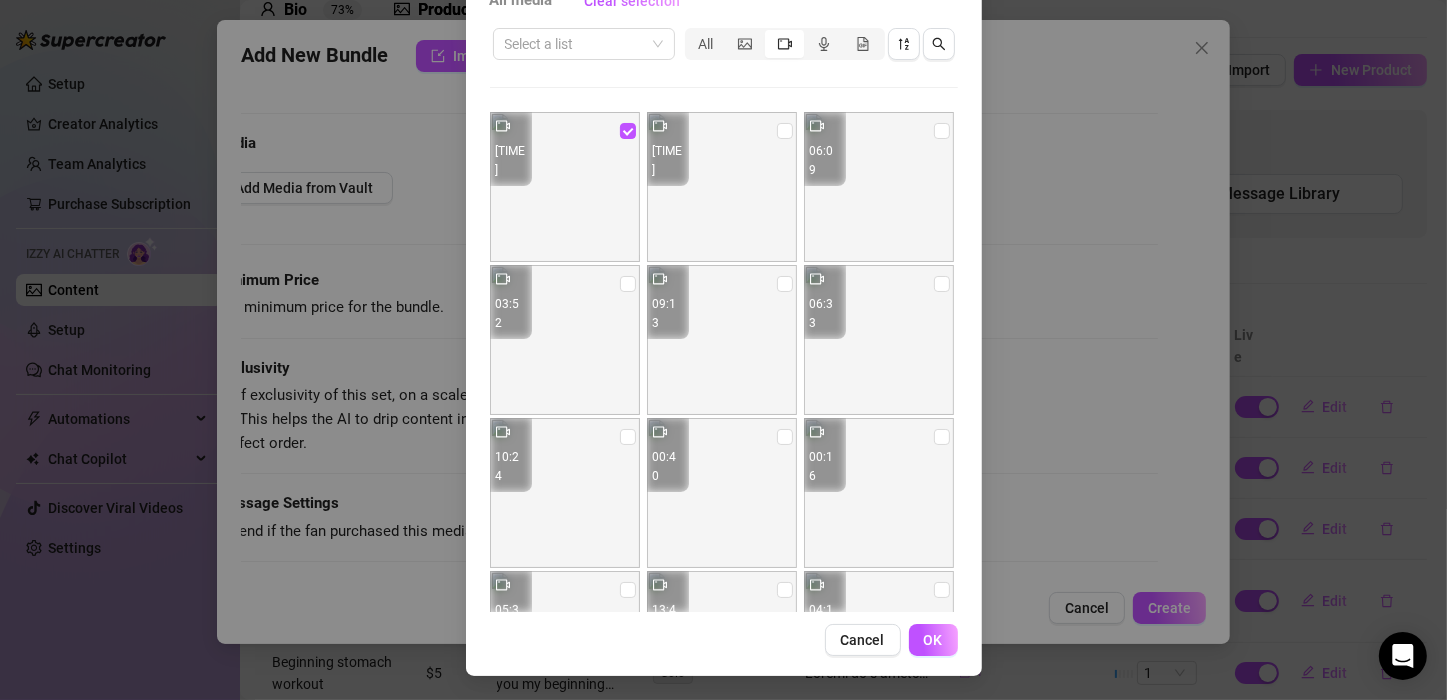 scroll, scrollTop: 0, scrollLeft: 0, axis: both 